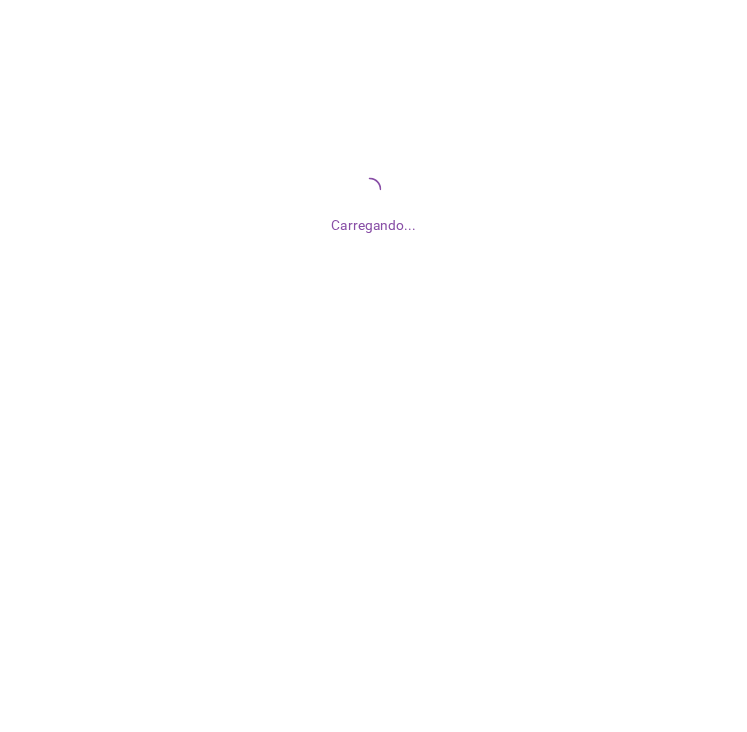 scroll, scrollTop: 0, scrollLeft: 0, axis: both 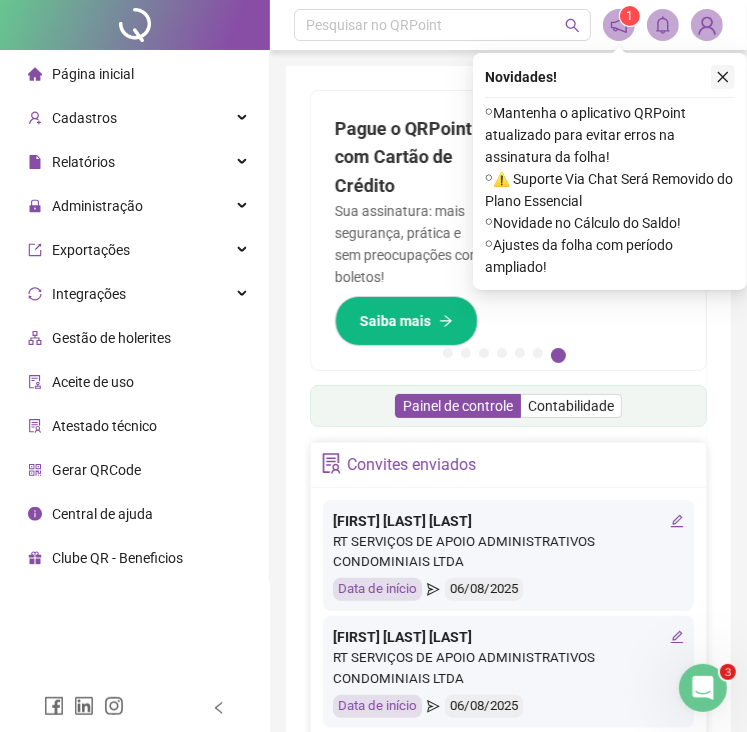 click 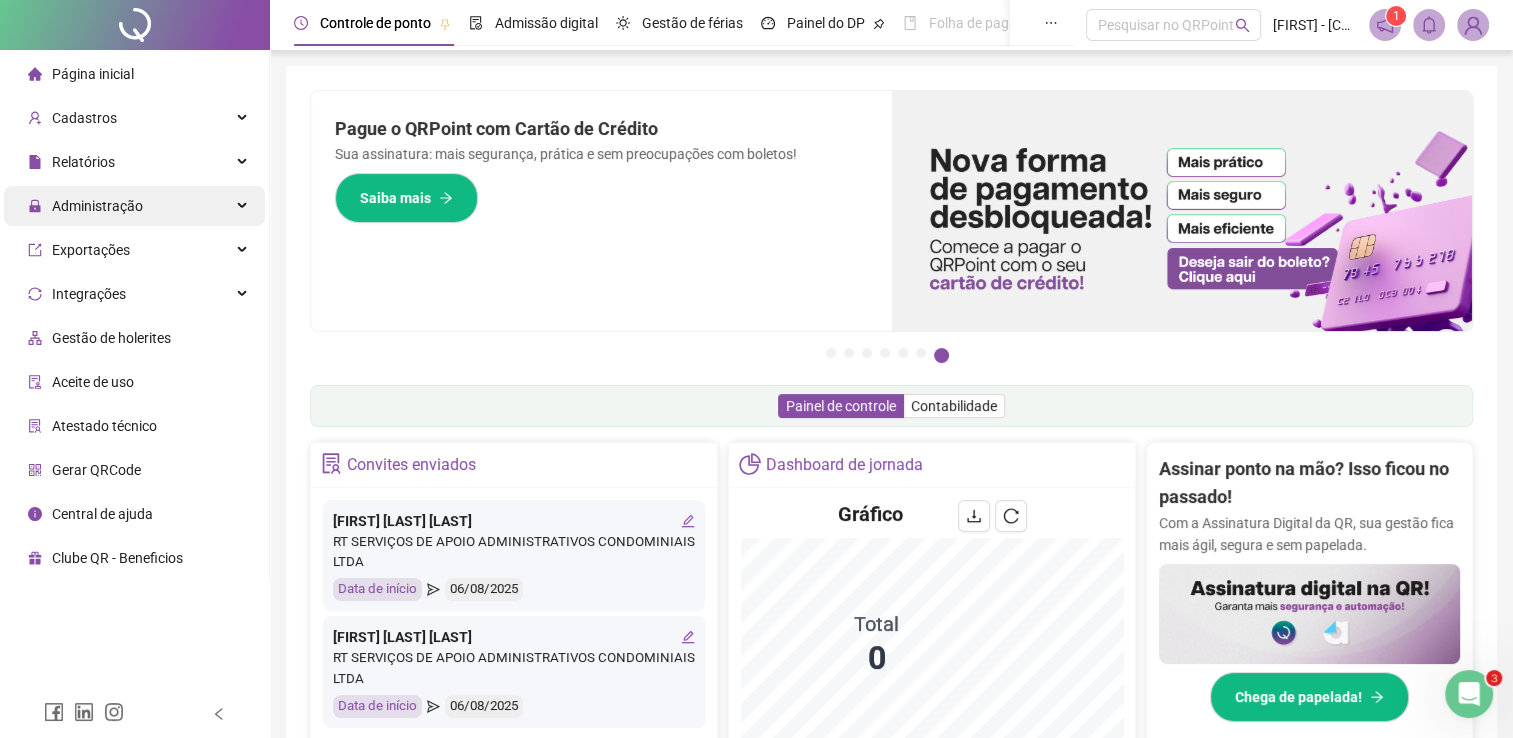 click on "Administração" at bounding box center (97, 206) 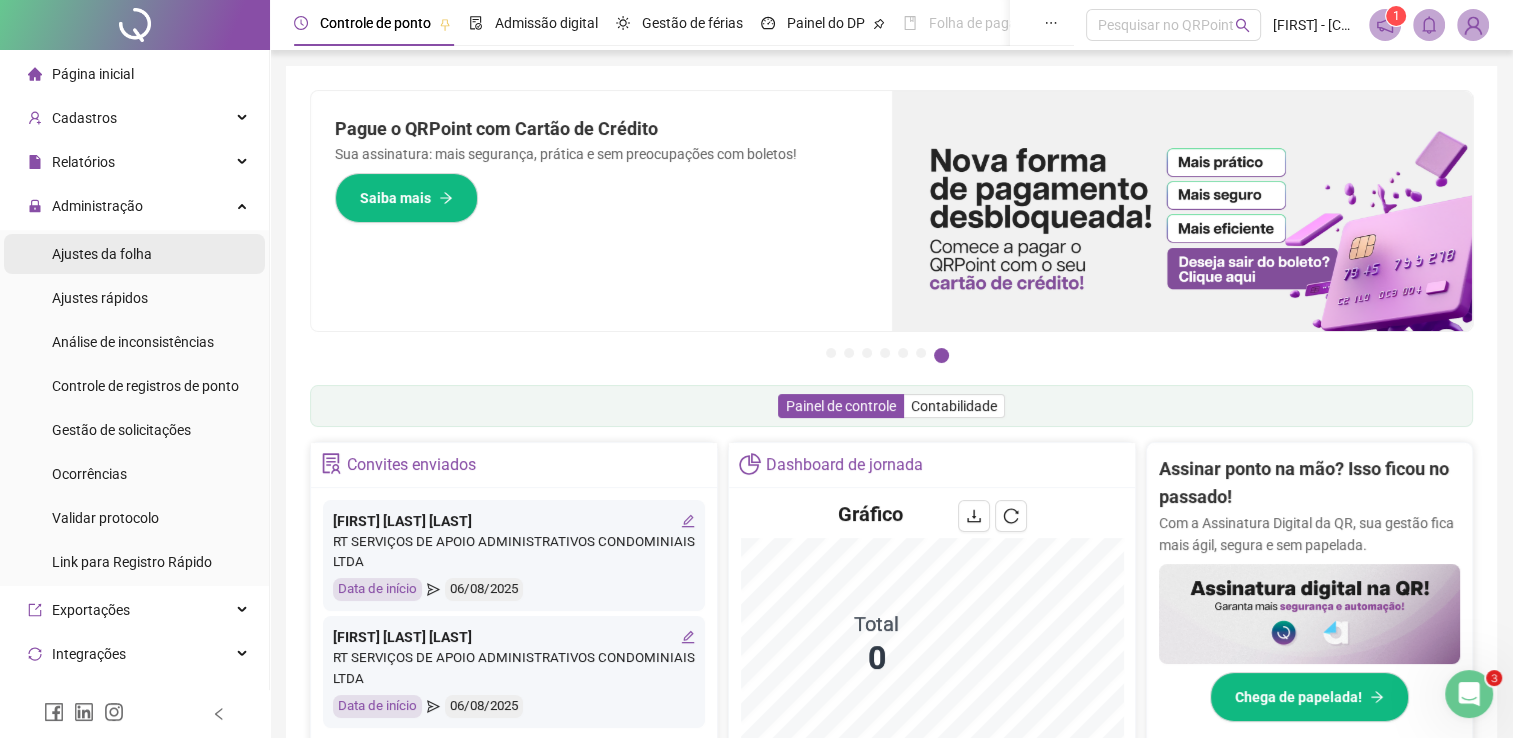 click on "Ajustes da folha" at bounding box center [102, 254] 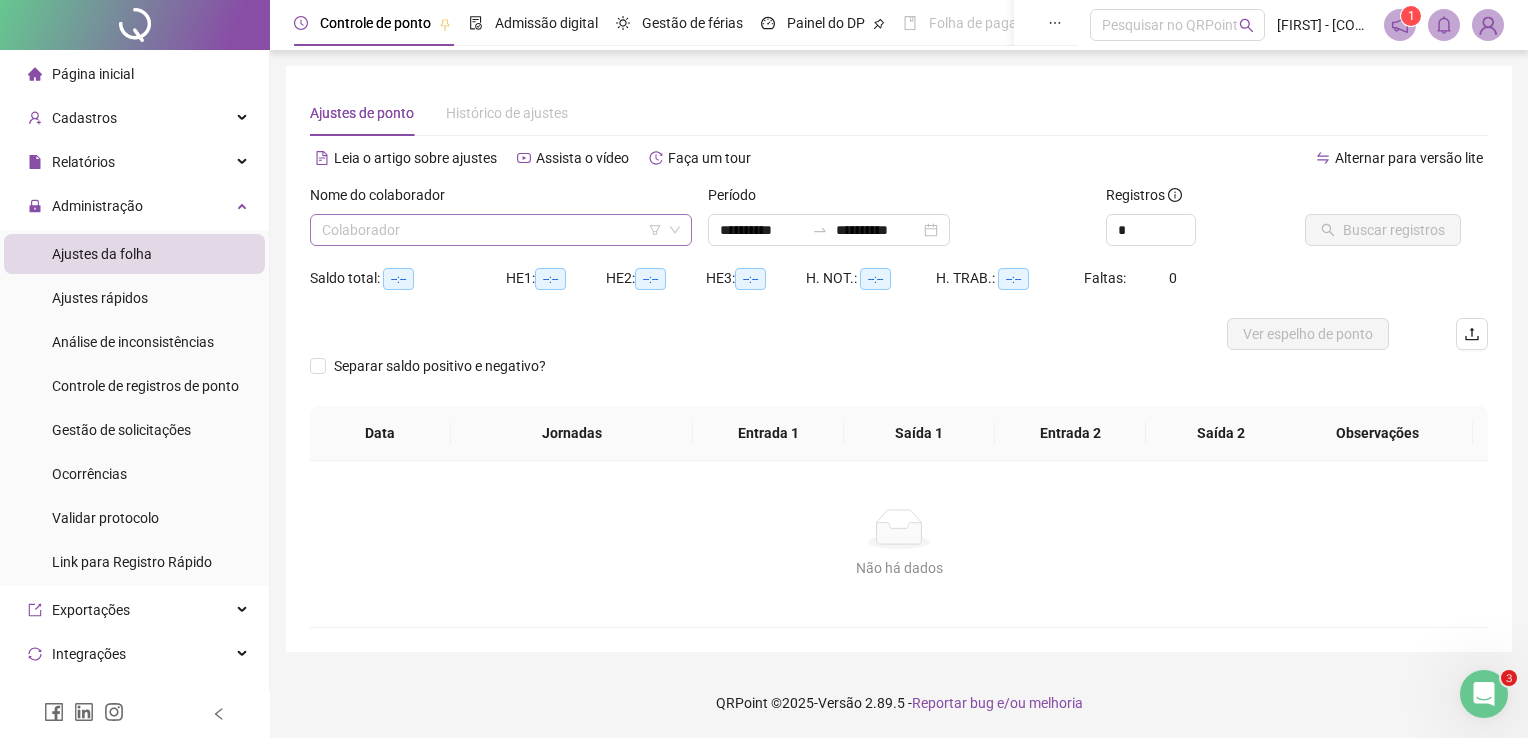 click at bounding box center (492, 230) 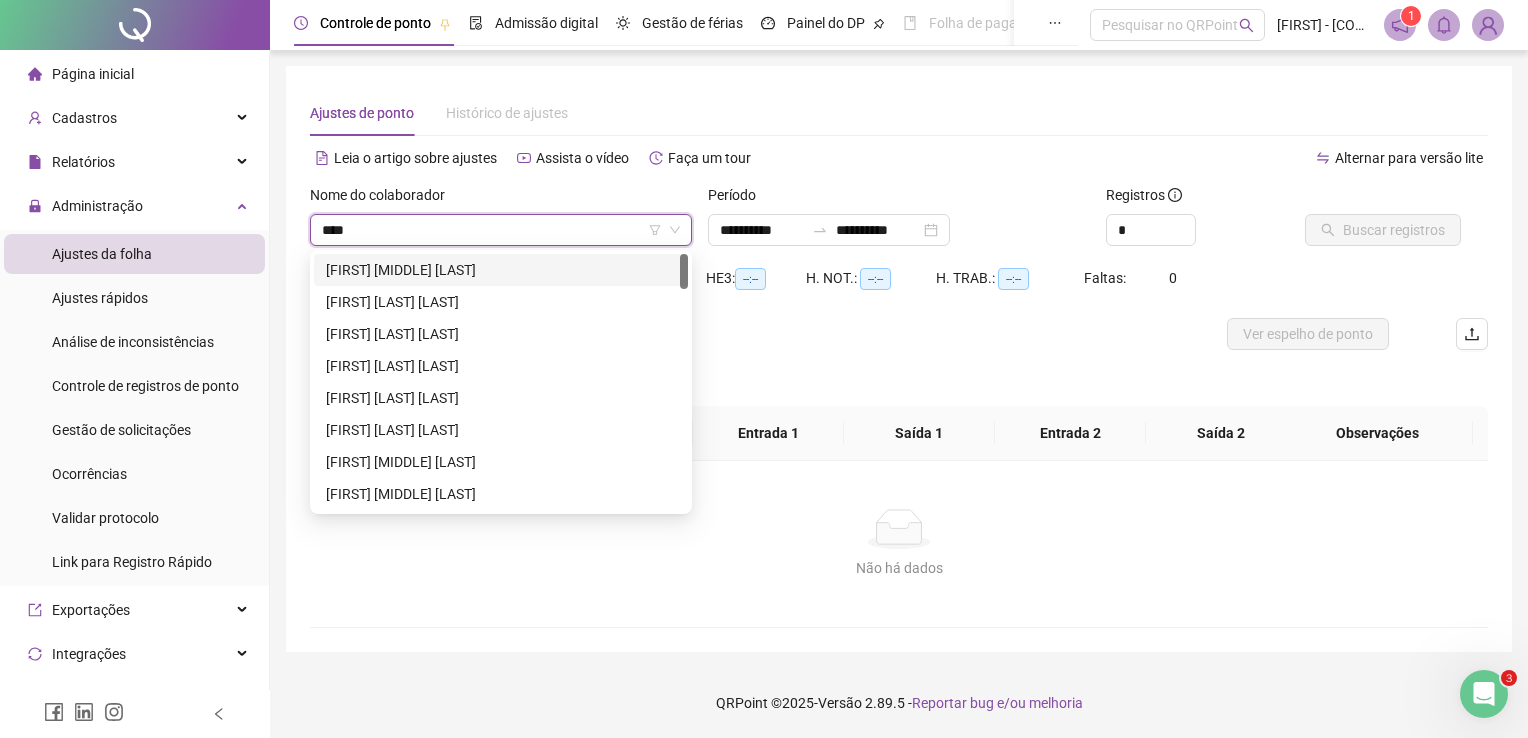 type on "*****" 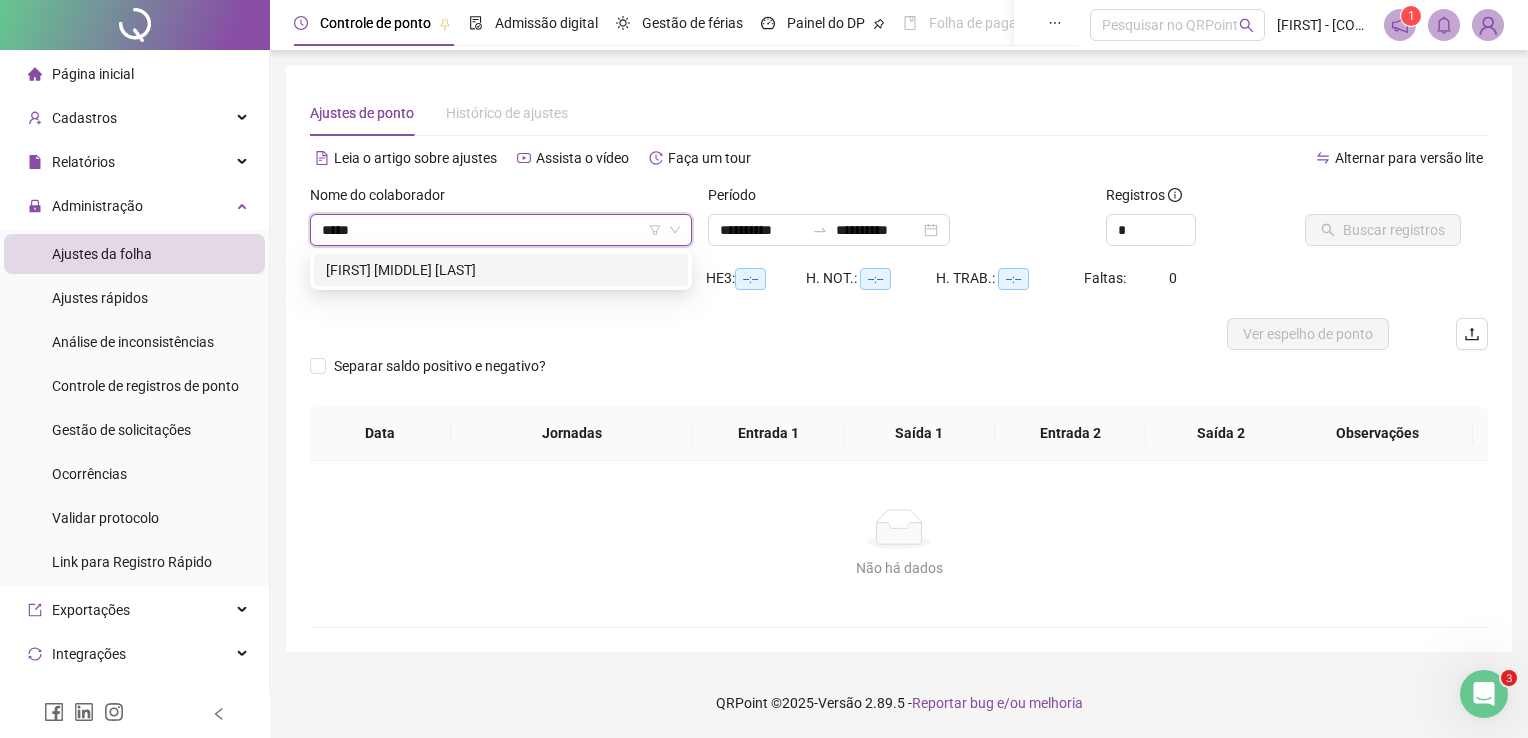drag, startPoint x: 563, startPoint y: 272, endPoint x: 639, endPoint y: 266, distance: 76.23647 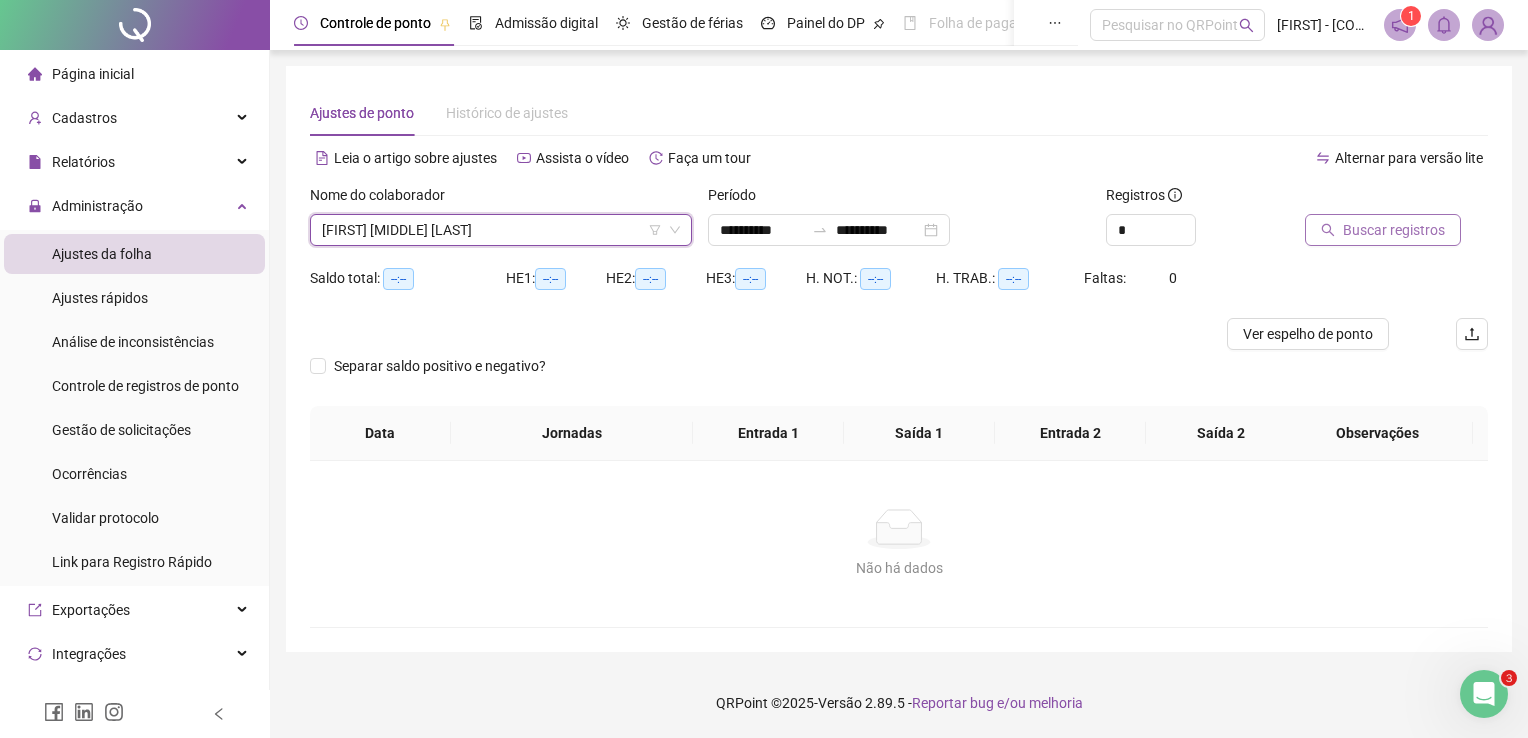 click on "Buscar registros" at bounding box center (1383, 230) 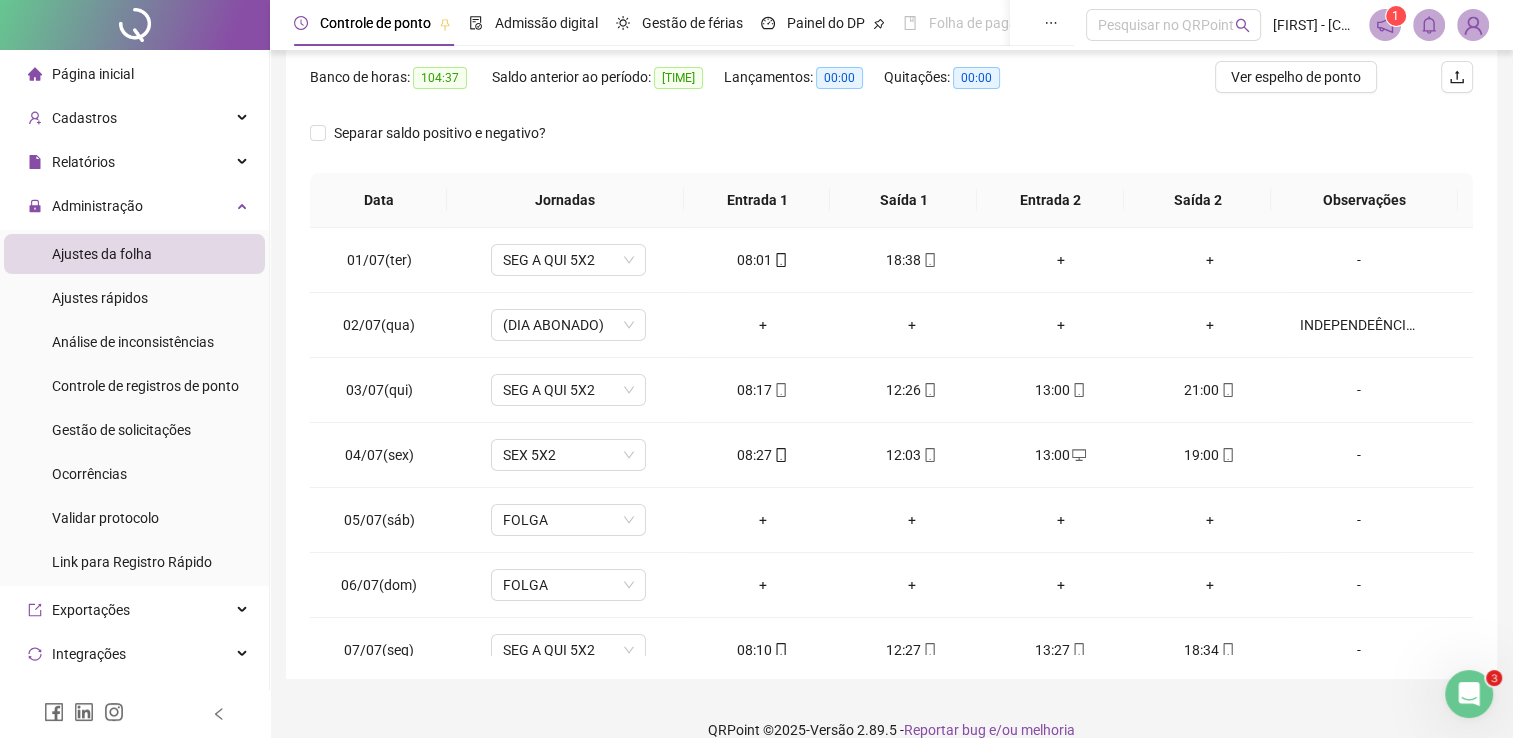scroll, scrollTop: 283, scrollLeft: 0, axis: vertical 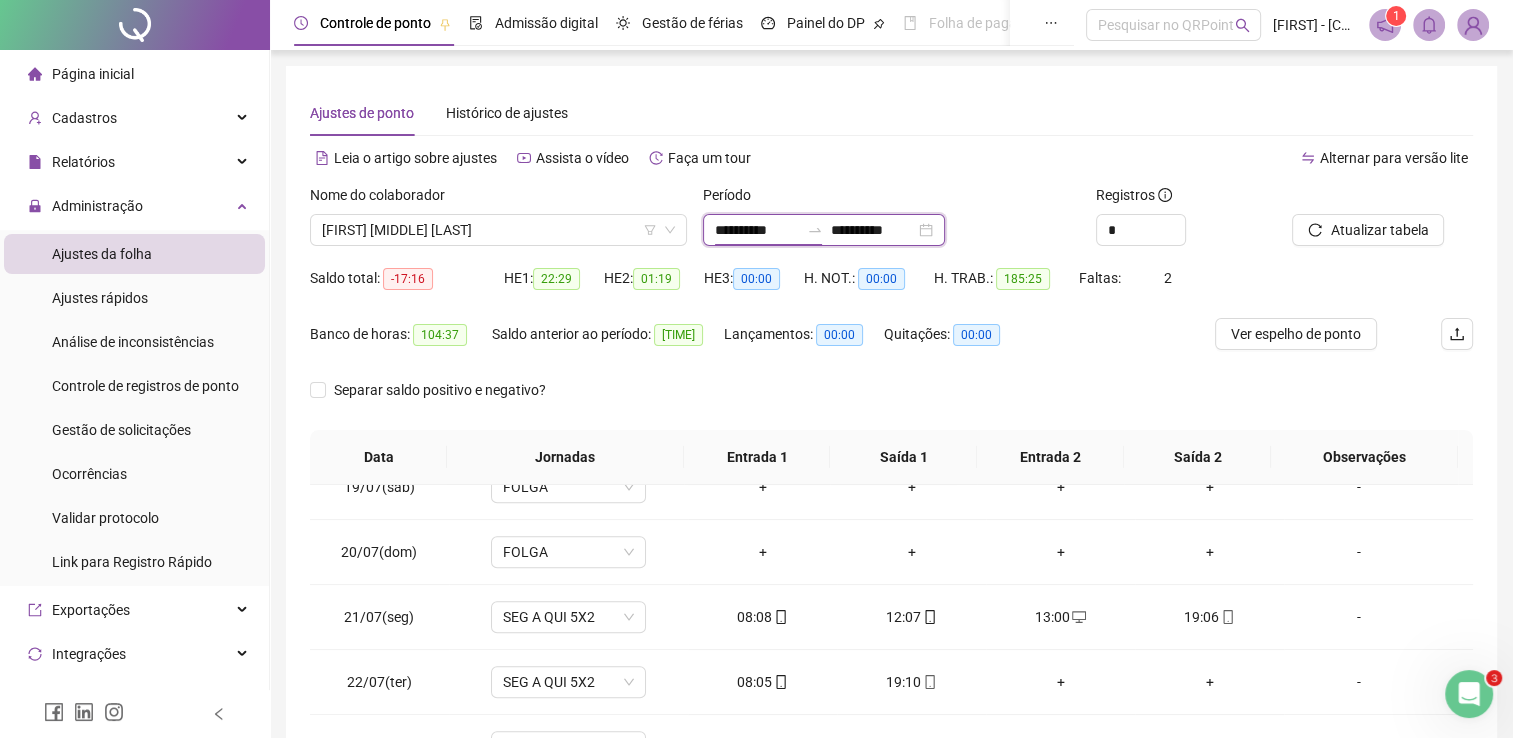 click on "**********" at bounding box center [757, 230] 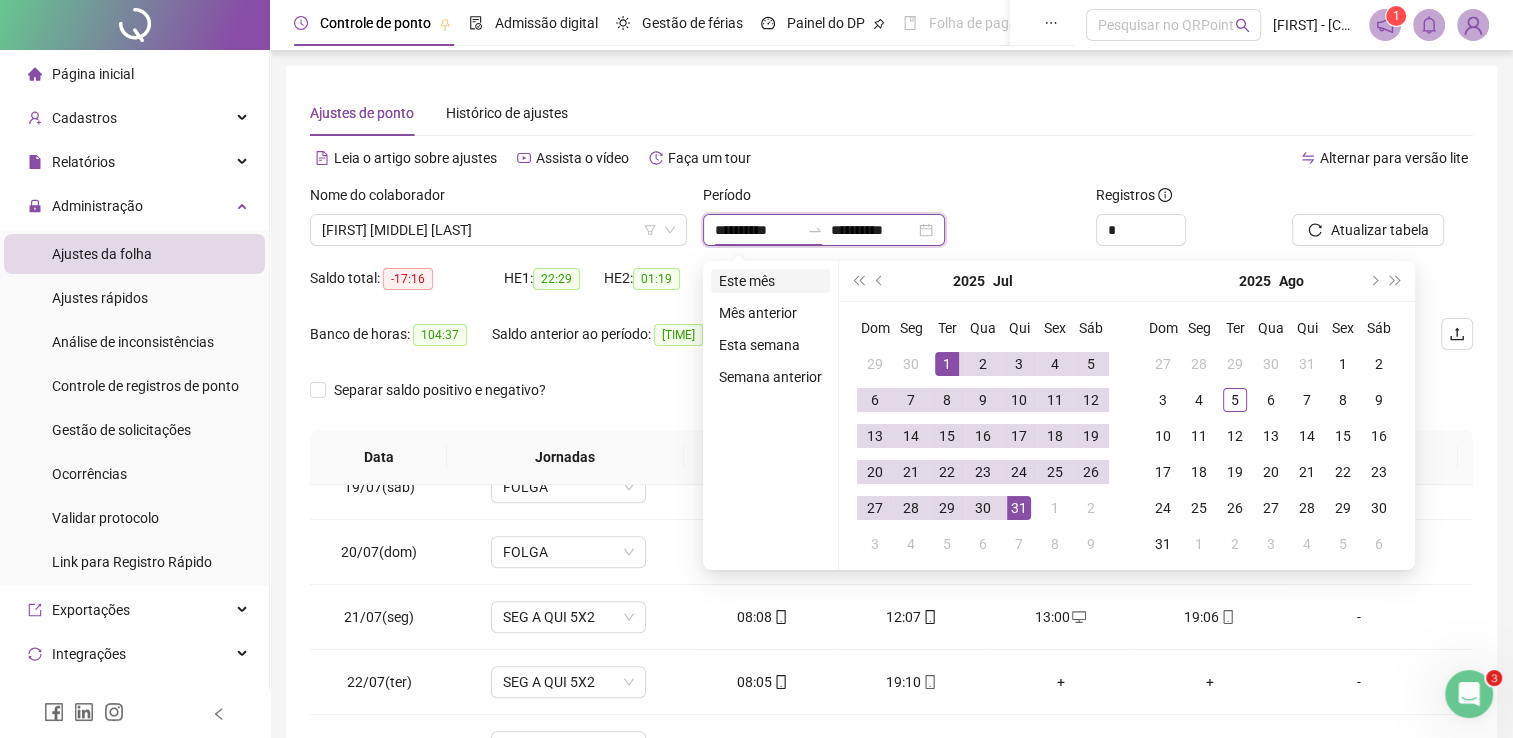 type on "**********" 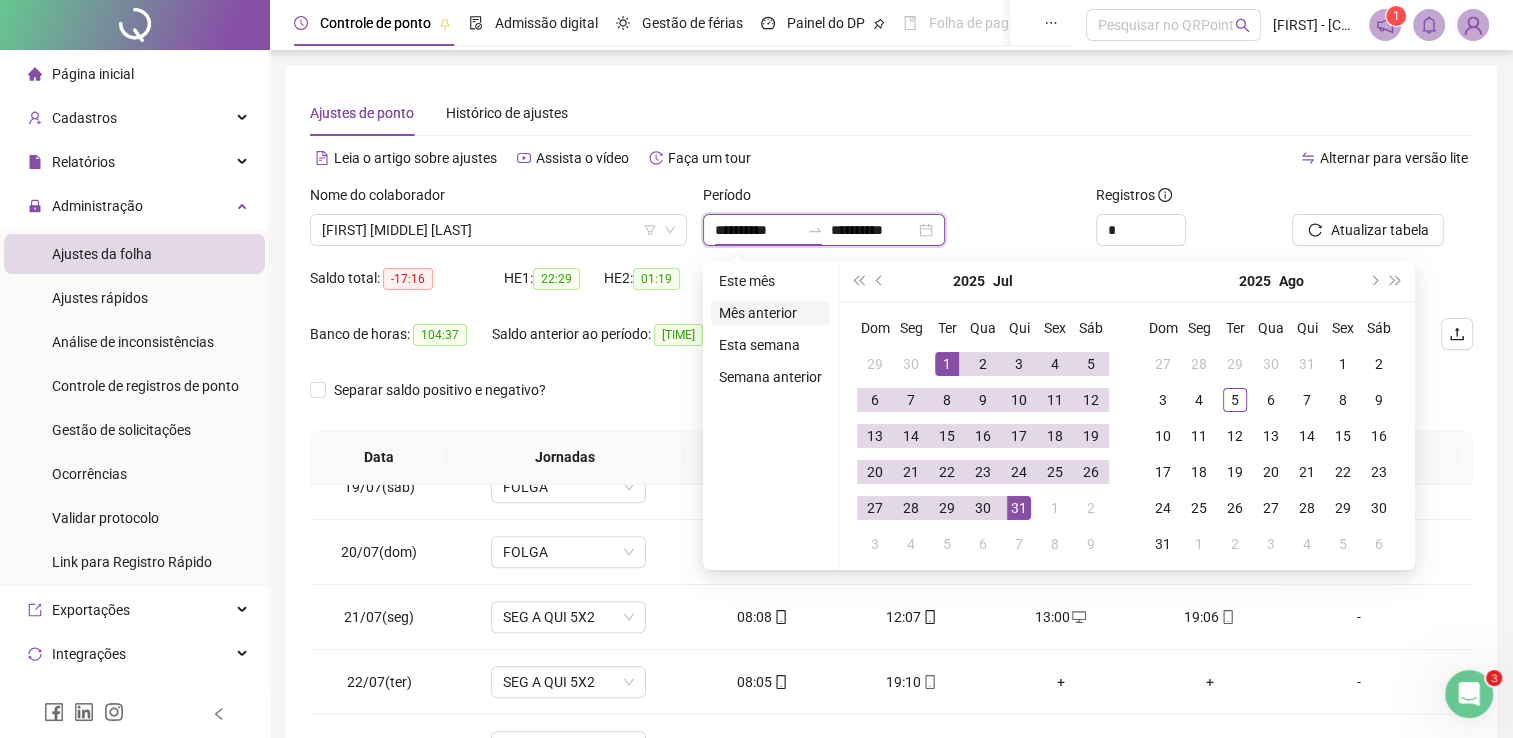 type on "**********" 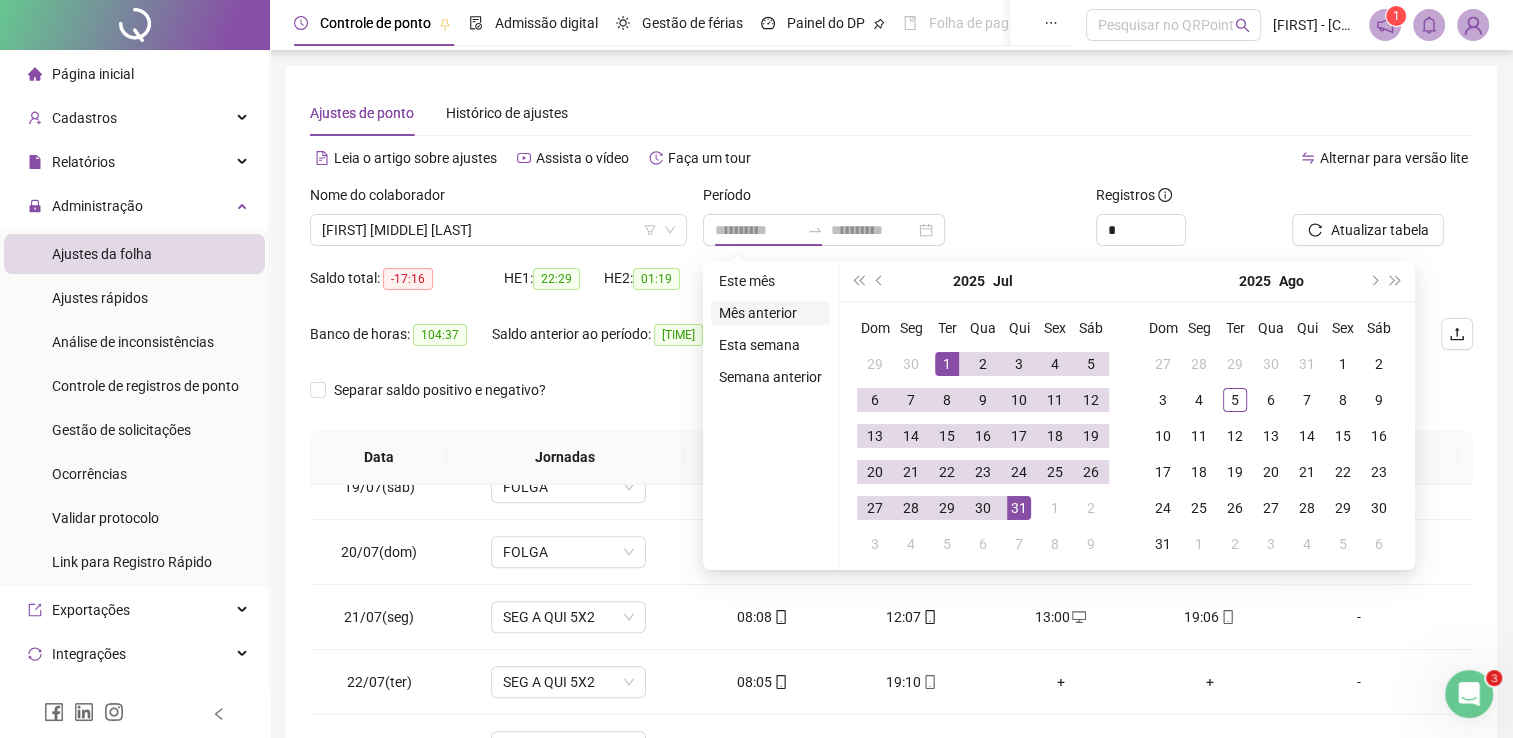 click on "Mês anterior" at bounding box center (770, 313) 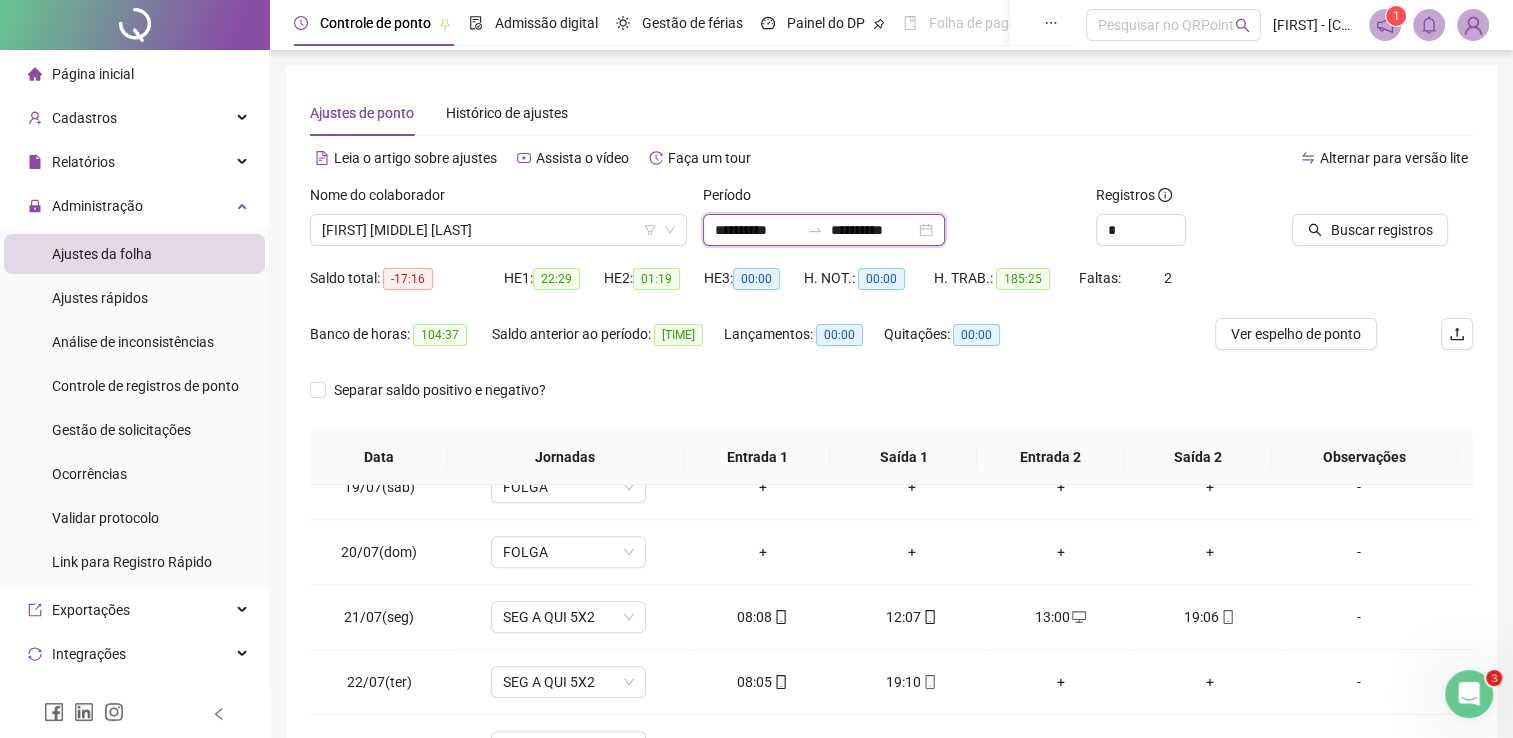 click on "**********" at bounding box center [757, 230] 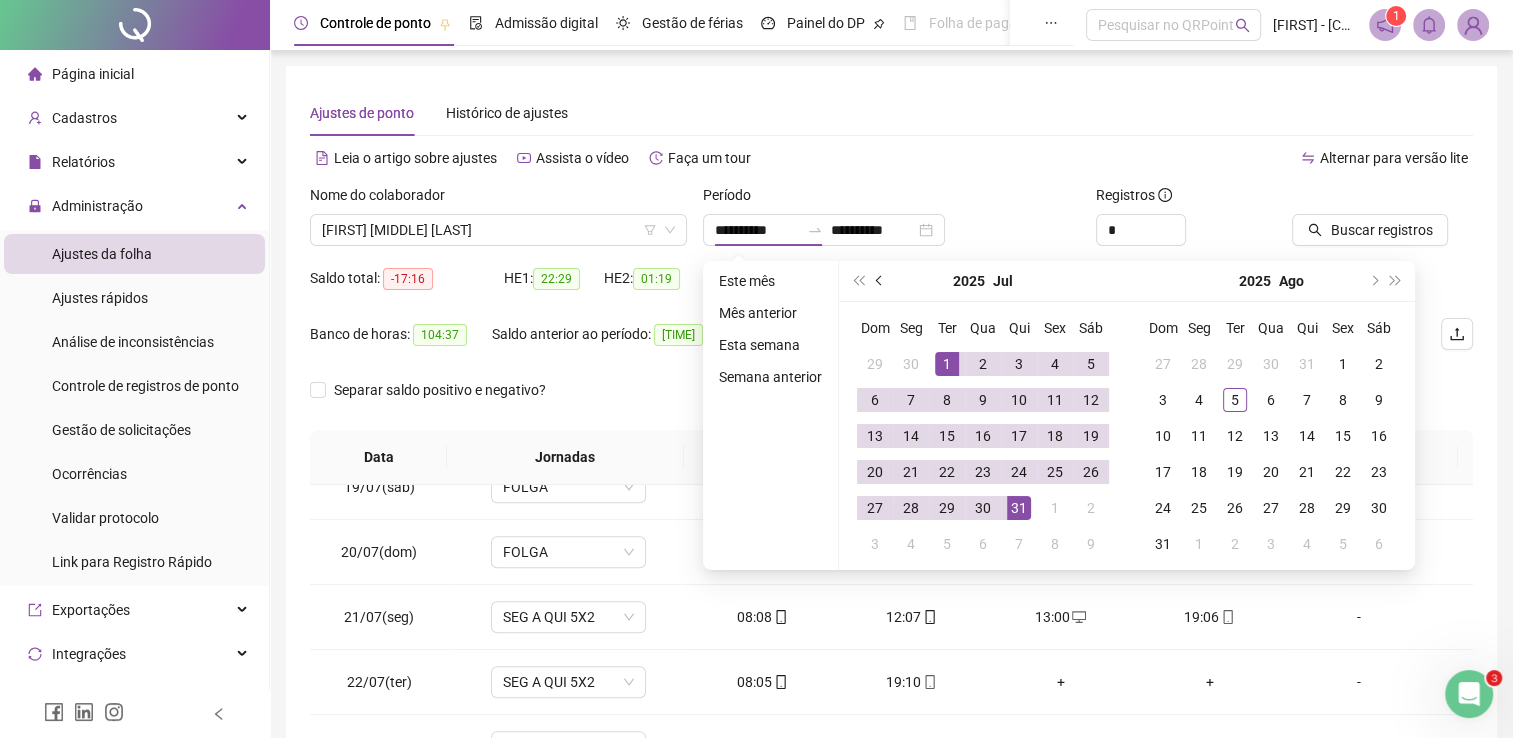 click at bounding box center [880, 281] 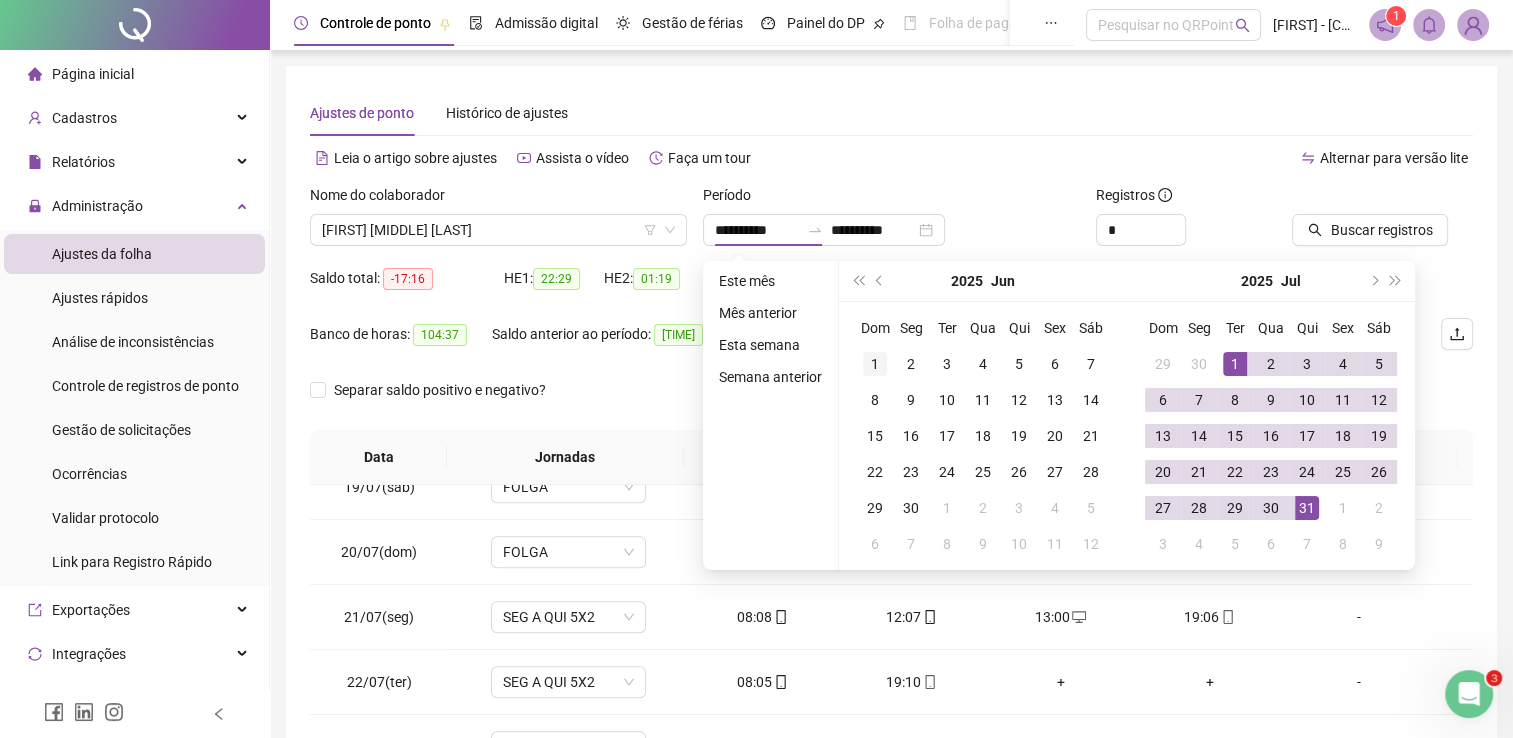 type on "**********" 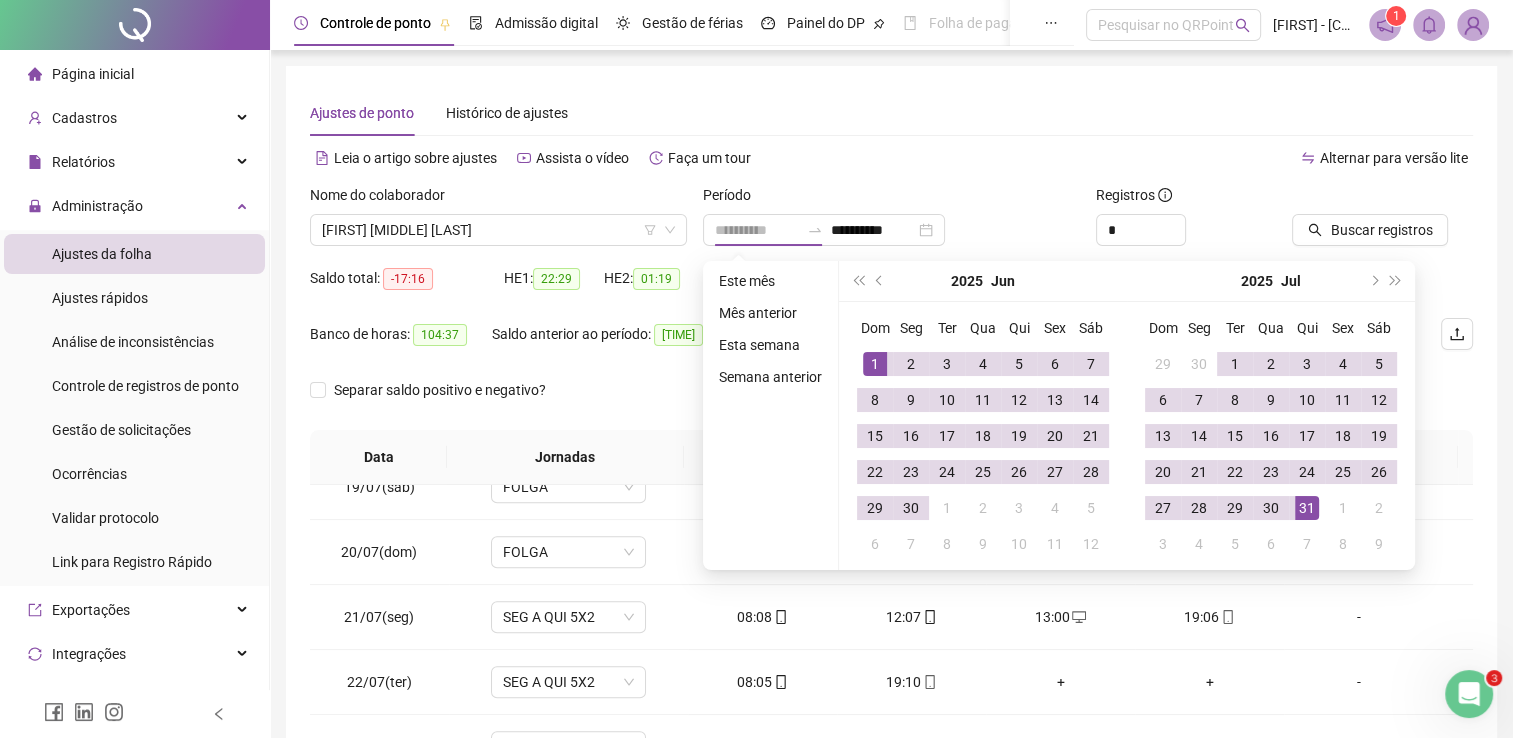 click on "1" at bounding box center (875, 364) 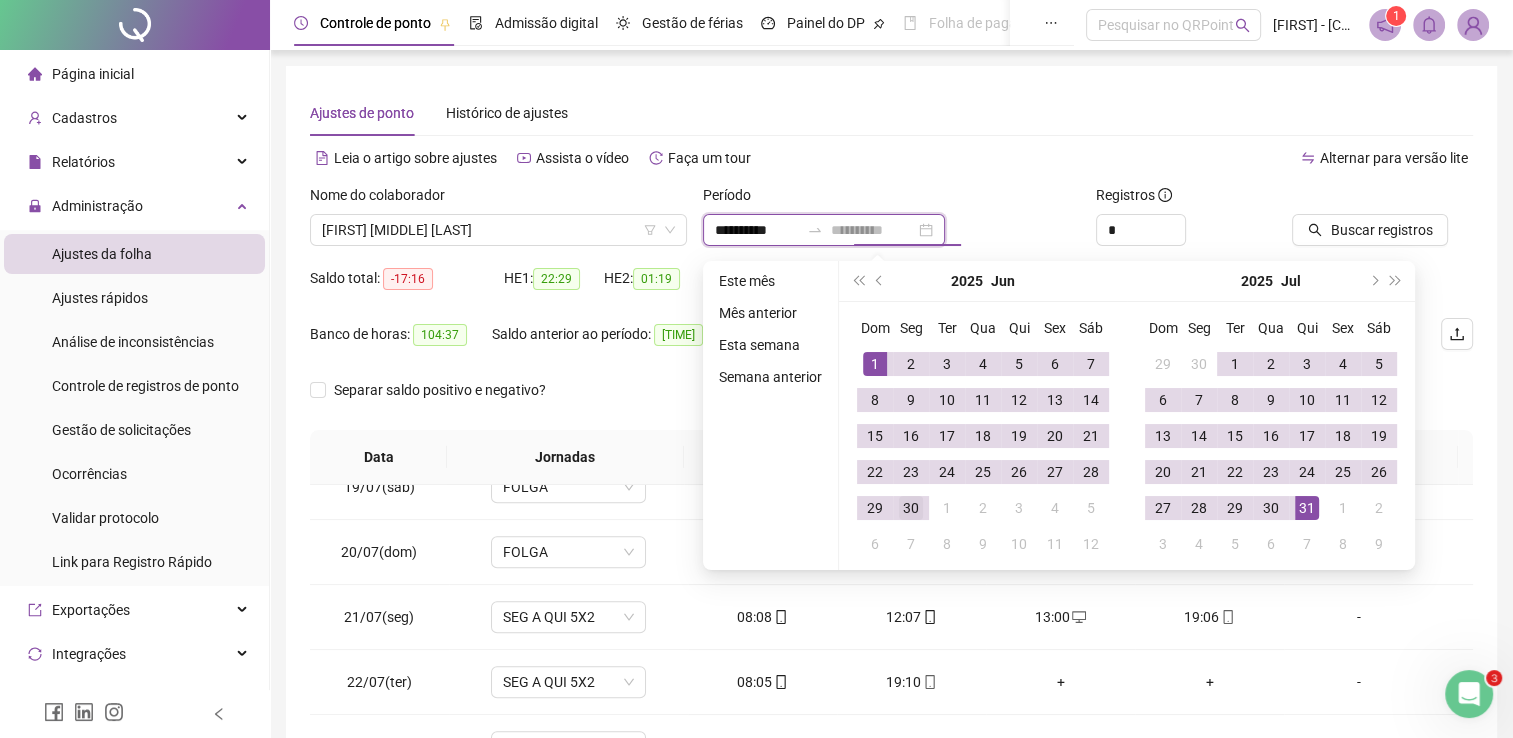 type on "**********" 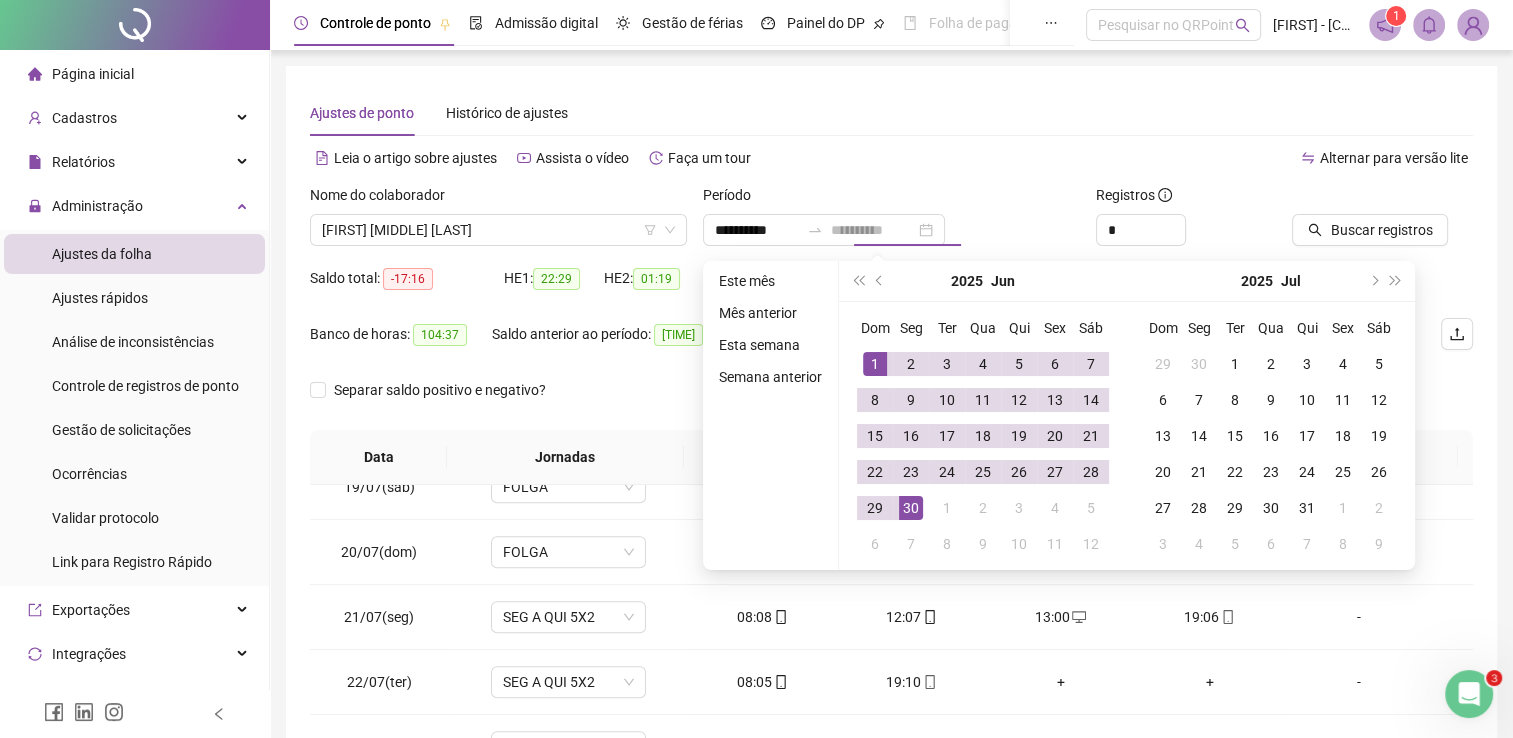click on "30" at bounding box center [911, 508] 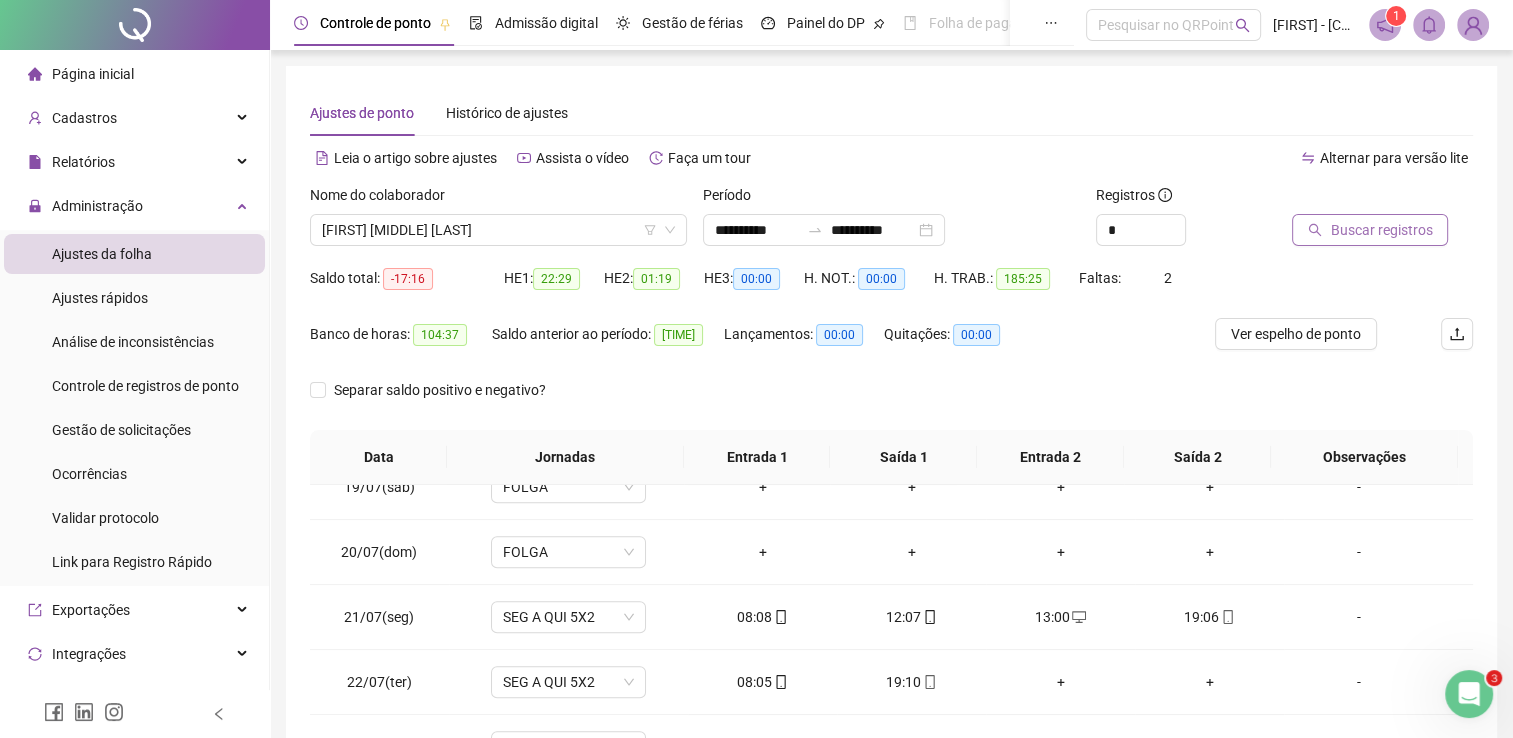 click on "Buscar registros" at bounding box center (1381, 230) 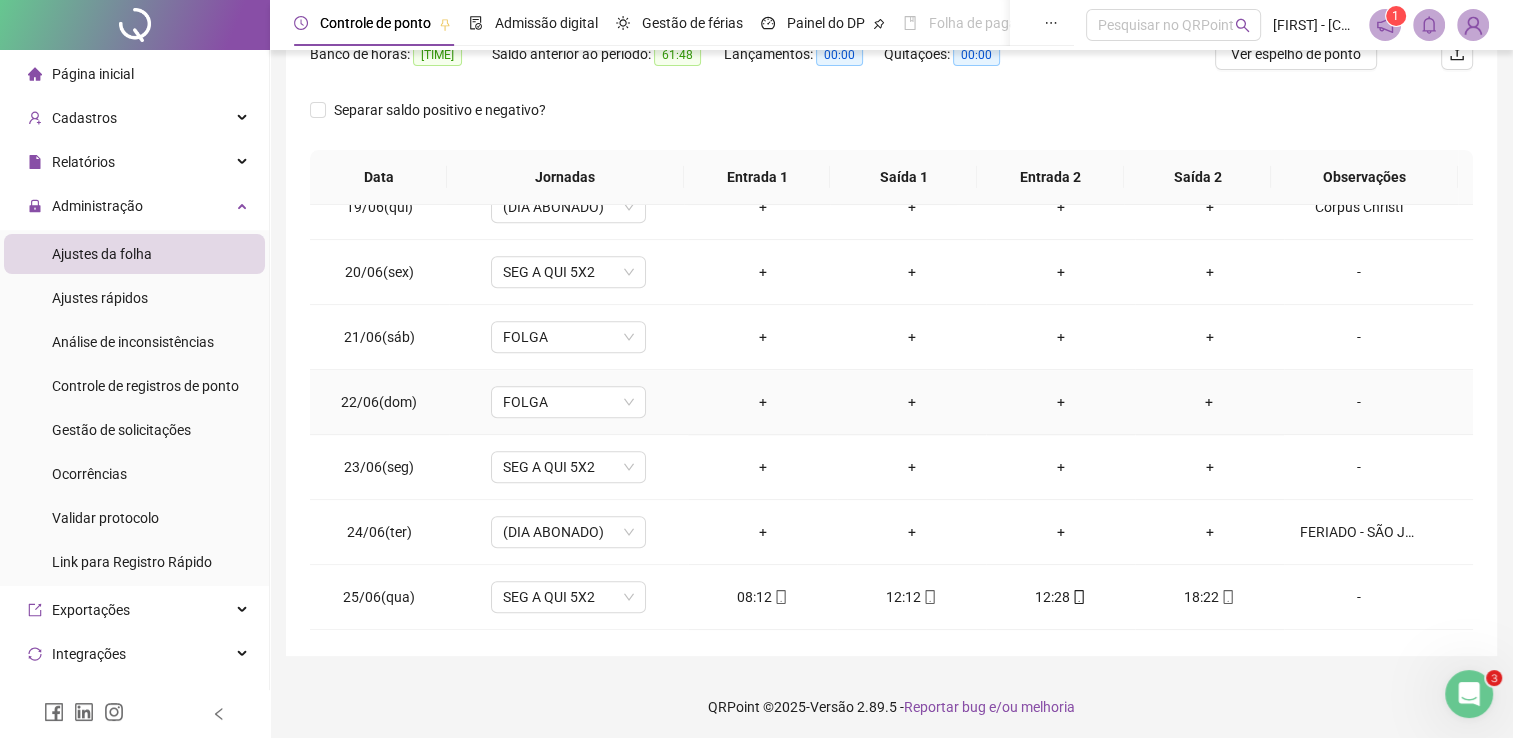 scroll, scrollTop: 283, scrollLeft: 0, axis: vertical 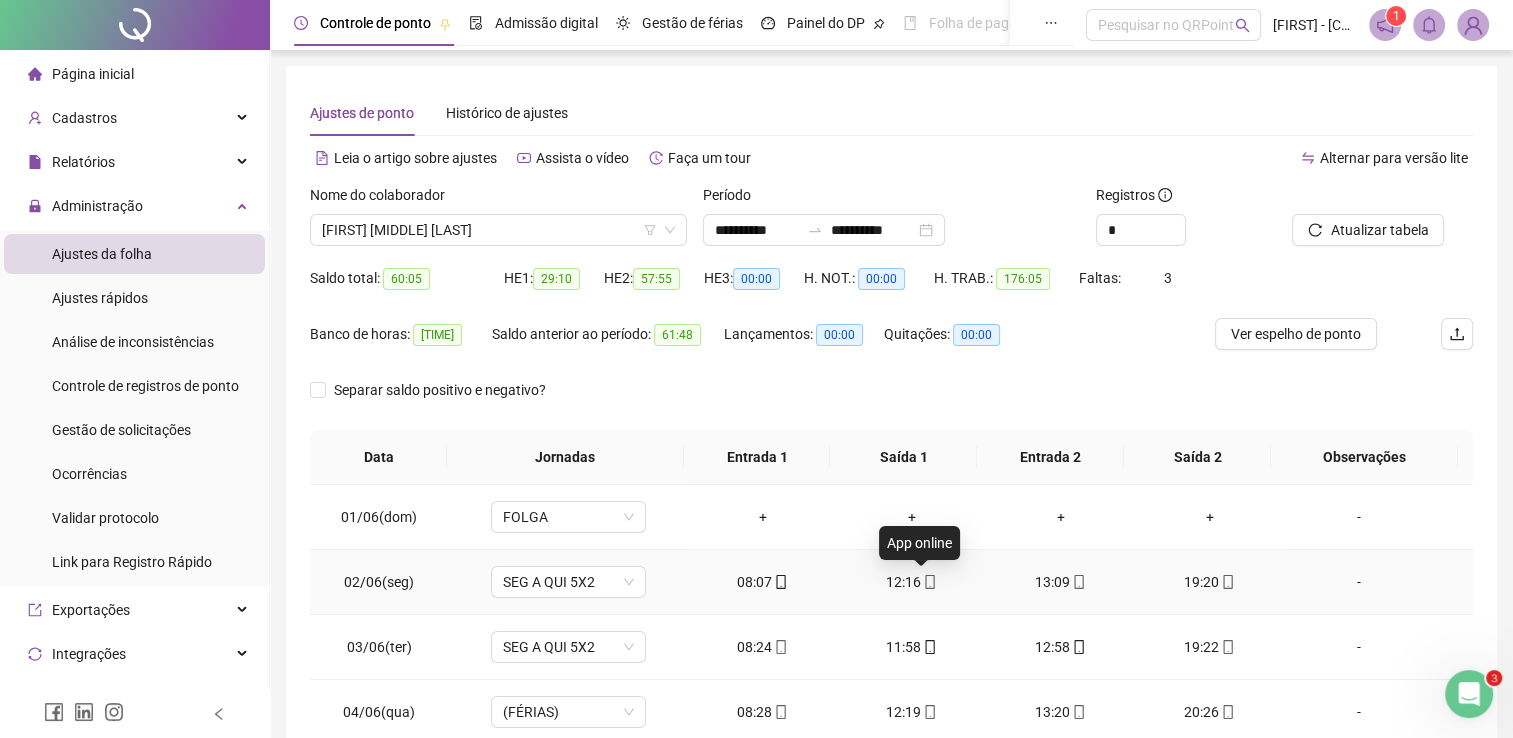 drag, startPoint x: 925, startPoint y: 582, endPoint x: 952, endPoint y: 554, distance: 38.8973 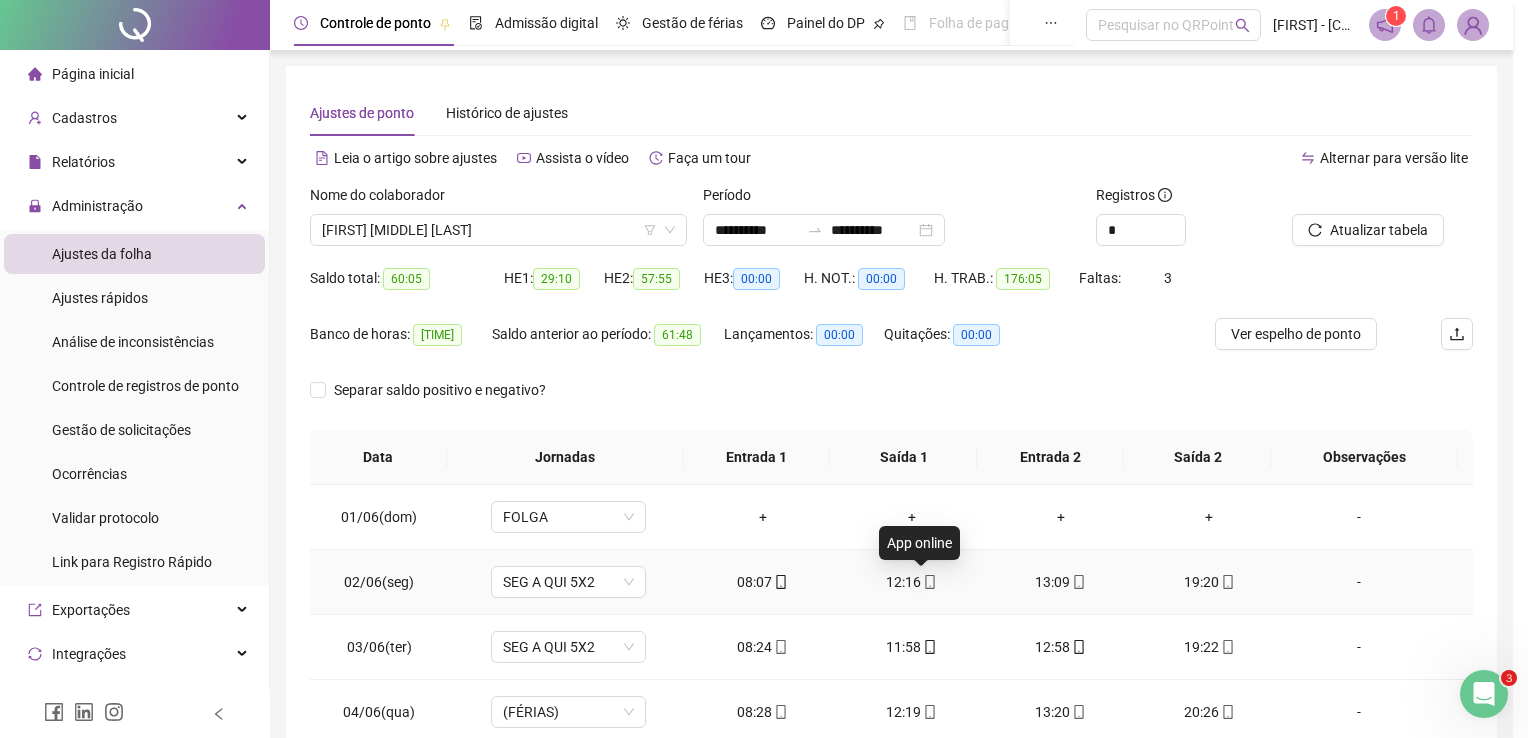 type on "**********" 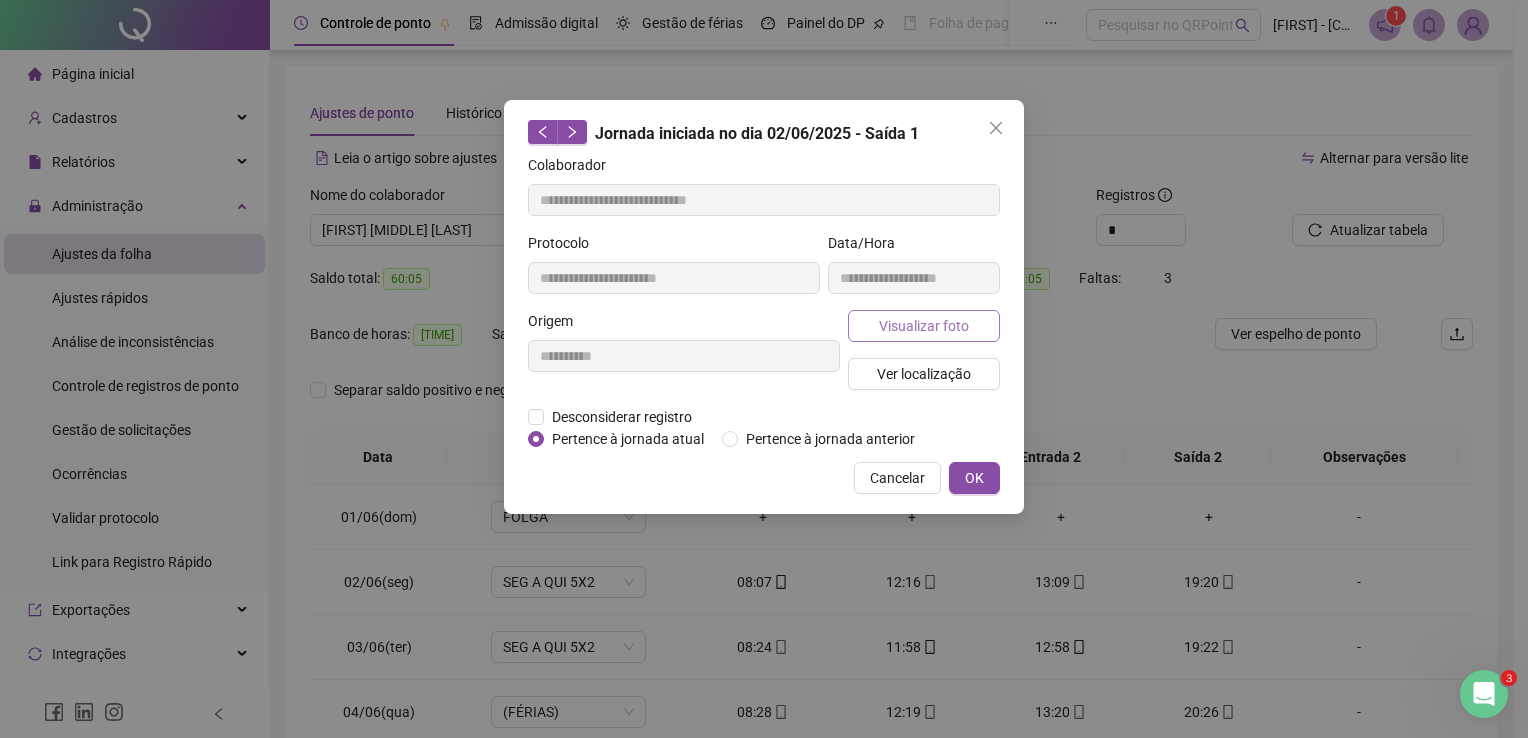 click on "Visualizar foto" at bounding box center [924, 326] 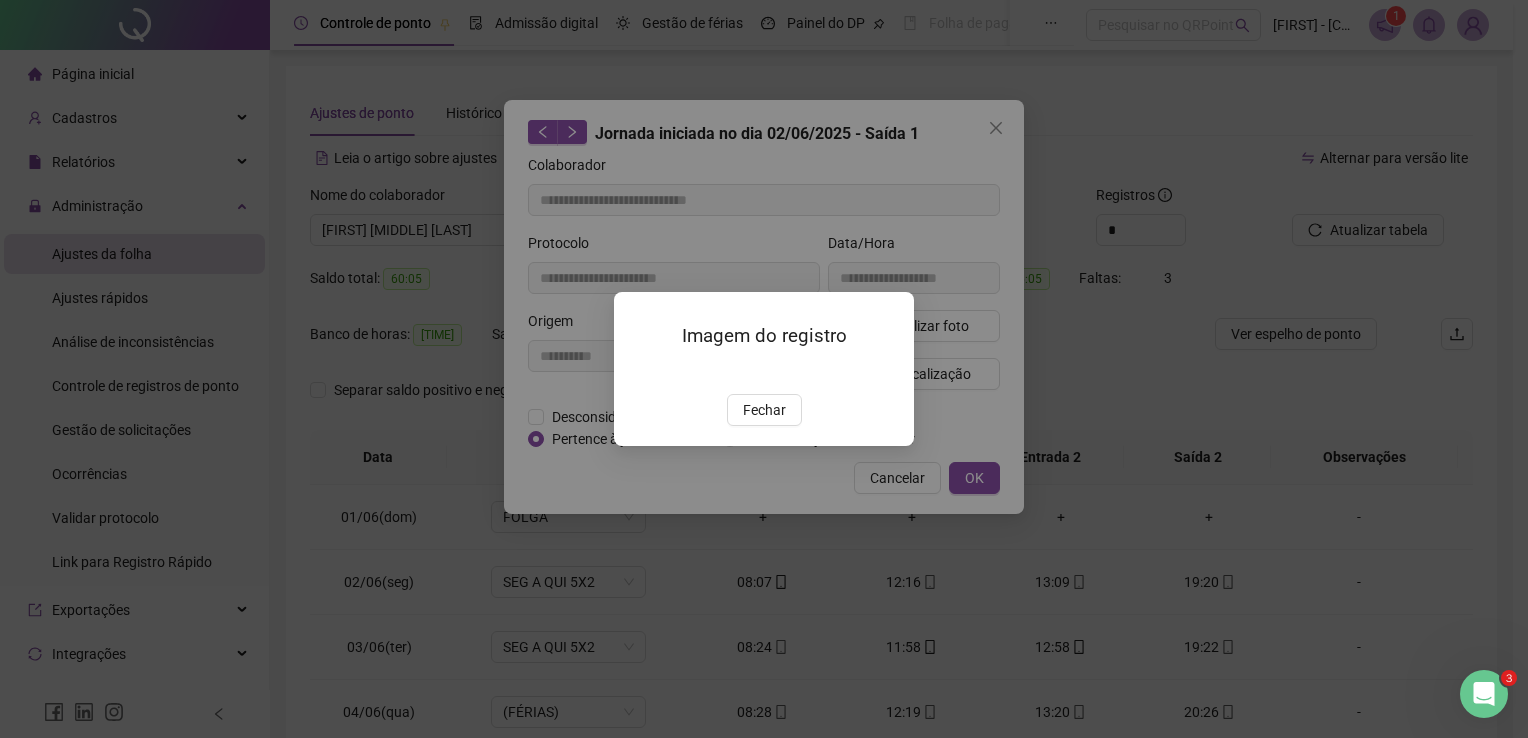 click at bounding box center (638, 372) 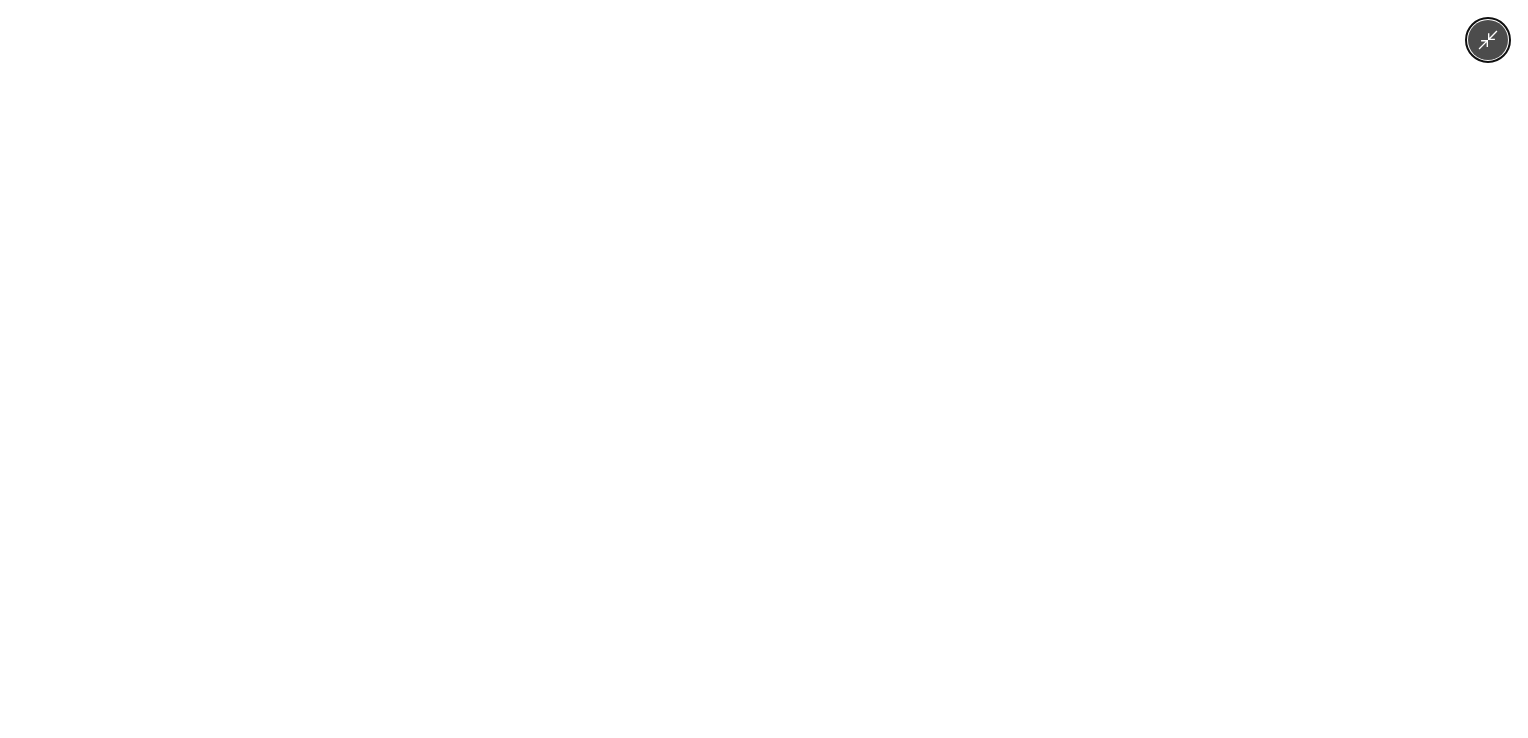 click at bounding box center [764, 369] 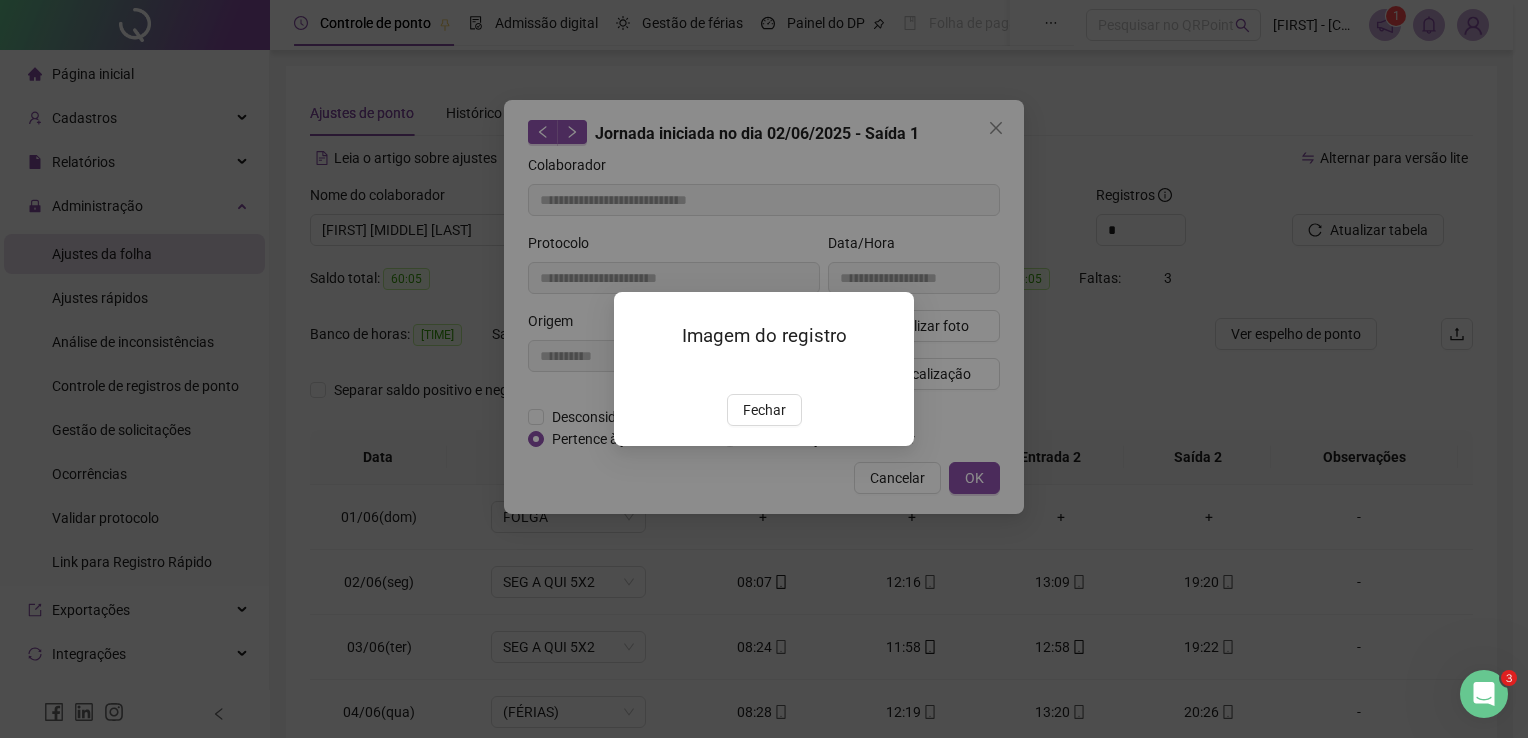 click at bounding box center (638, 372) 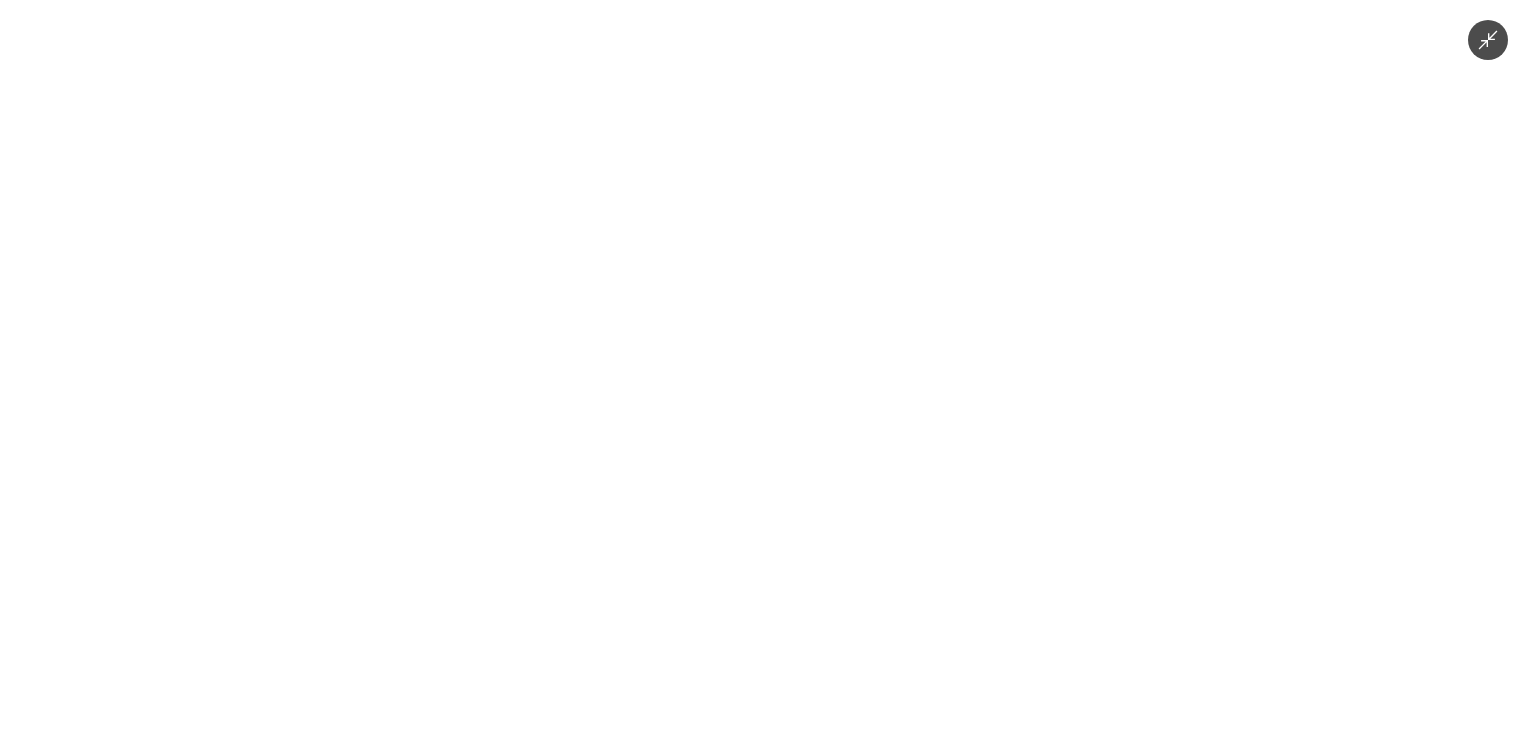 click at bounding box center [764, 369] 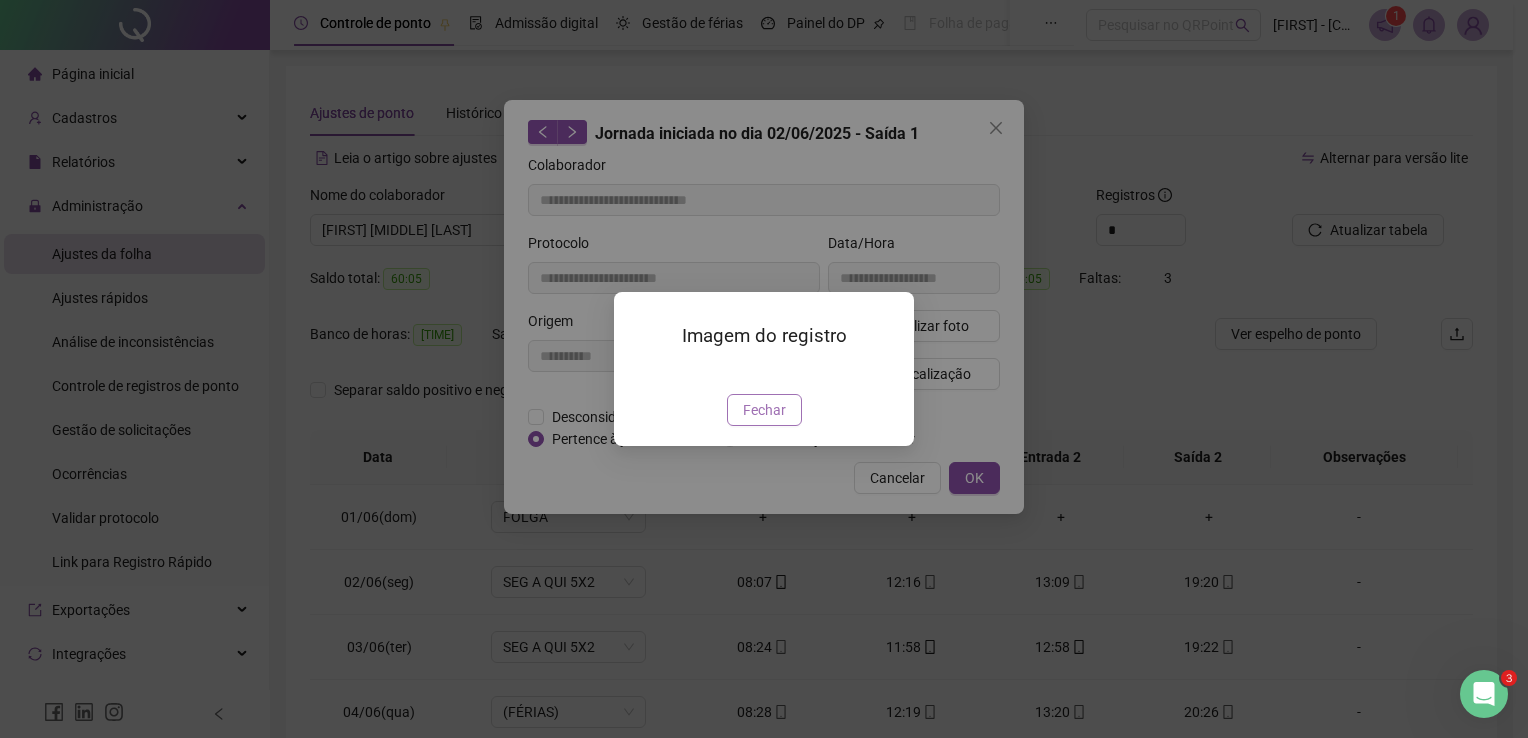 click on "Fechar" at bounding box center [764, 410] 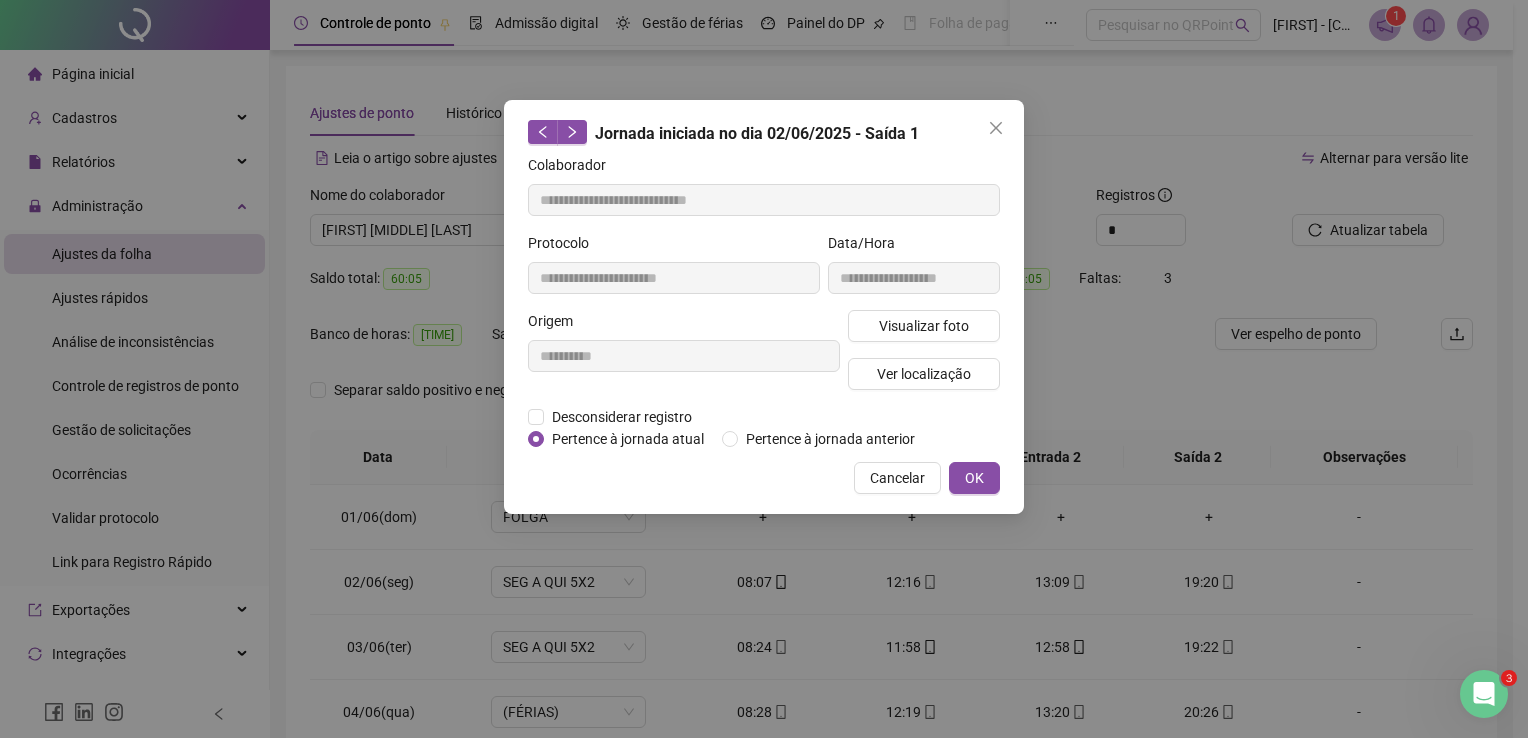 drag, startPoint x: 930, startPoint y: 485, endPoint x: 968, endPoint y: 461, distance: 44.94441 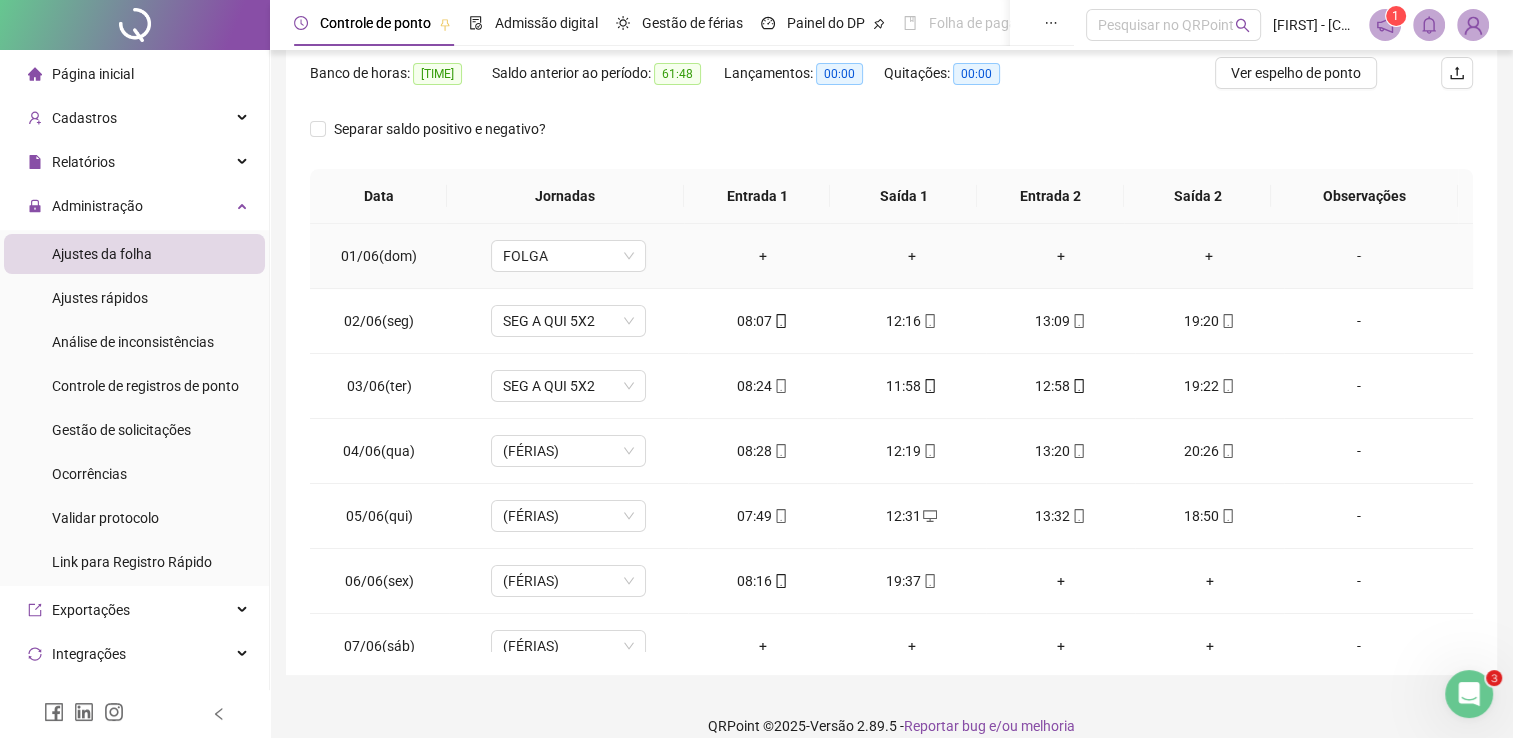 scroll, scrollTop: 283, scrollLeft: 0, axis: vertical 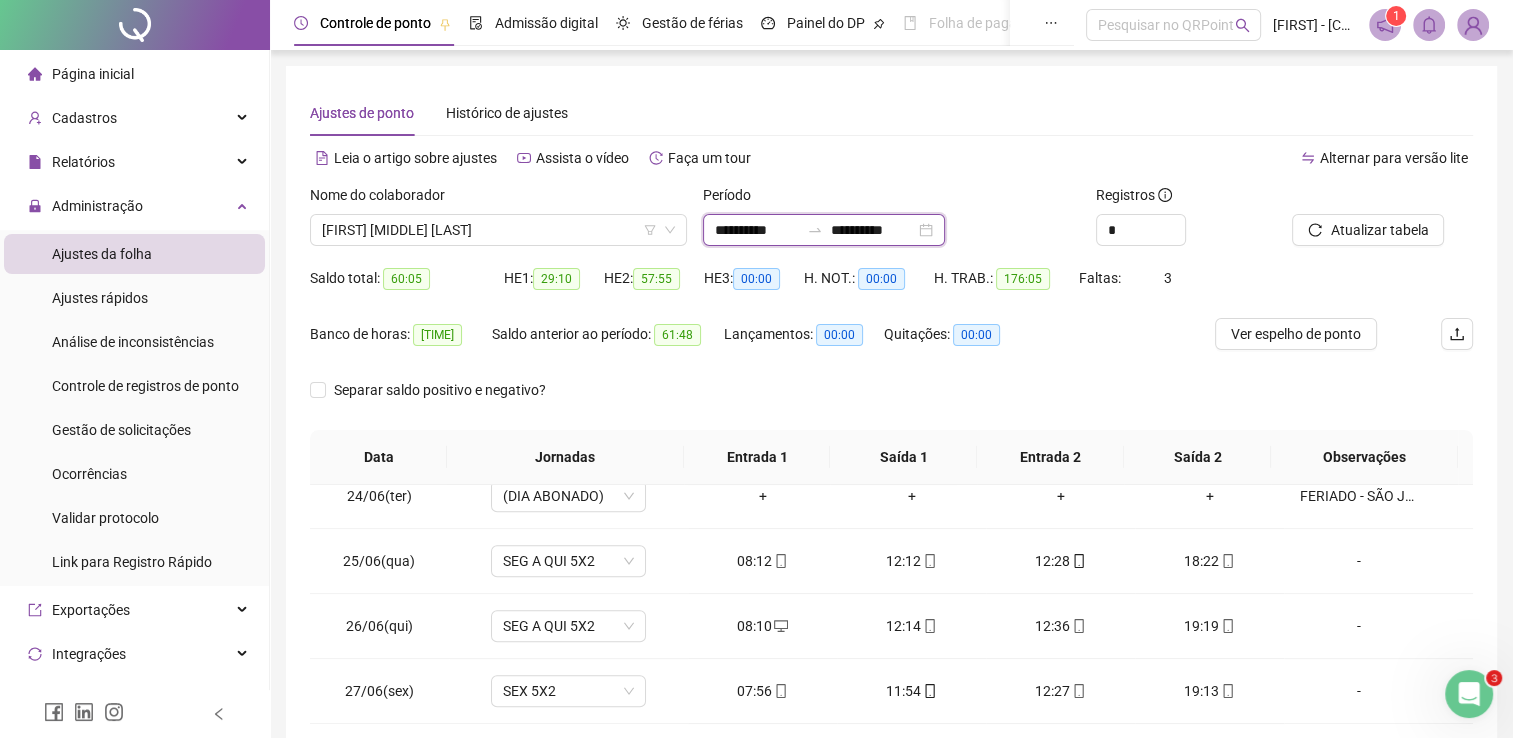 click on "**********" at bounding box center [757, 230] 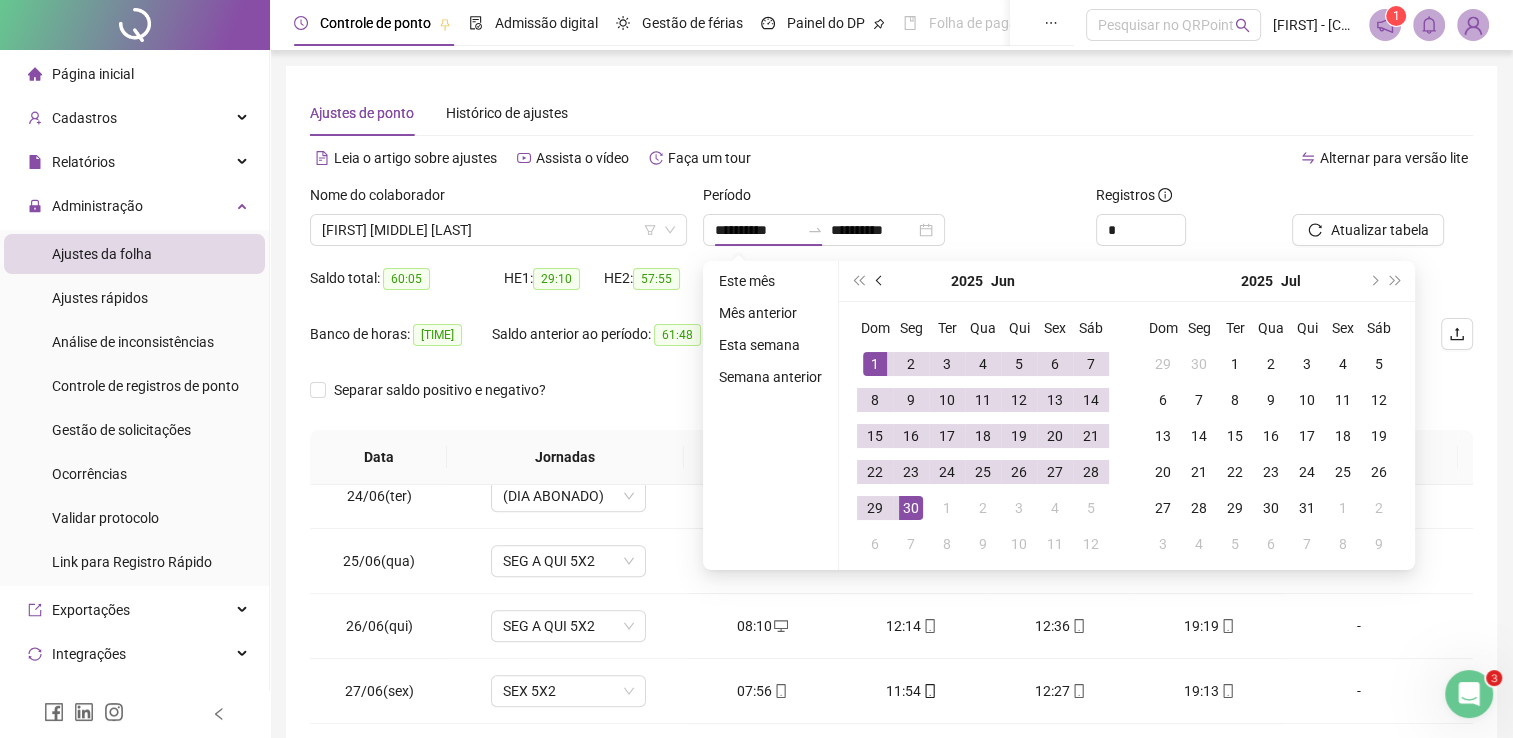 click at bounding box center (880, 281) 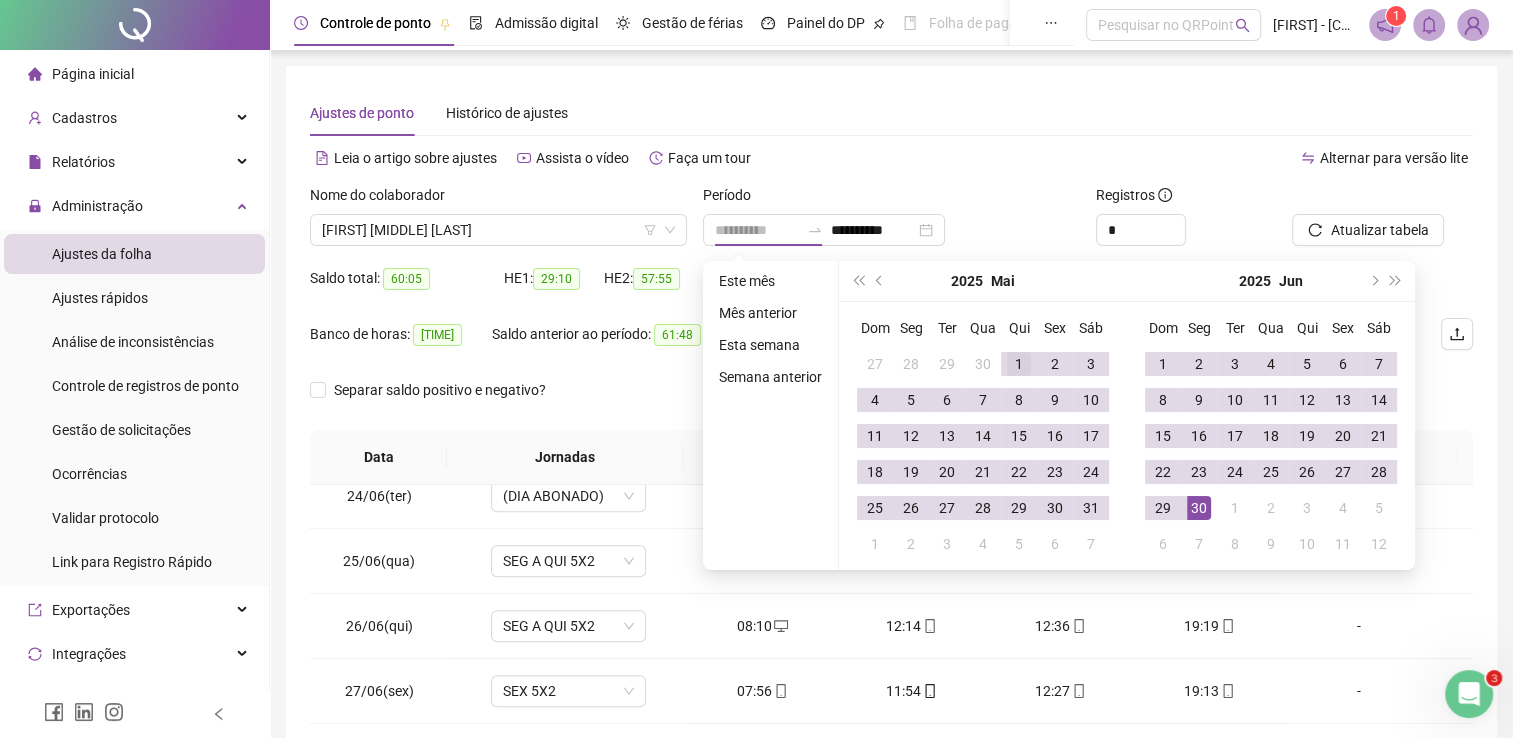 type on "**********" 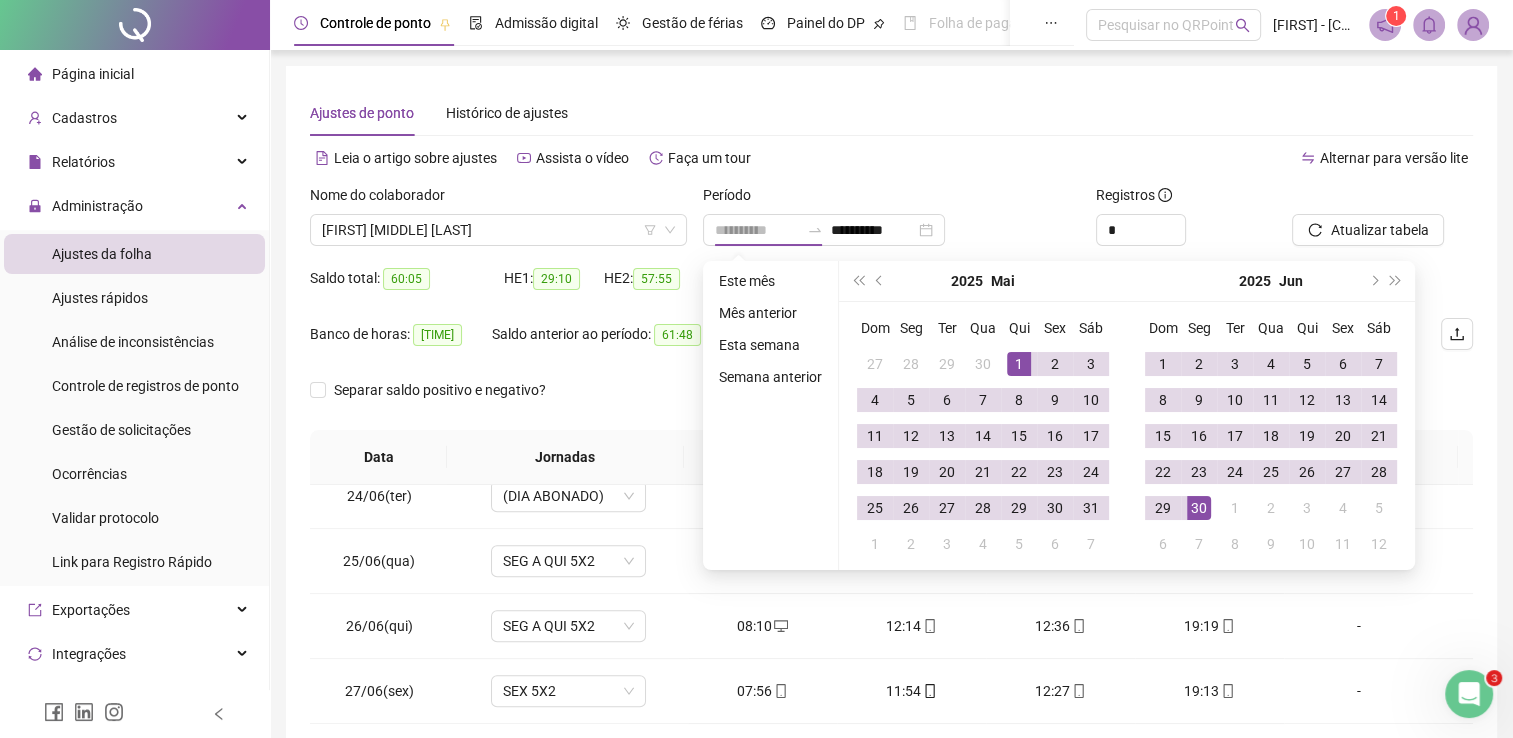 click on "1" at bounding box center [1019, 364] 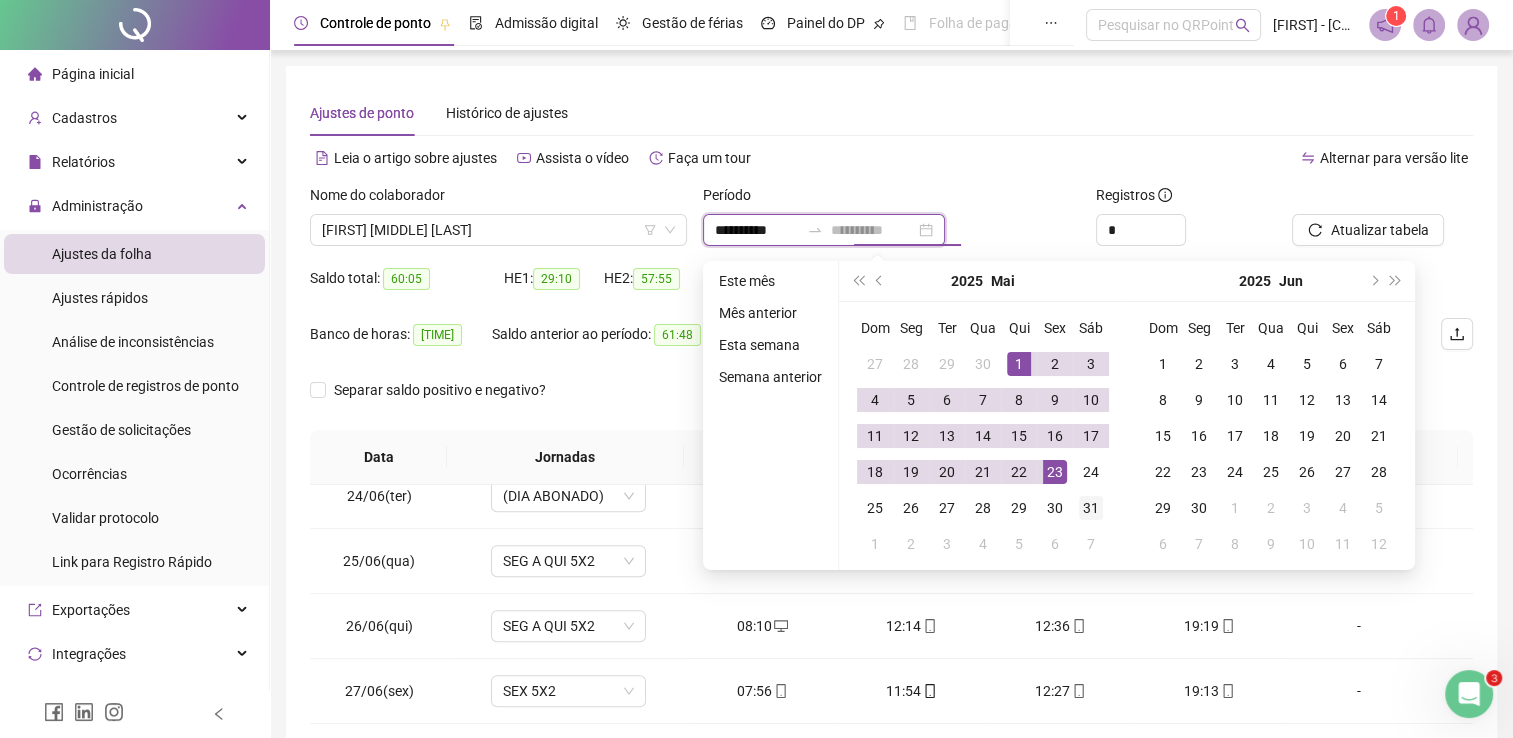 type on "**********" 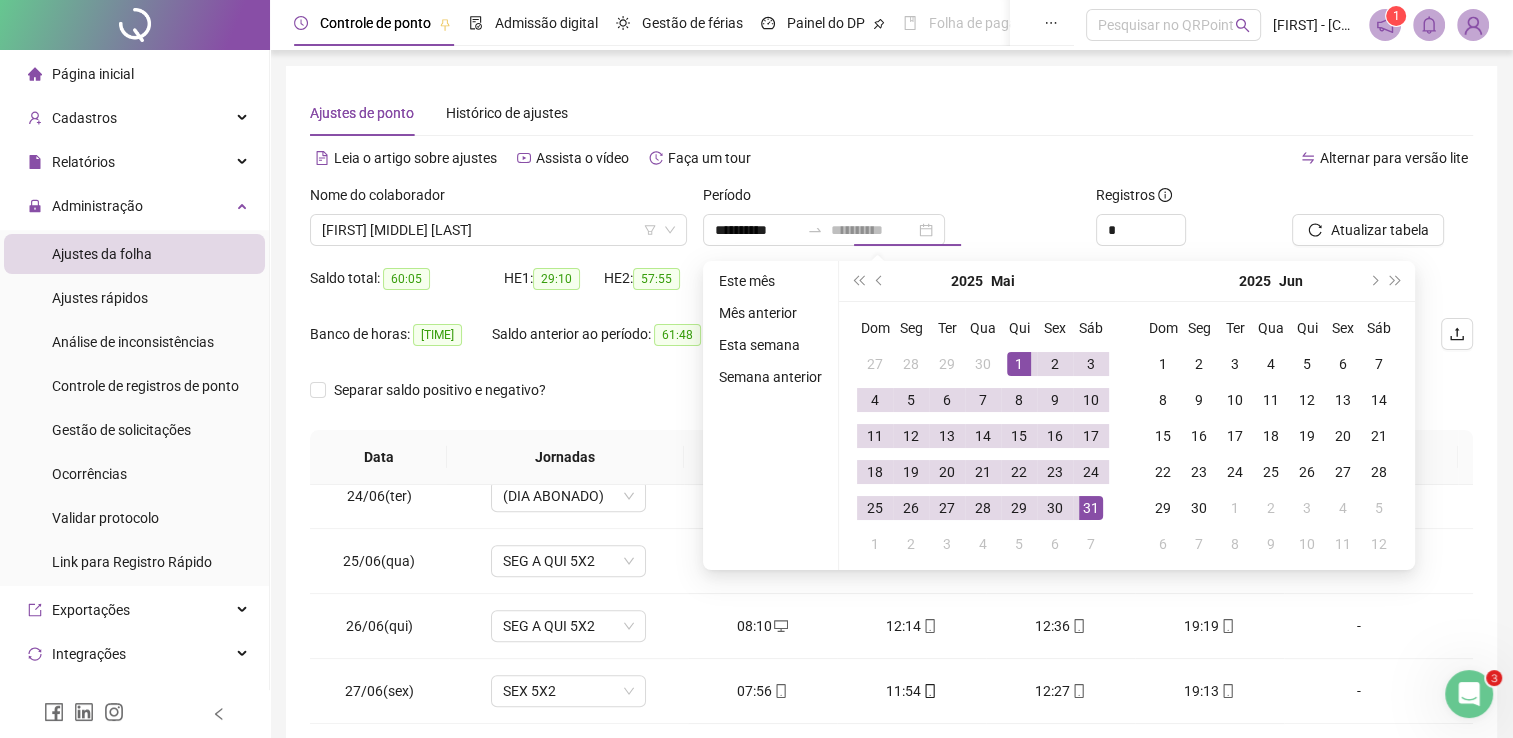 drag, startPoint x: 1085, startPoint y: 507, endPoint x: 1253, endPoint y: 286, distance: 277.60583 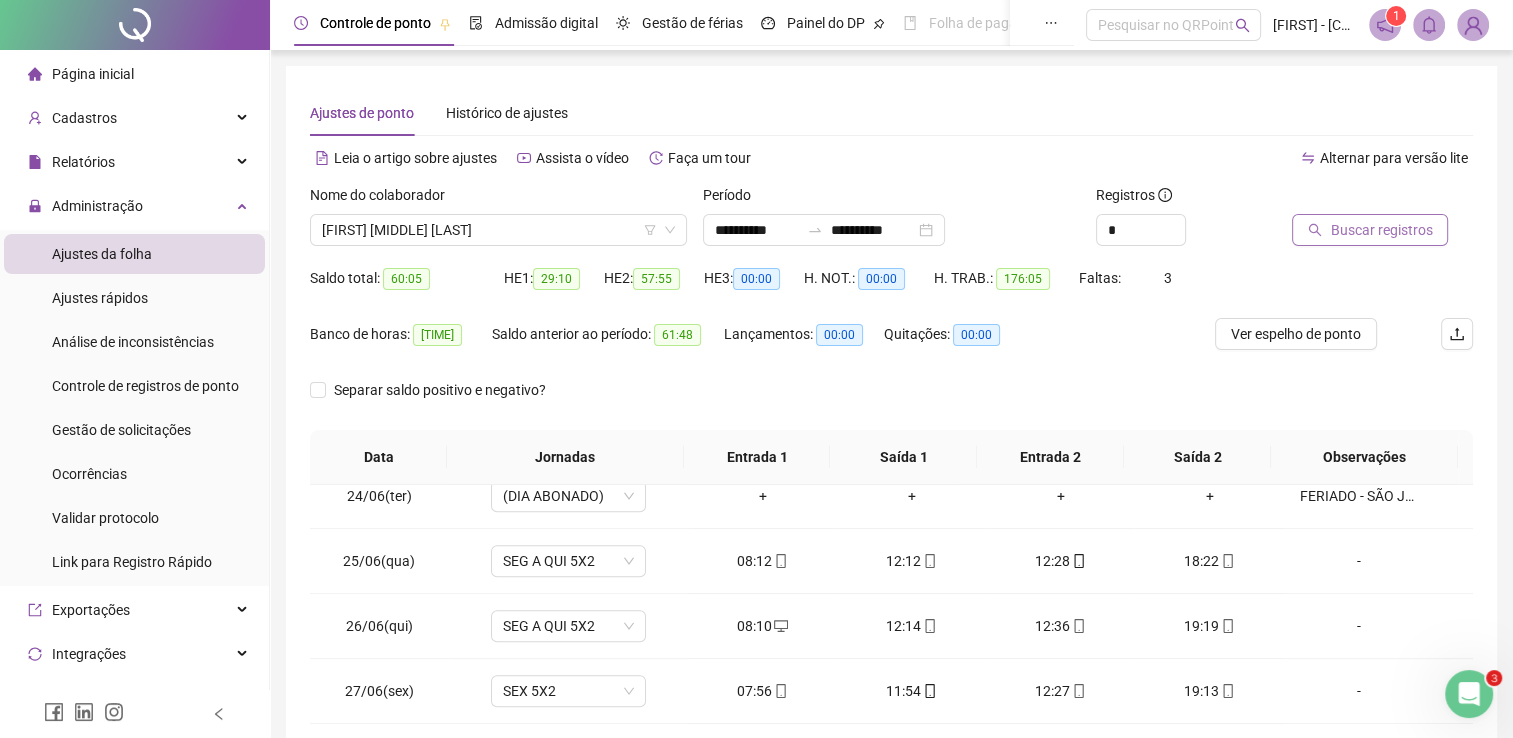 click on "Buscar registros" at bounding box center (1381, 230) 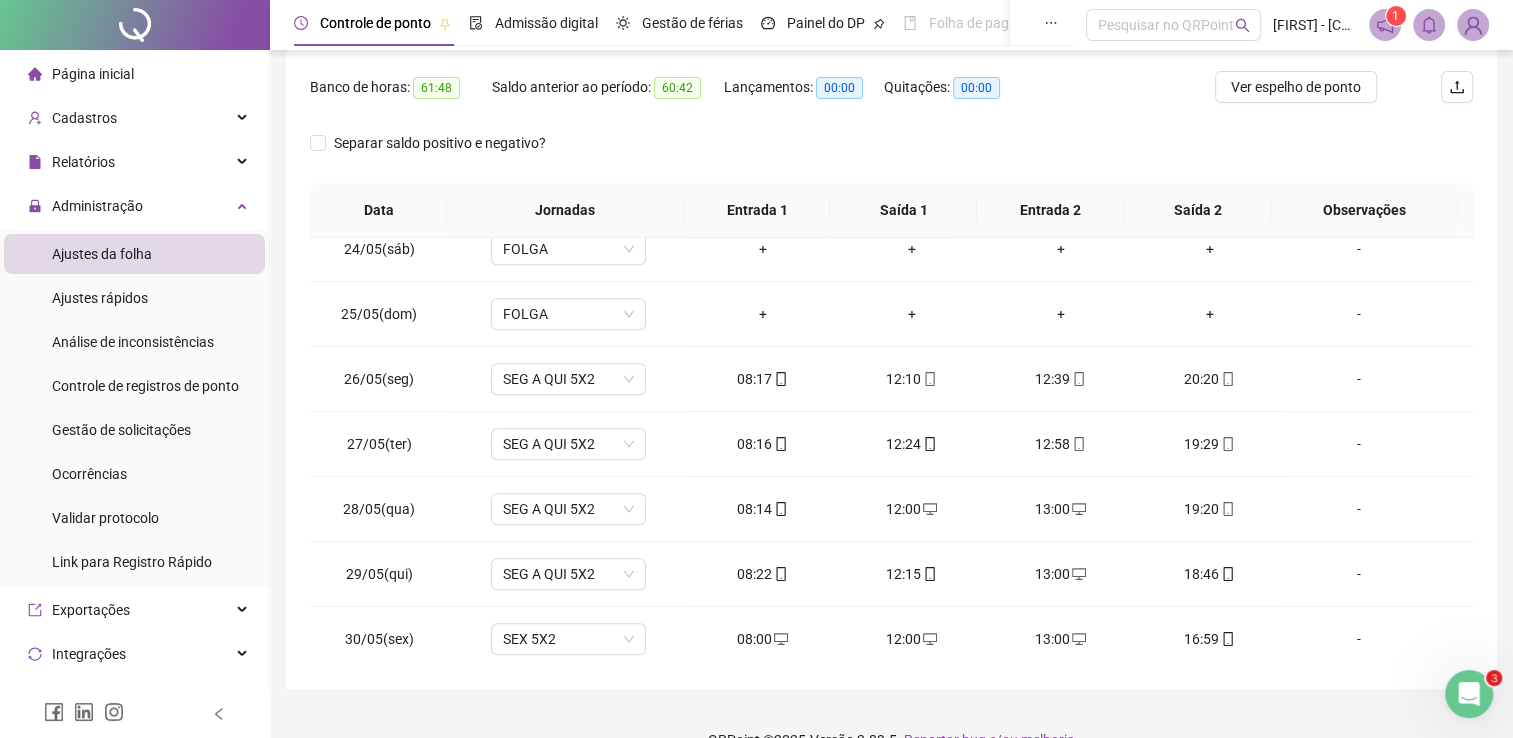 scroll, scrollTop: 283, scrollLeft: 0, axis: vertical 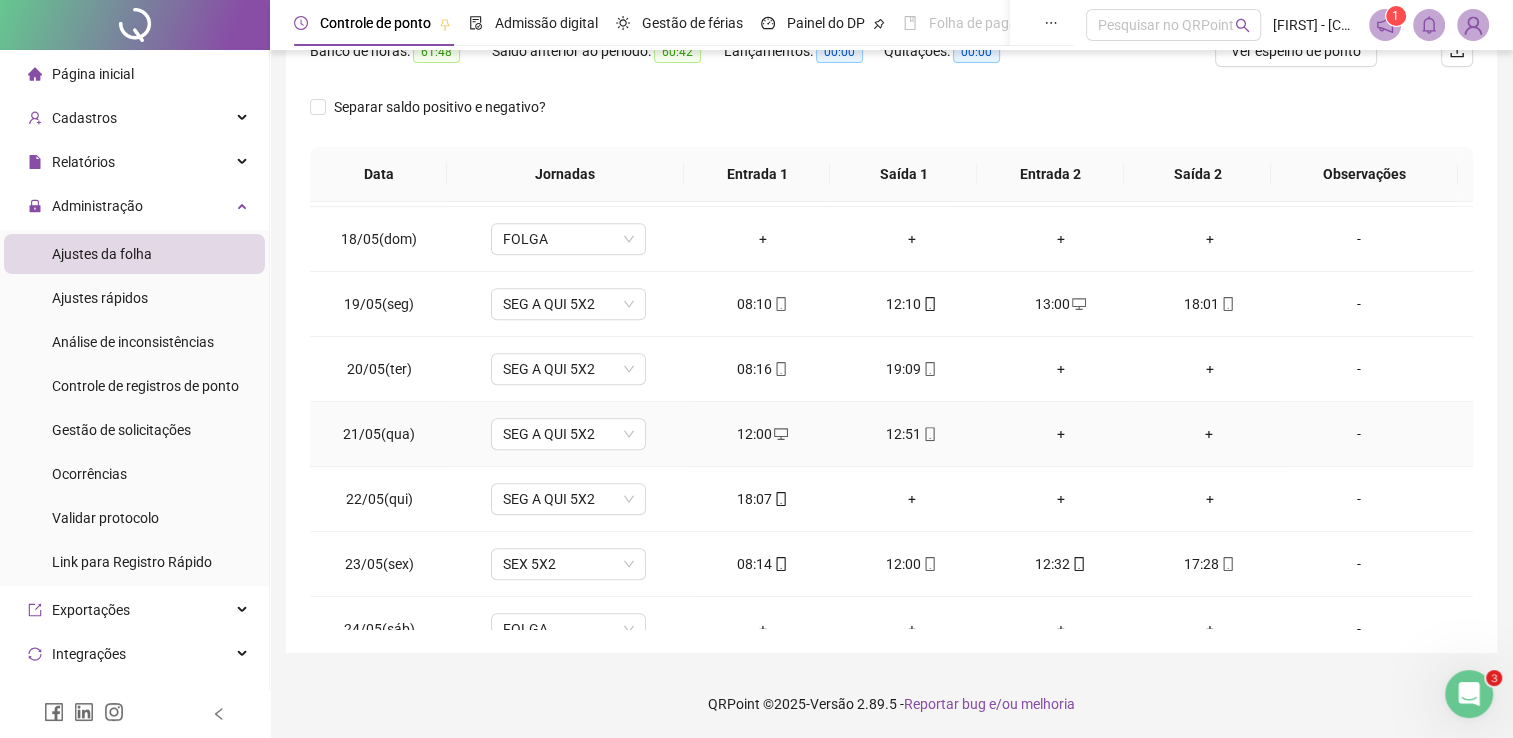 click on "+" at bounding box center (1060, 434) 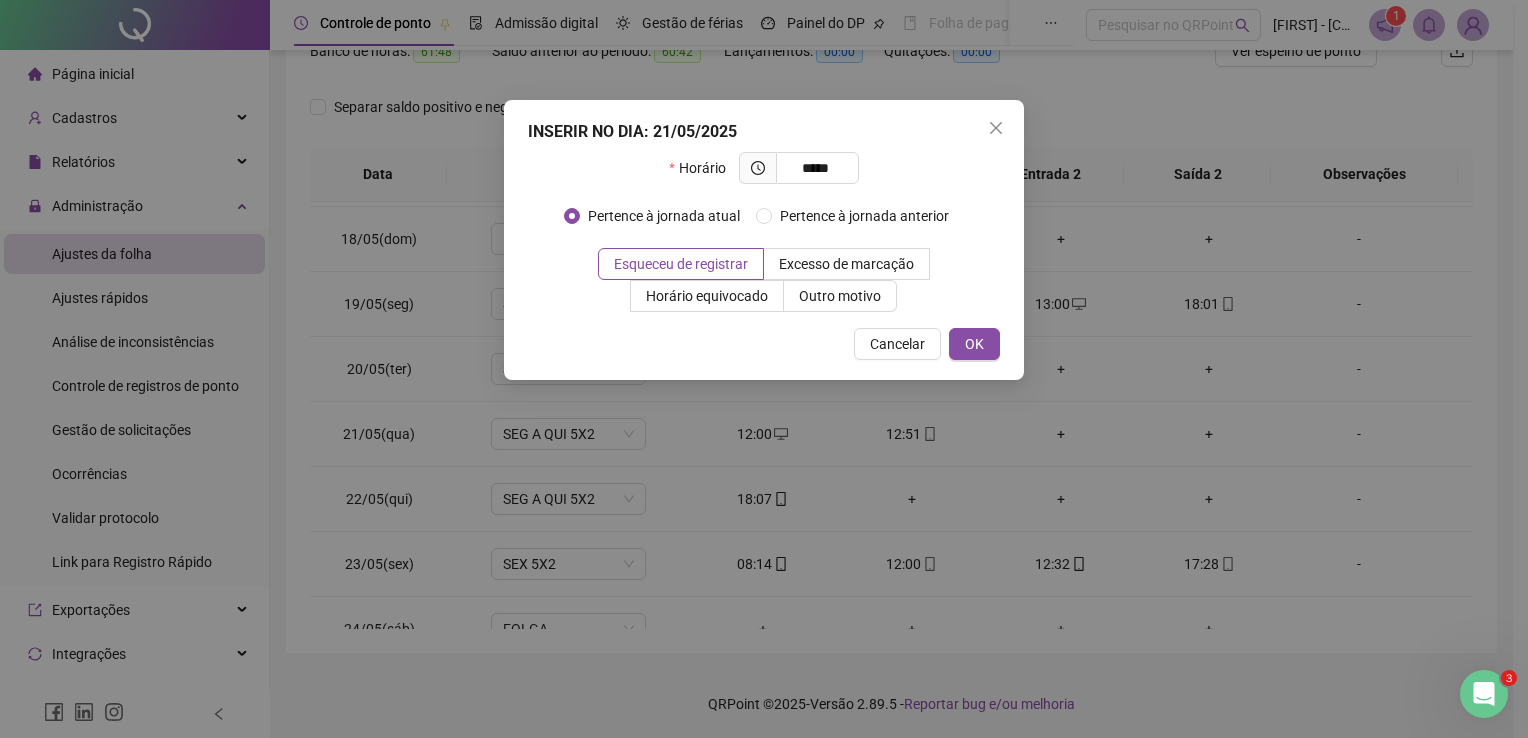 type on "*****" 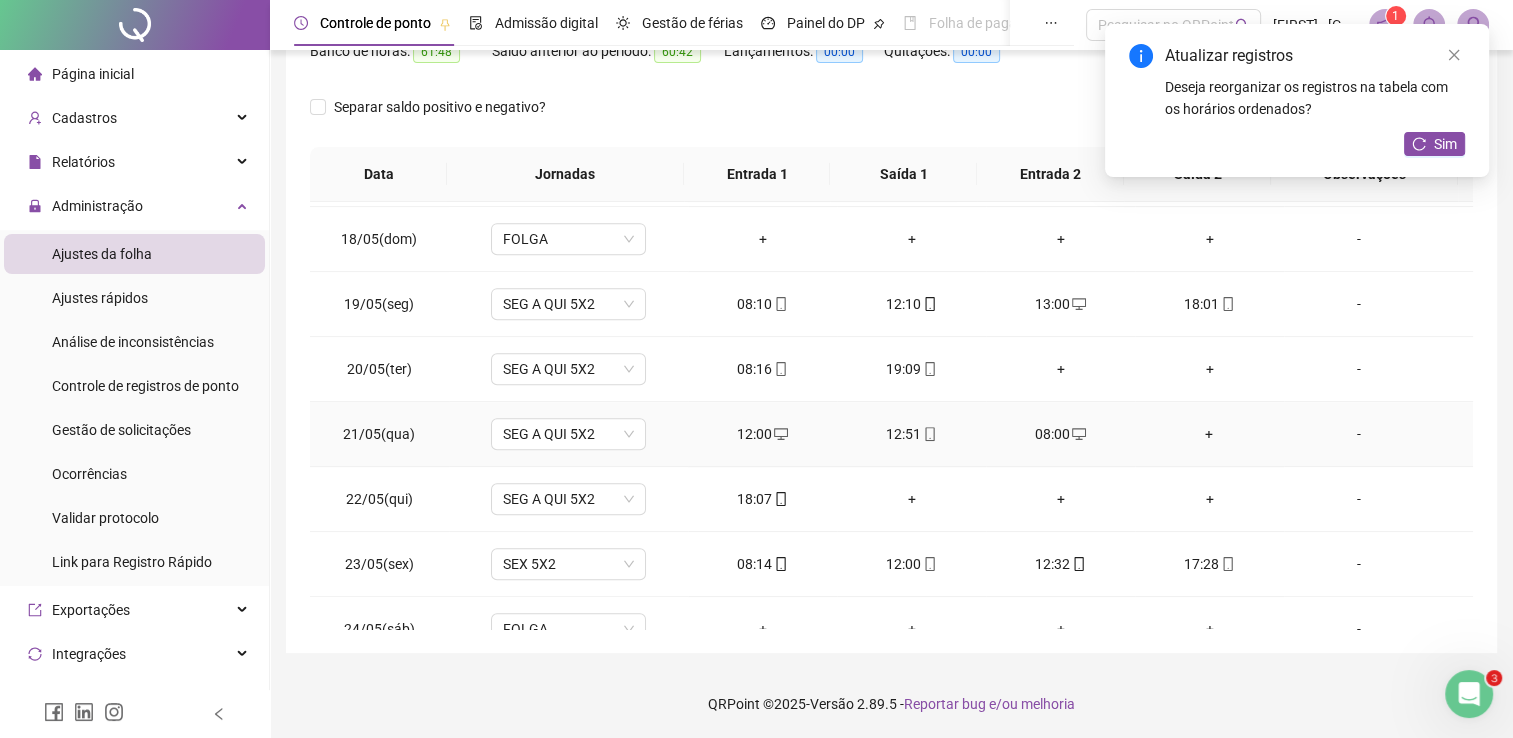 click on "+" at bounding box center [1209, 434] 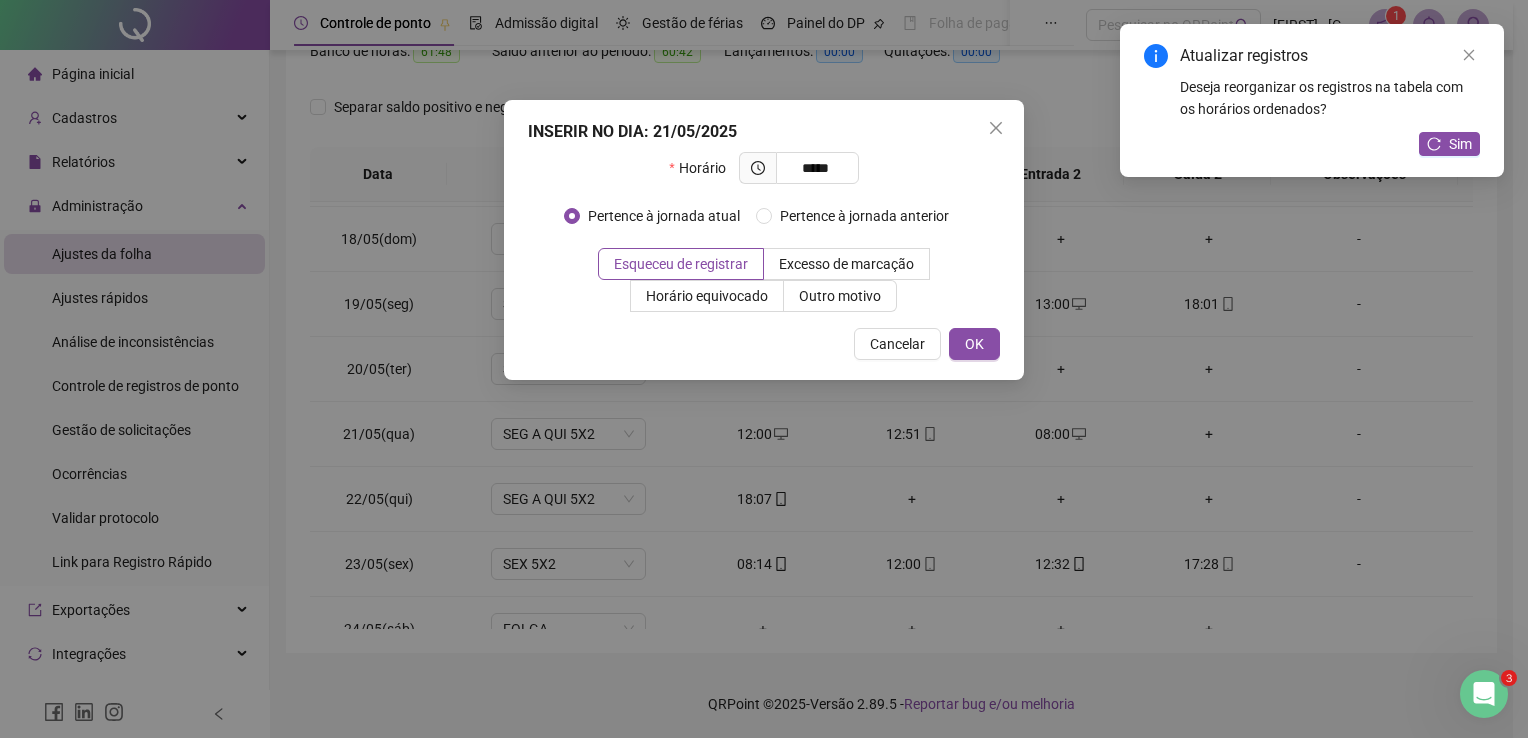 type on "*****" 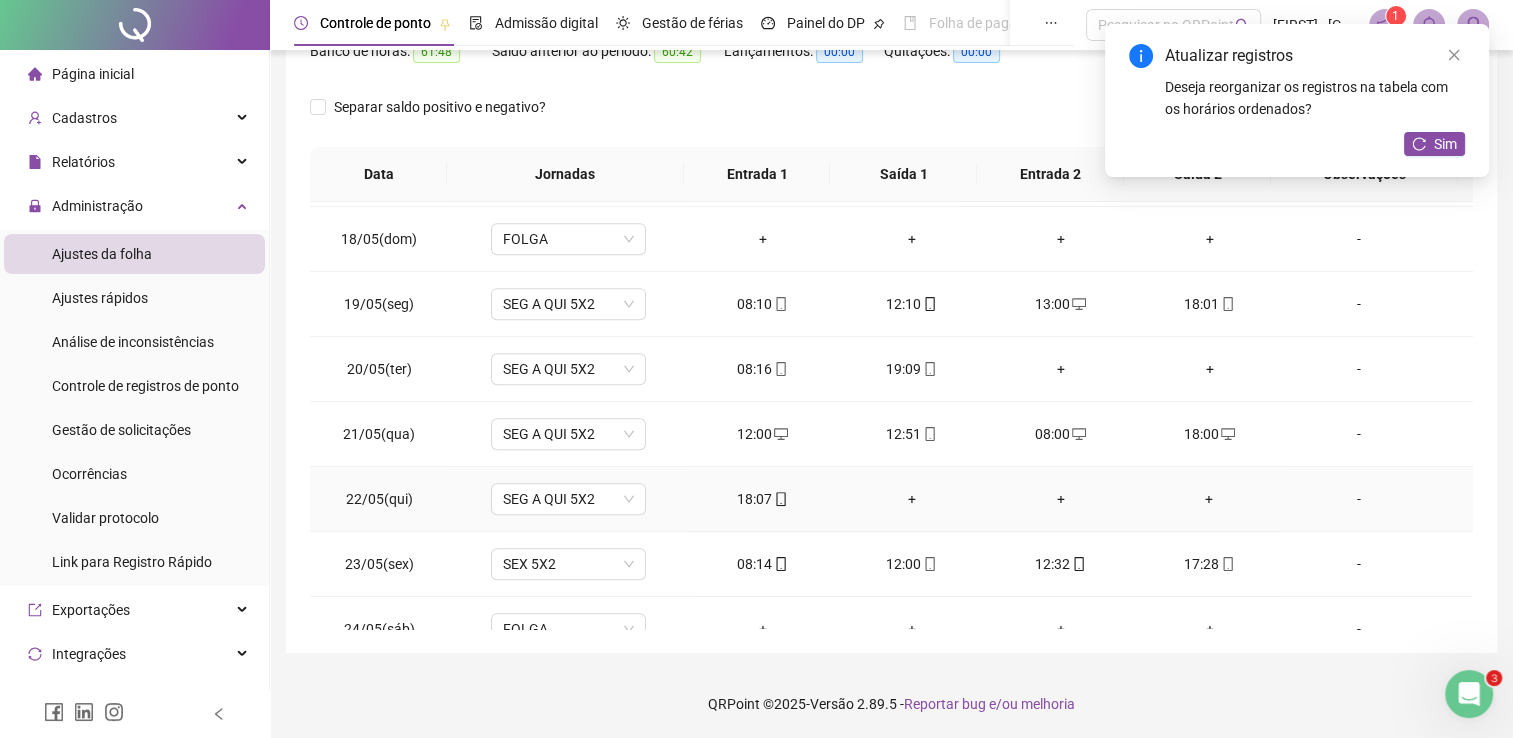 click on "+" at bounding box center [911, 499] 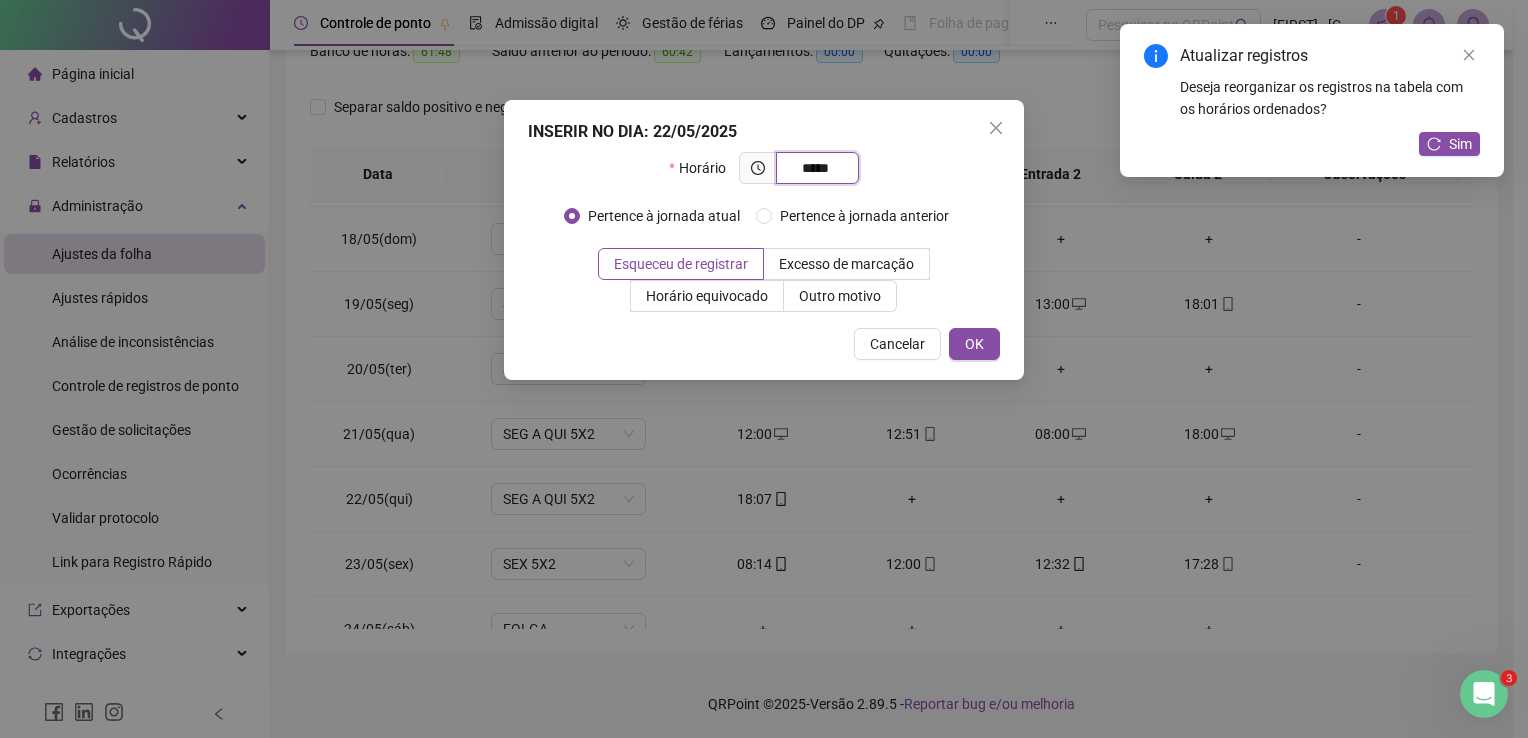 type on "*****" 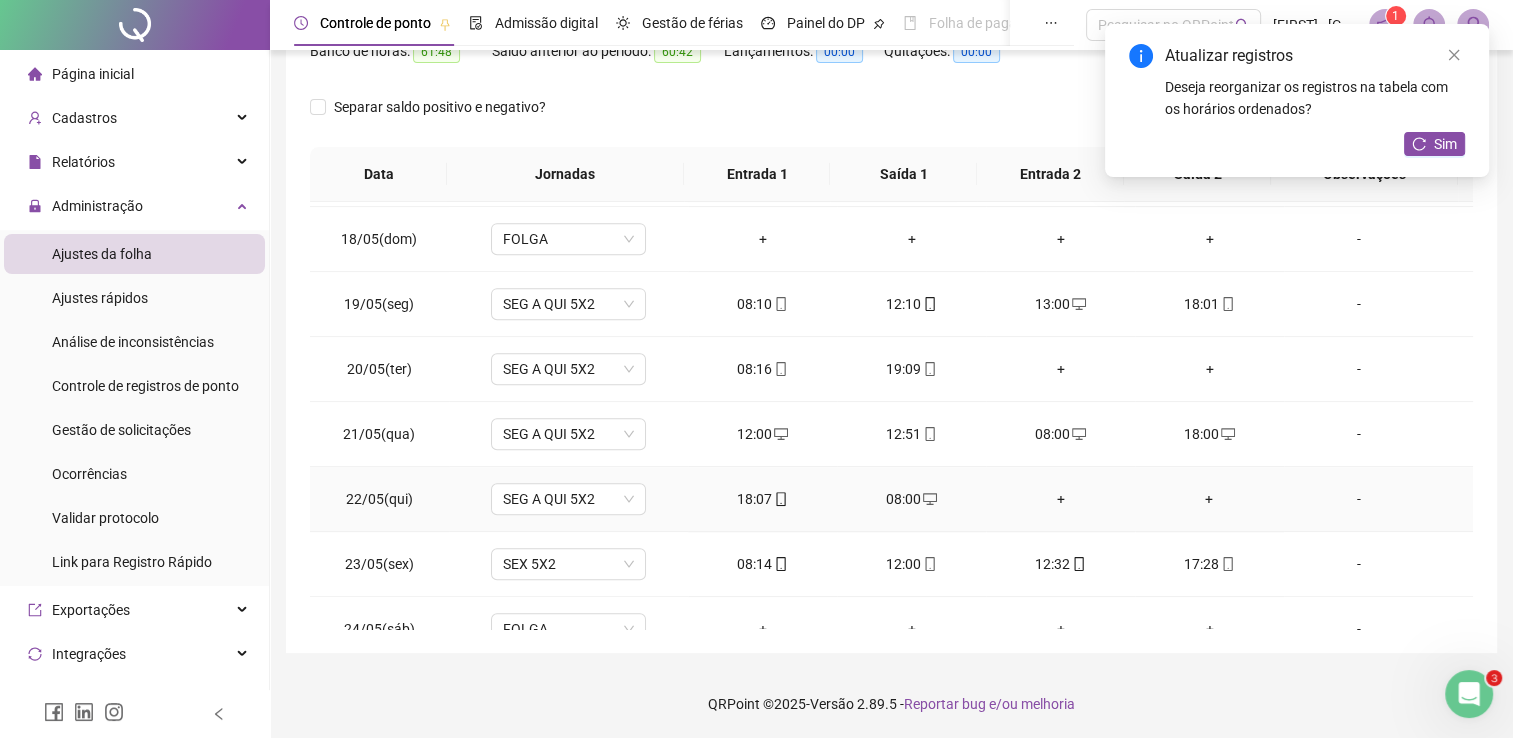 drag, startPoint x: 1048, startPoint y: 492, endPoint x: 1032, endPoint y: 492, distance: 16 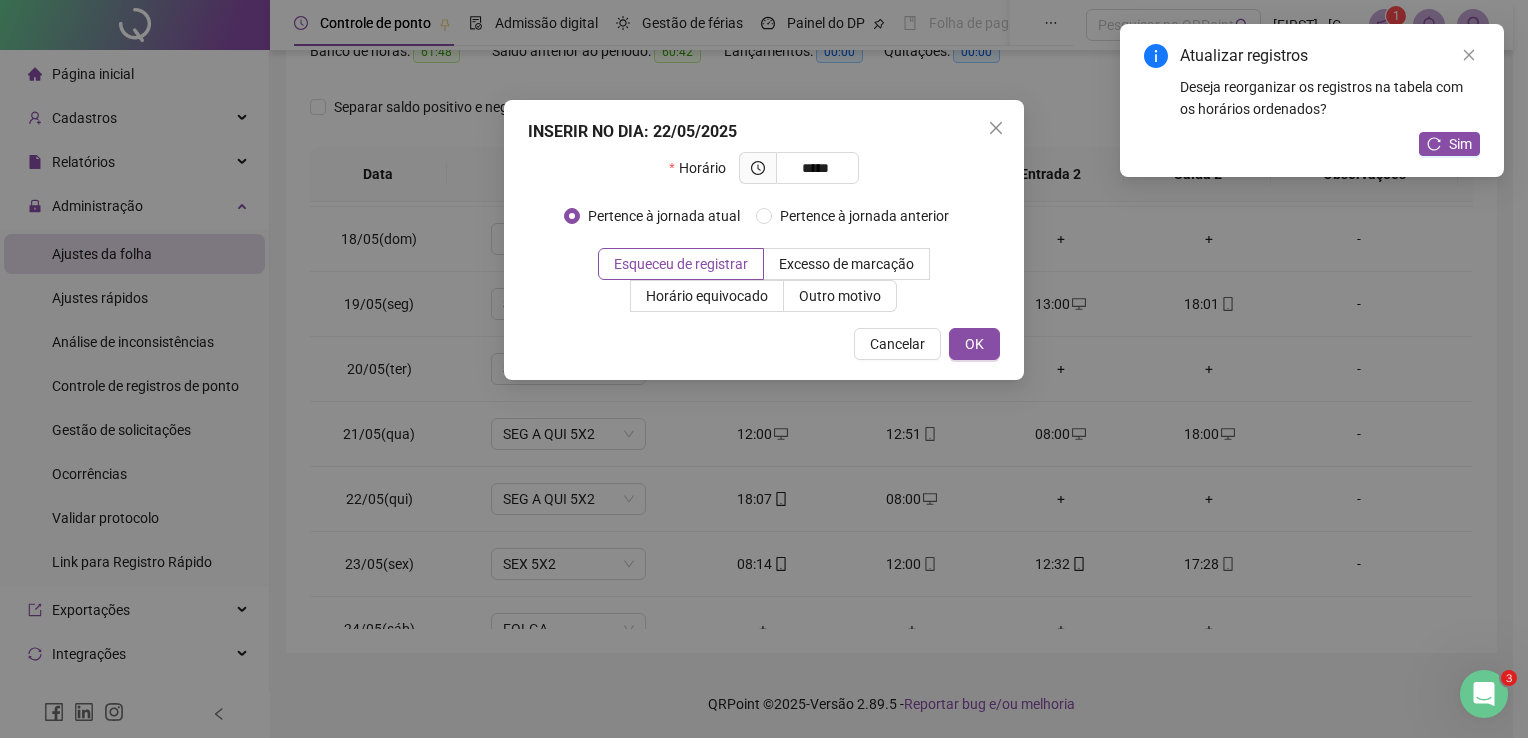 type on "*****" 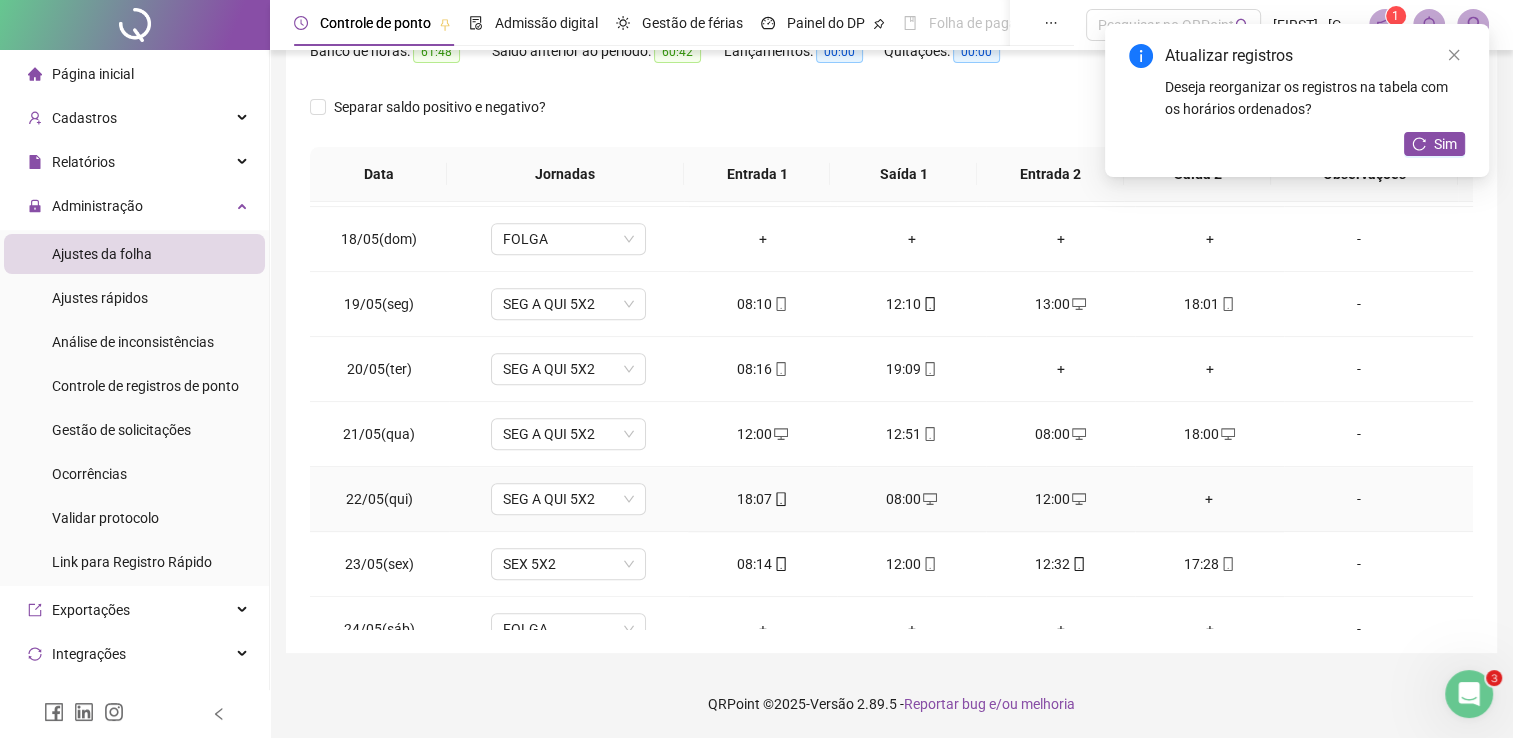 click on "+" at bounding box center [1209, 499] 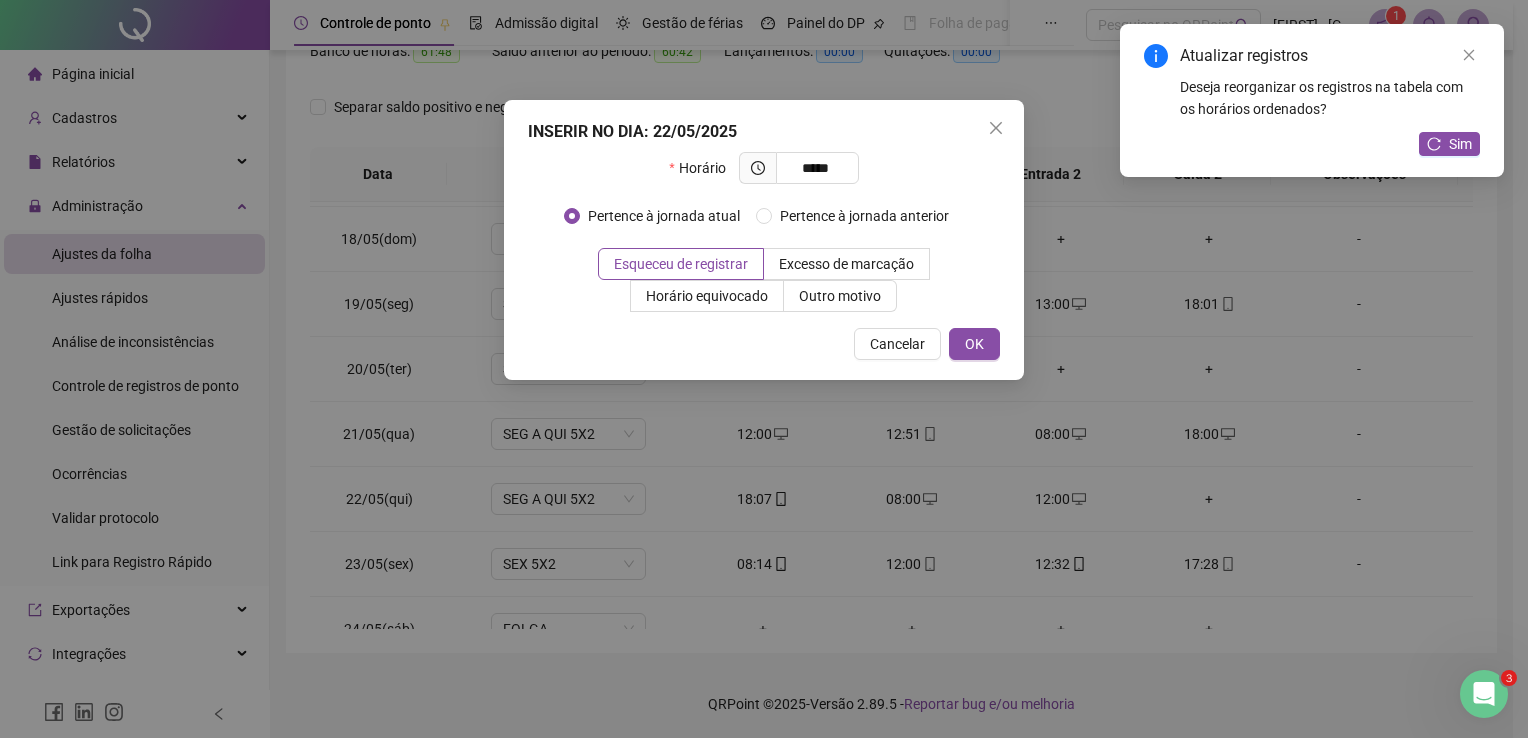 type on "*****" 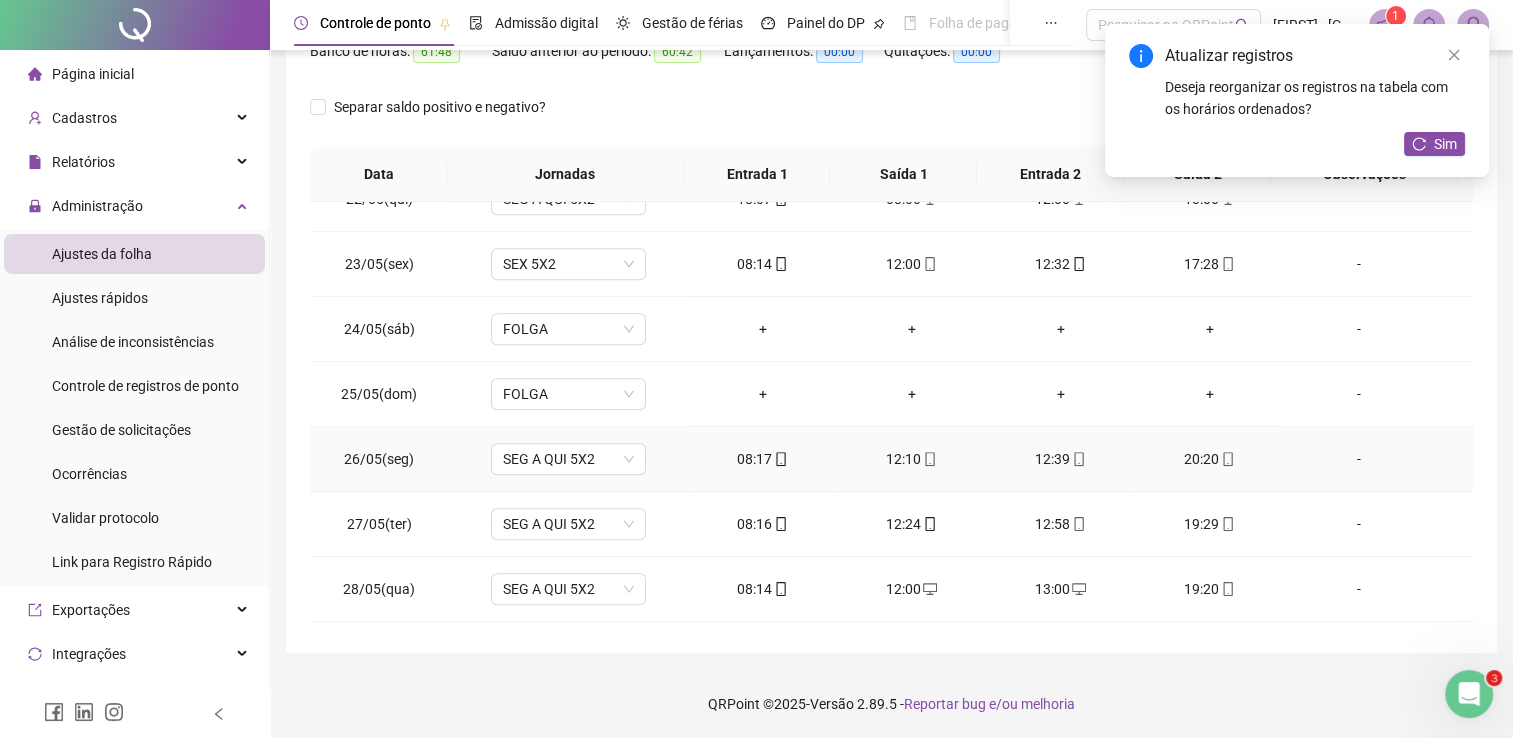 scroll, scrollTop: 1581, scrollLeft: 0, axis: vertical 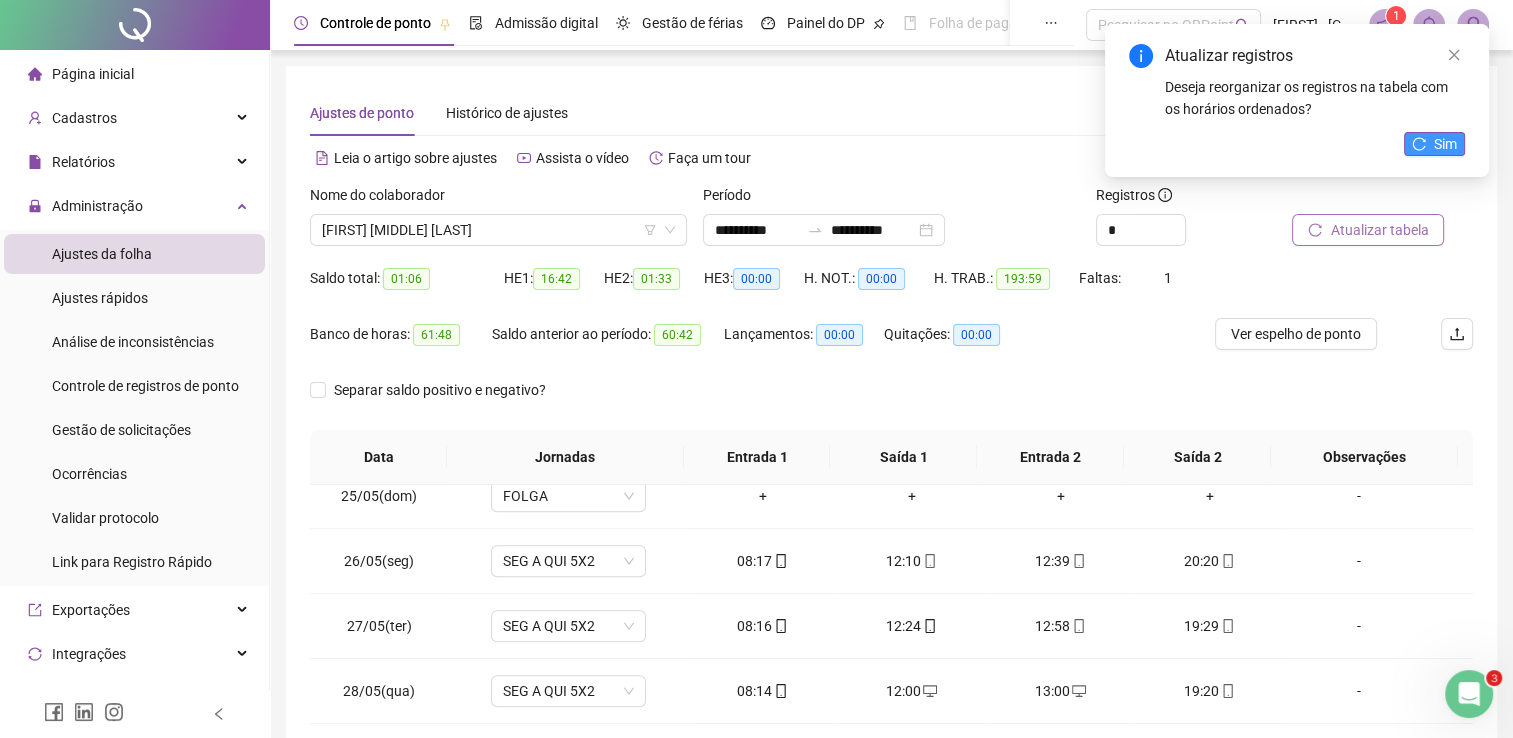 click on "Sim" at bounding box center (1434, 144) 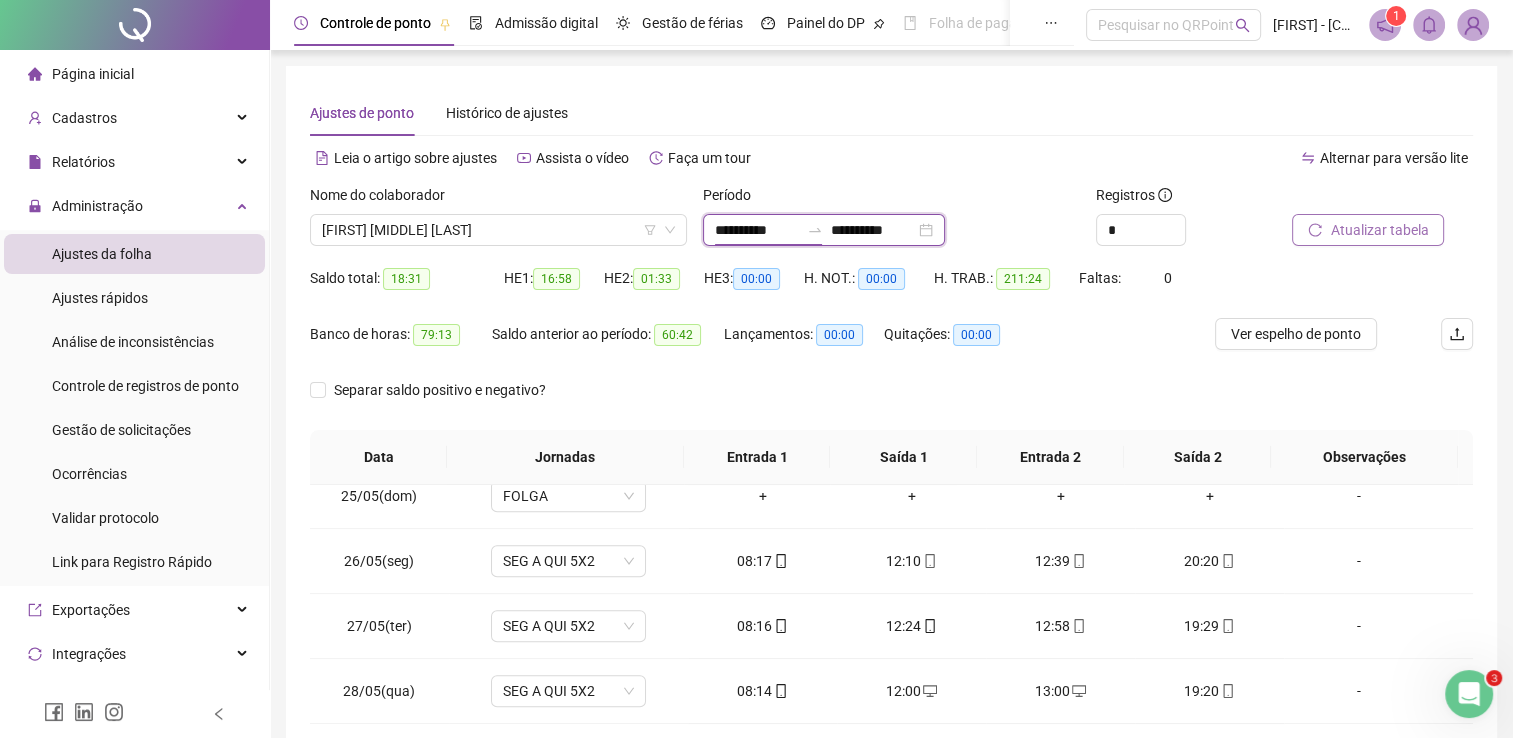 click on "**********" at bounding box center [757, 230] 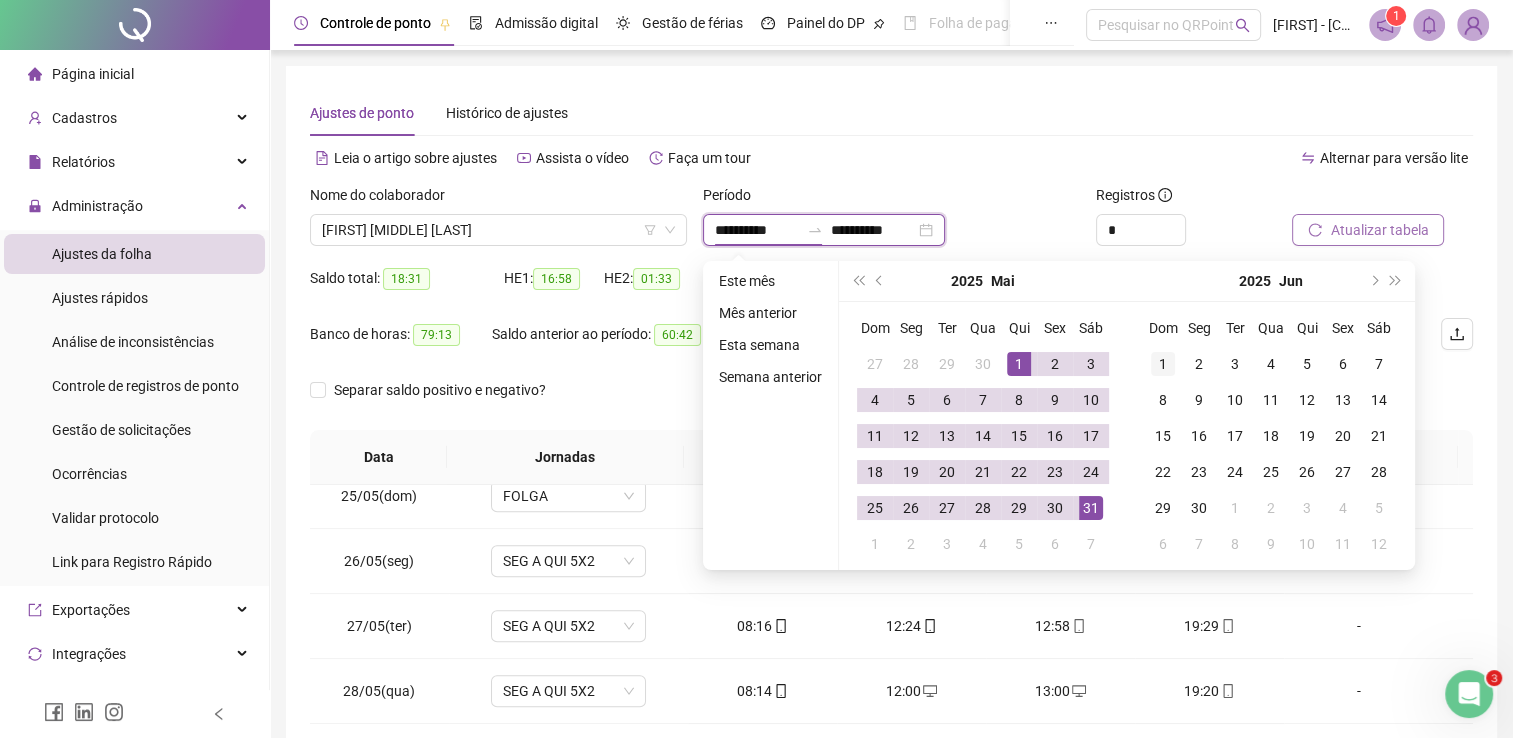 type on "**********" 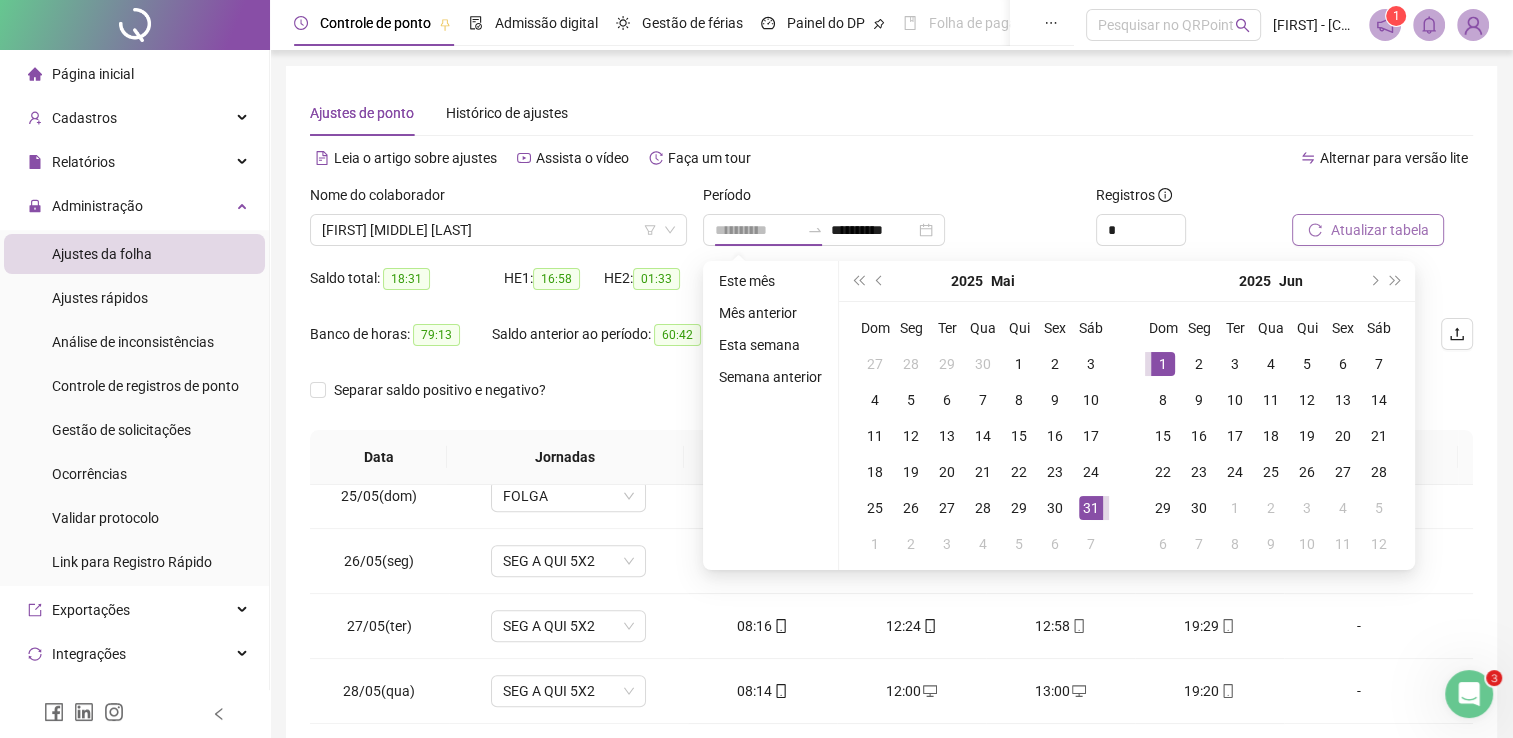 click on "1" at bounding box center [1163, 364] 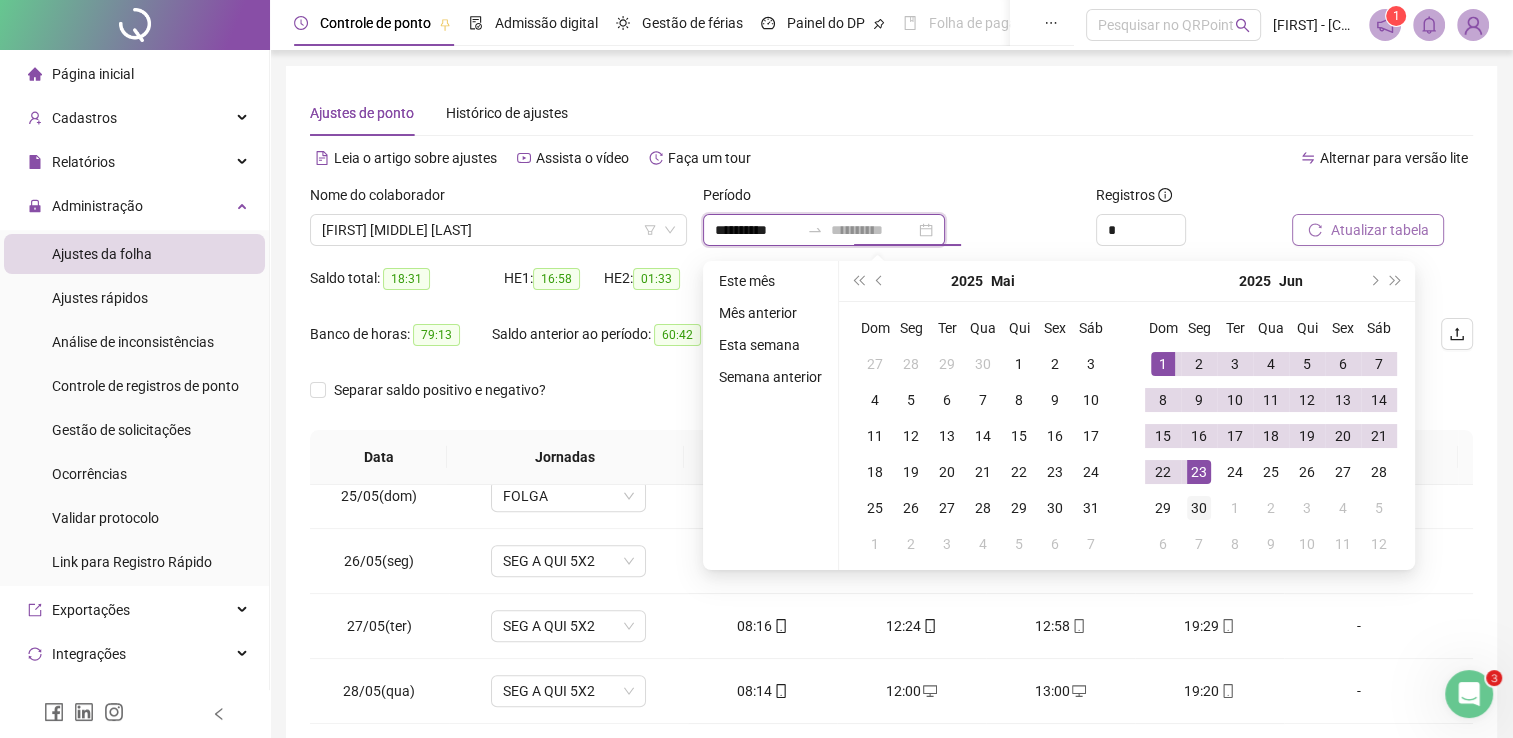 type on "**********" 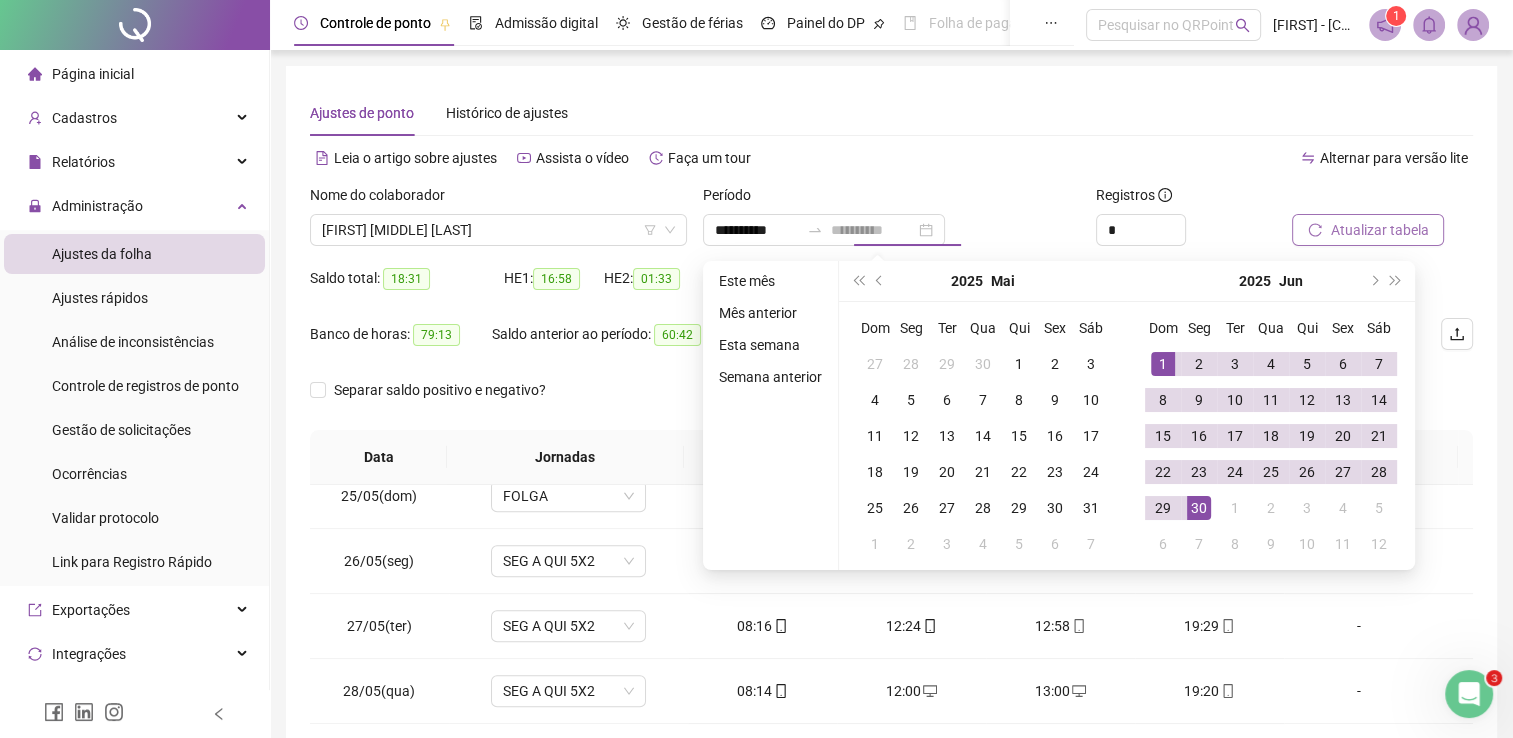 click on "30" at bounding box center [1199, 508] 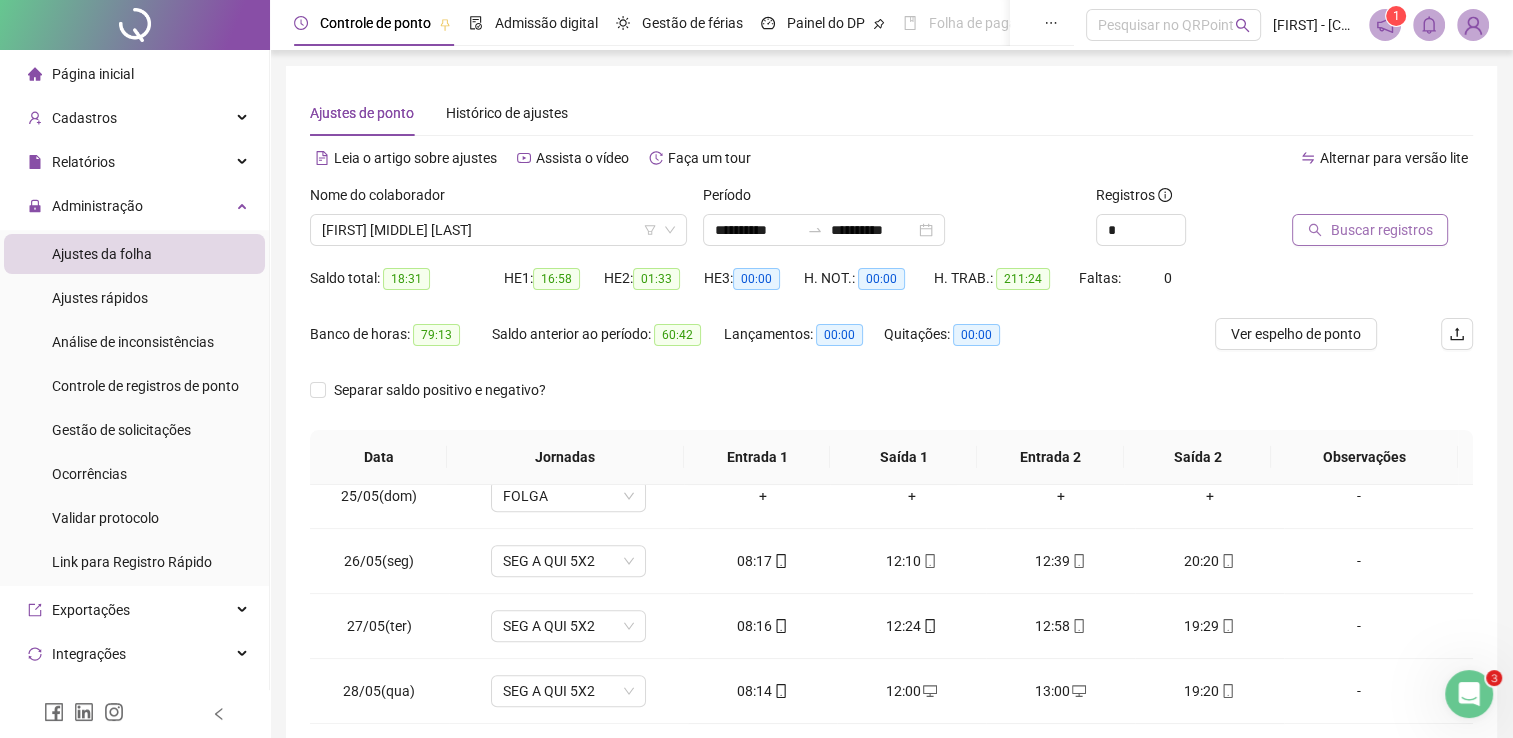 click on "Buscar registros" at bounding box center [1381, 230] 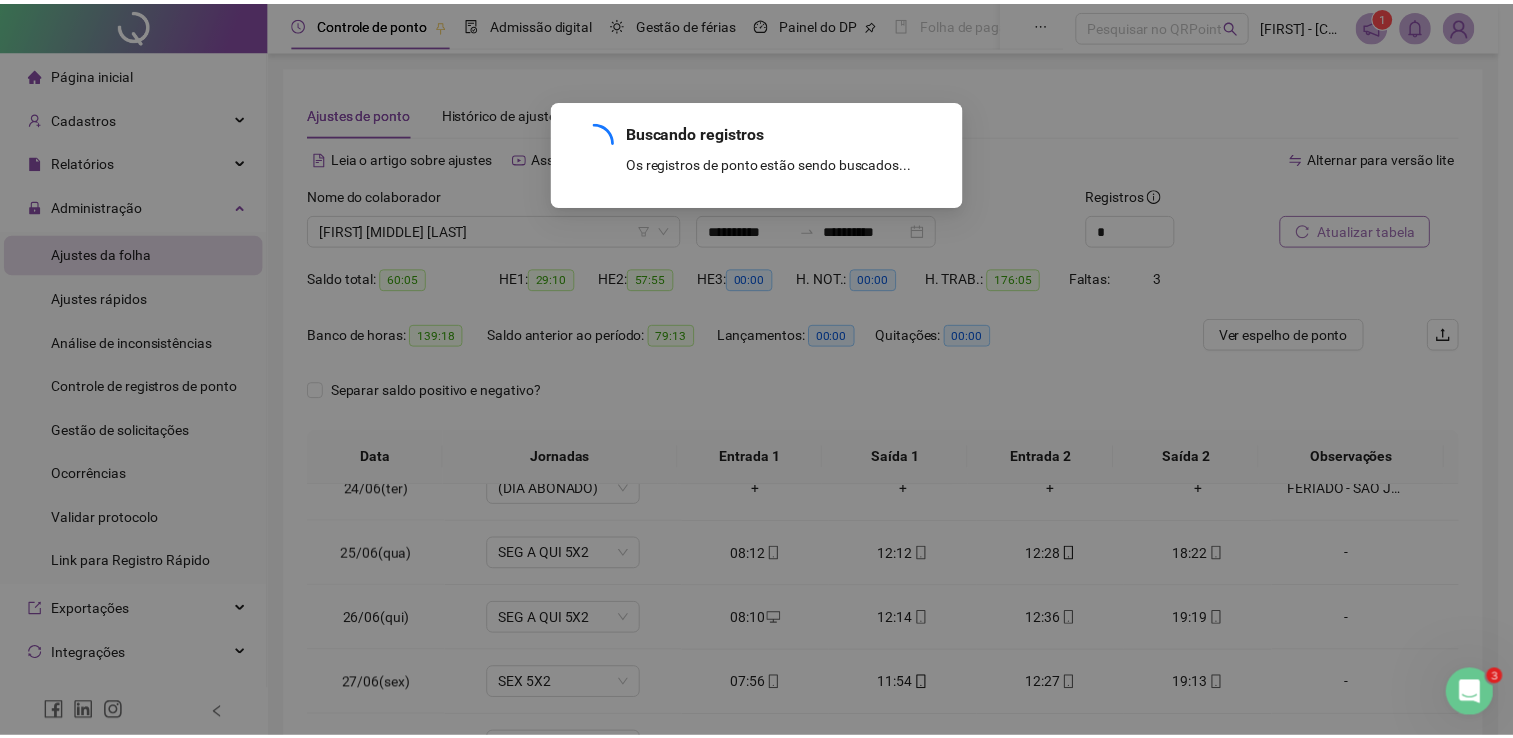 scroll, scrollTop: 1516, scrollLeft: 0, axis: vertical 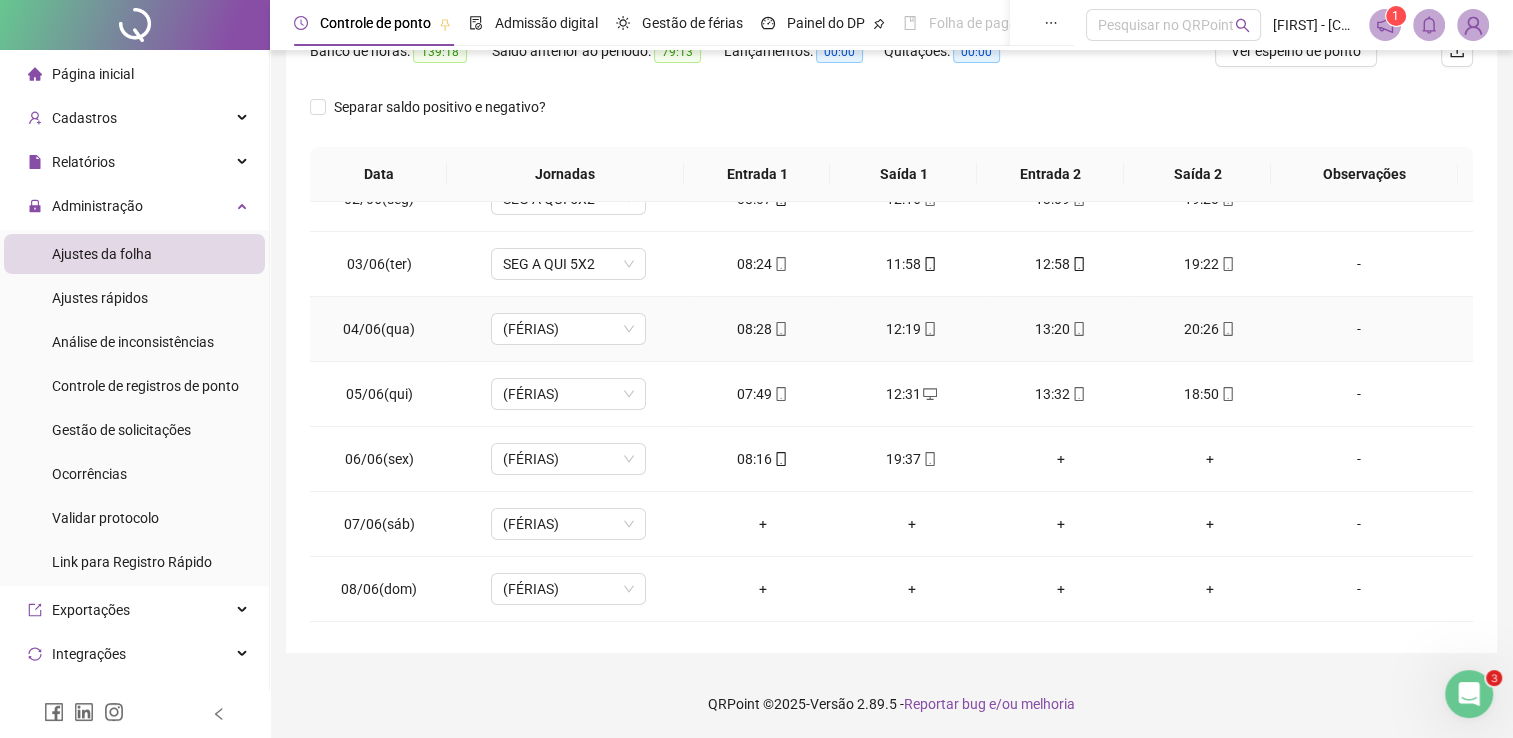 click 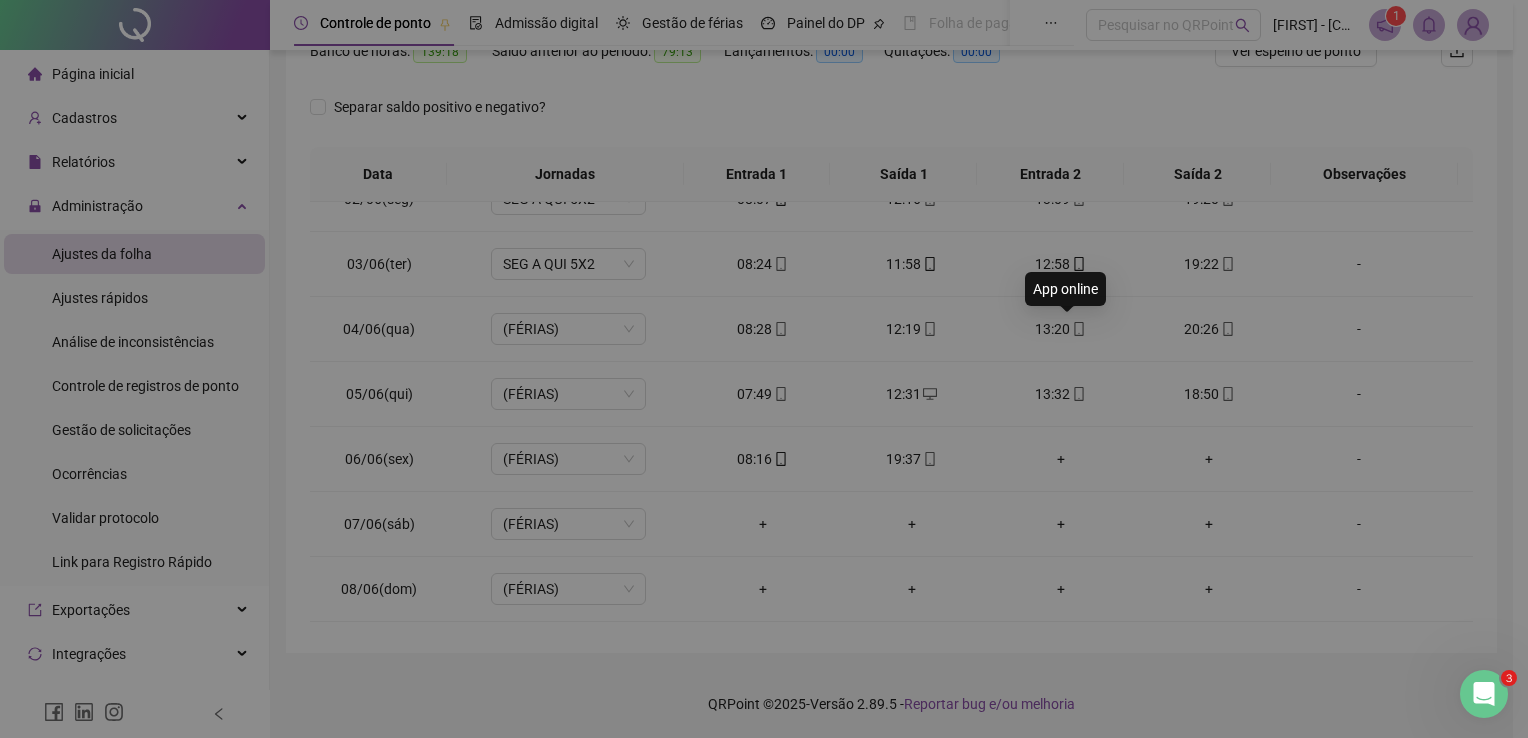 type on "**********" 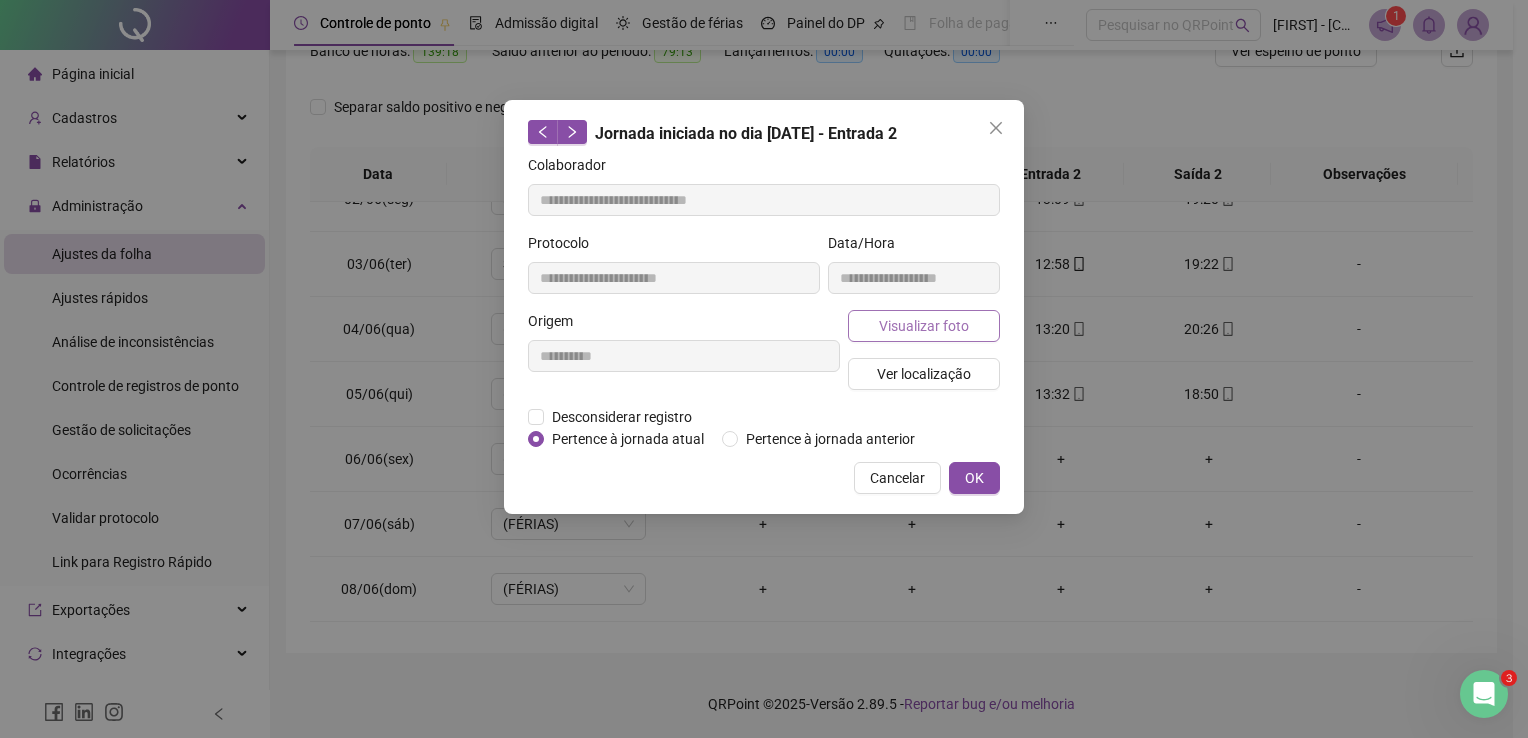 click on "Visualizar foto" at bounding box center (924, 326) 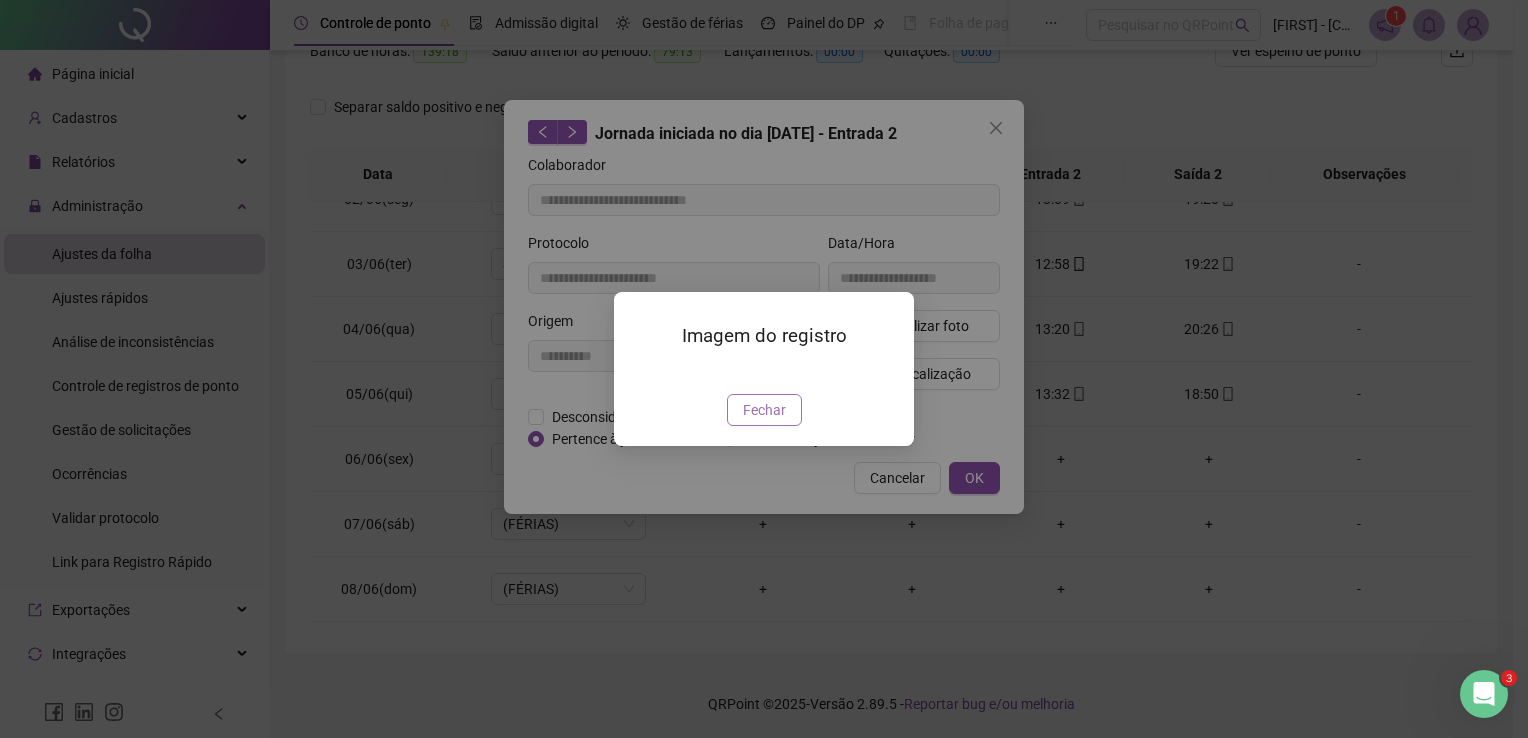 click on "Fechar" at bounding box center [764, 410] 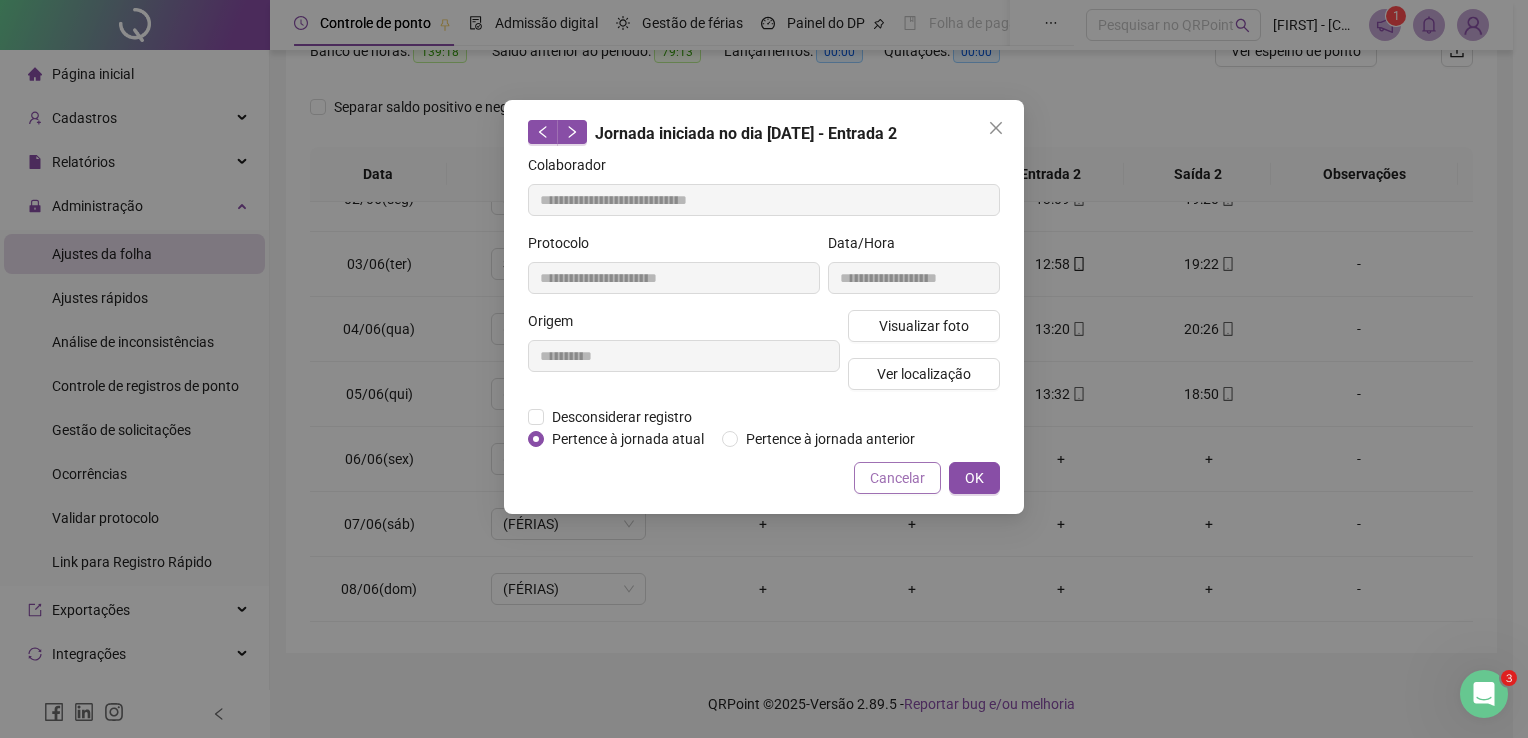 click on "Cancelar" at bounding box center [897, 478] 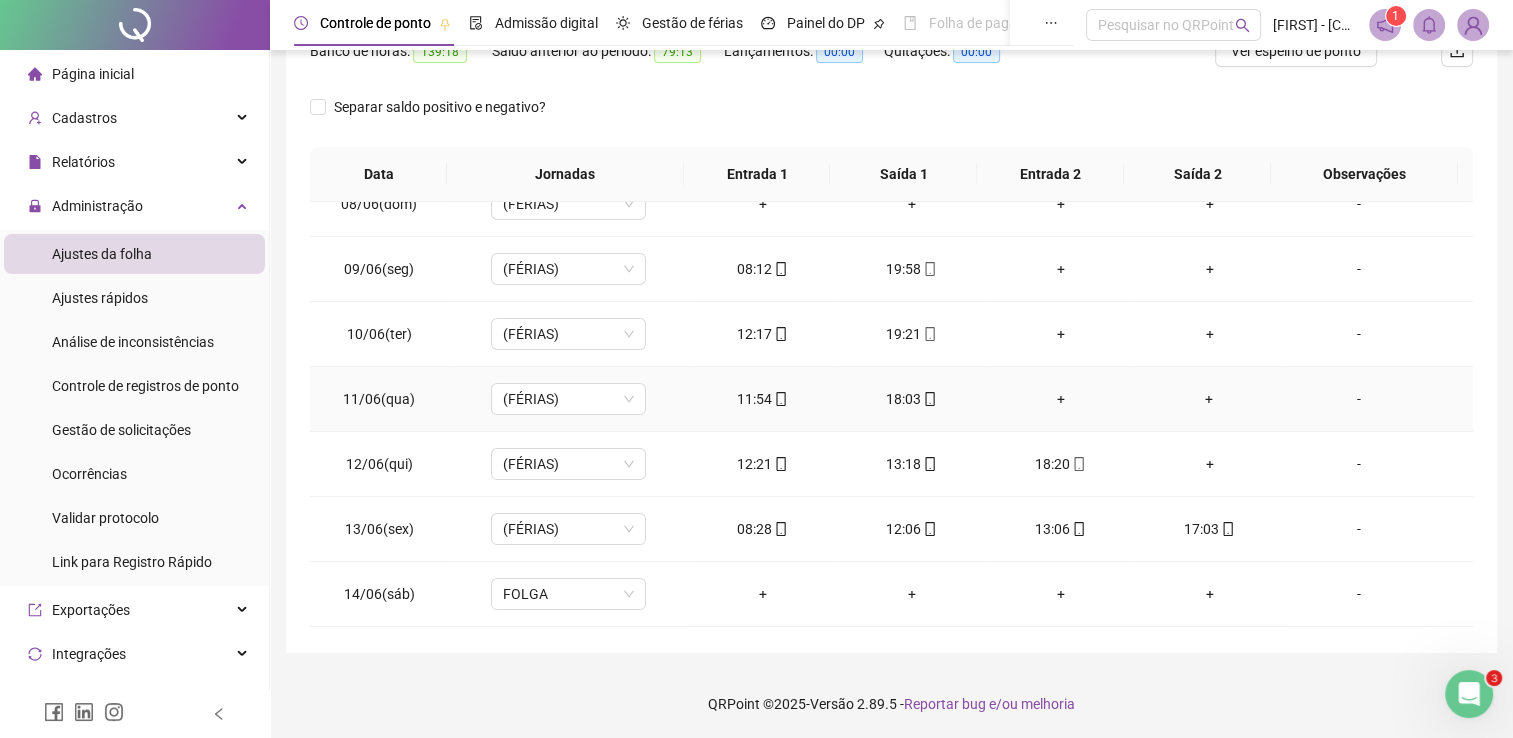 scroll, scrollTop: 400, scrollLeft: 0, axis: vertical 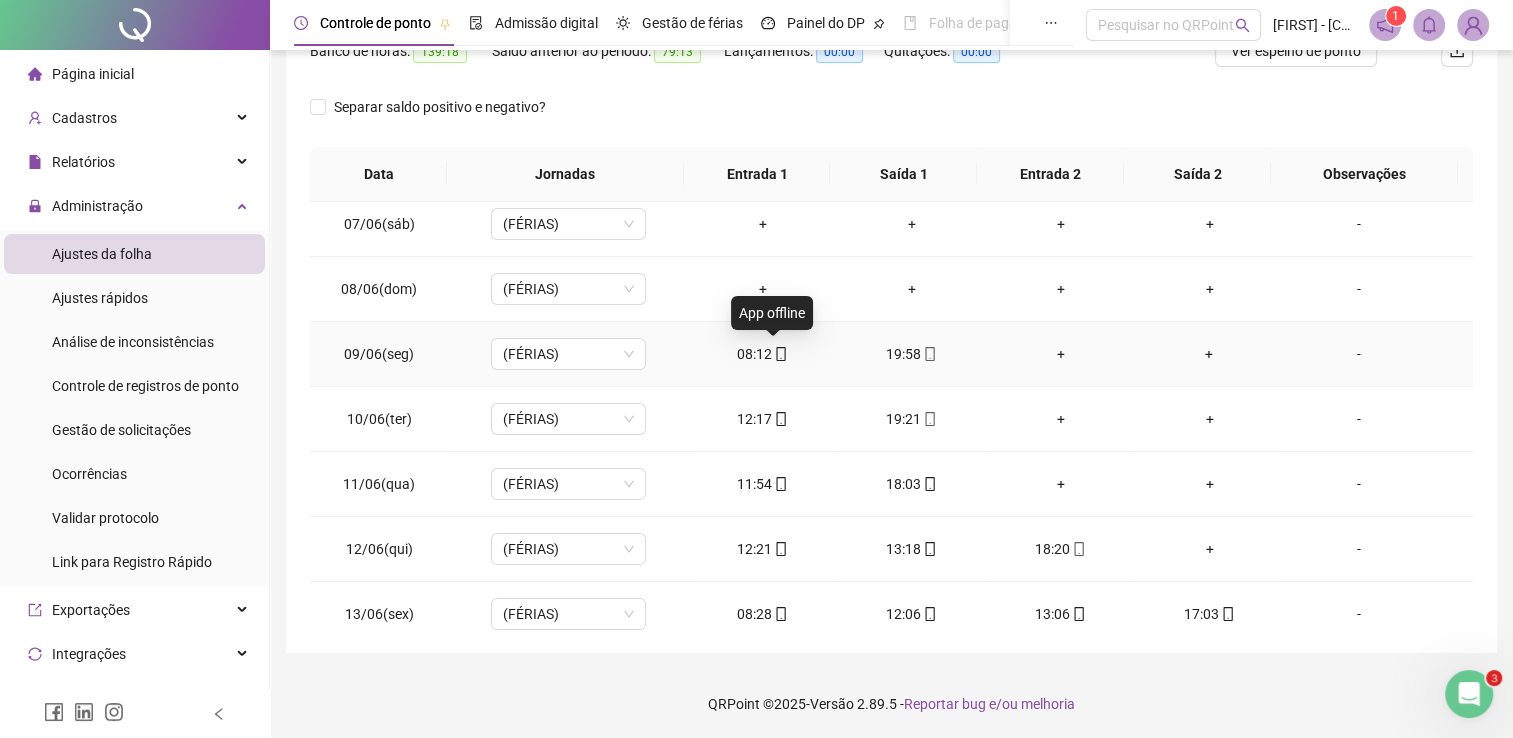 click 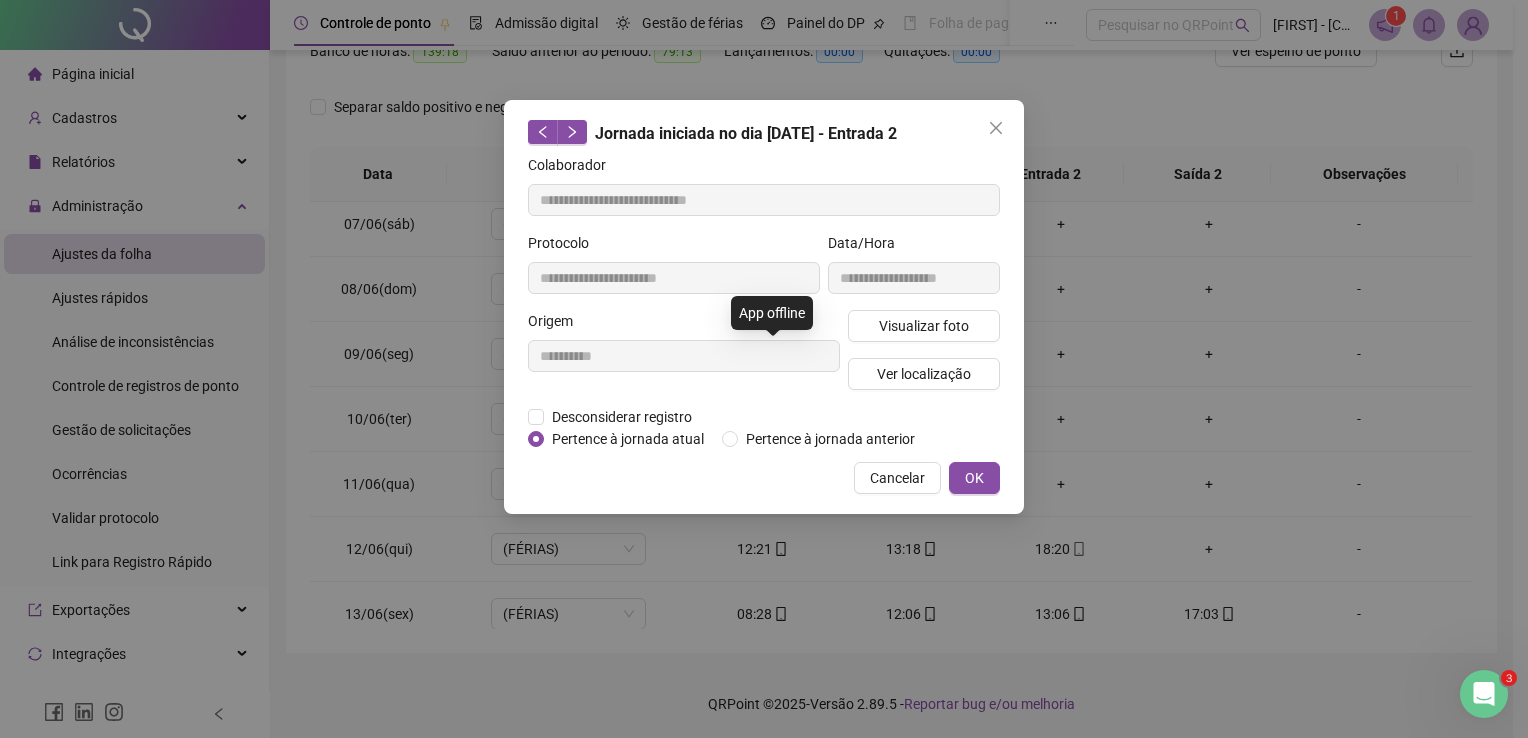 type on "**********" 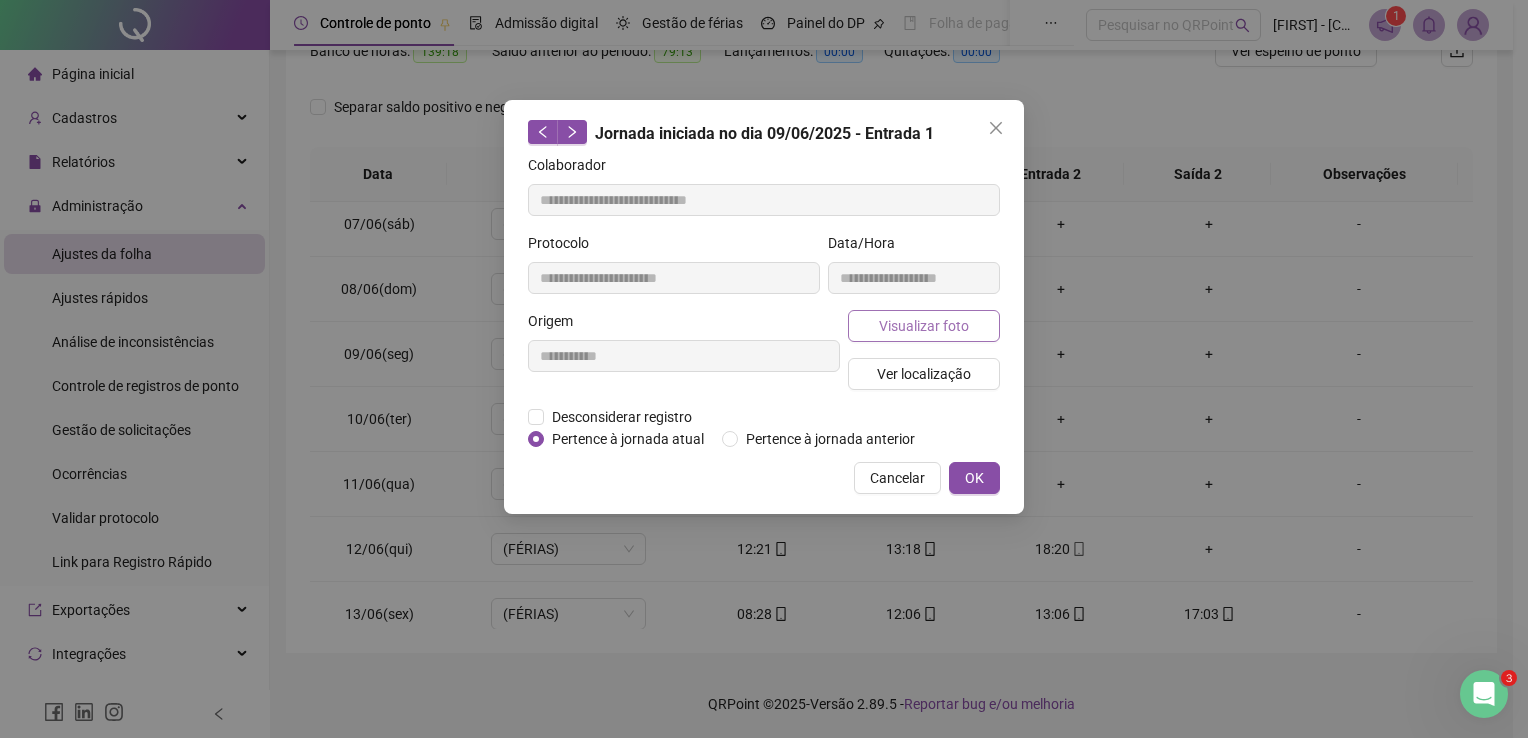 click on "Visualizar foto" at bounding box center (924, 326) 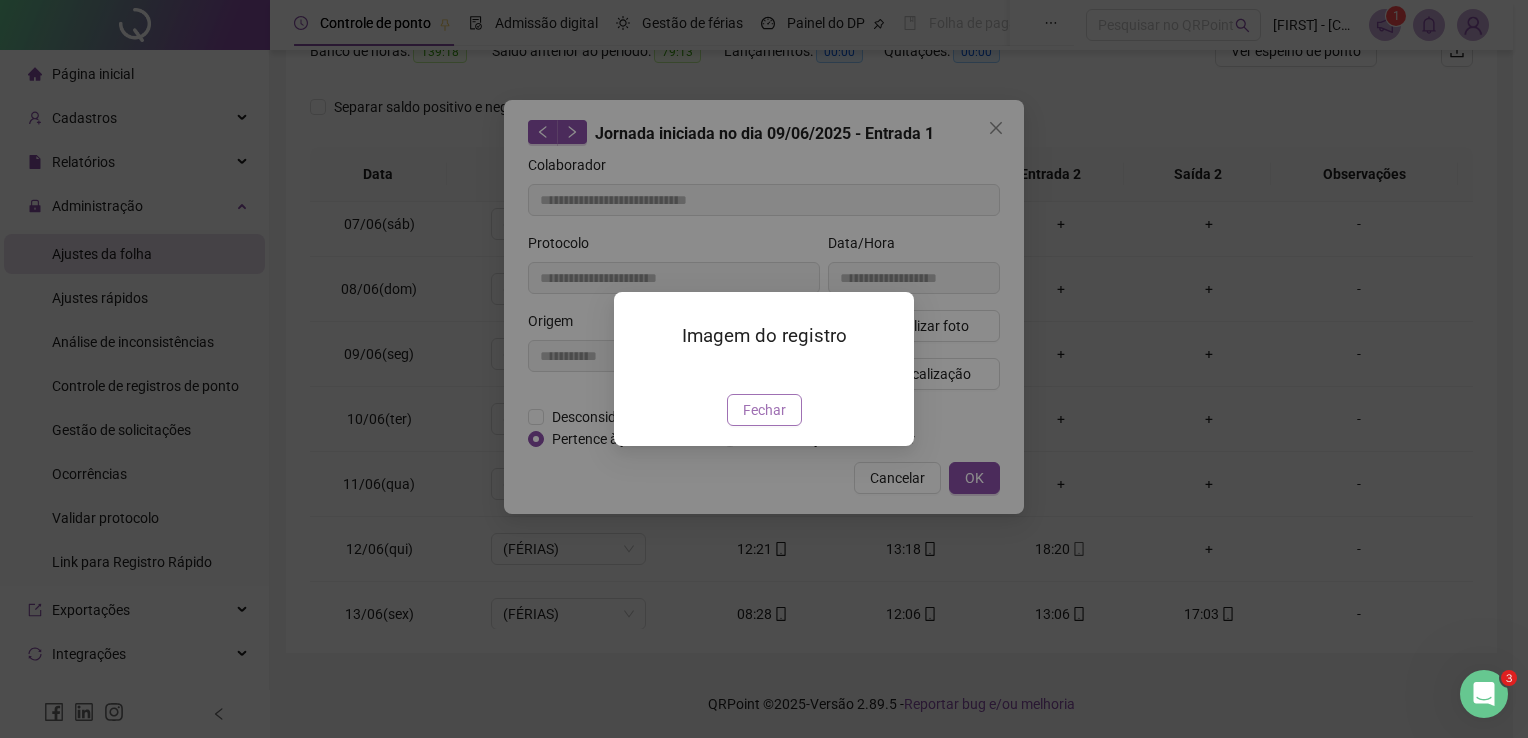 click on "Fechar" at bounding box center (764, 410) 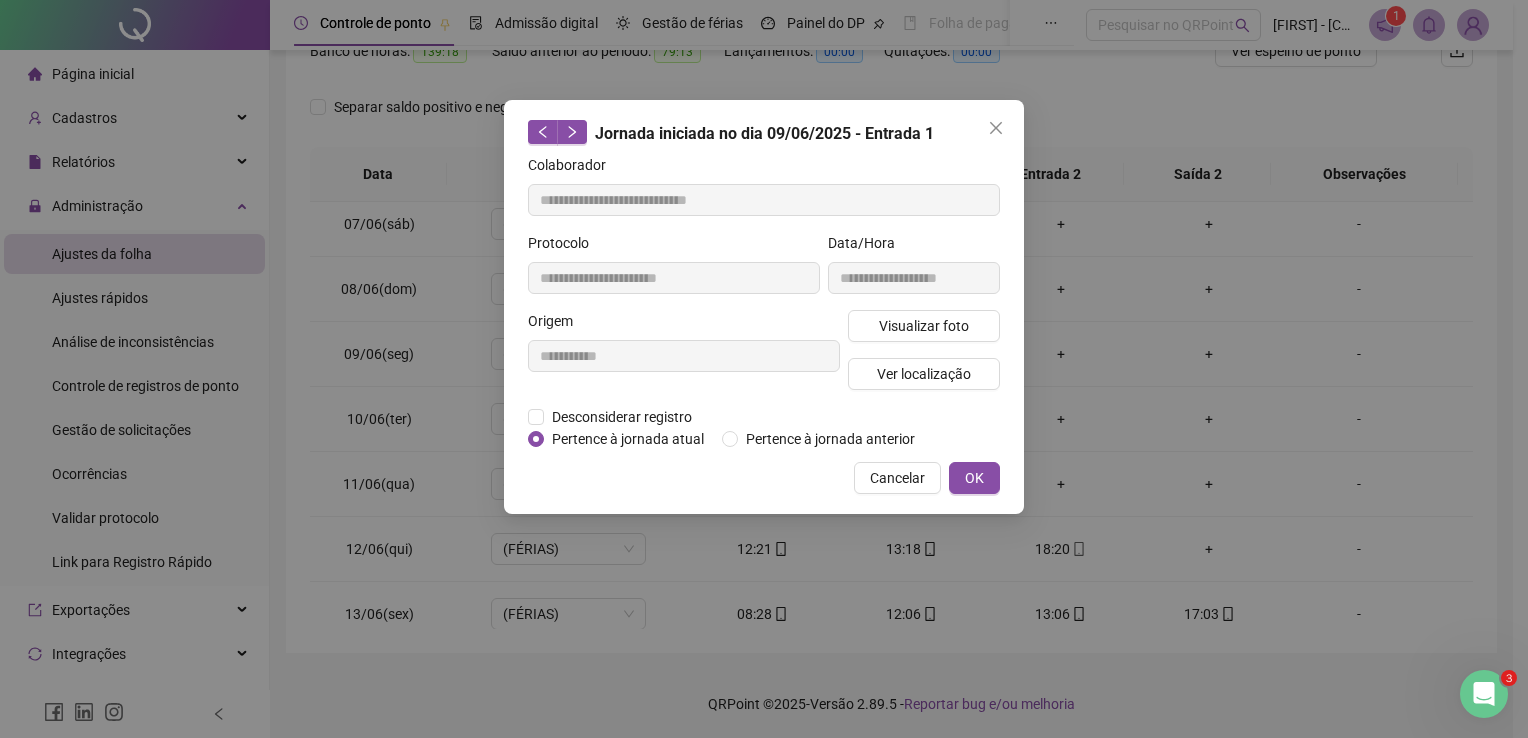 click on "Cancelar" at bounding box center (897, 478) 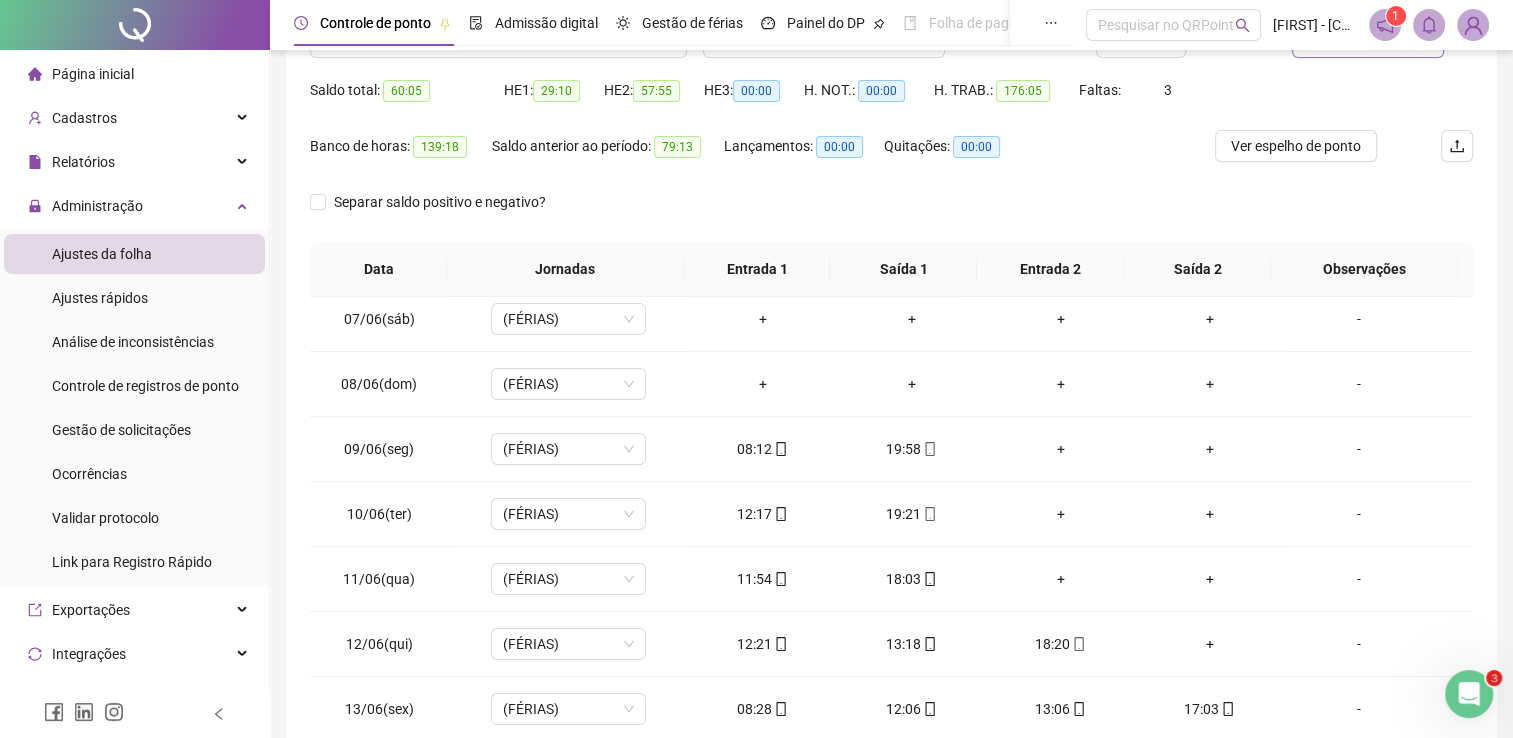 scroll, scrollTop: 83, scrollLeft: 0, axis: vertical 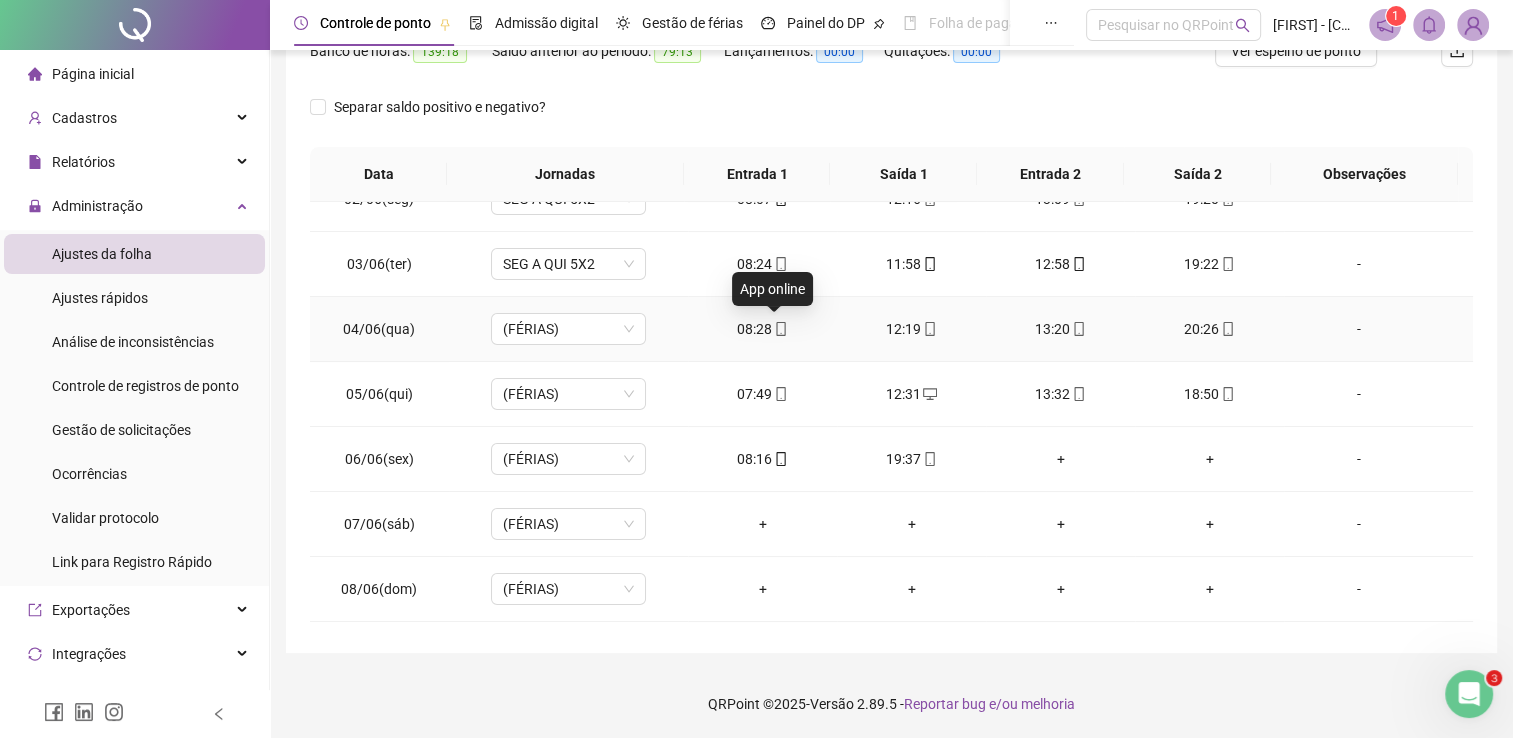 click 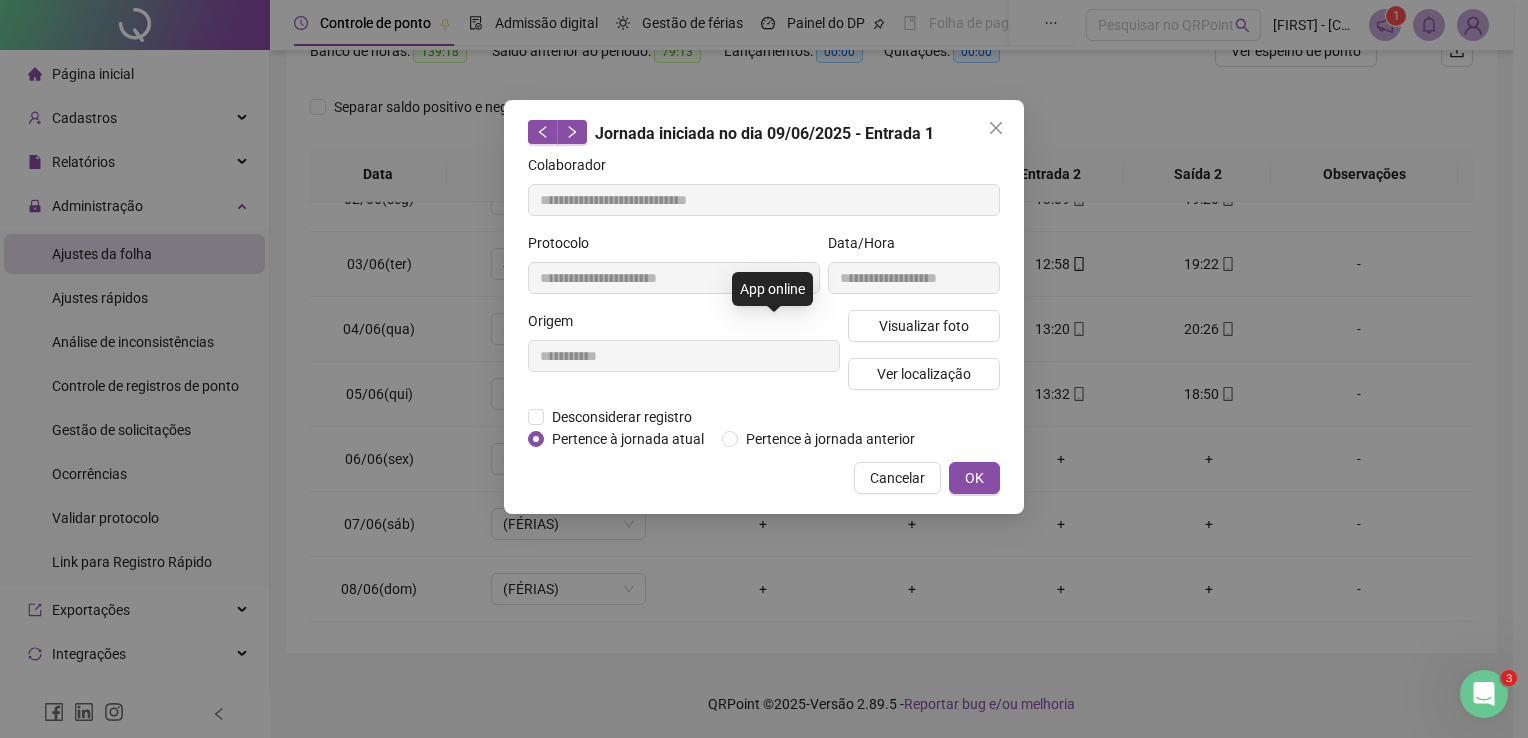 type on "**********" 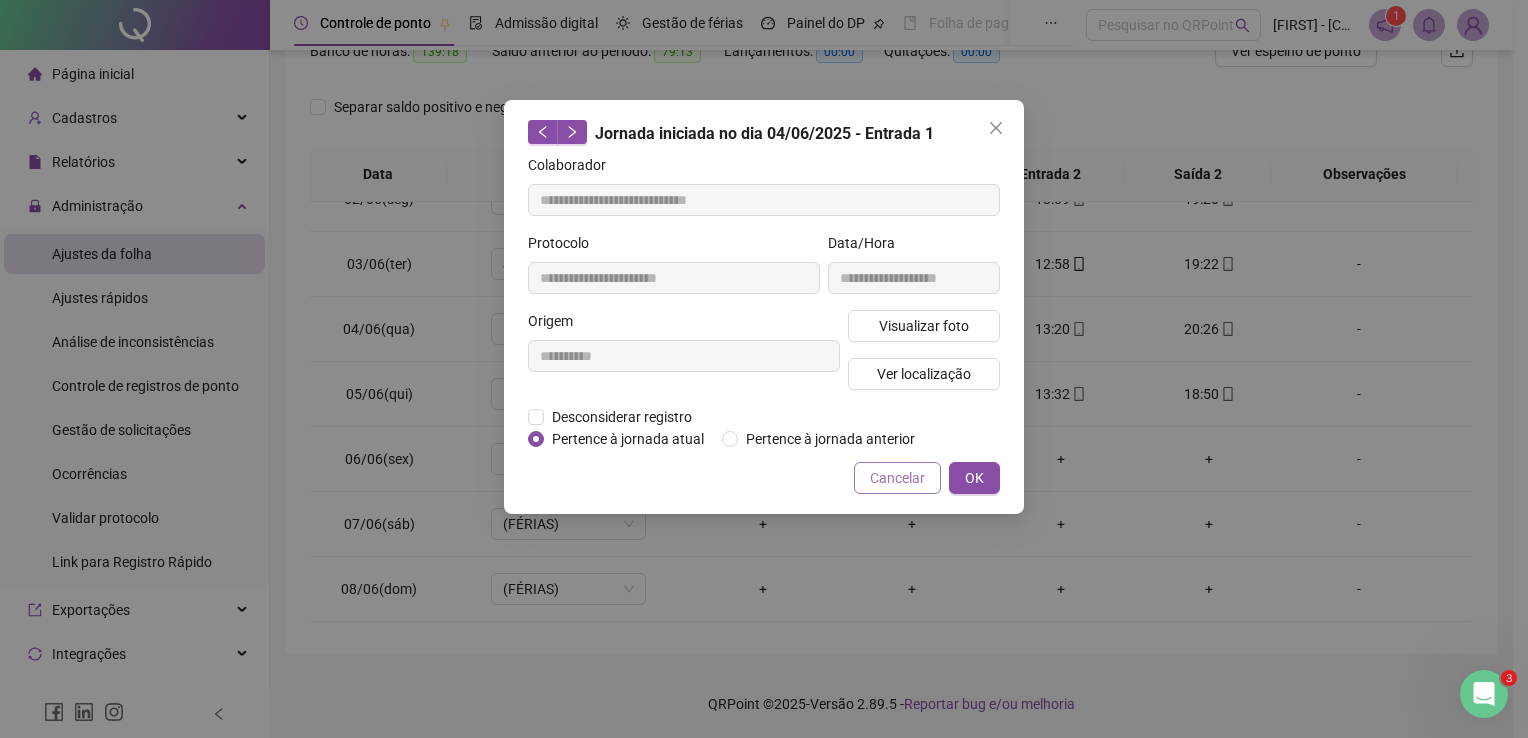 click on "Cancelar" at bounding box center [897, 478] 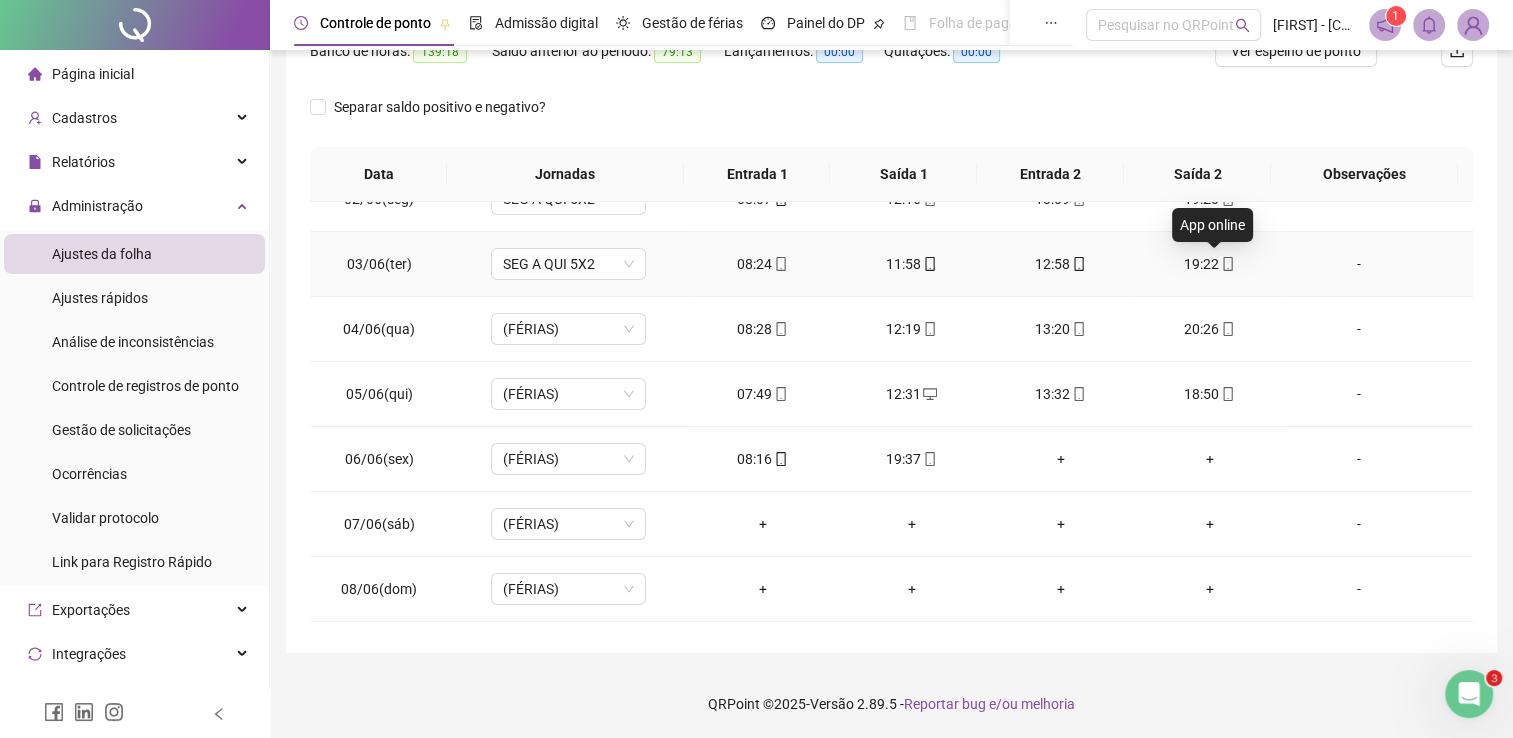 click 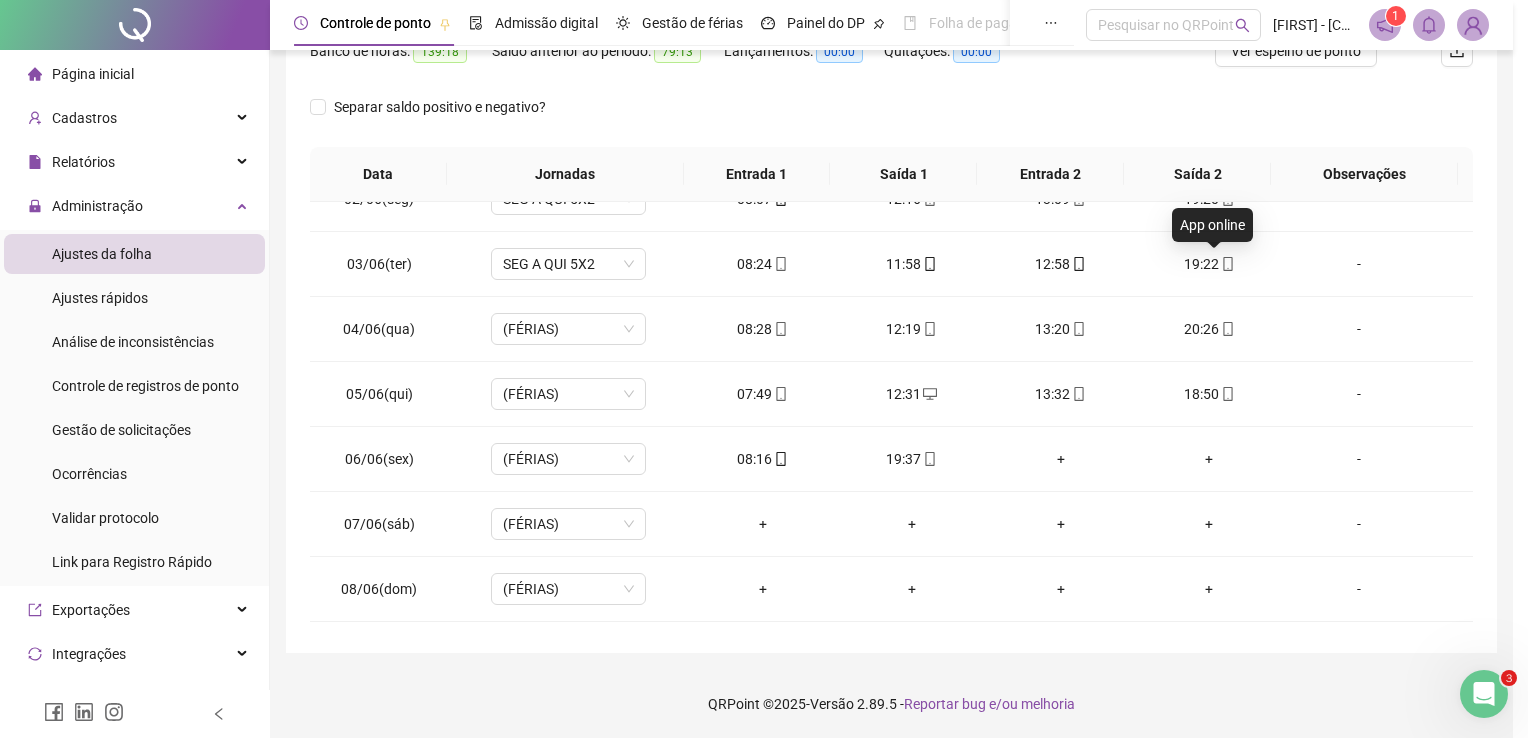 type on "**********" 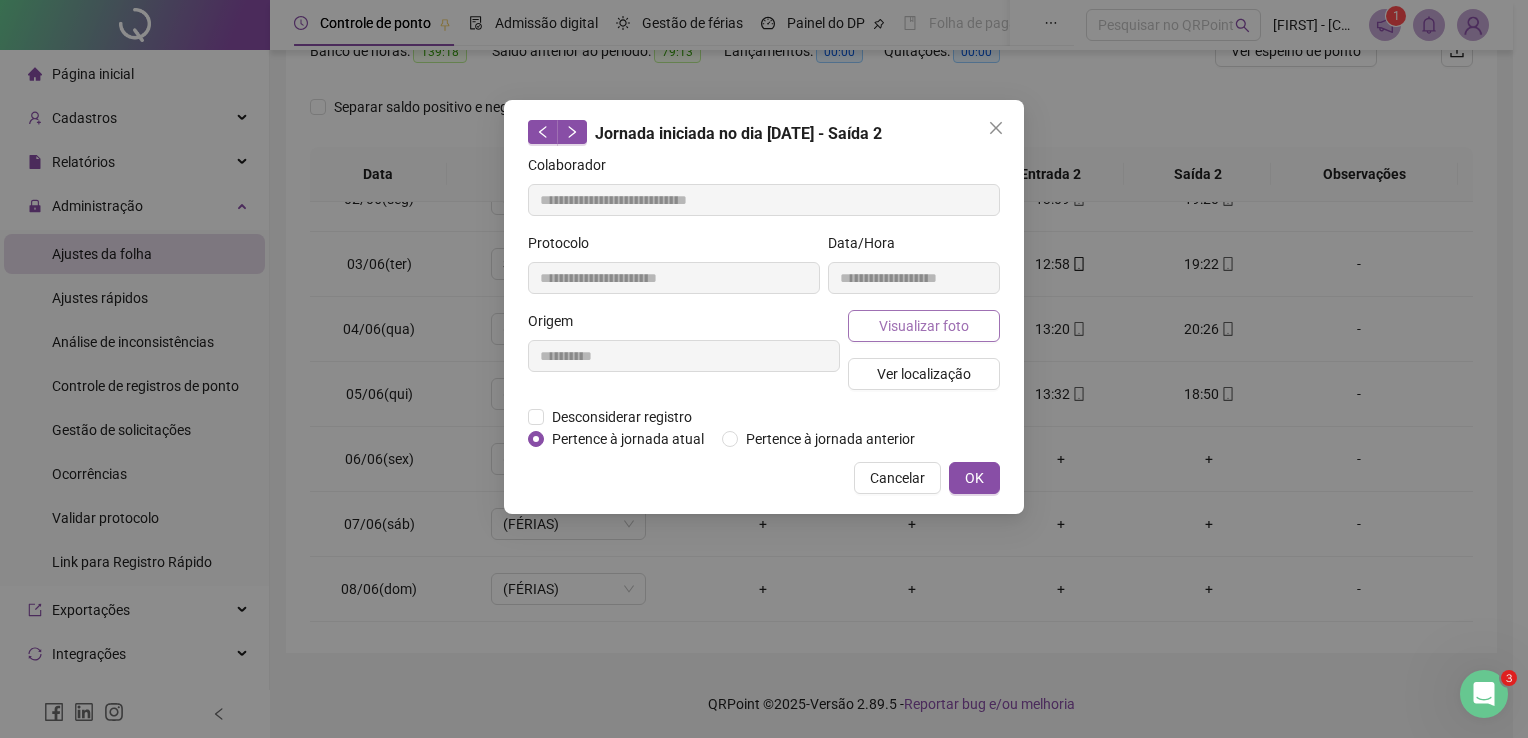 click on "Visualizar foto" at bounding box center [924, 326] 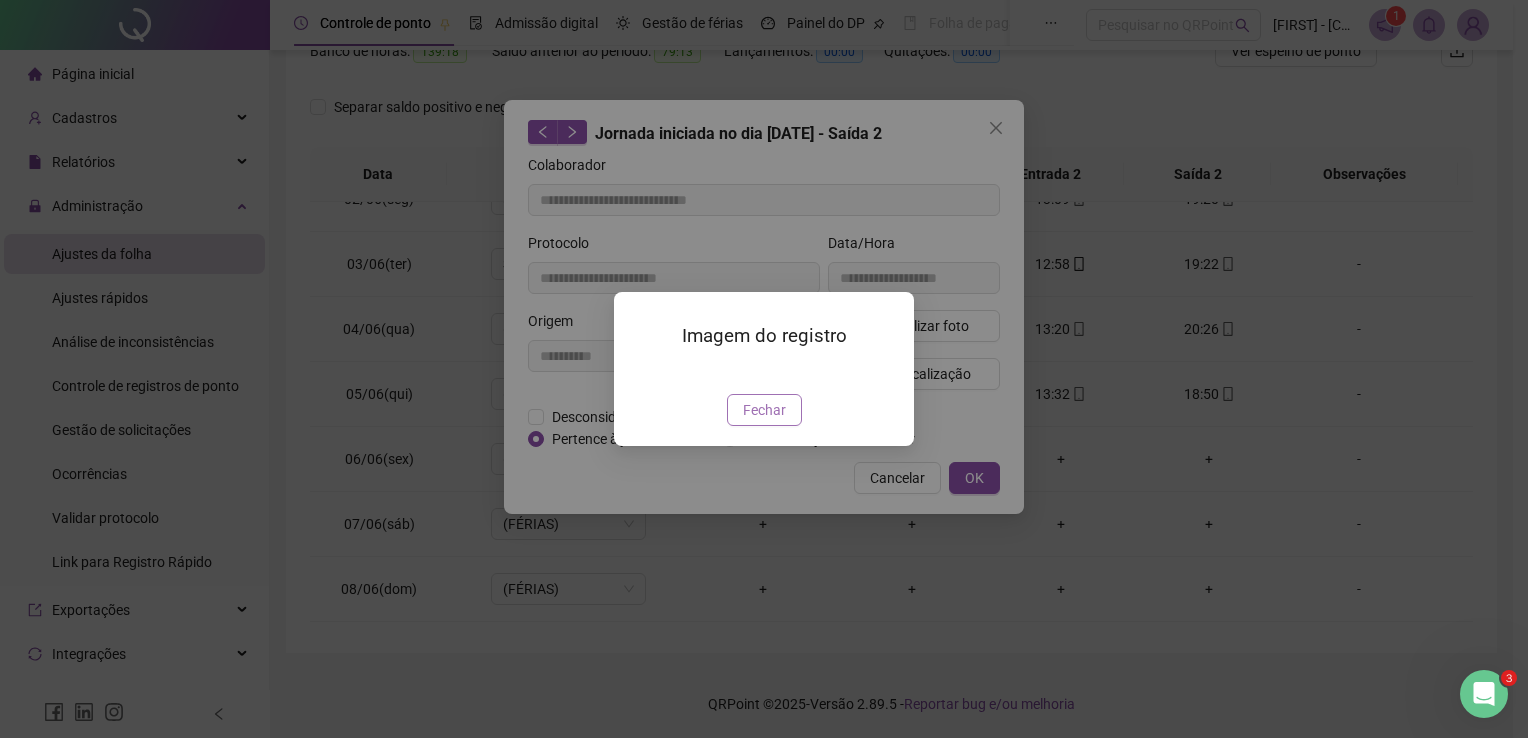 click on "Fechar" at bounding box center (764, 410) 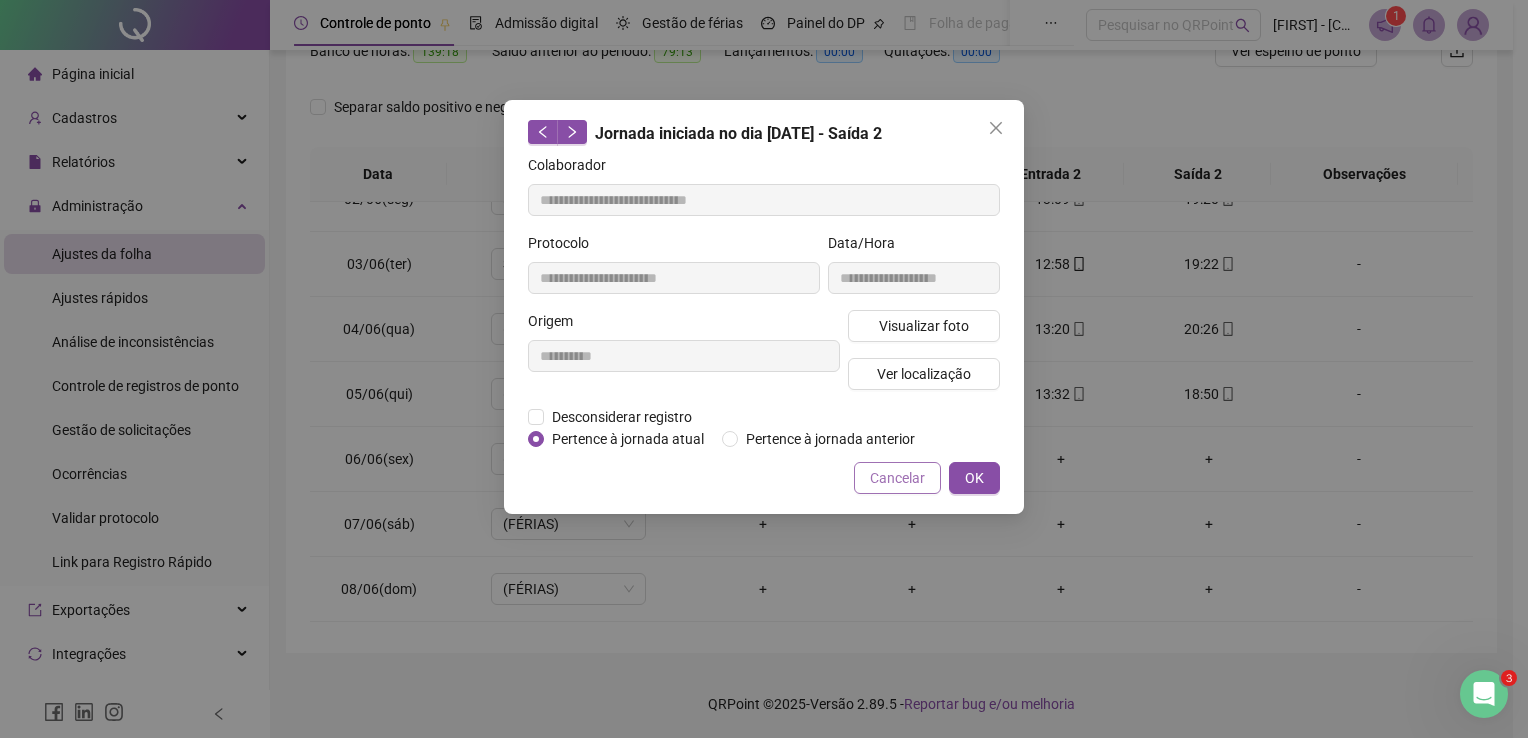 click on "Cancelar" at bounding box center [897, 478] 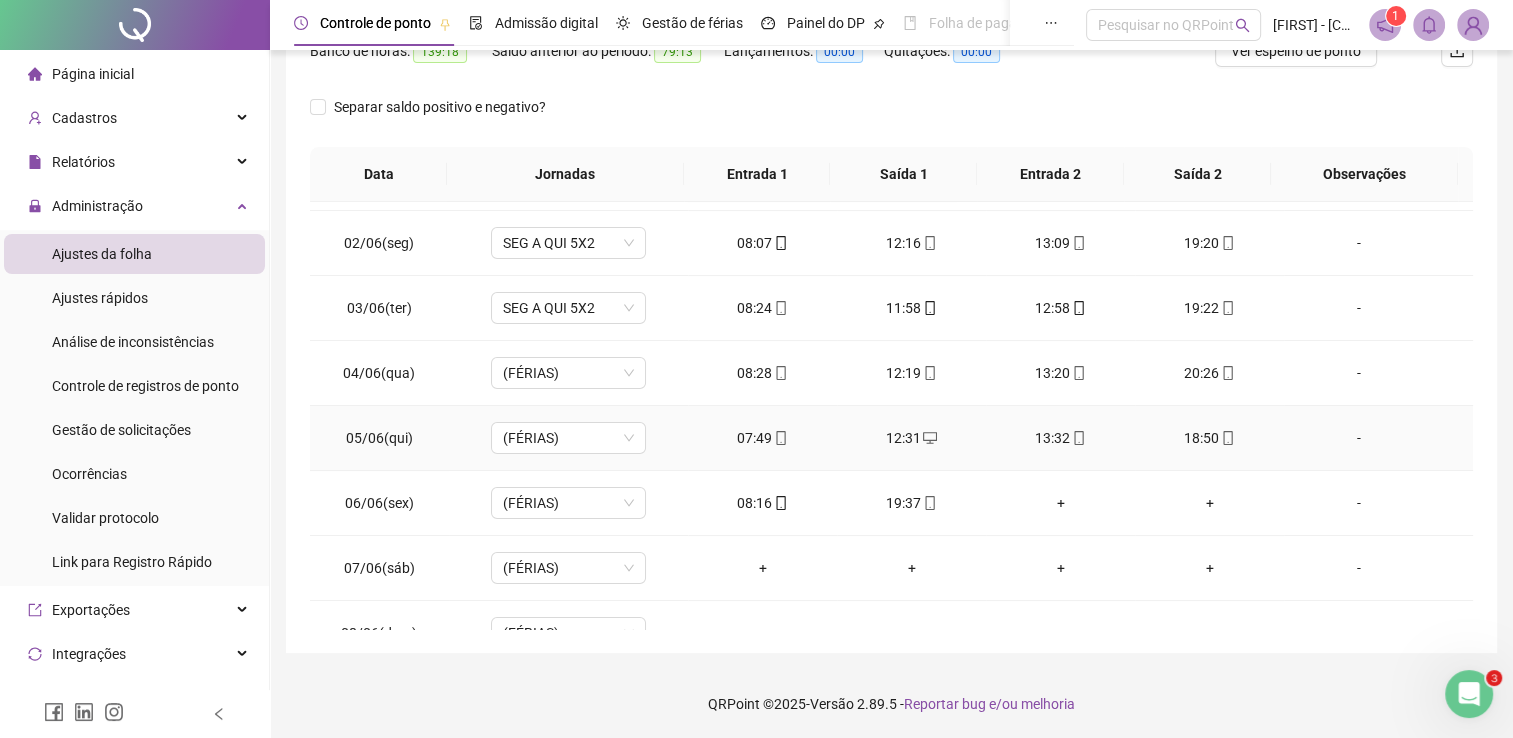scroll, scrollTop: 100, scrollLeft: 0, axis: vertical 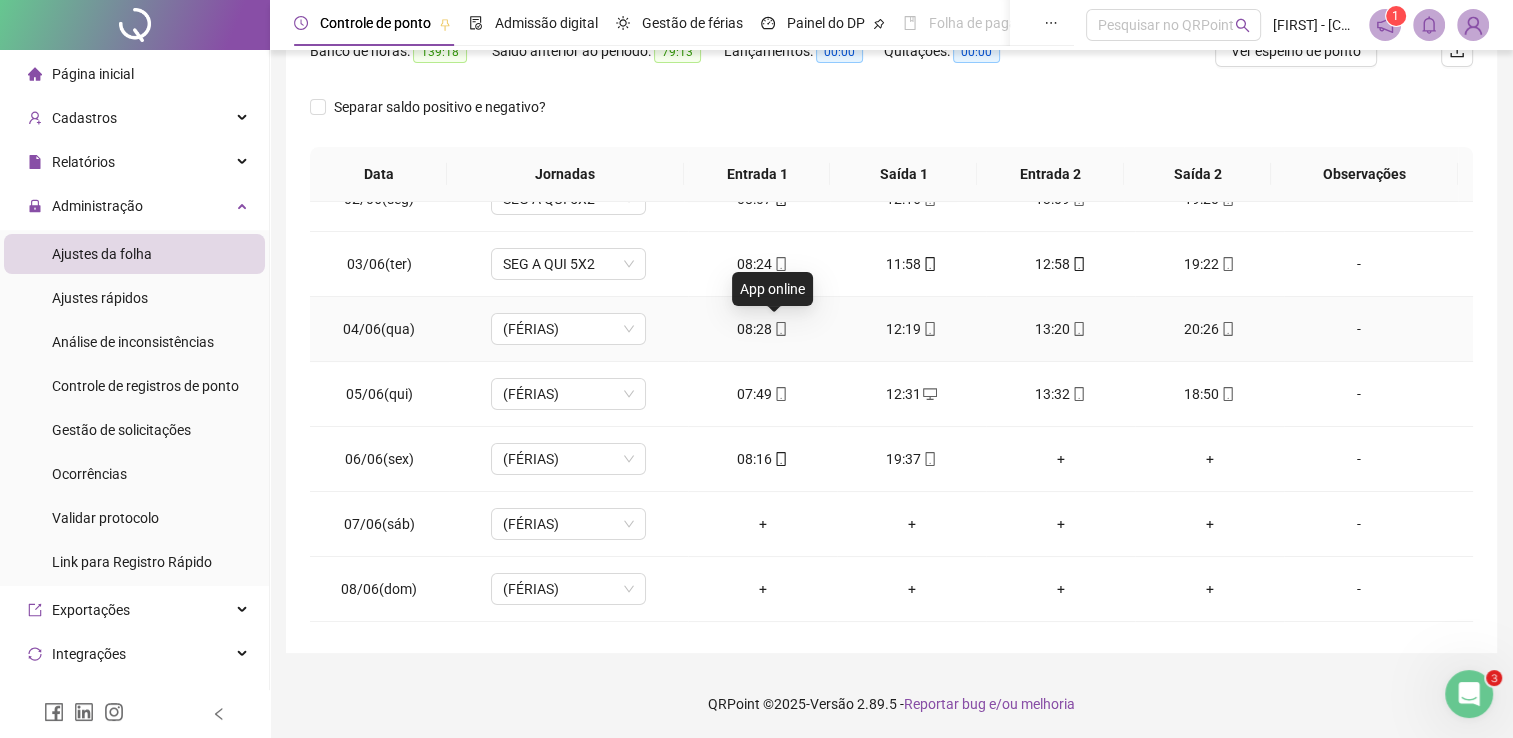 click 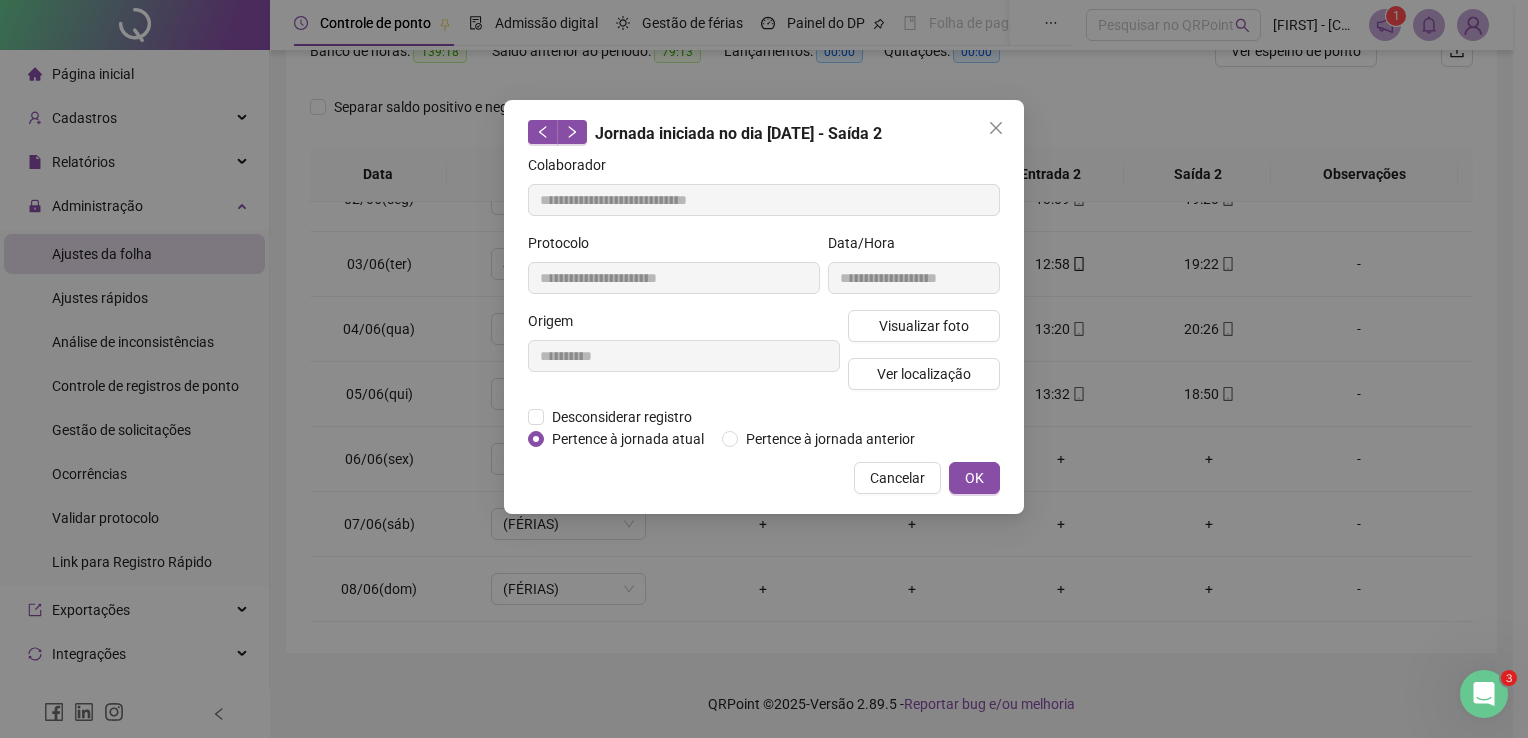 type on "**********" 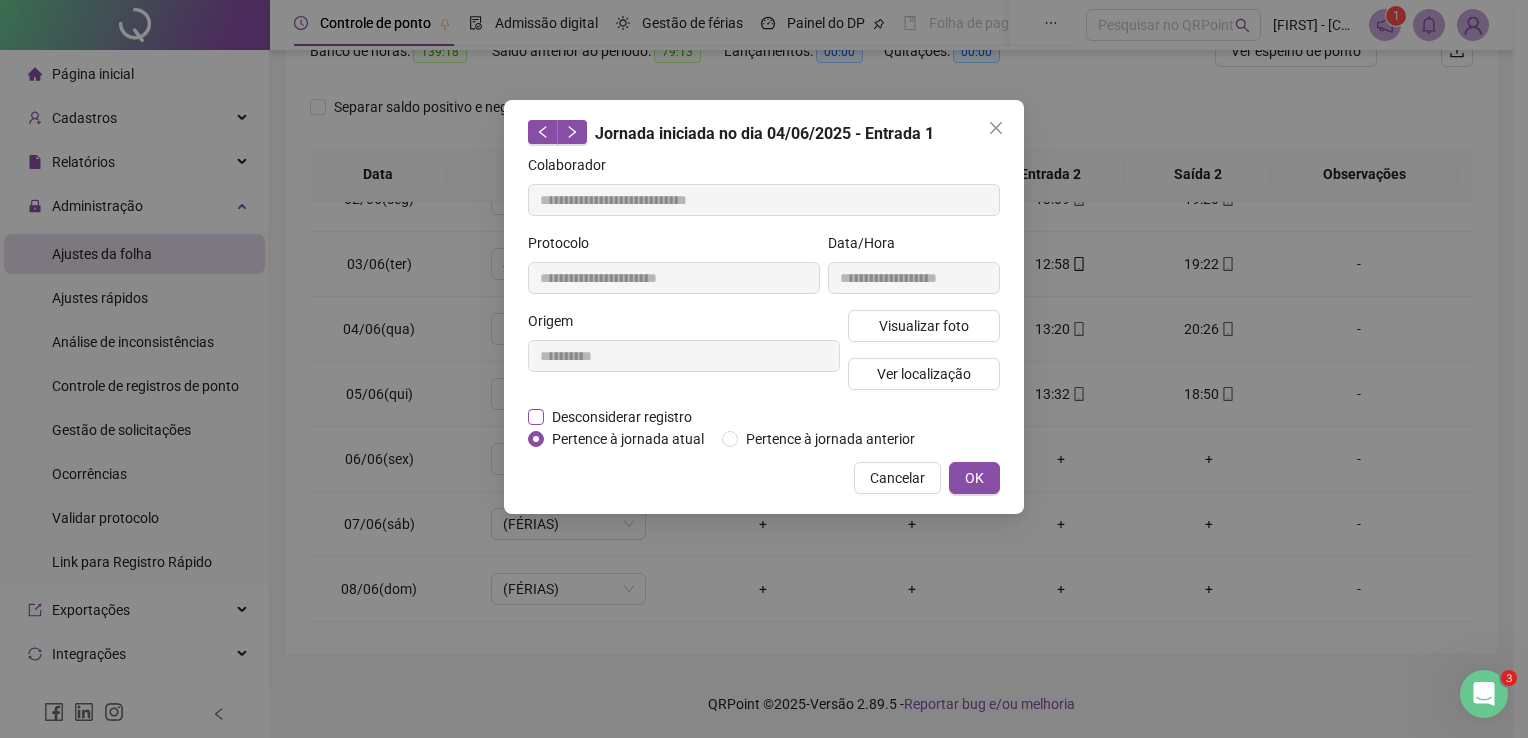 click on "Desconsiderar registro" at bounding box center [622, 417] 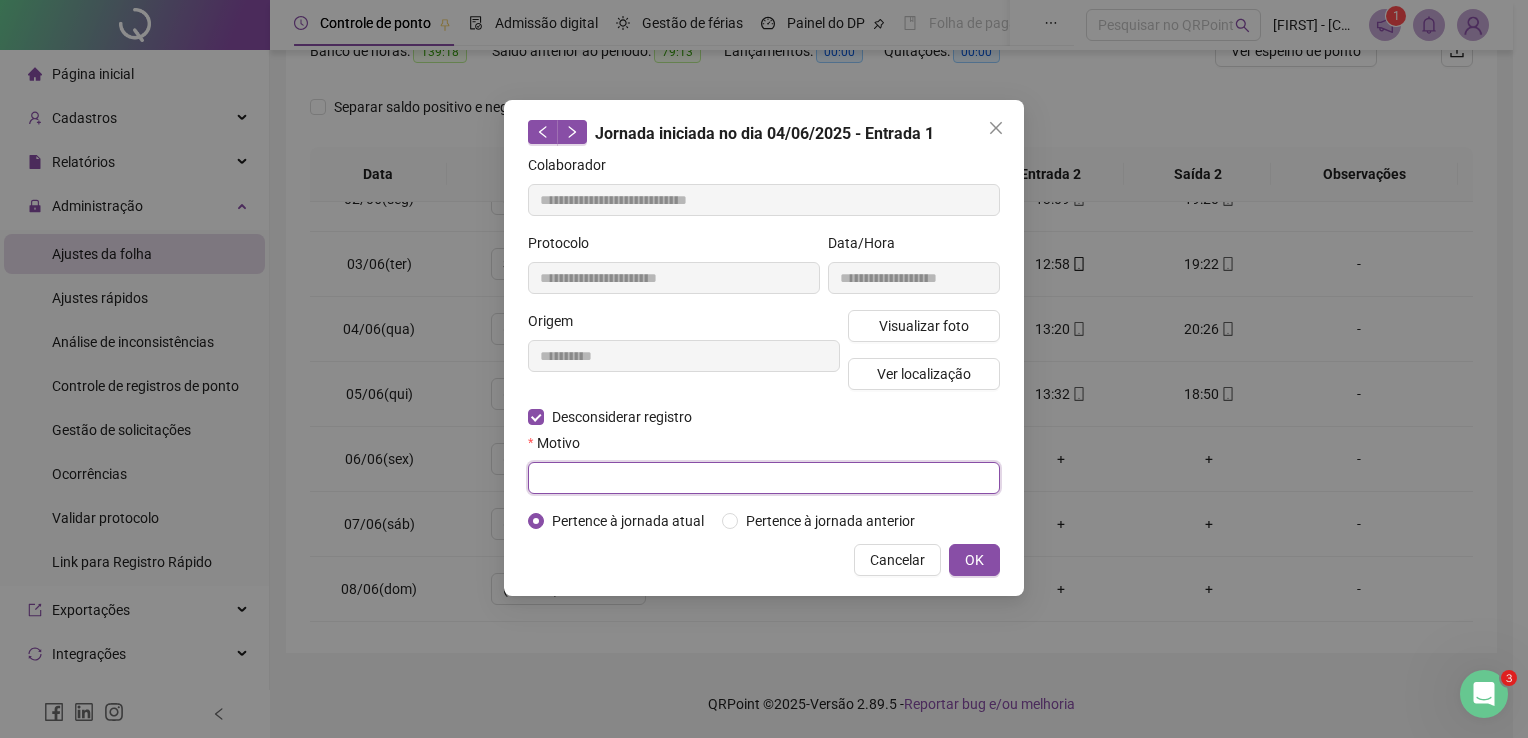 click at bounding box center (764, 478) 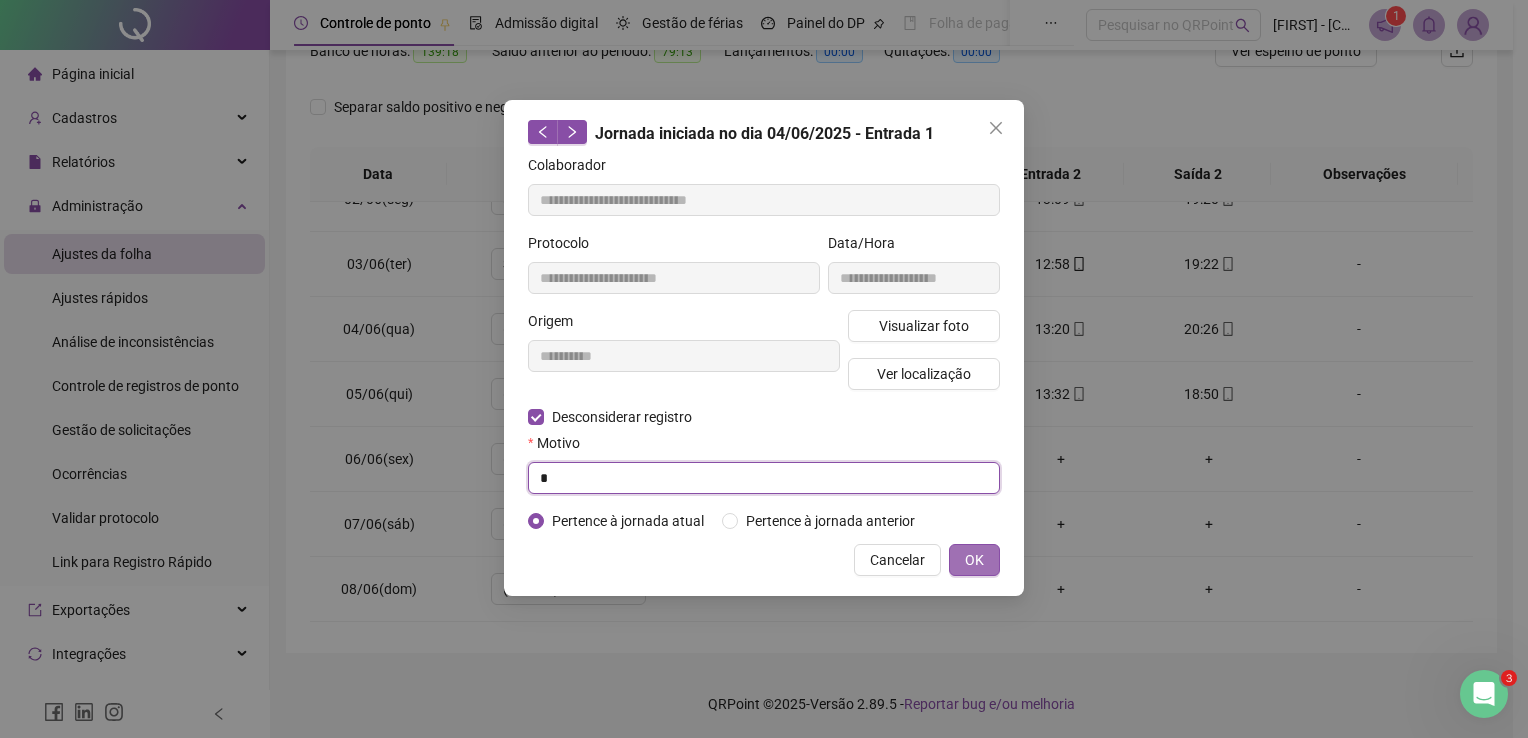 type on "*" 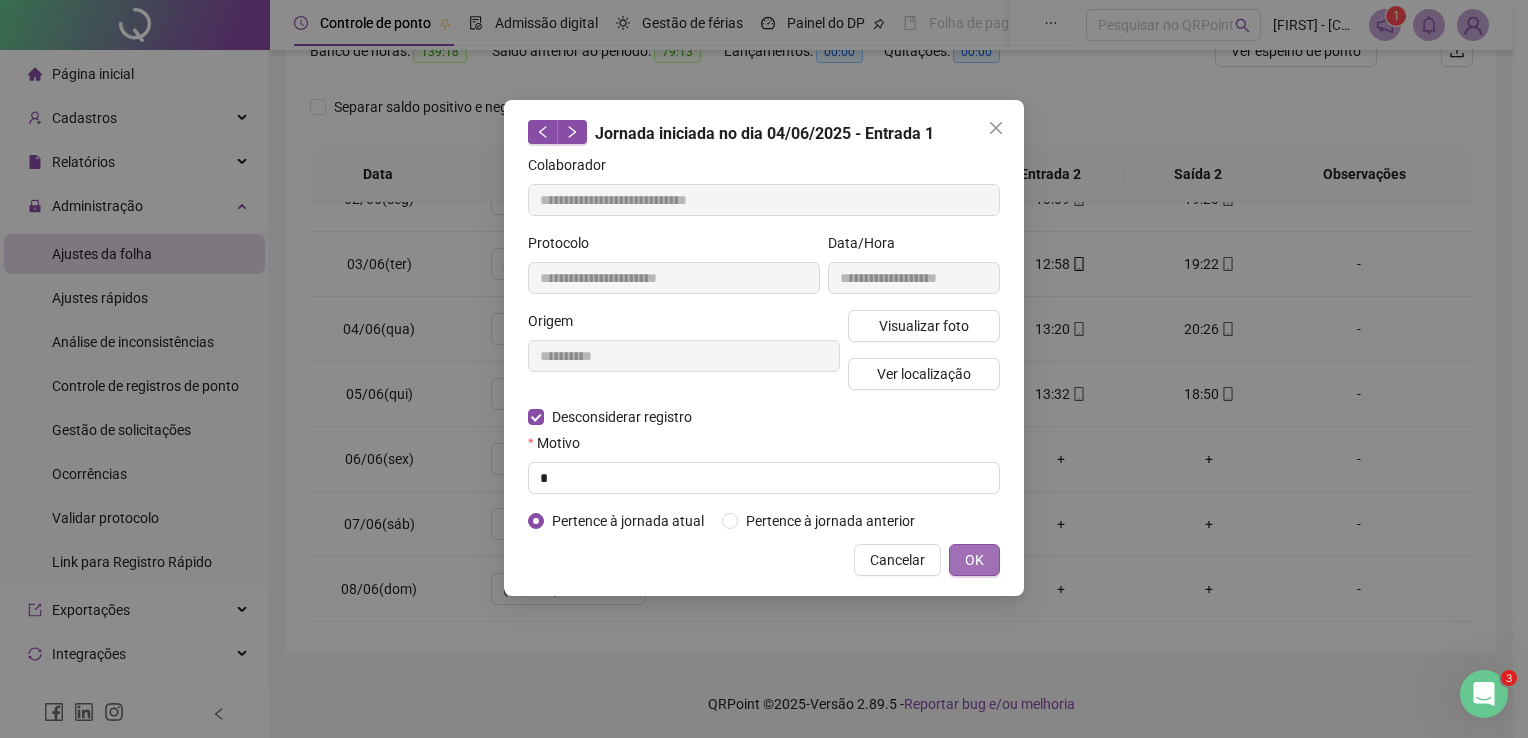 click on "OK" at bounding box center (974, 560) 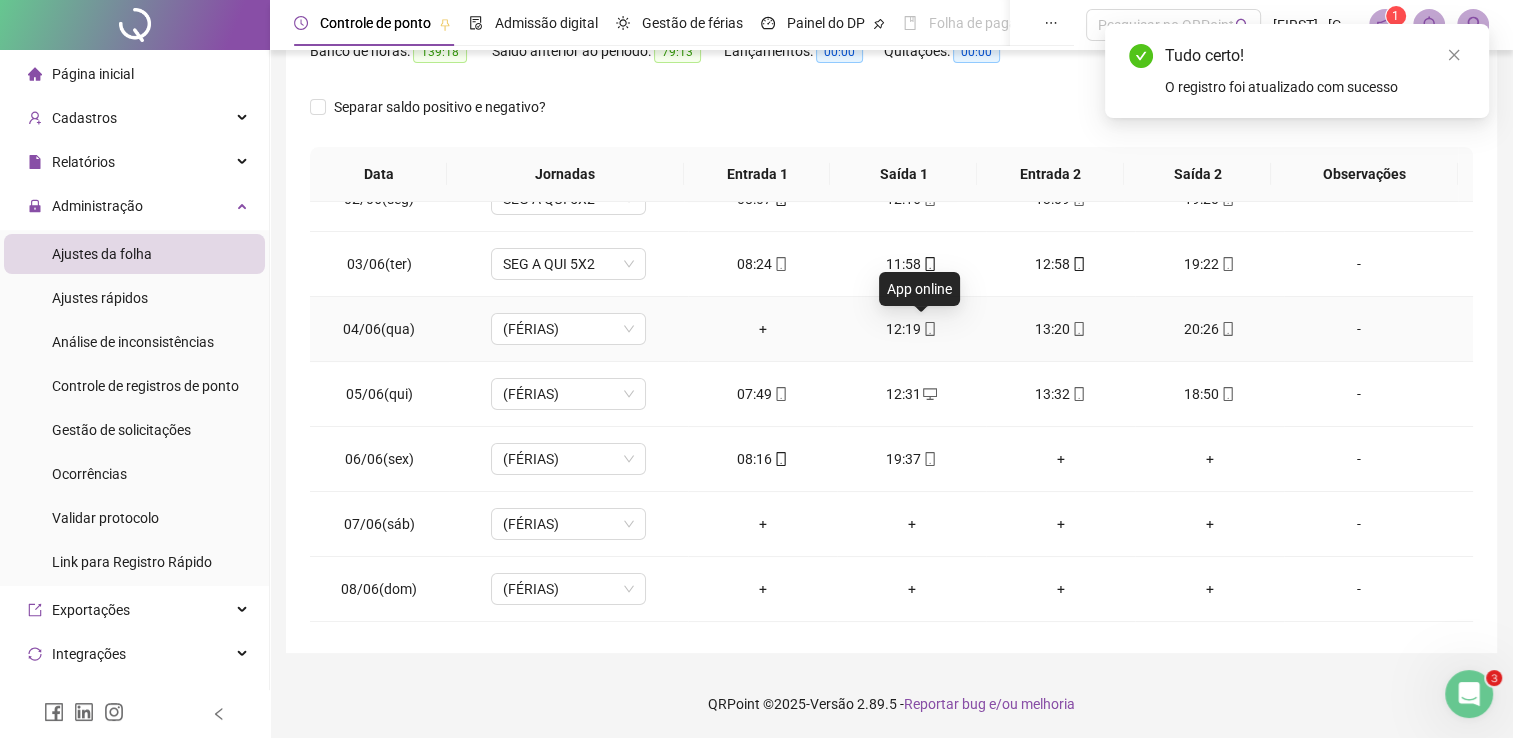 click 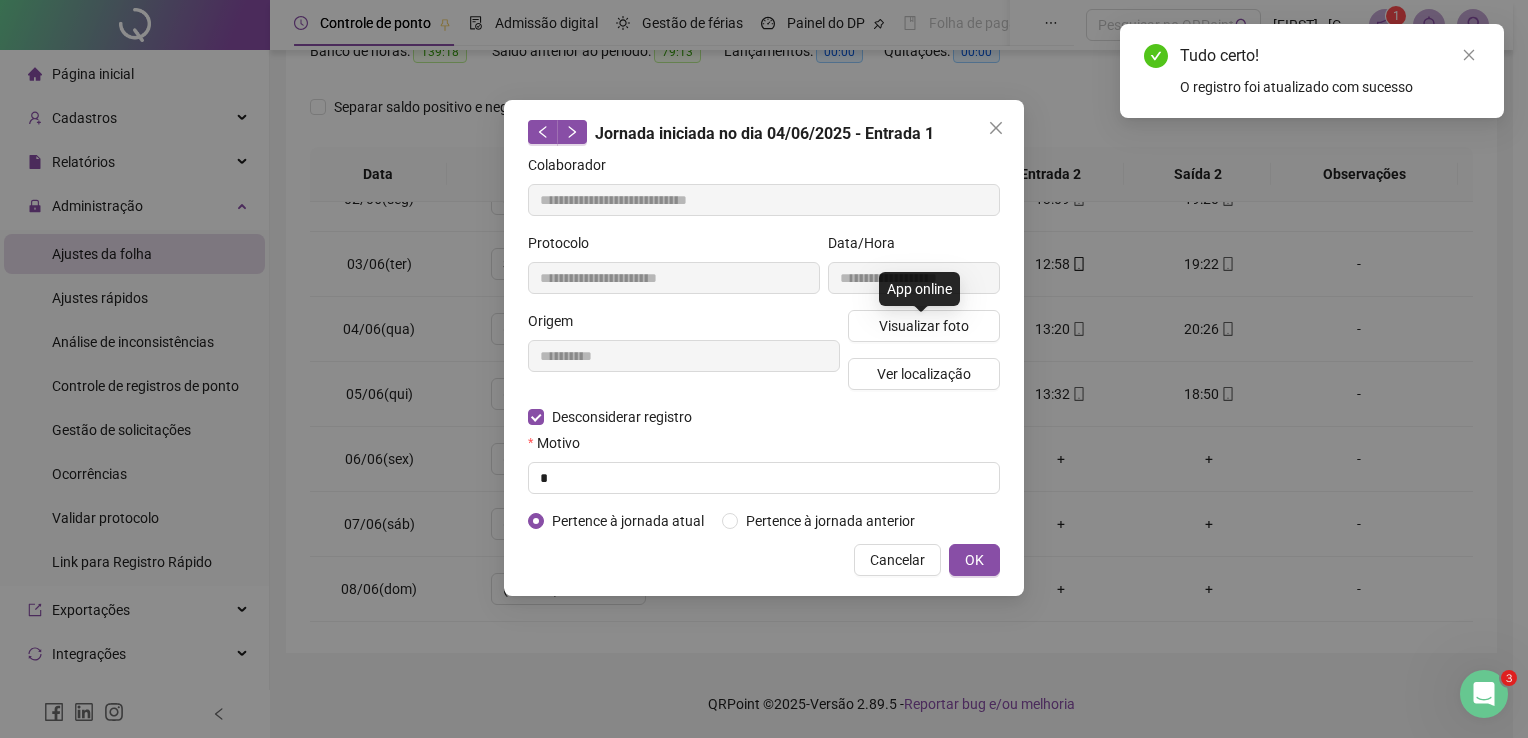 type on "**********" 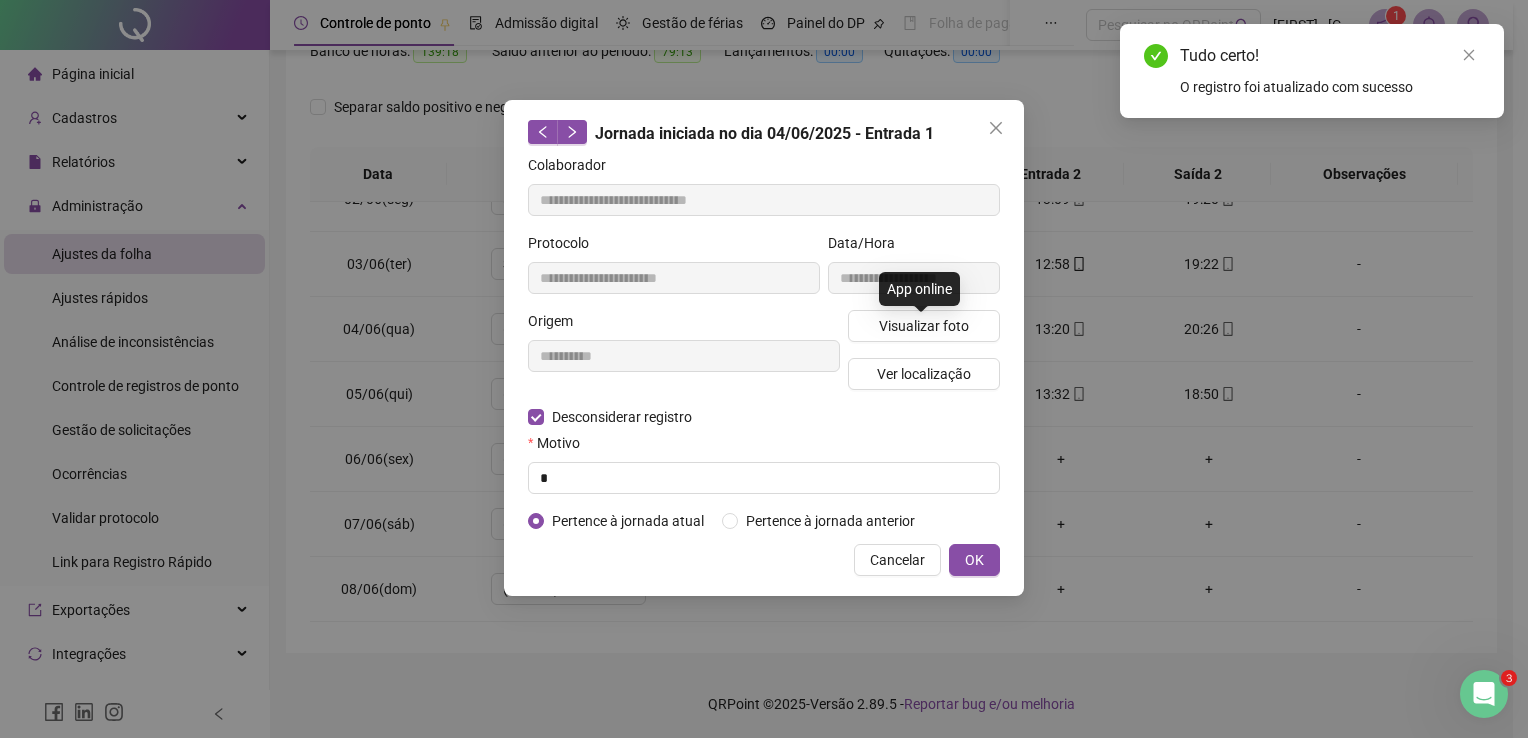 type on "**********" 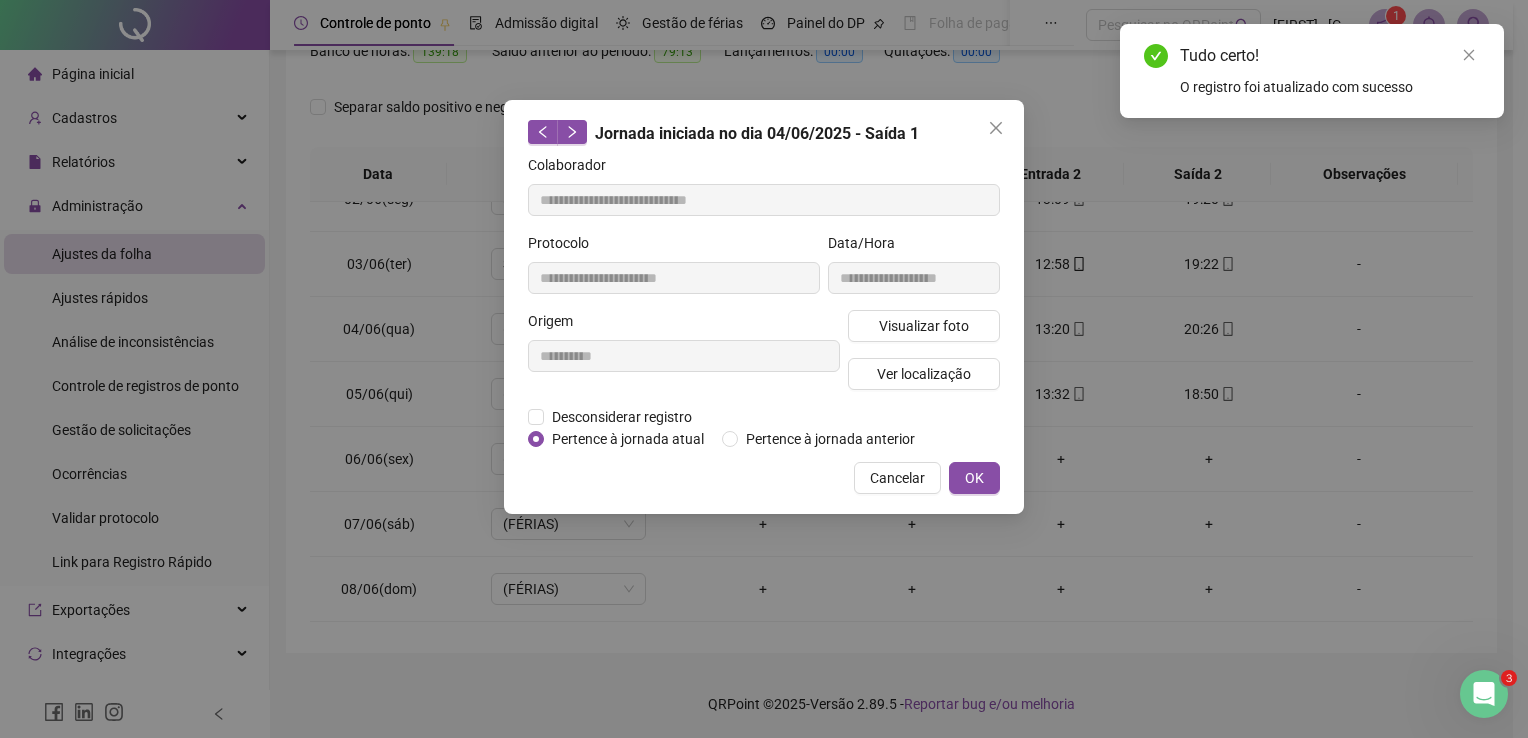 click on "Pertence à jornada atual" at bounding box center (628, 439) 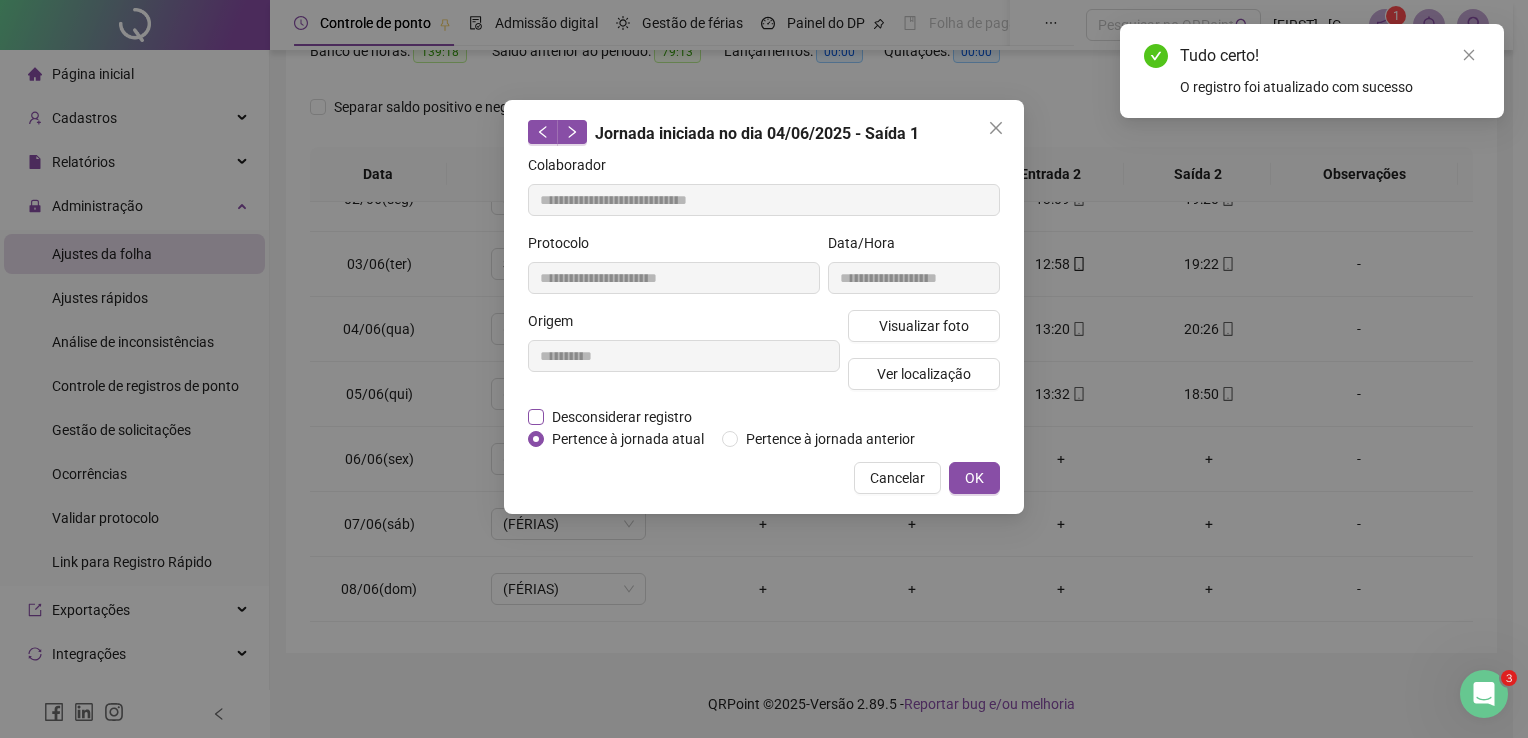click on "Desconsiderar registro" at bounding box center (622, 417) 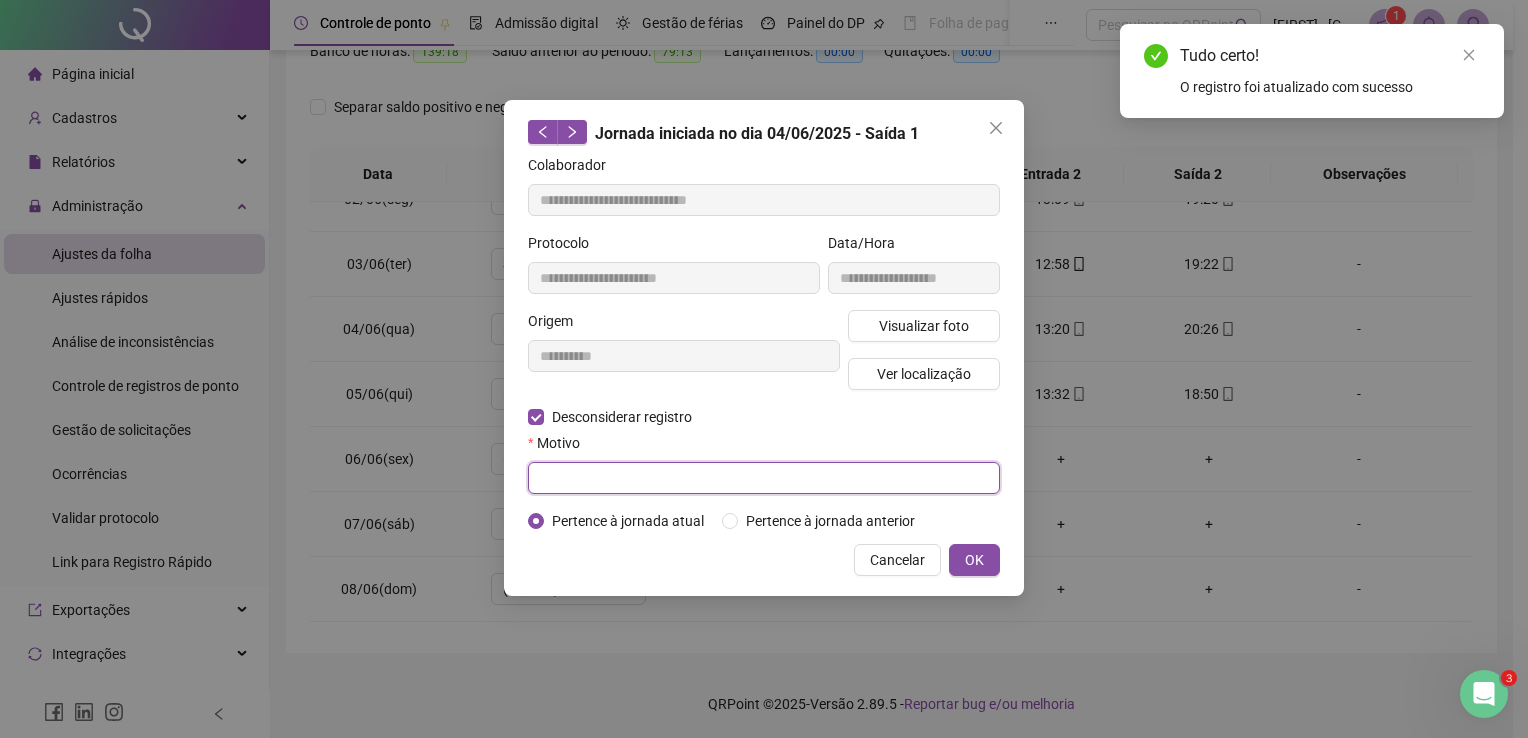 click at bounding box center [764, 478] 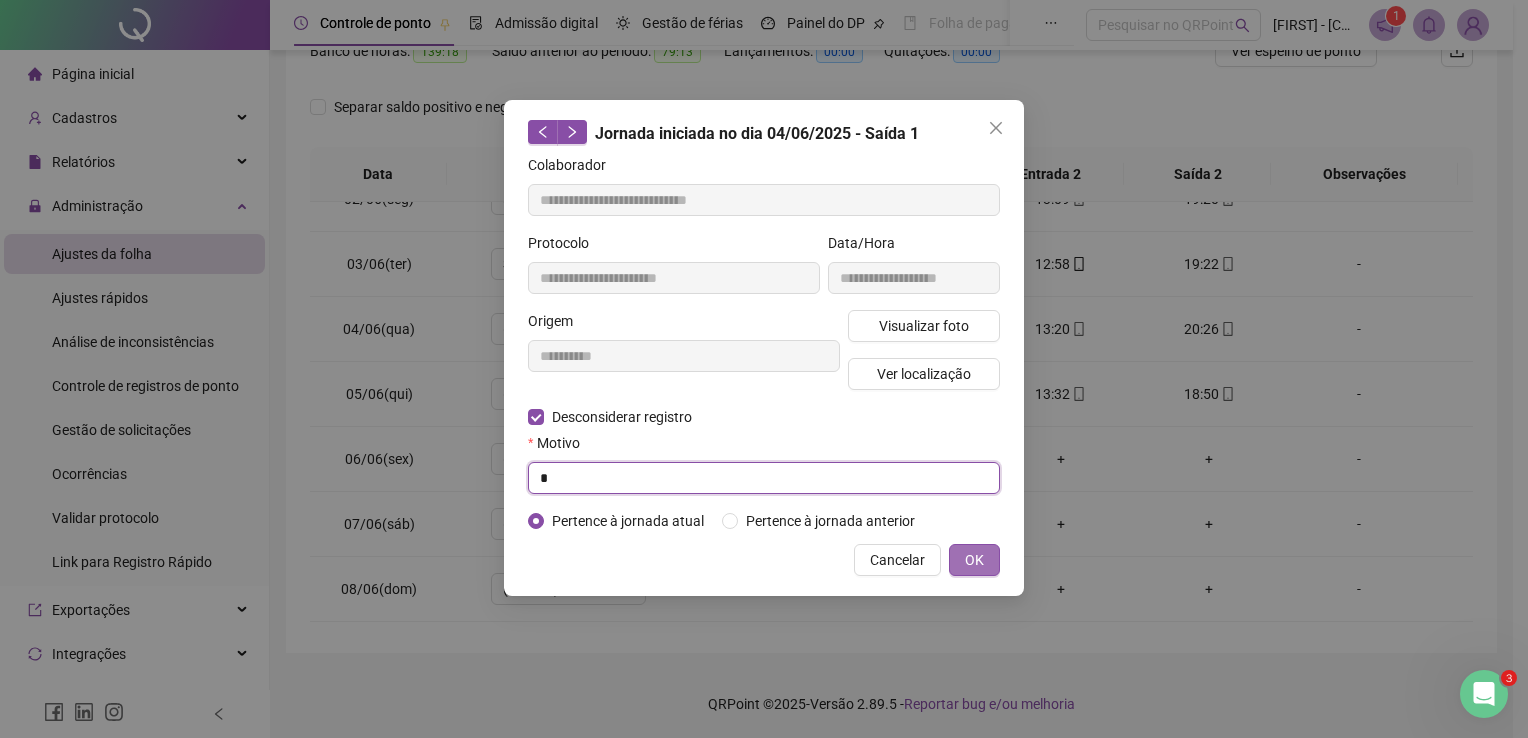 type on "*" 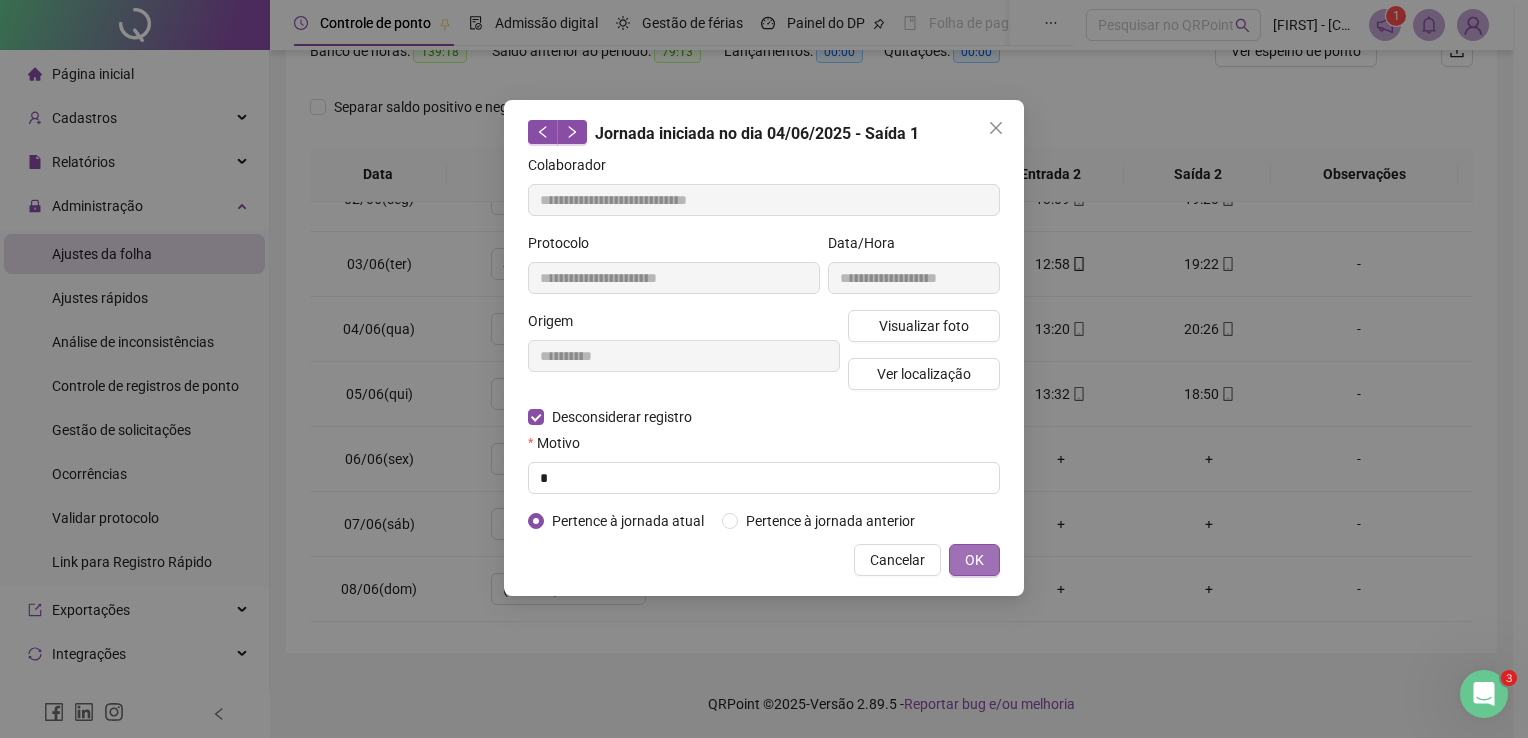 click on "OK" at bounding box center [974, 560] 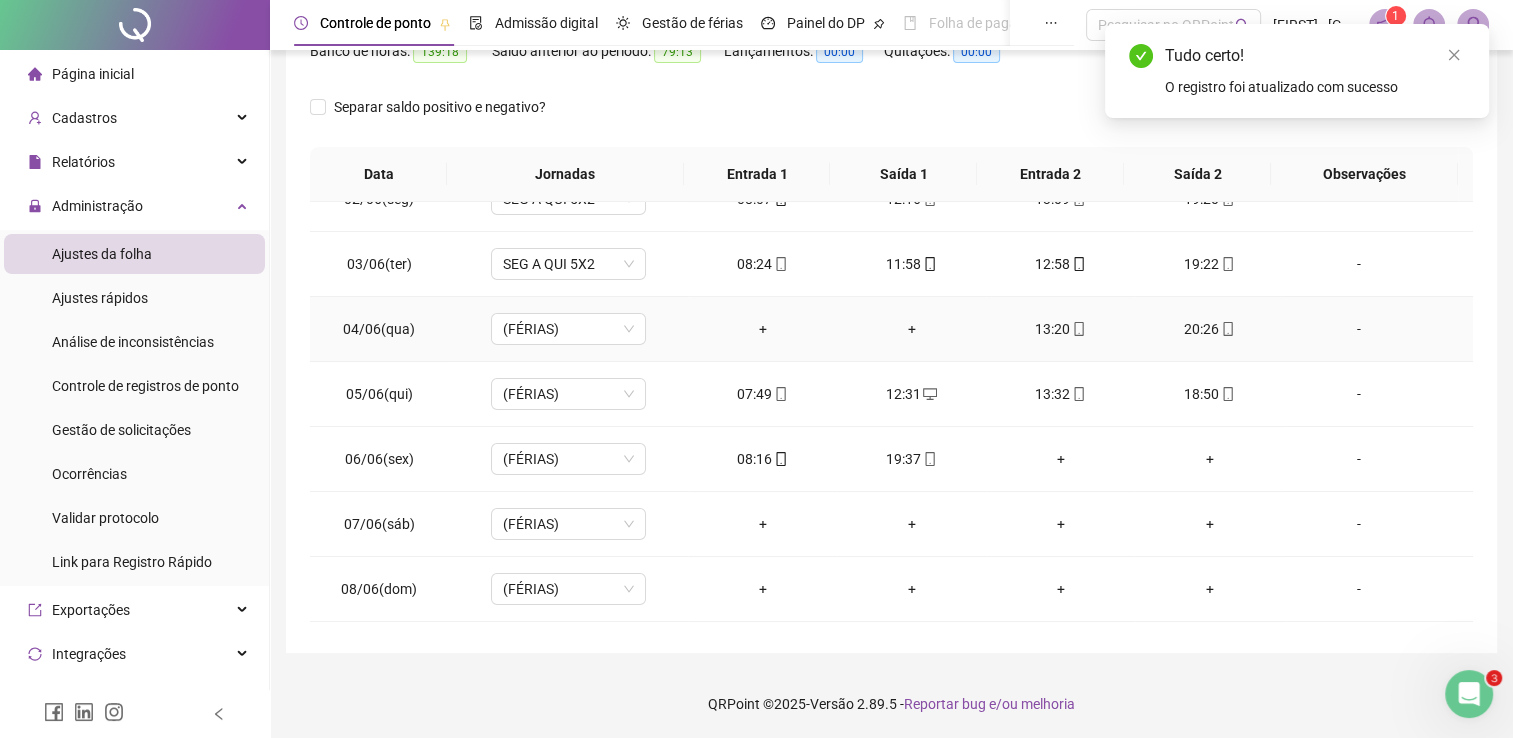 click at bounding box center [1078, 329] 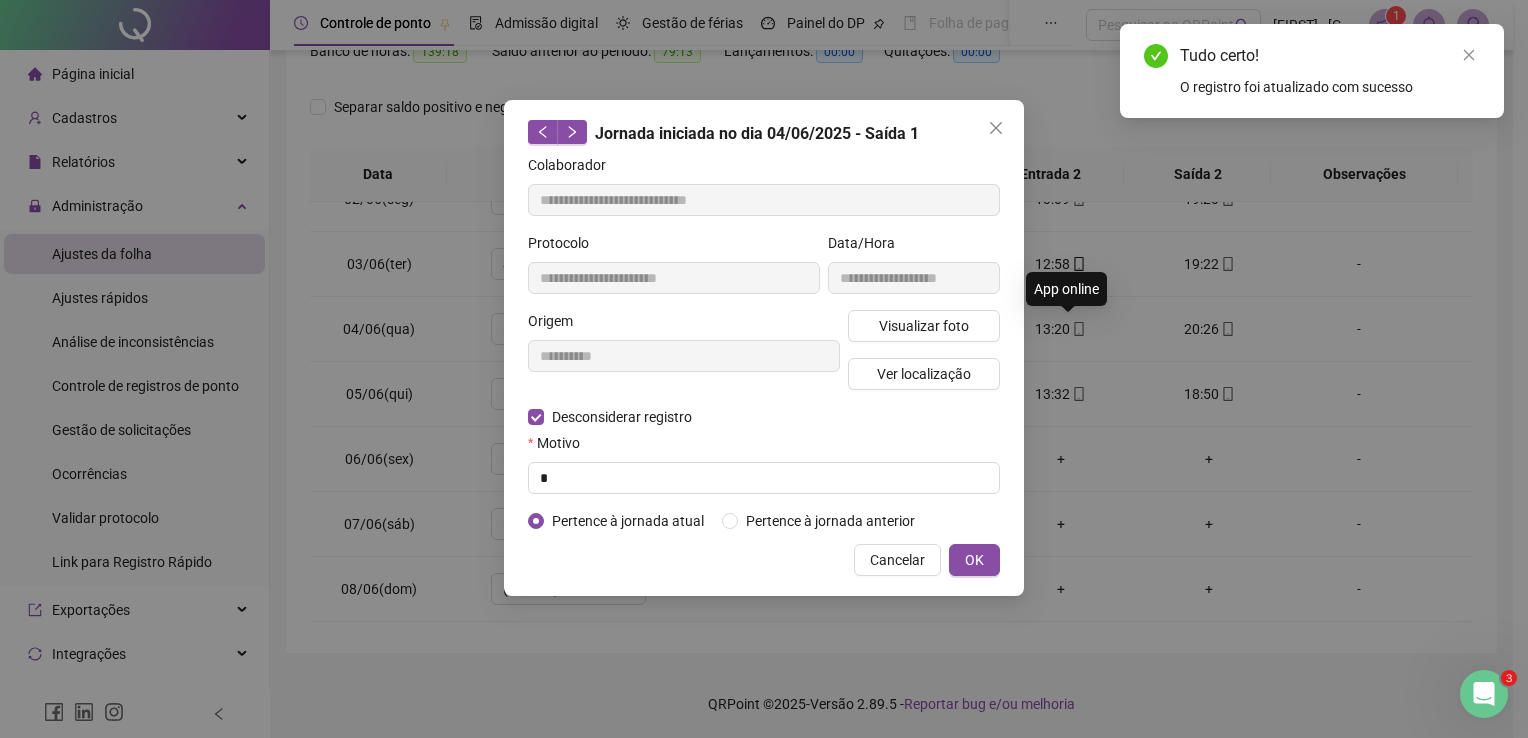 type on "**********" 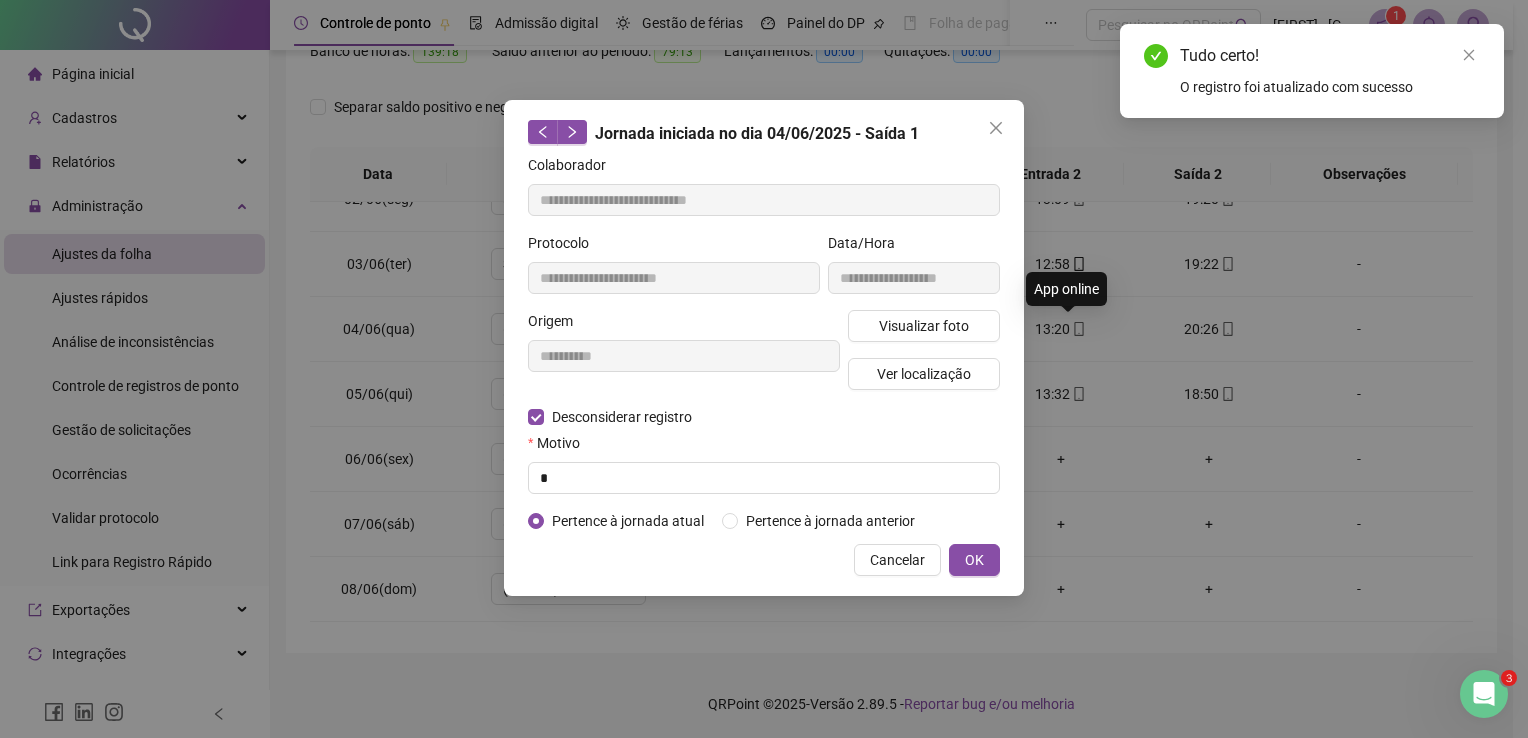 type on "**********" 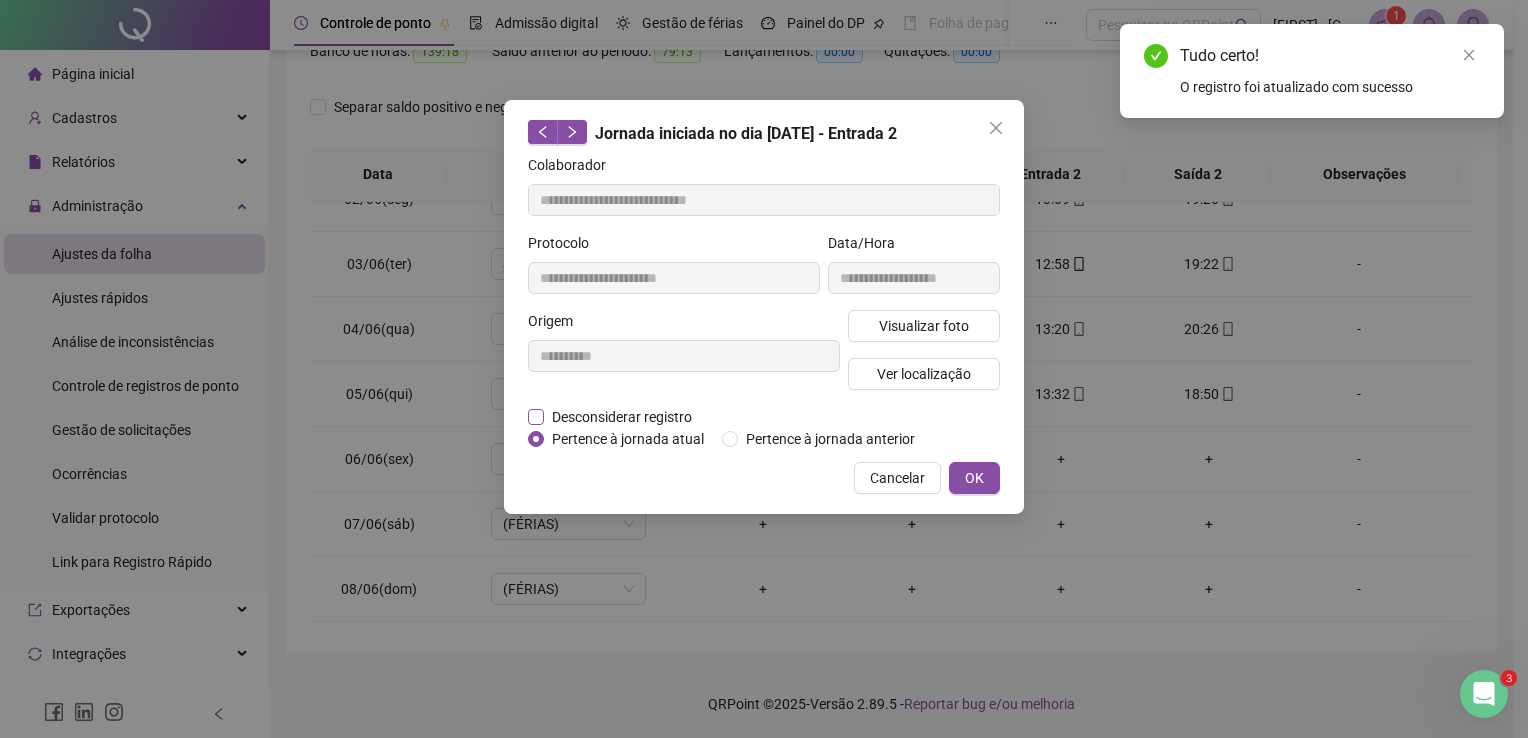 click on "Desconsiderar registro" at bounding box center (622, 417) 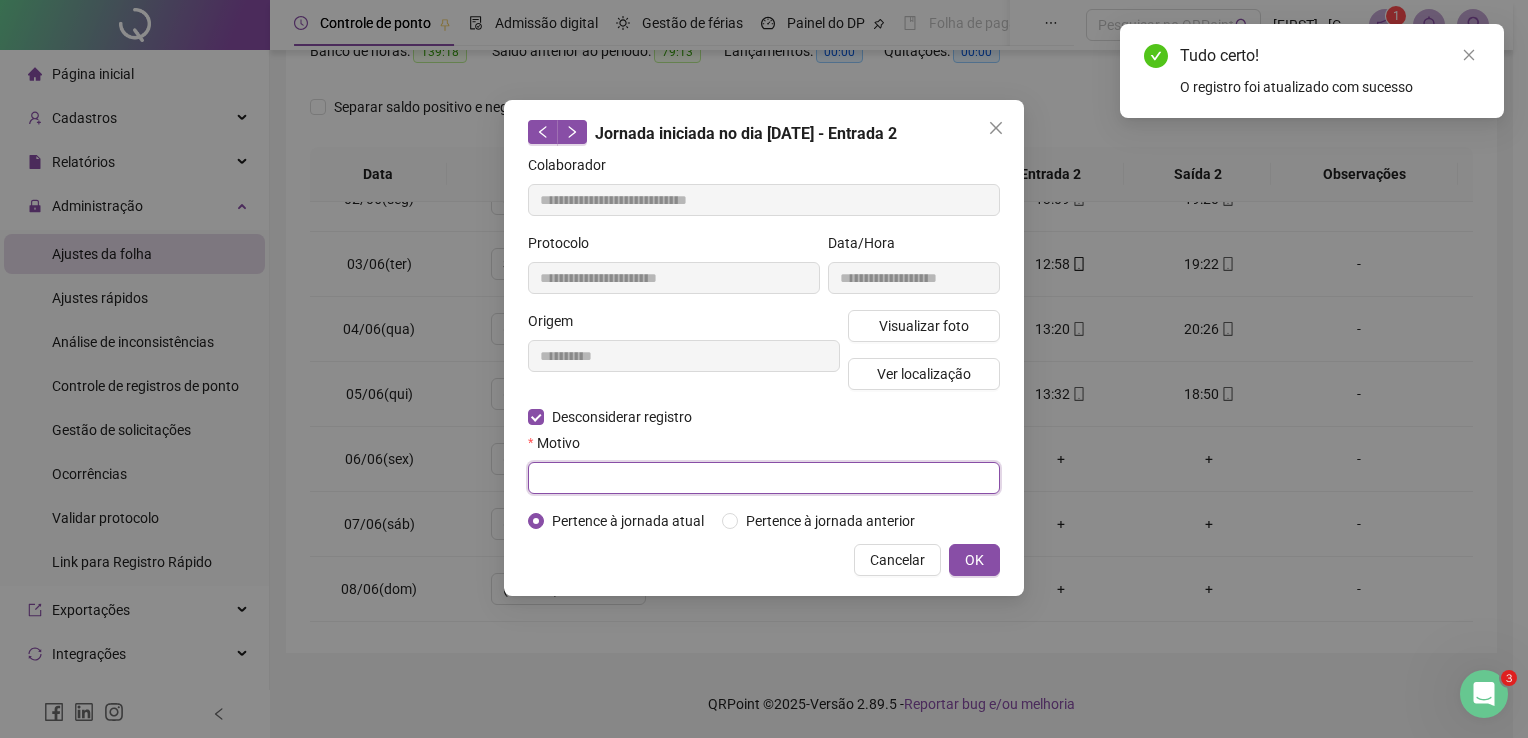 click at bounding box center (764, 478) 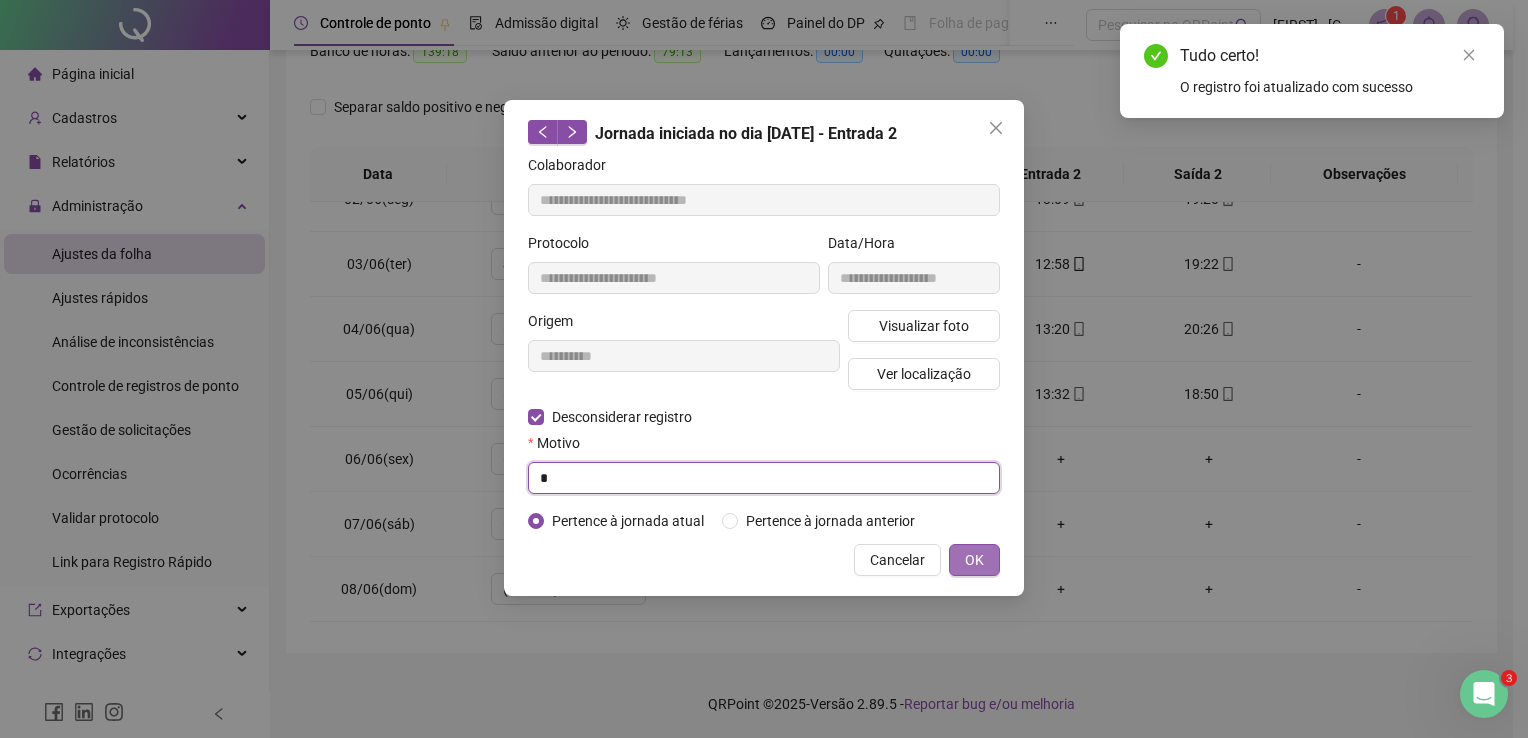 type on "*" 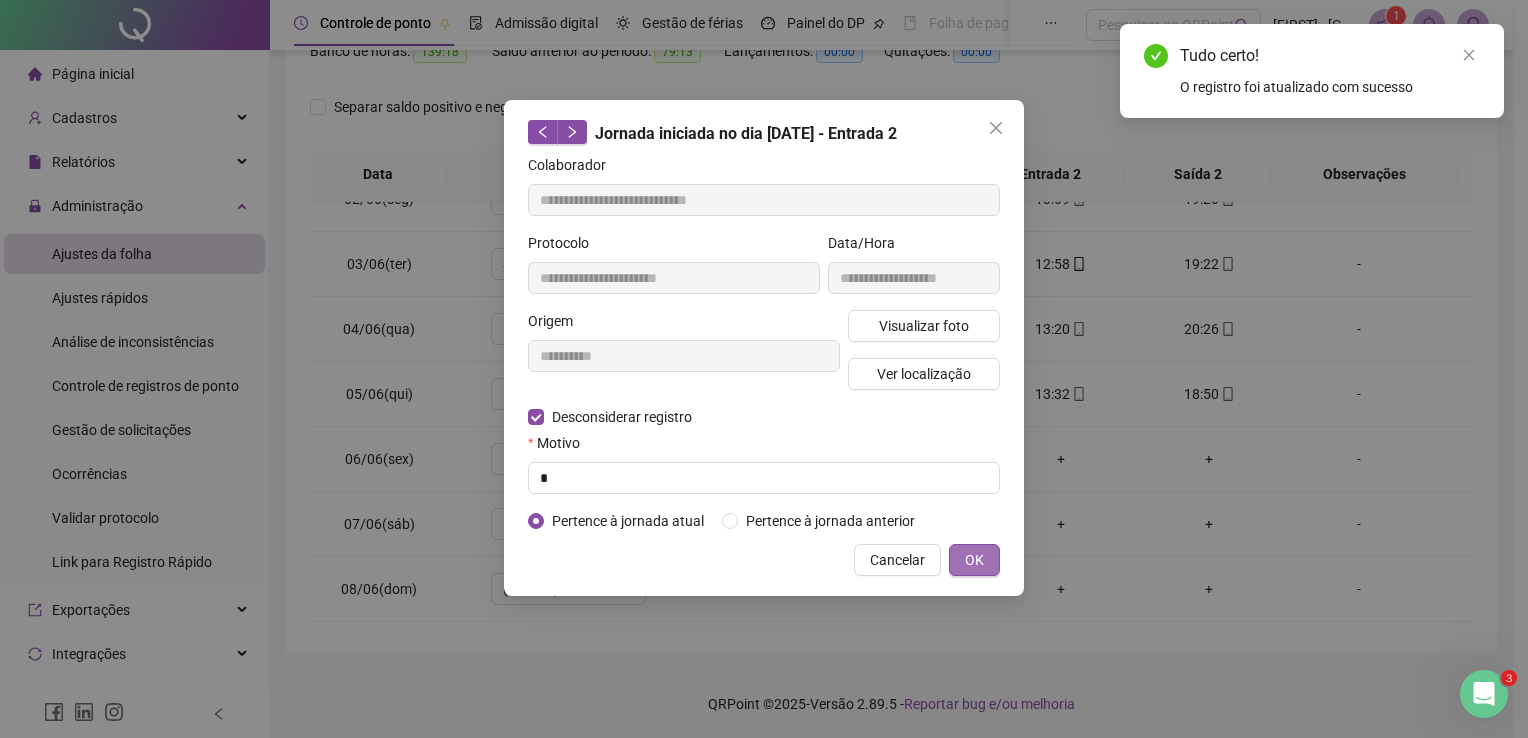 click on "OK" at bounding box center [974, 560] 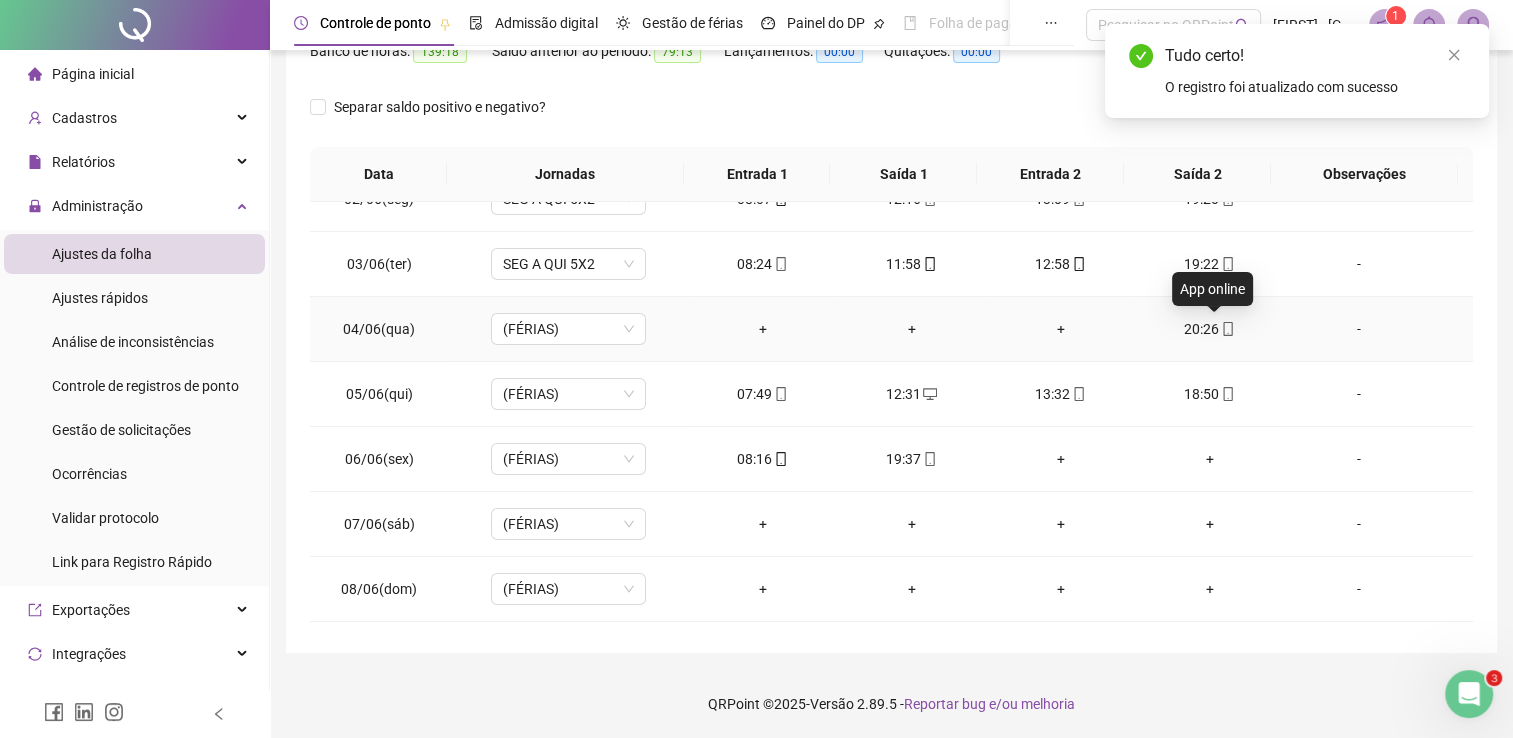 click 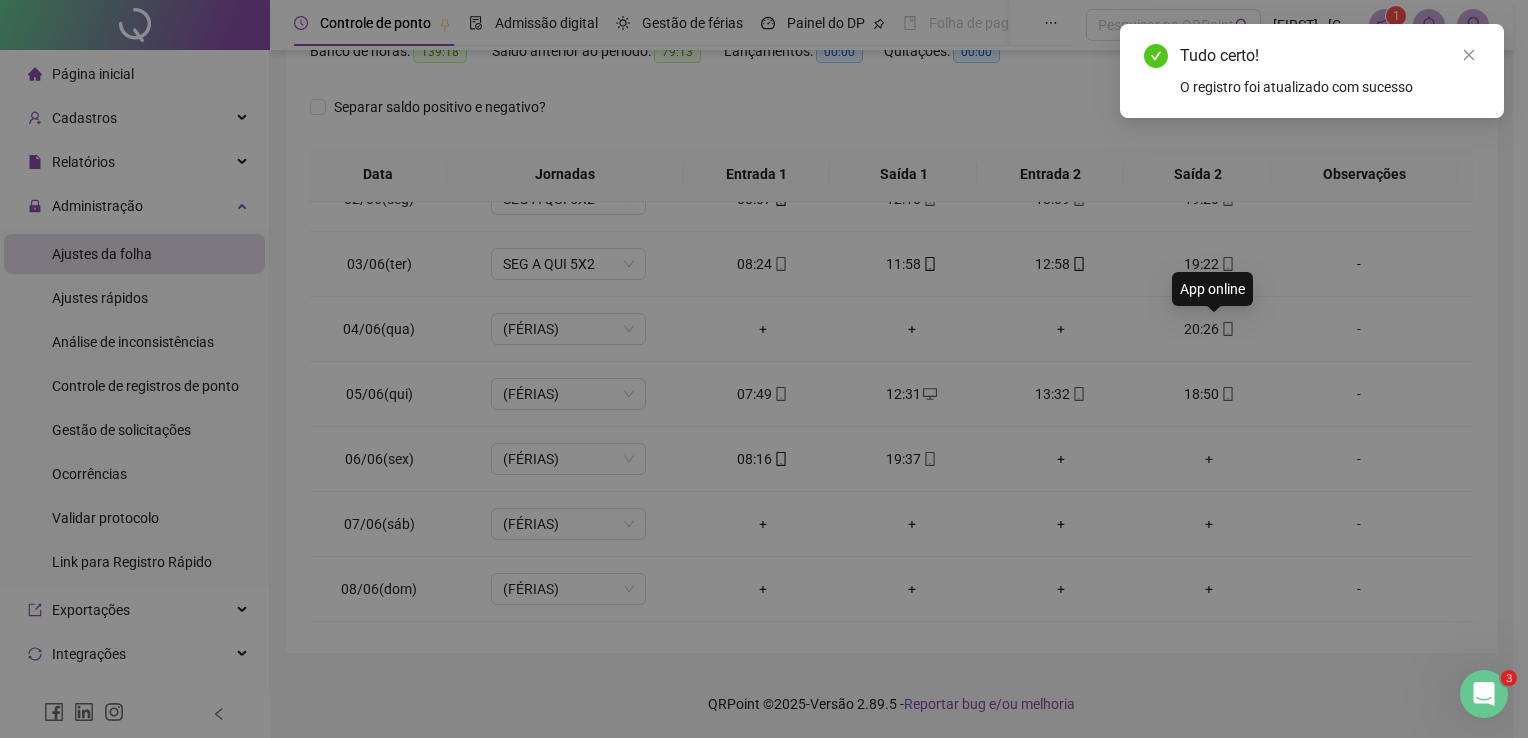 type on "**********" 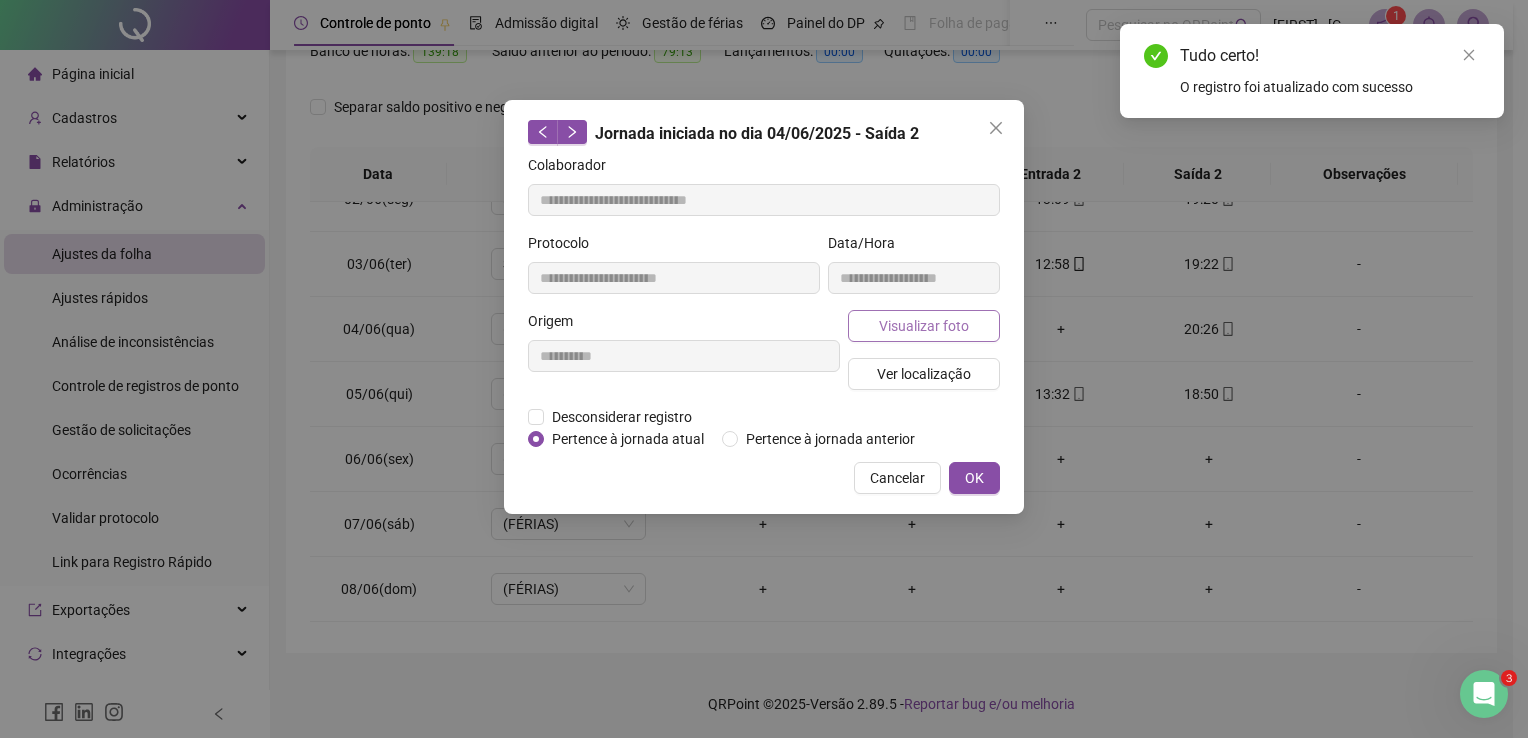 click on "Visualizar foto" at bounding box center [924, 326] 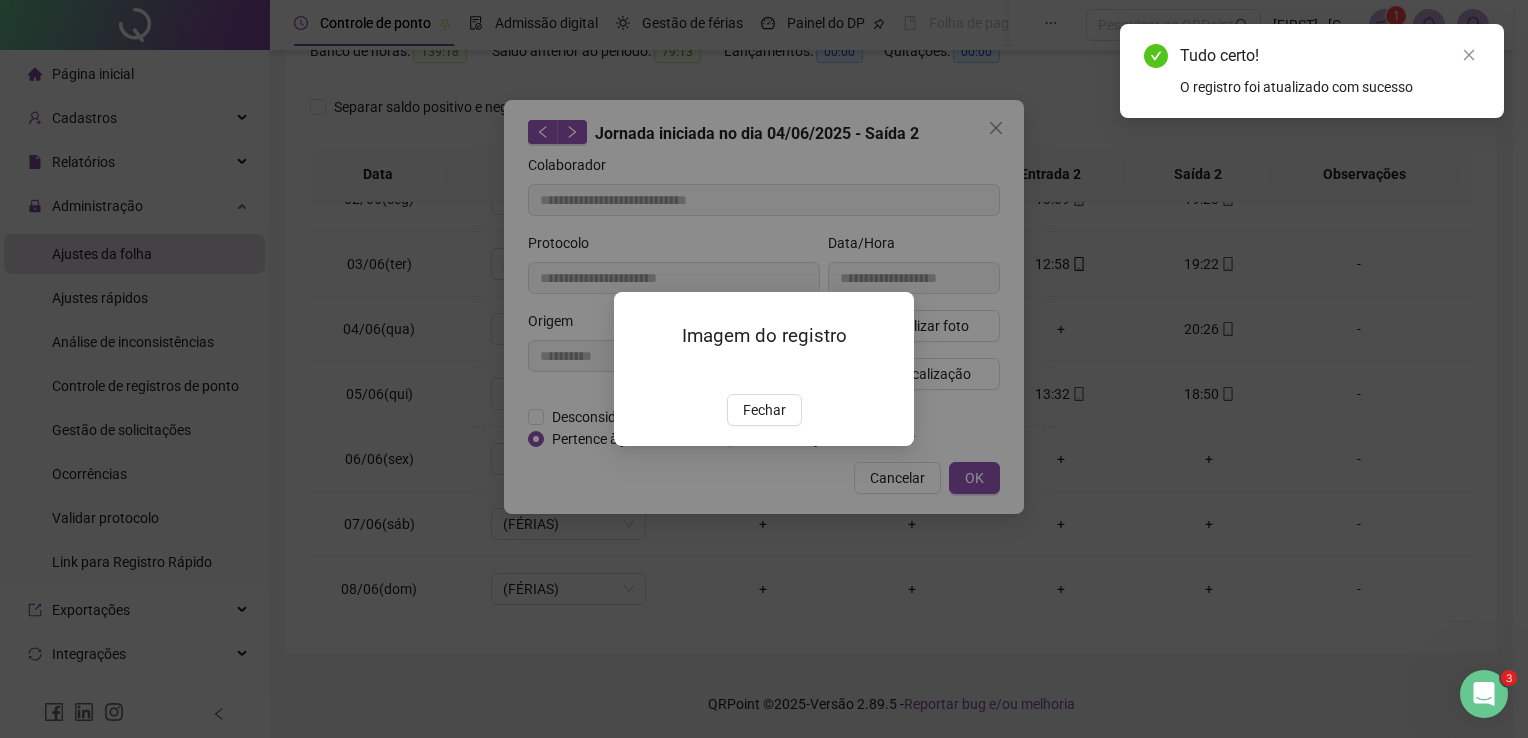 click at bounding box center [638, 372] 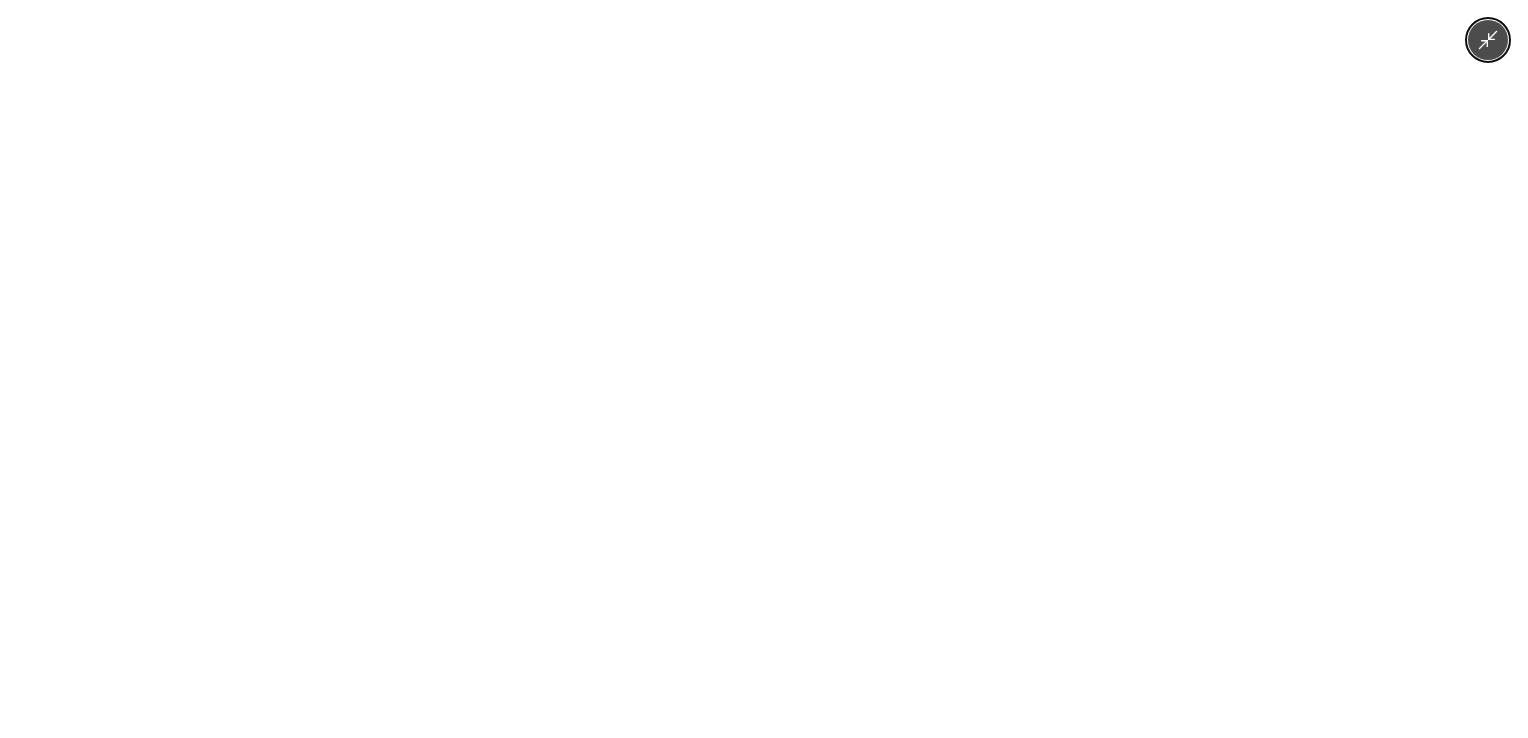 click at bounding box center (764, 369) 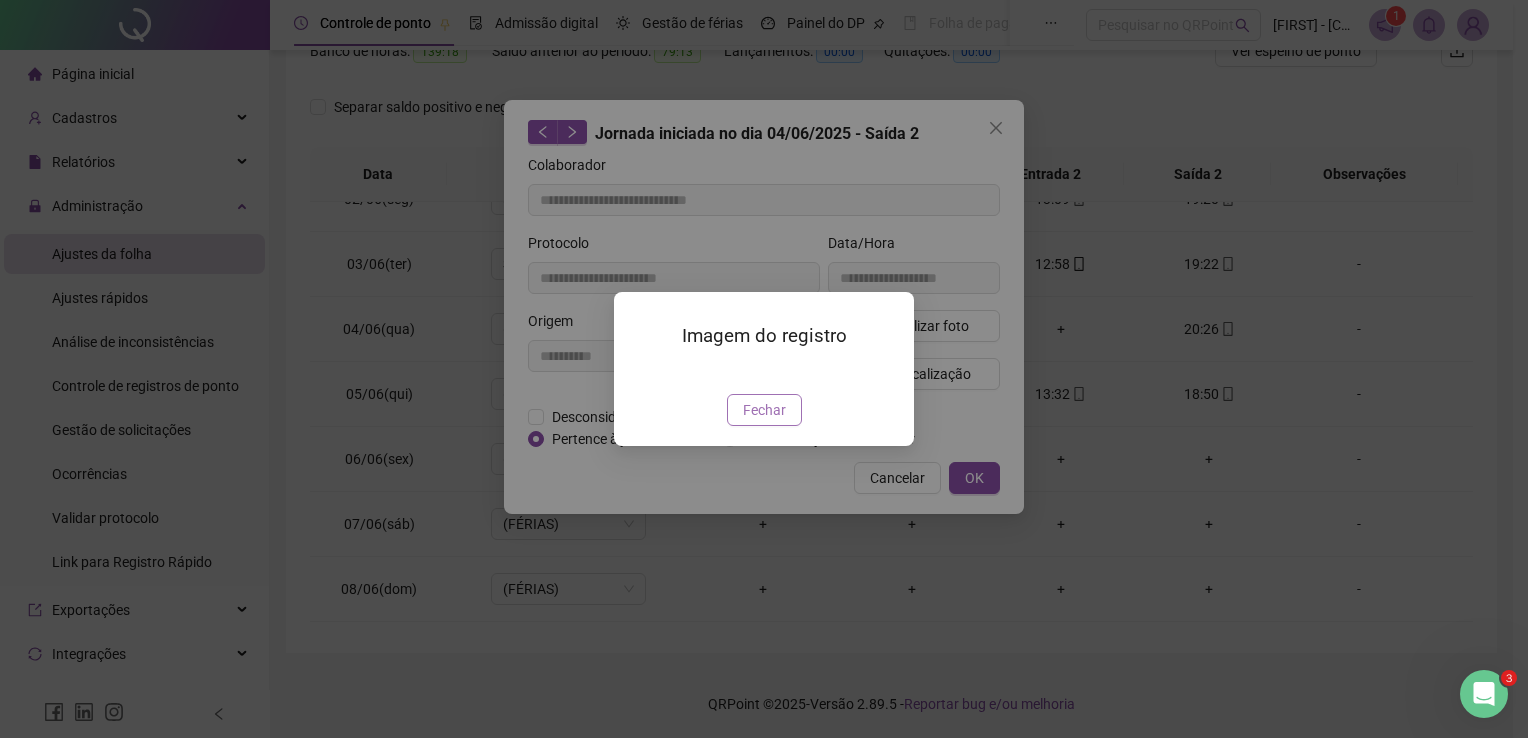 click on "Fechar" at bounding box center (764, 410) 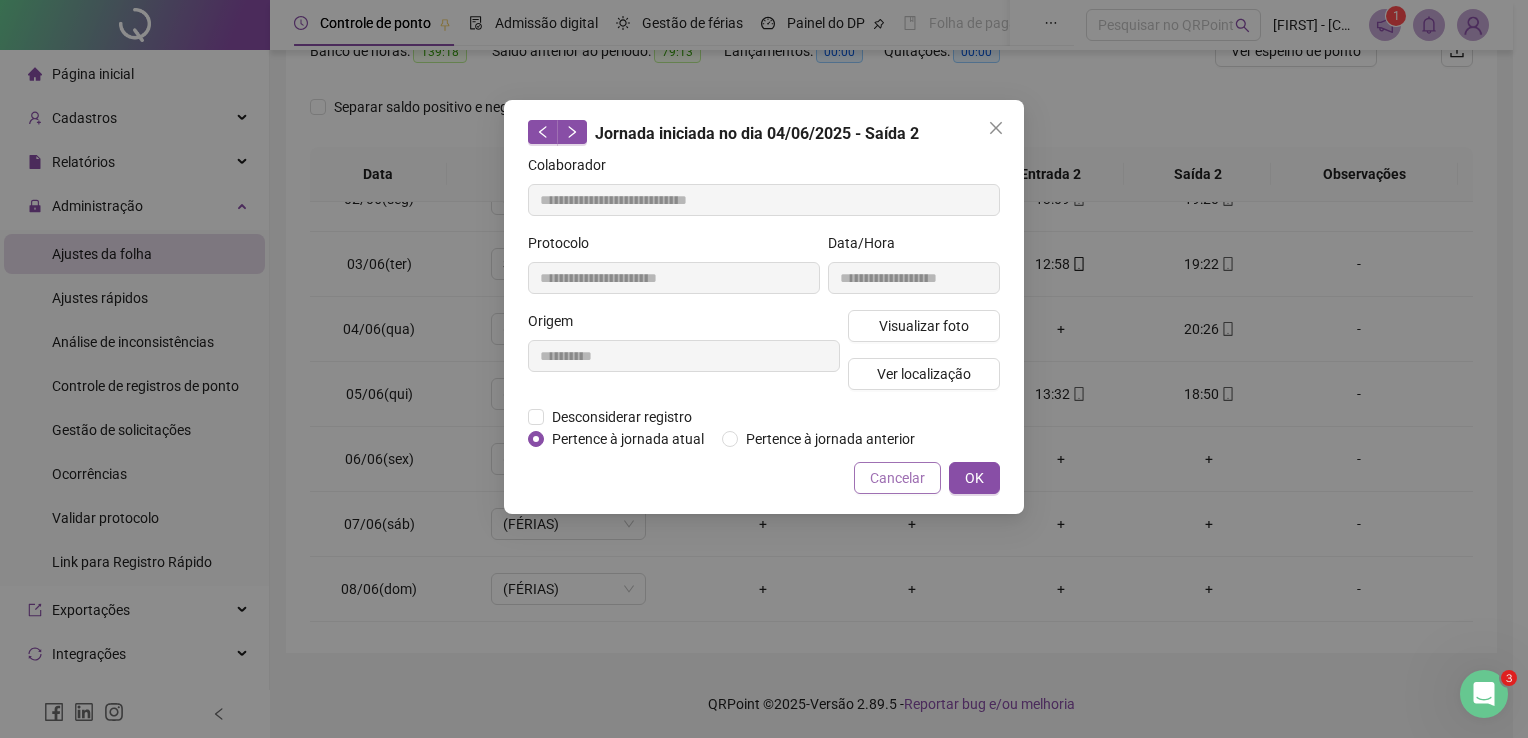 click on "Cancelar" at bounding box center [897, 478] 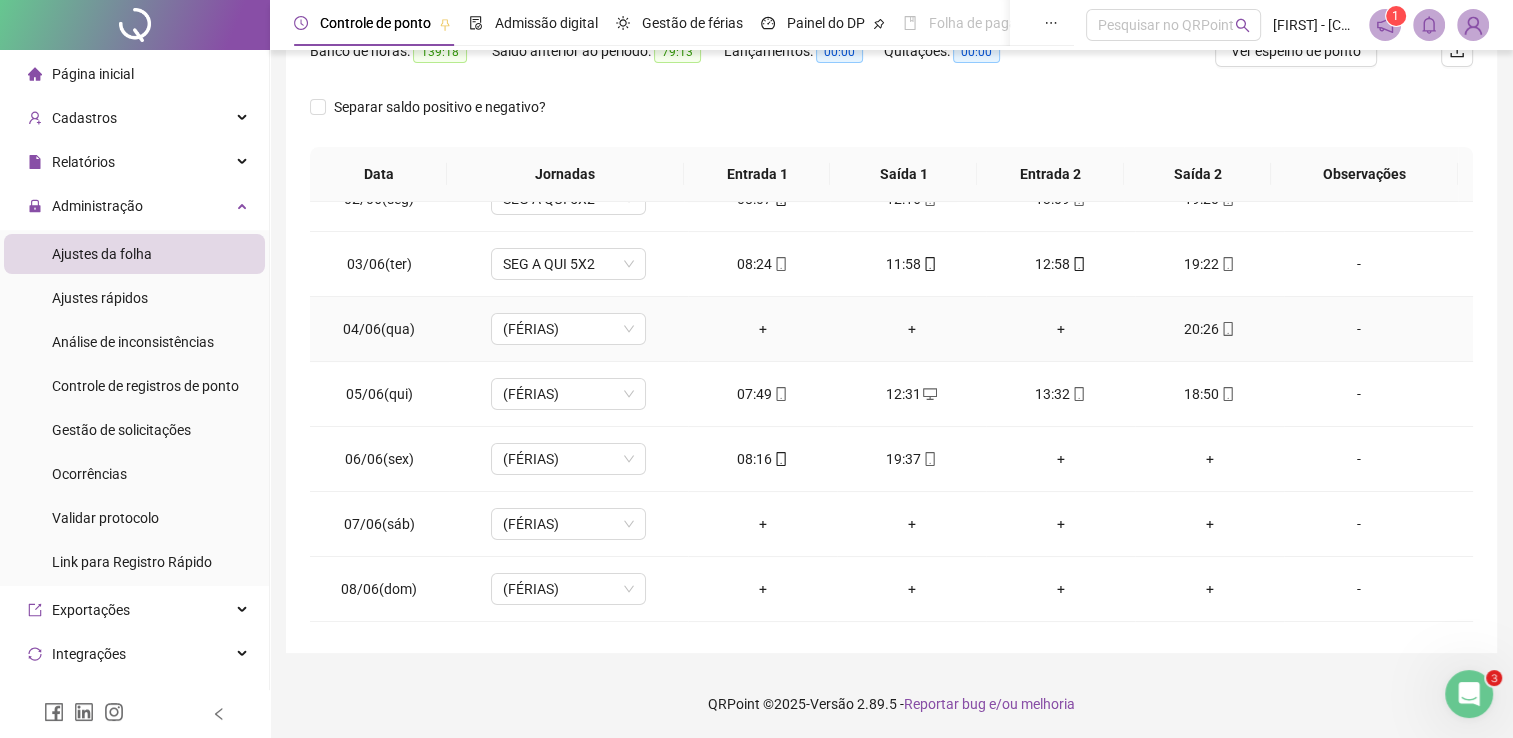 click 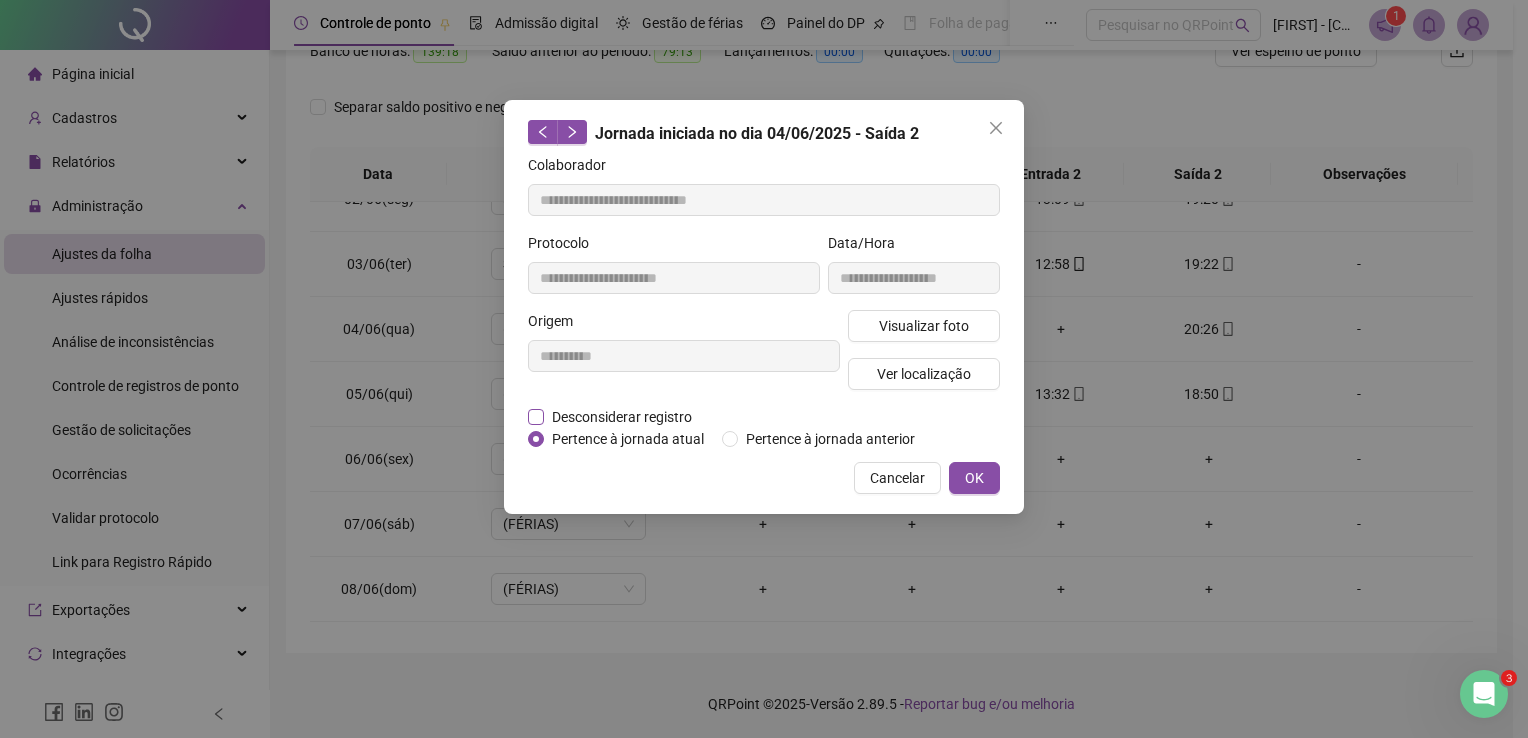click on "Desconsiderar registro" at bounding box center [622, 417] 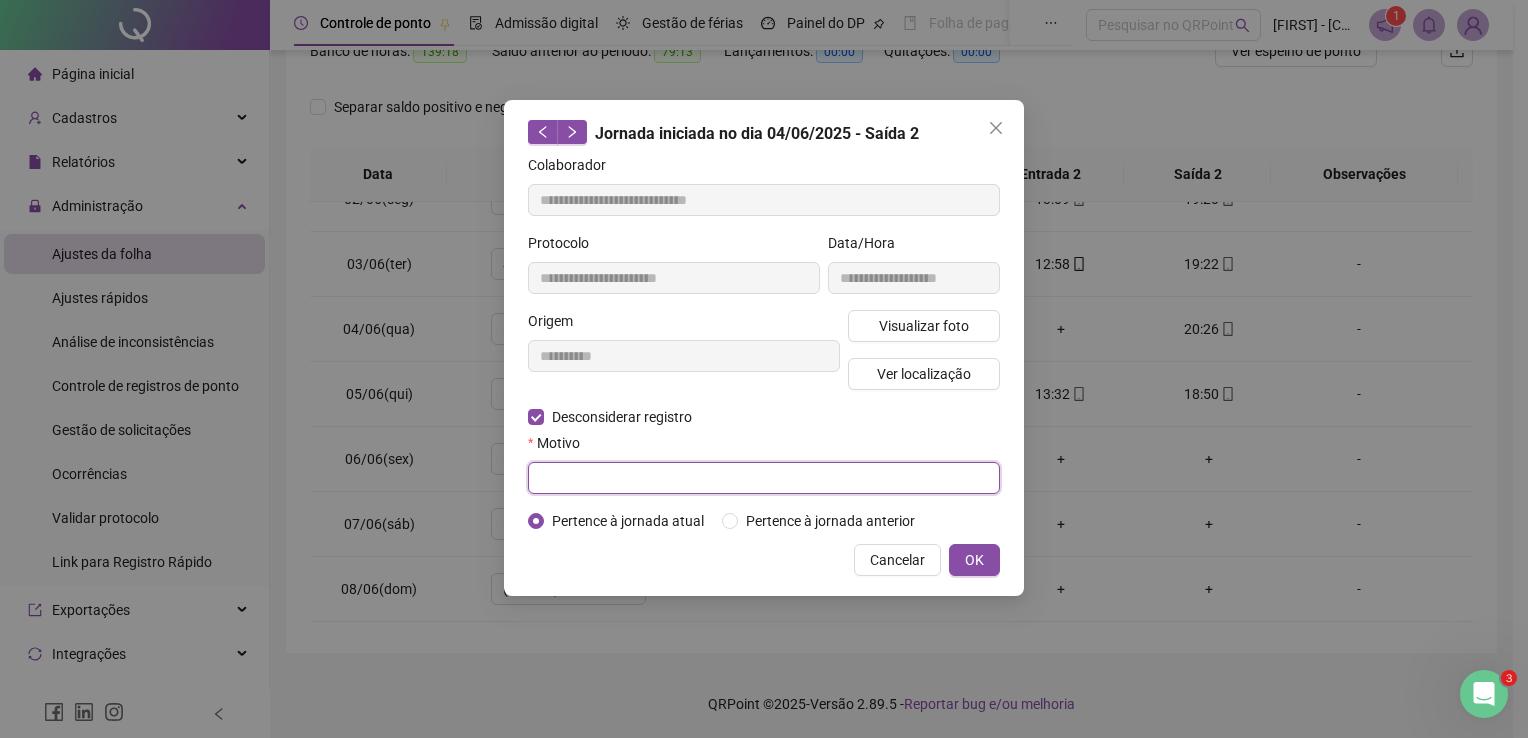 click at bounding box center [764, 478] 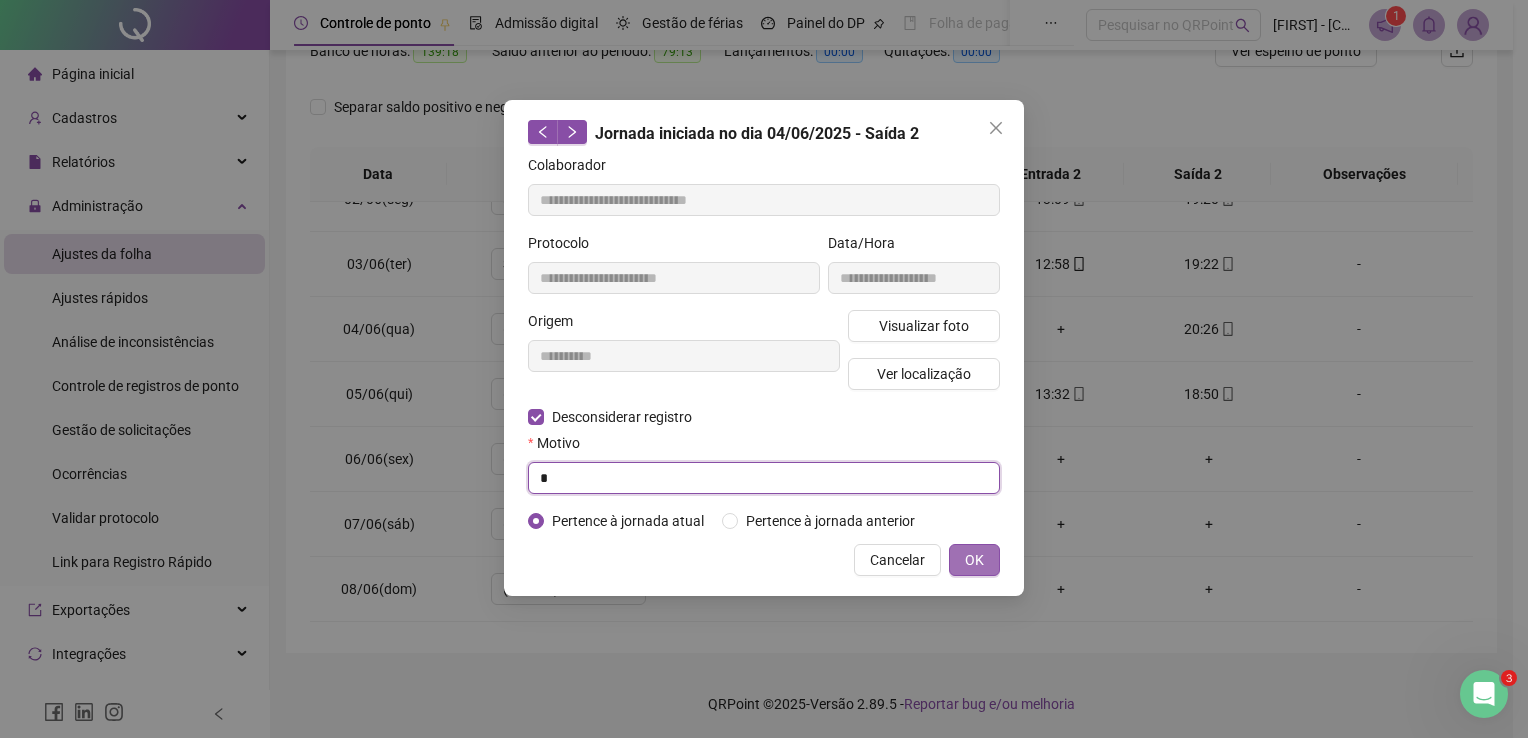 type on "*" 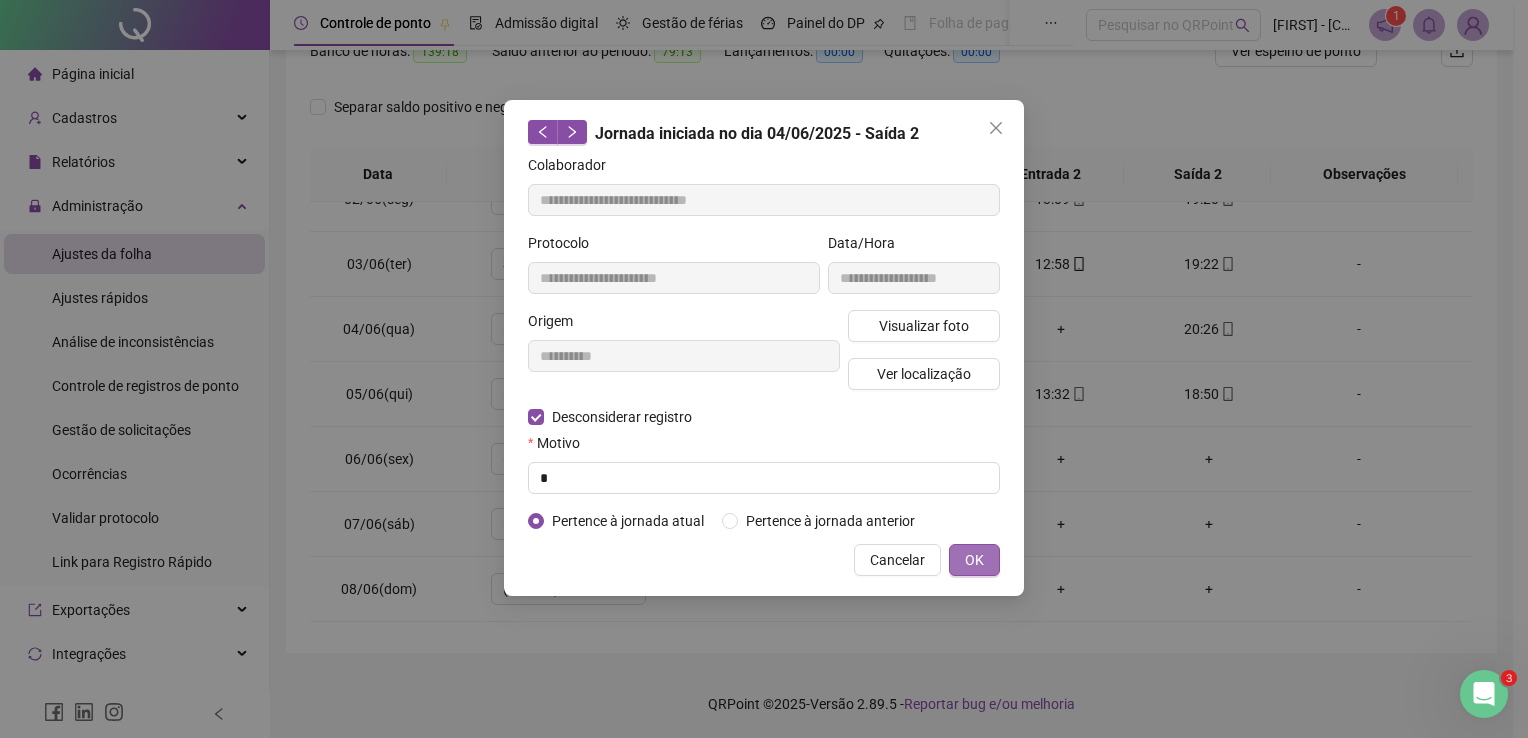 click on "OK" at bounding box center [974, 560] 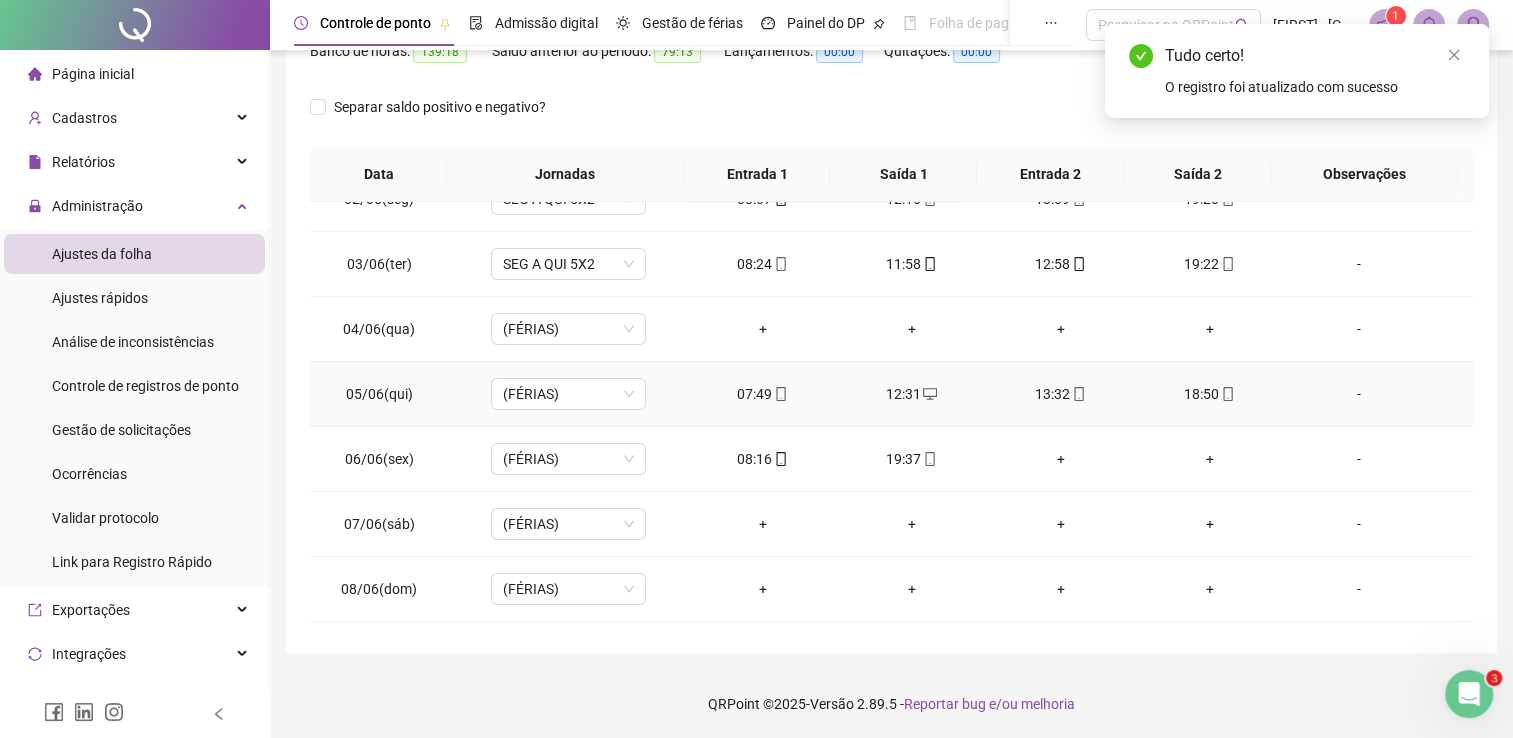 click on "18:50" at bounding box center [1209, 394] 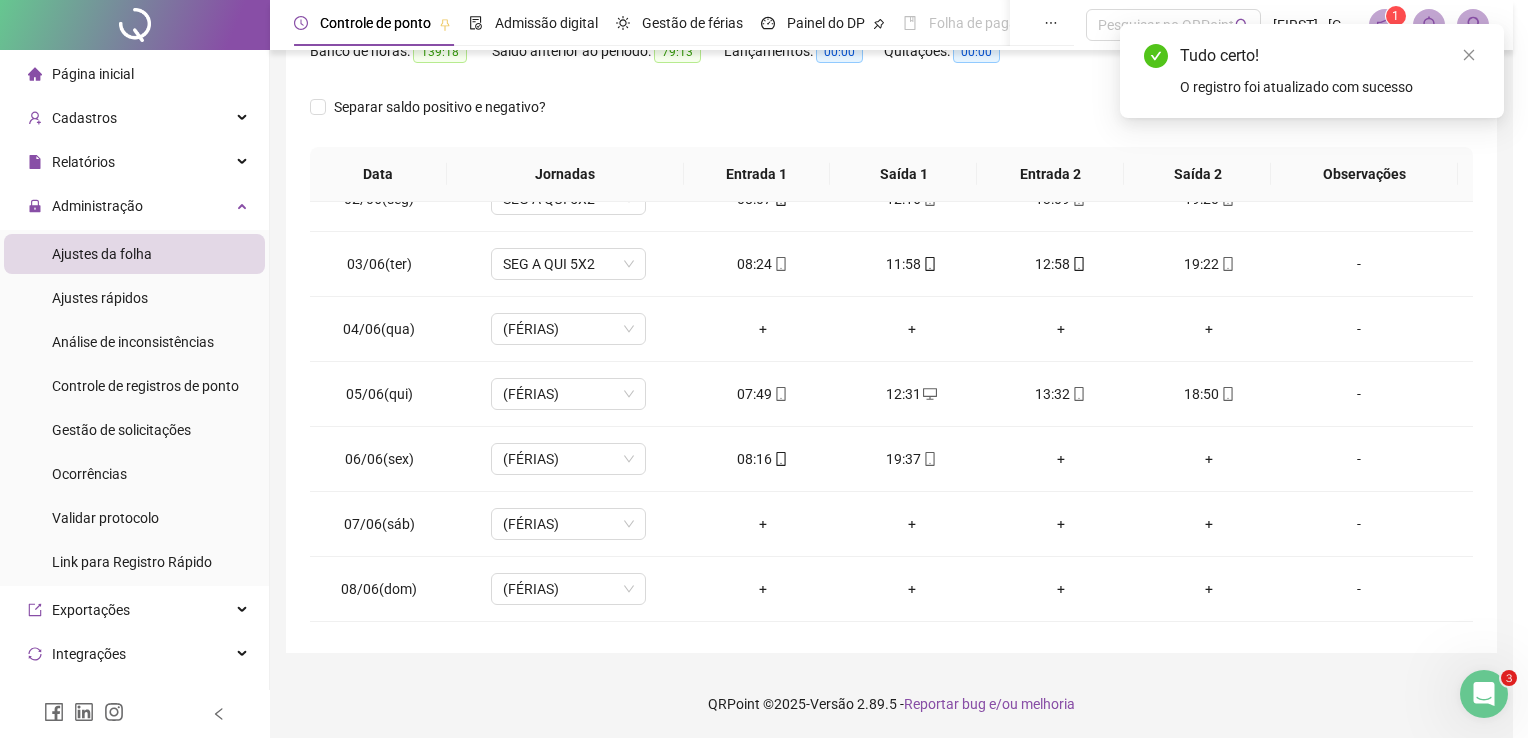 type on "**********" 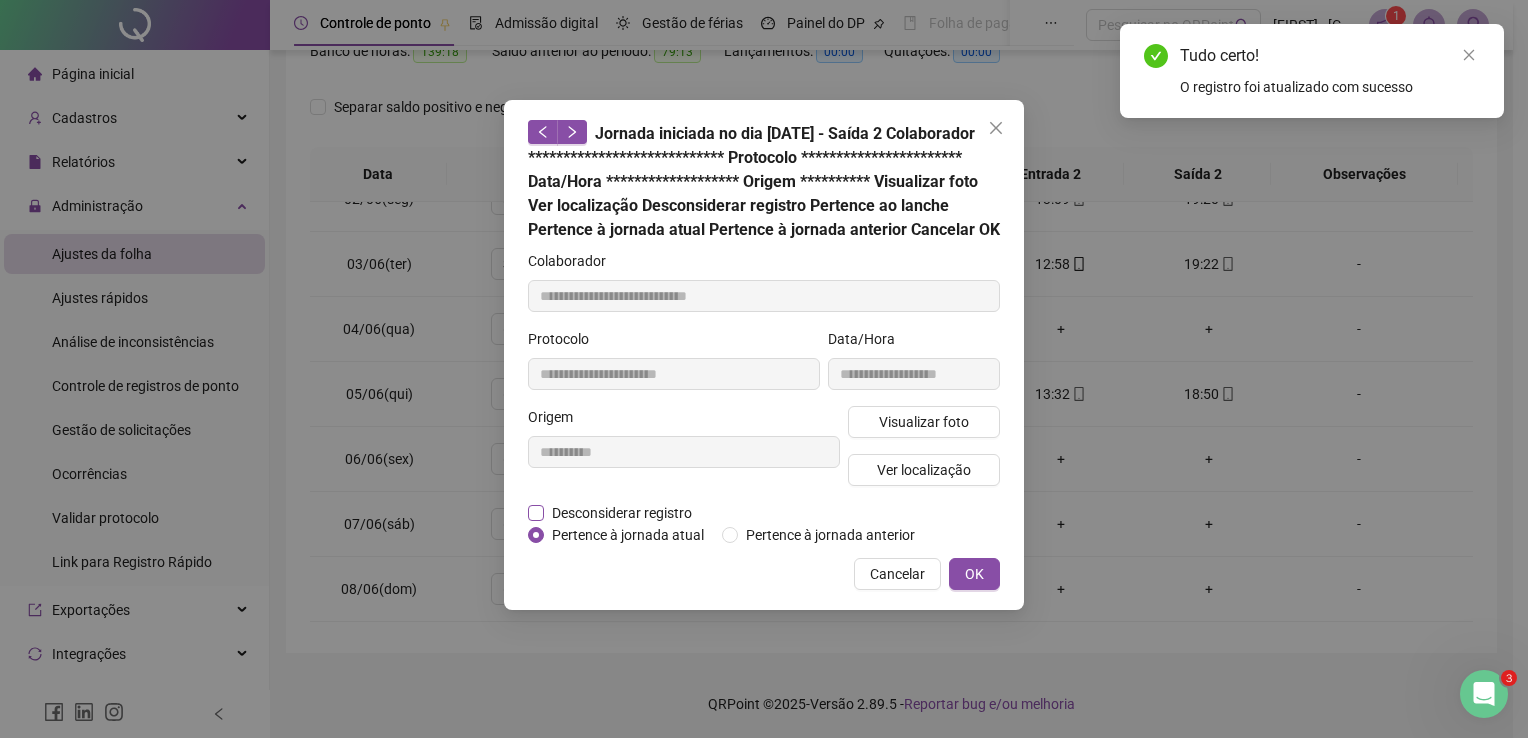 click on "Desconsiderar registro" at bounding box center [622, 513] 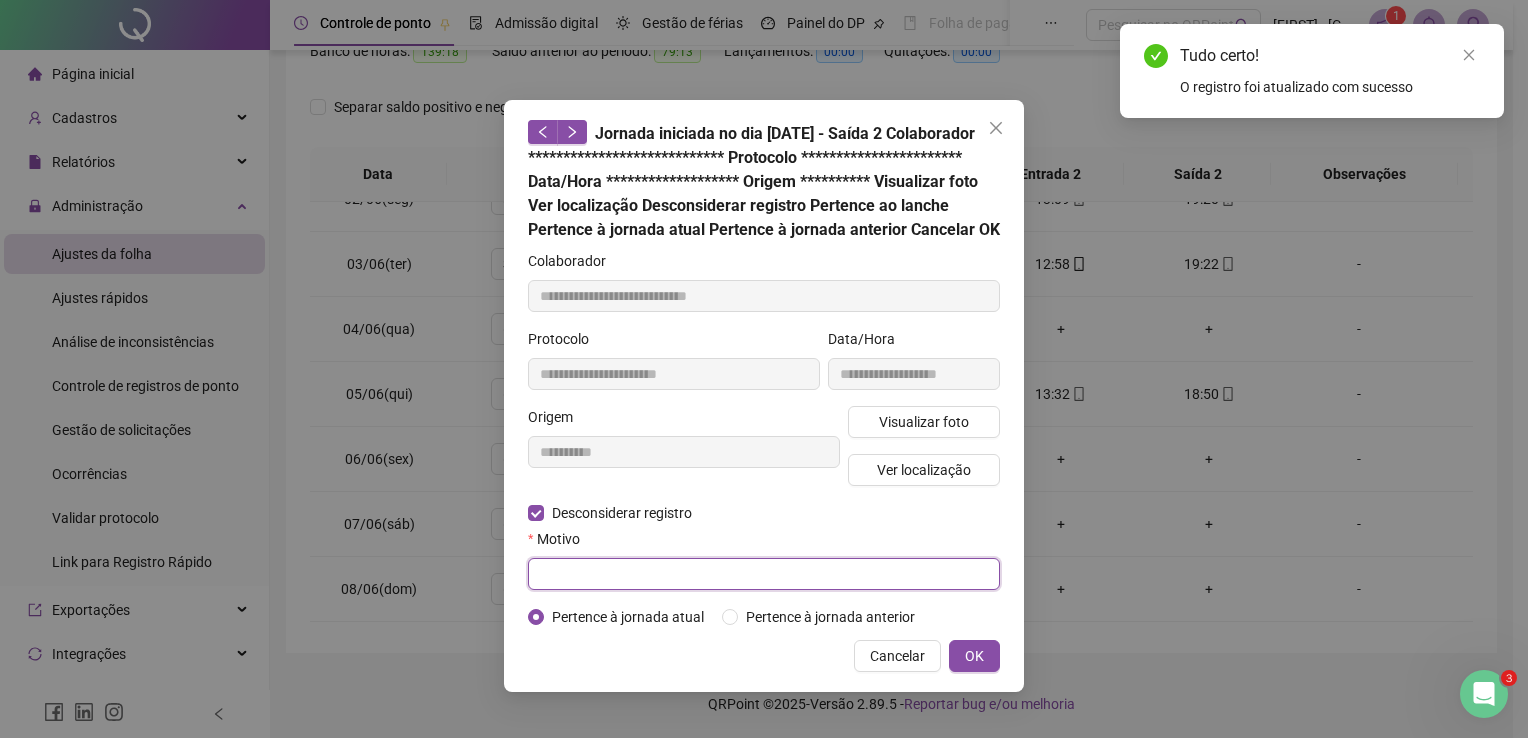 click at bounding box center (764, 574) 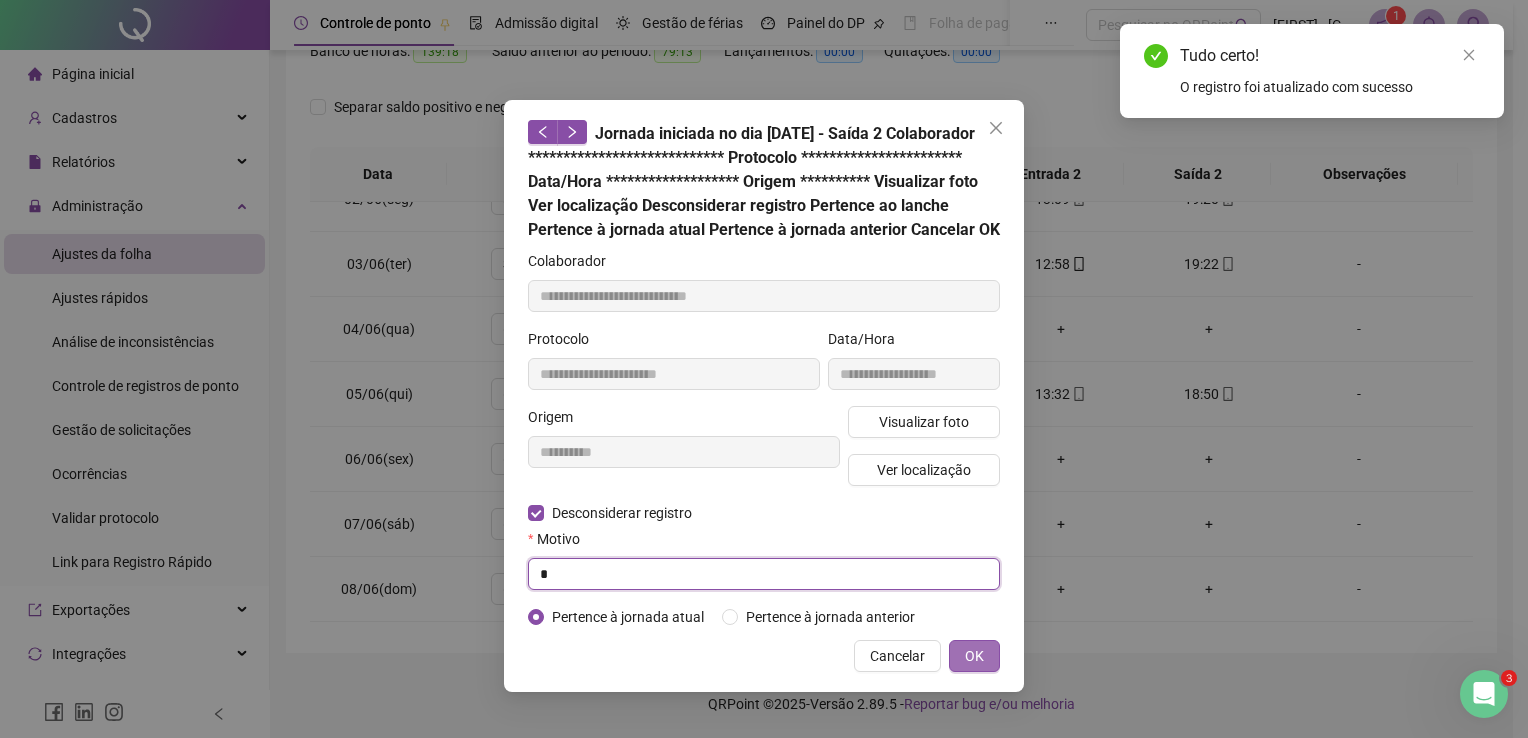 type on "*" 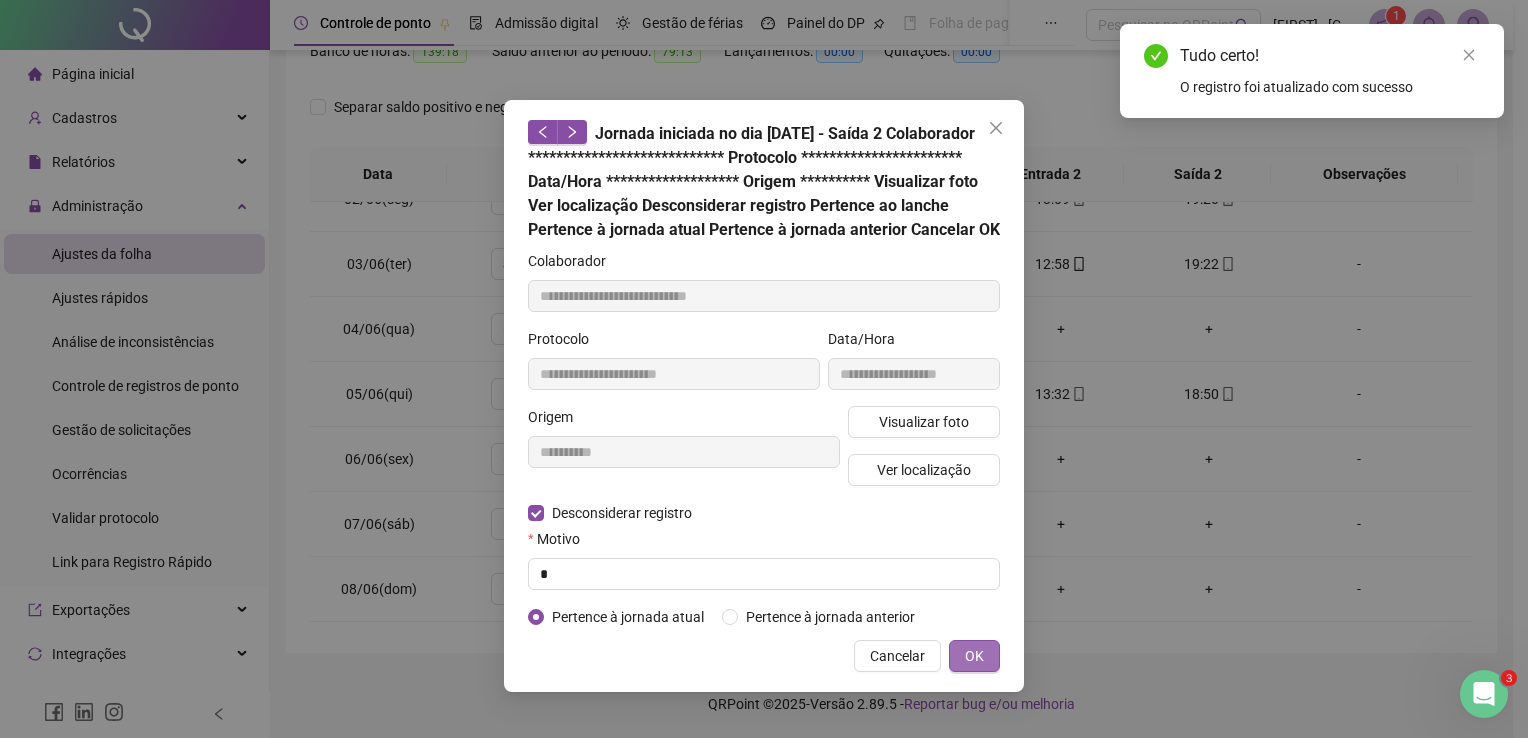click on "OK" at bounding box center (974, 656) 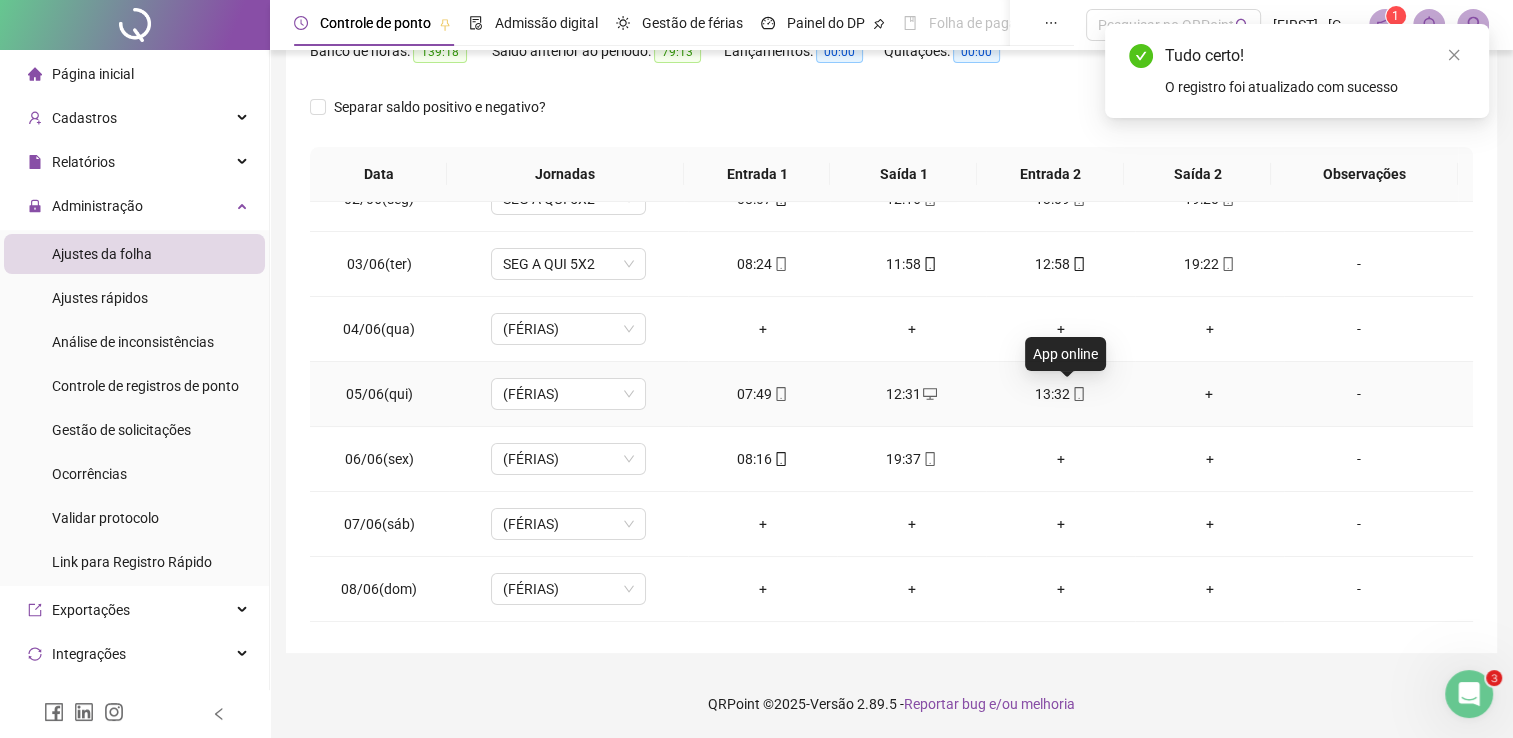 click 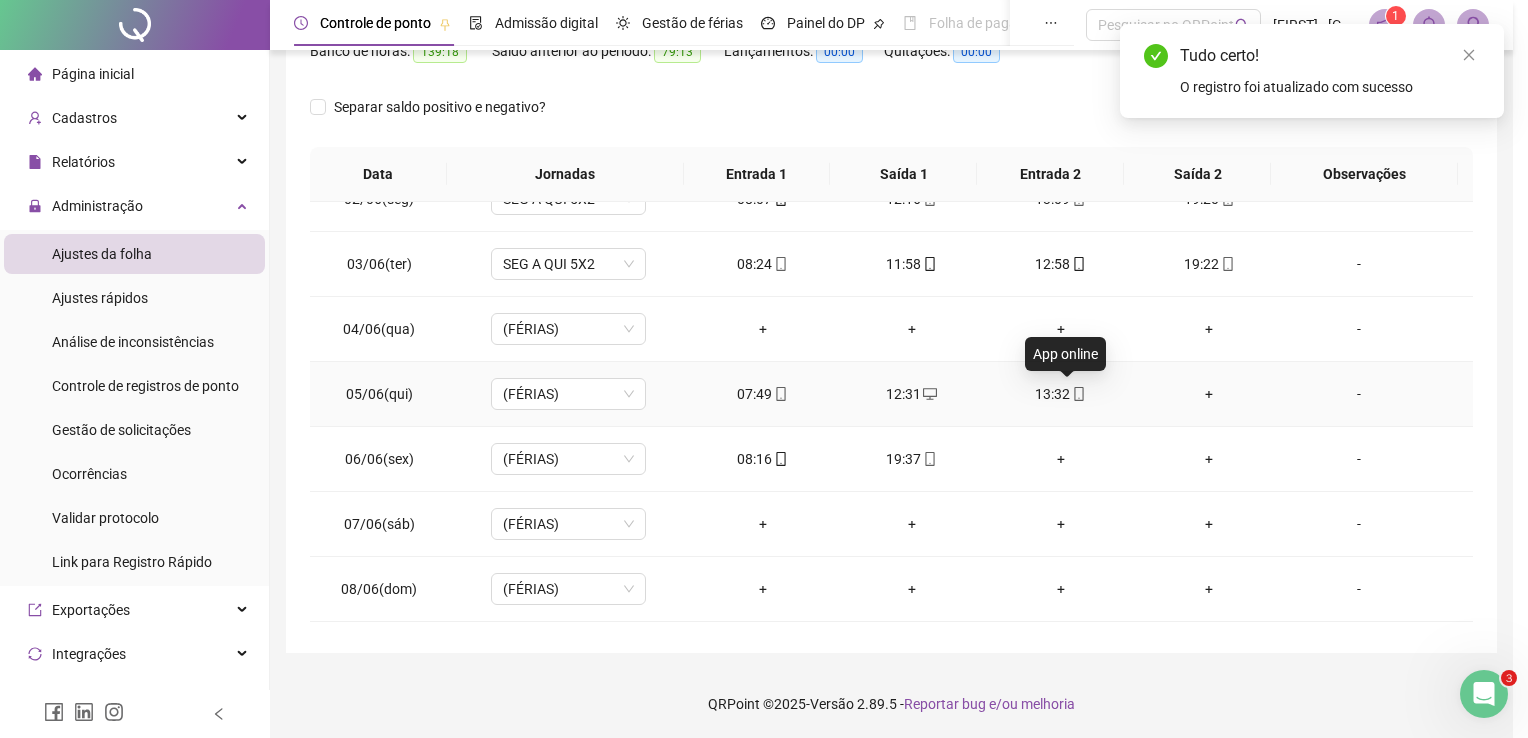 type on "**********" 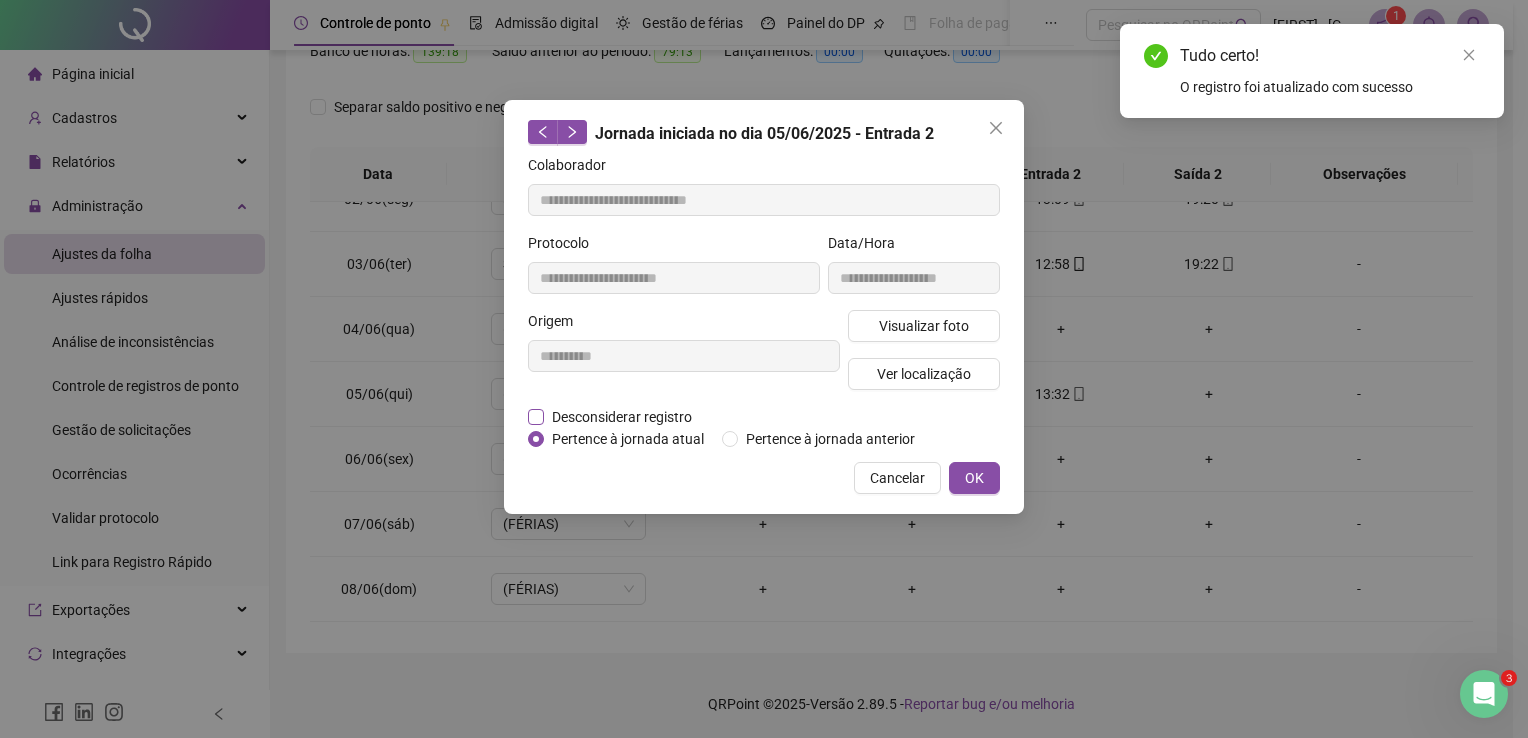 click on "Desconsiderar registro" at bounding box center (622, 417) 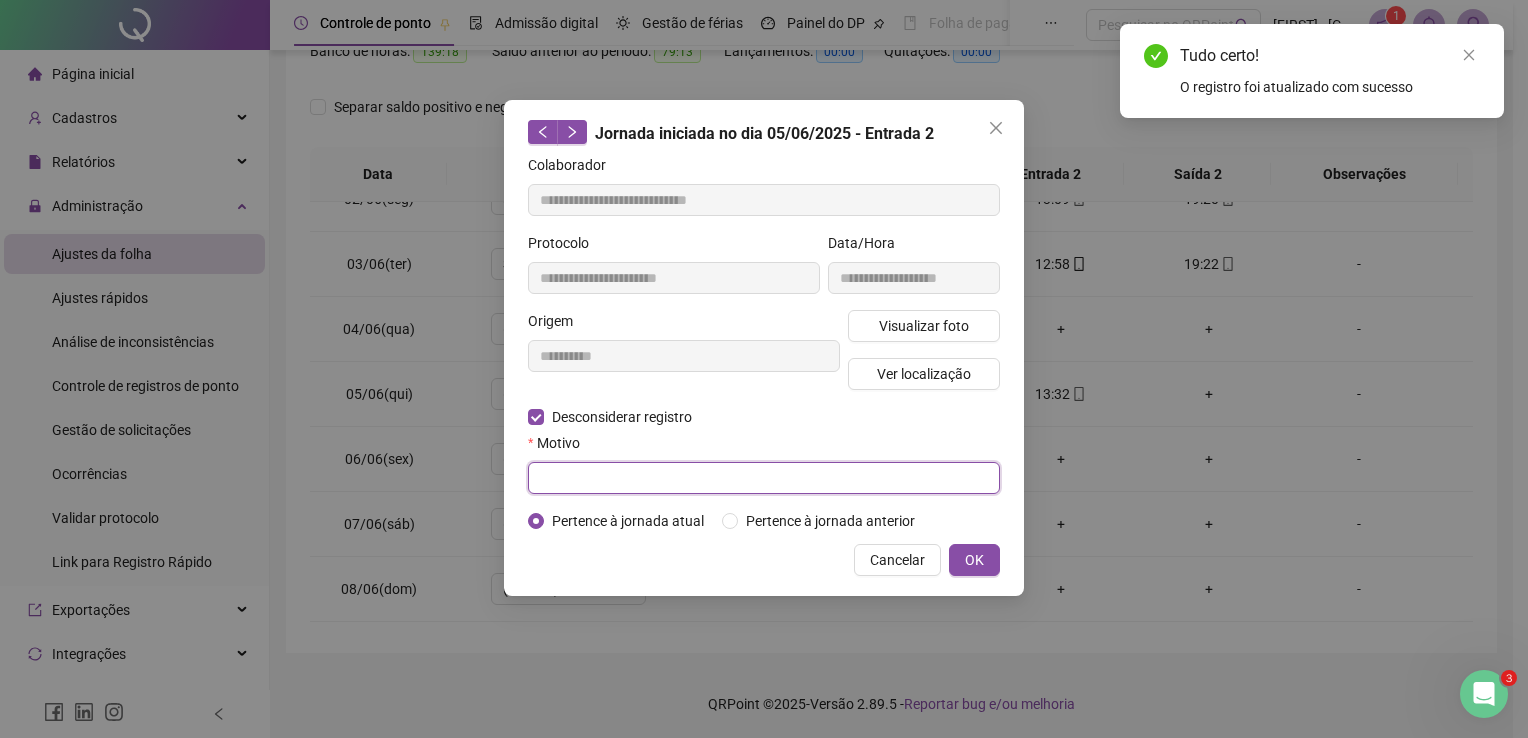 click at bounding box center (764, 478) 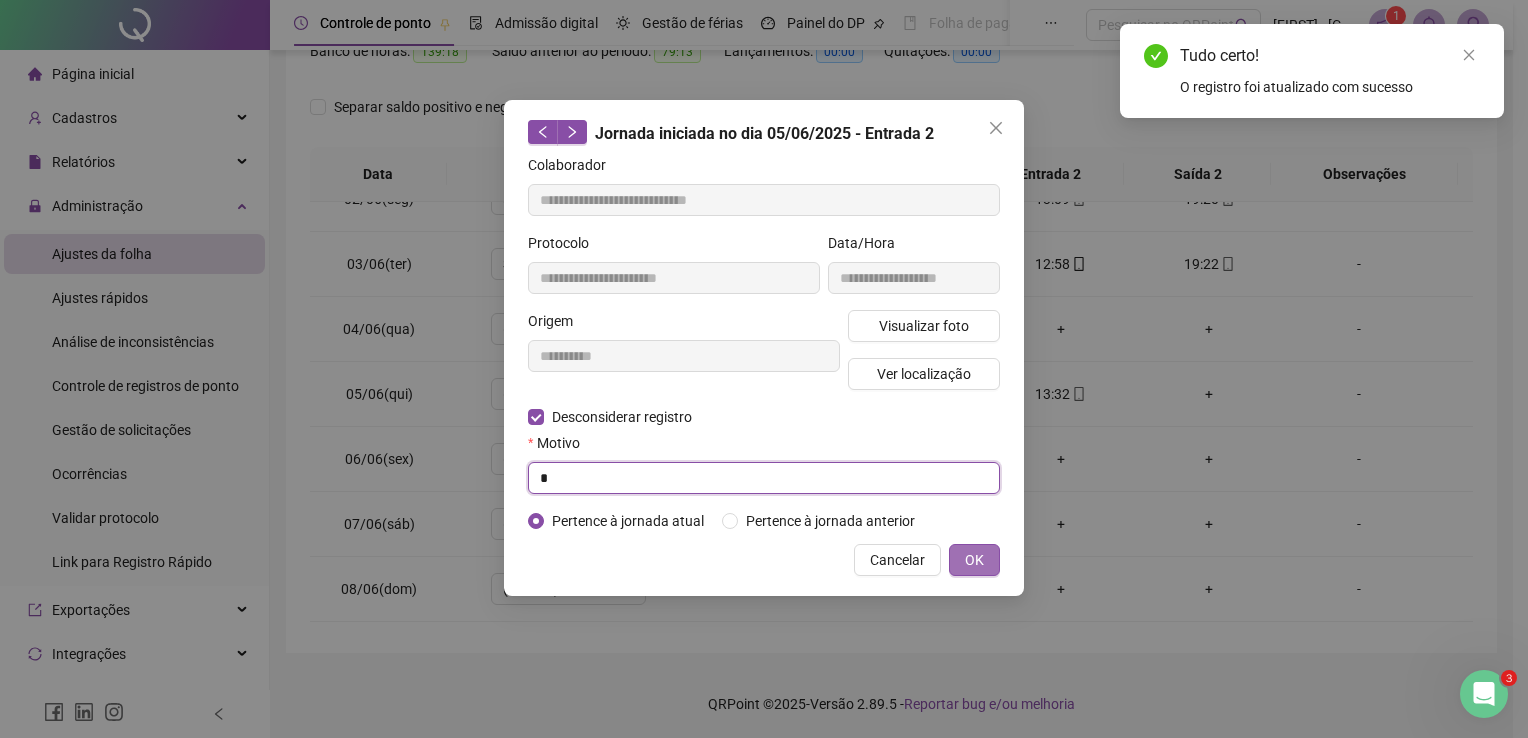 type on "*" 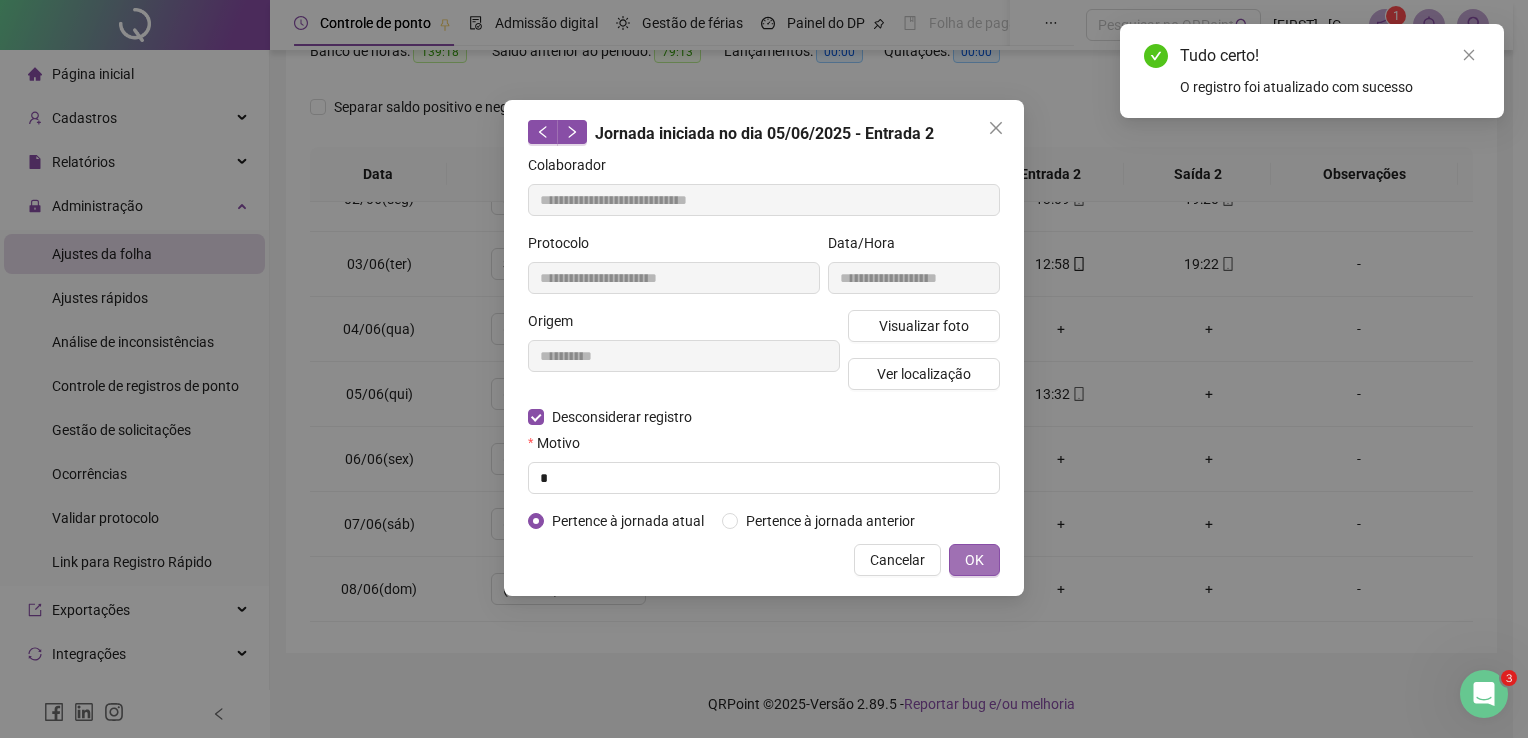 click on "OK" at bounding box center (974, 560) 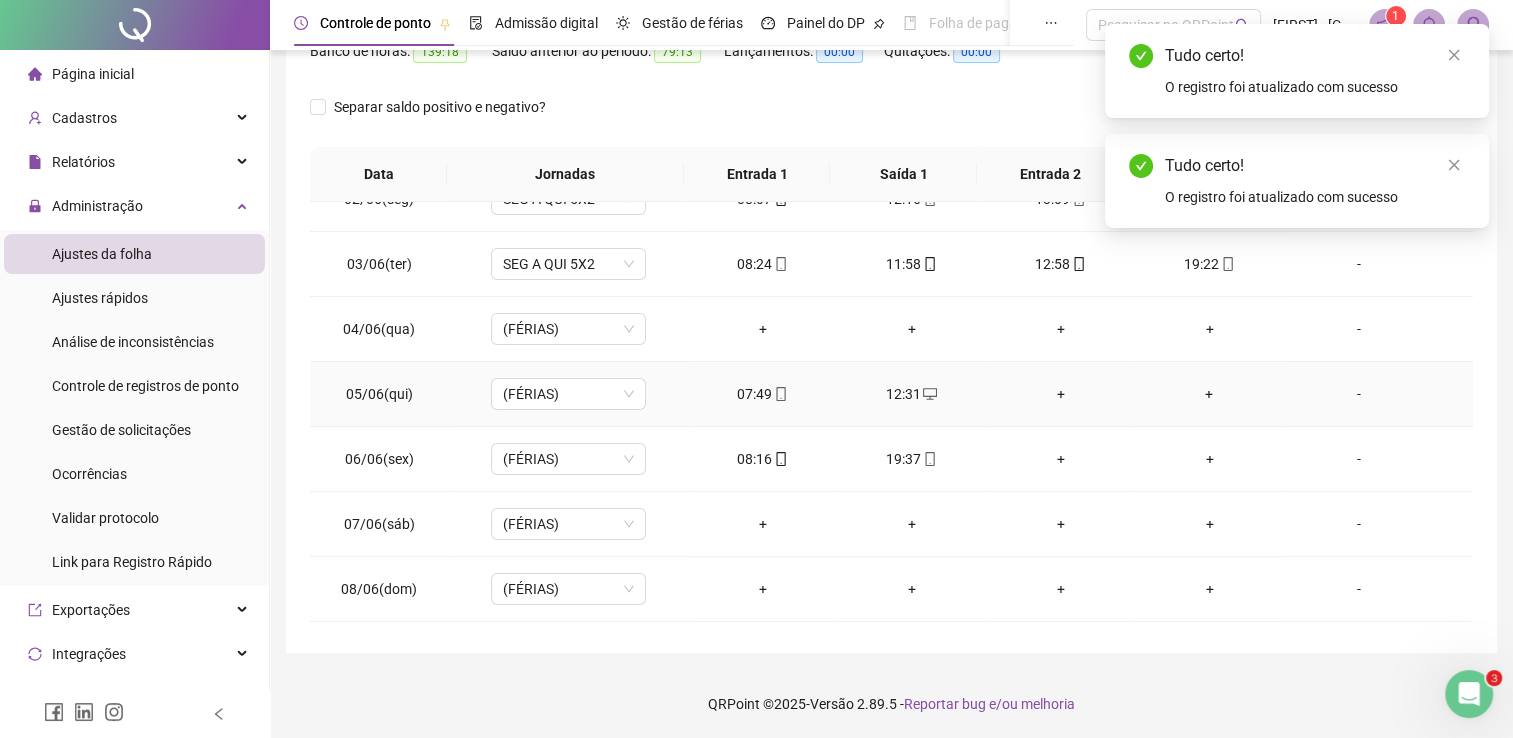click on "12:31" at bounding box center [911, 394] 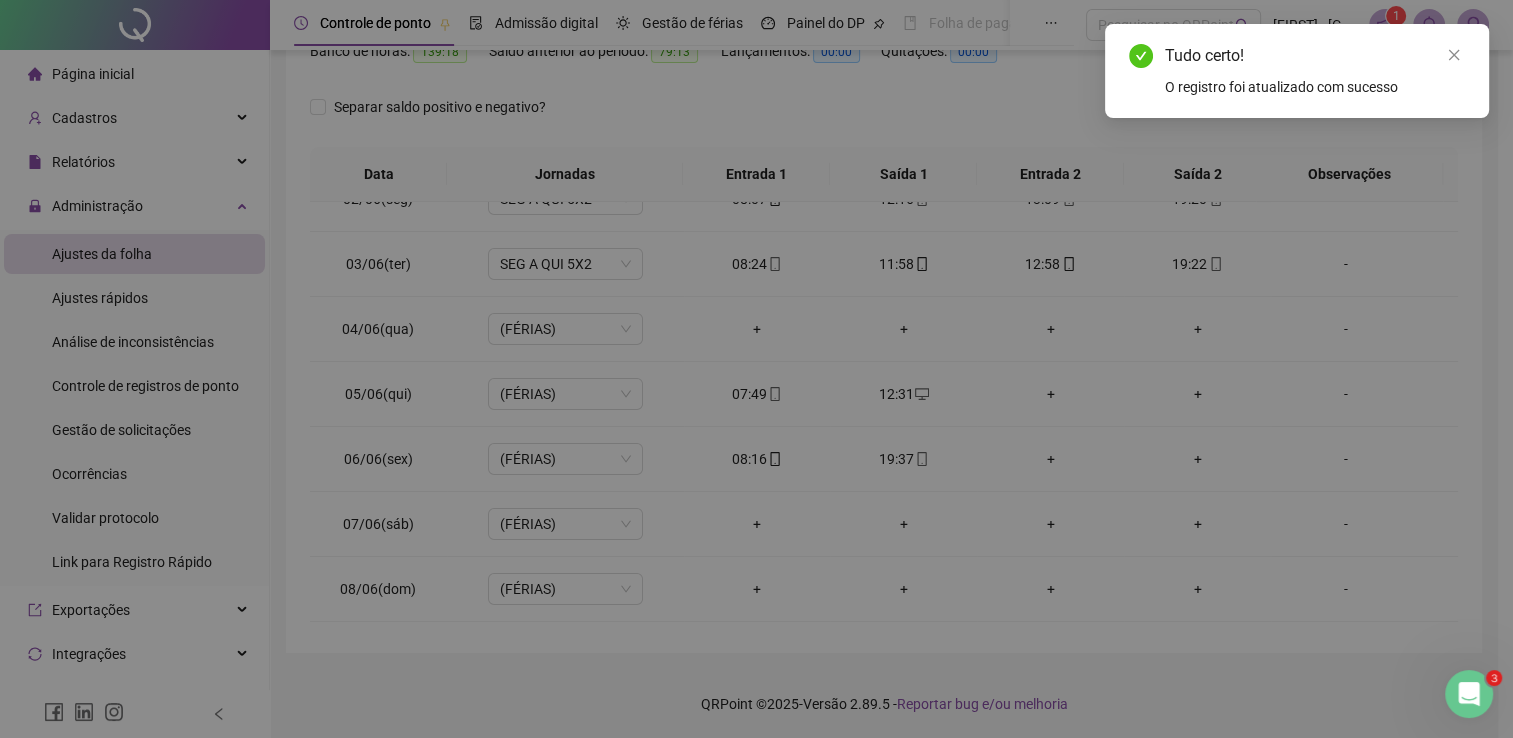 type on "**********" 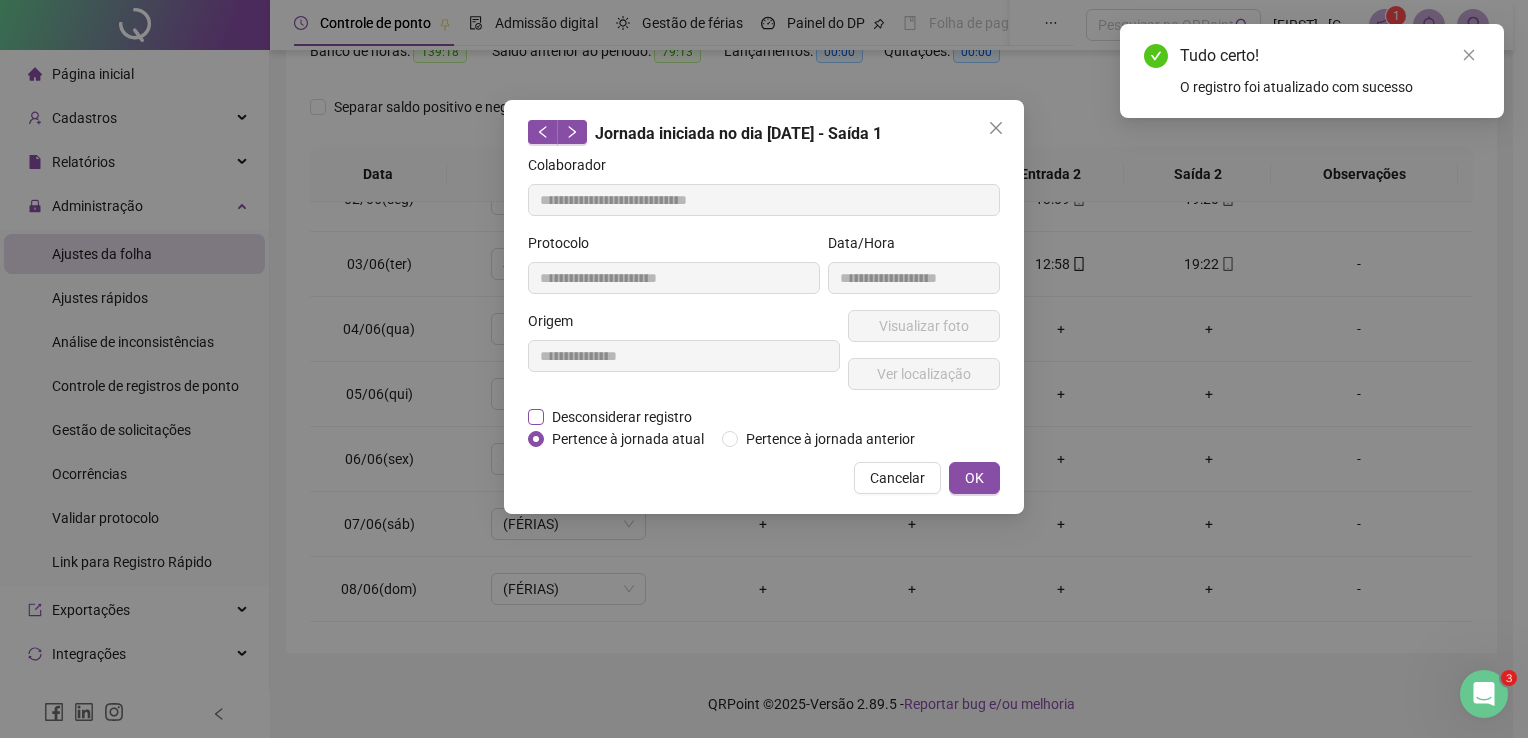 click on "Desconsiderar registro" at bounding box center (622, 417) 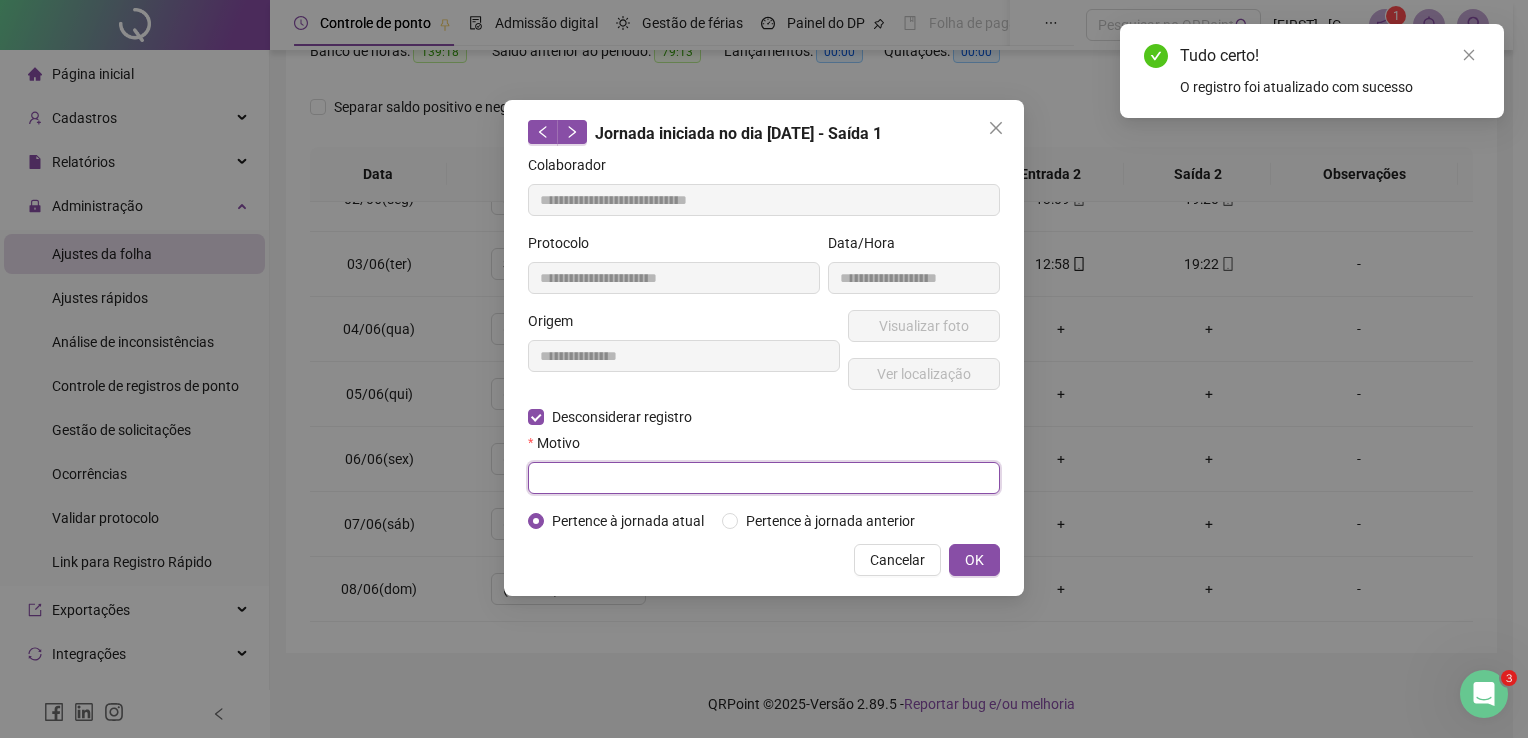 click at bounding box center (764, 478) 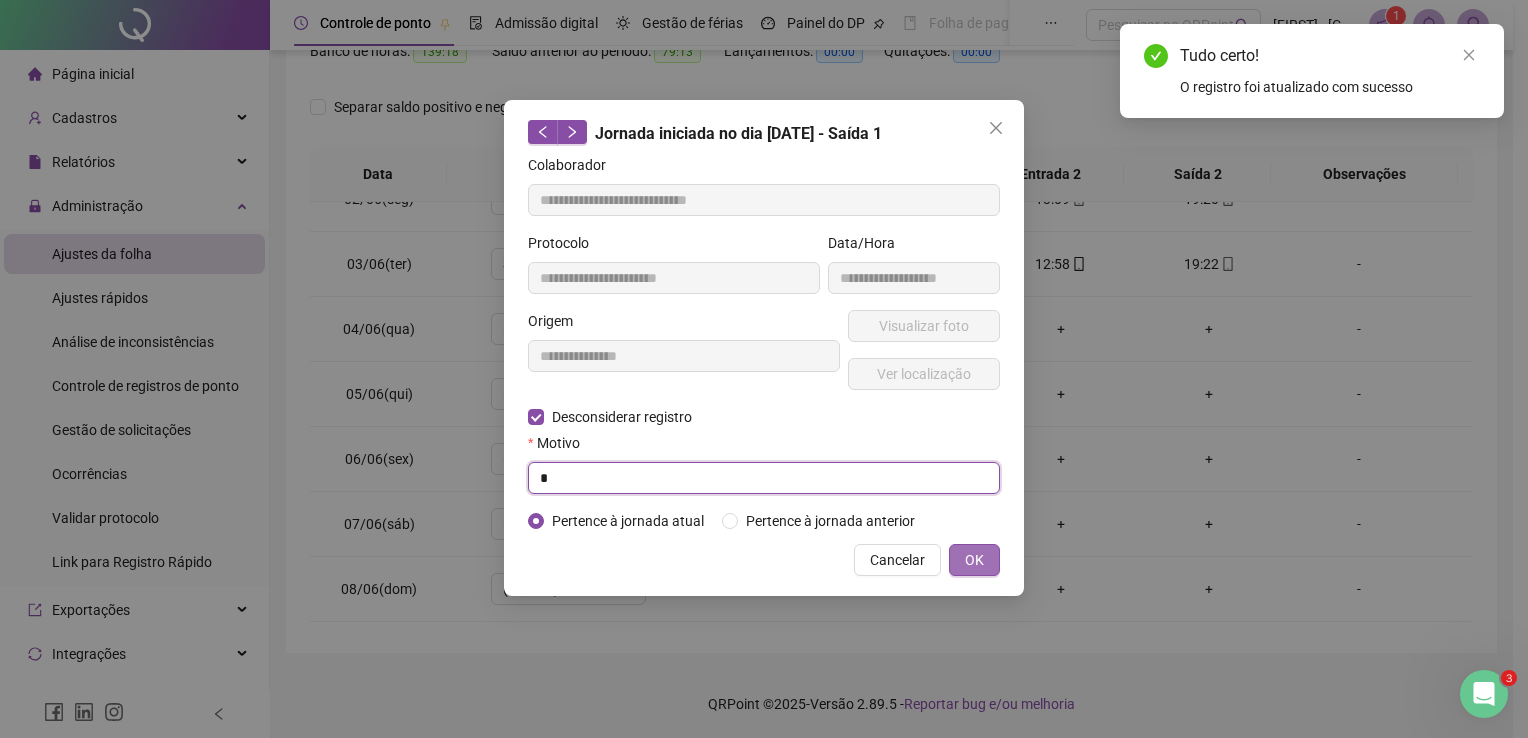 type on "*" 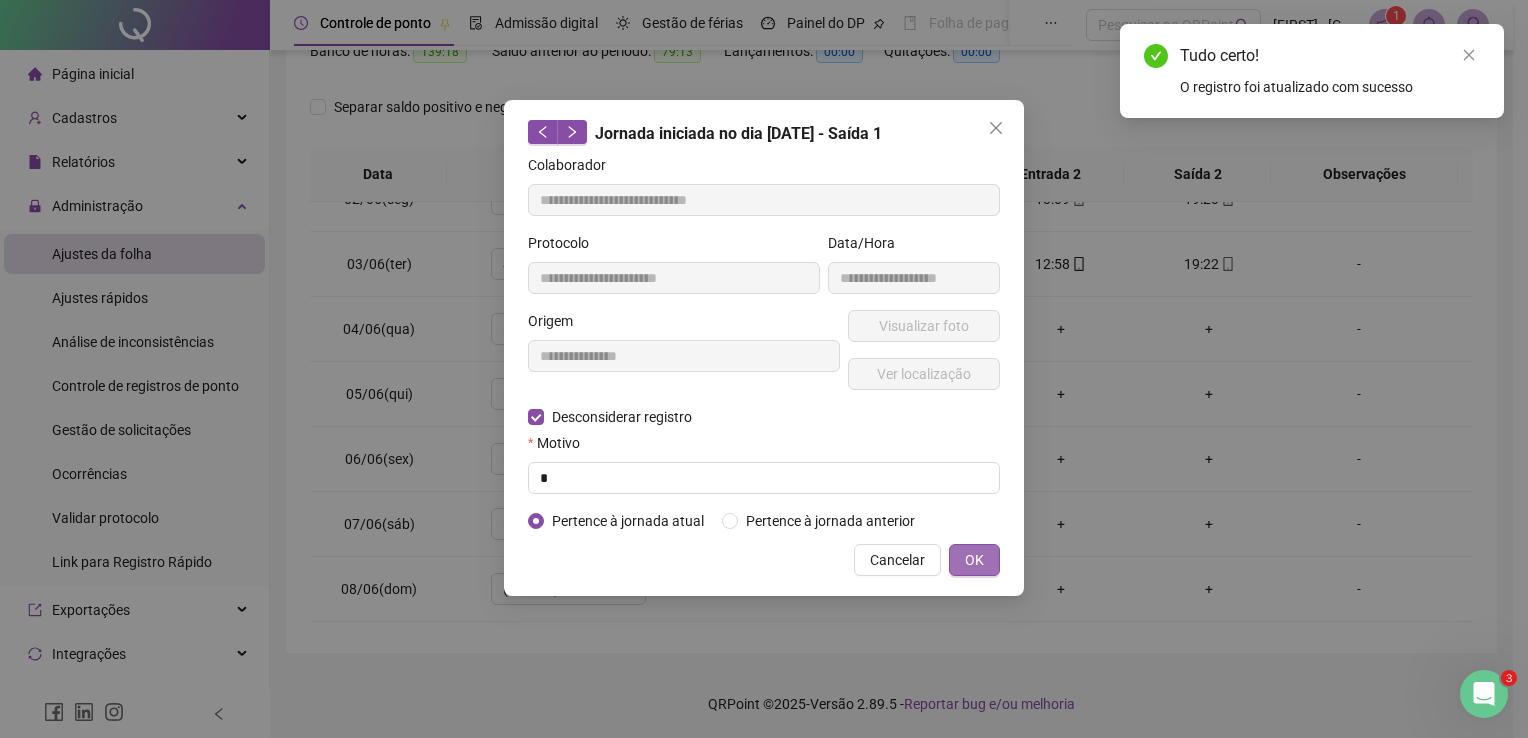 click on "OK" at bounding box center [974, 560] 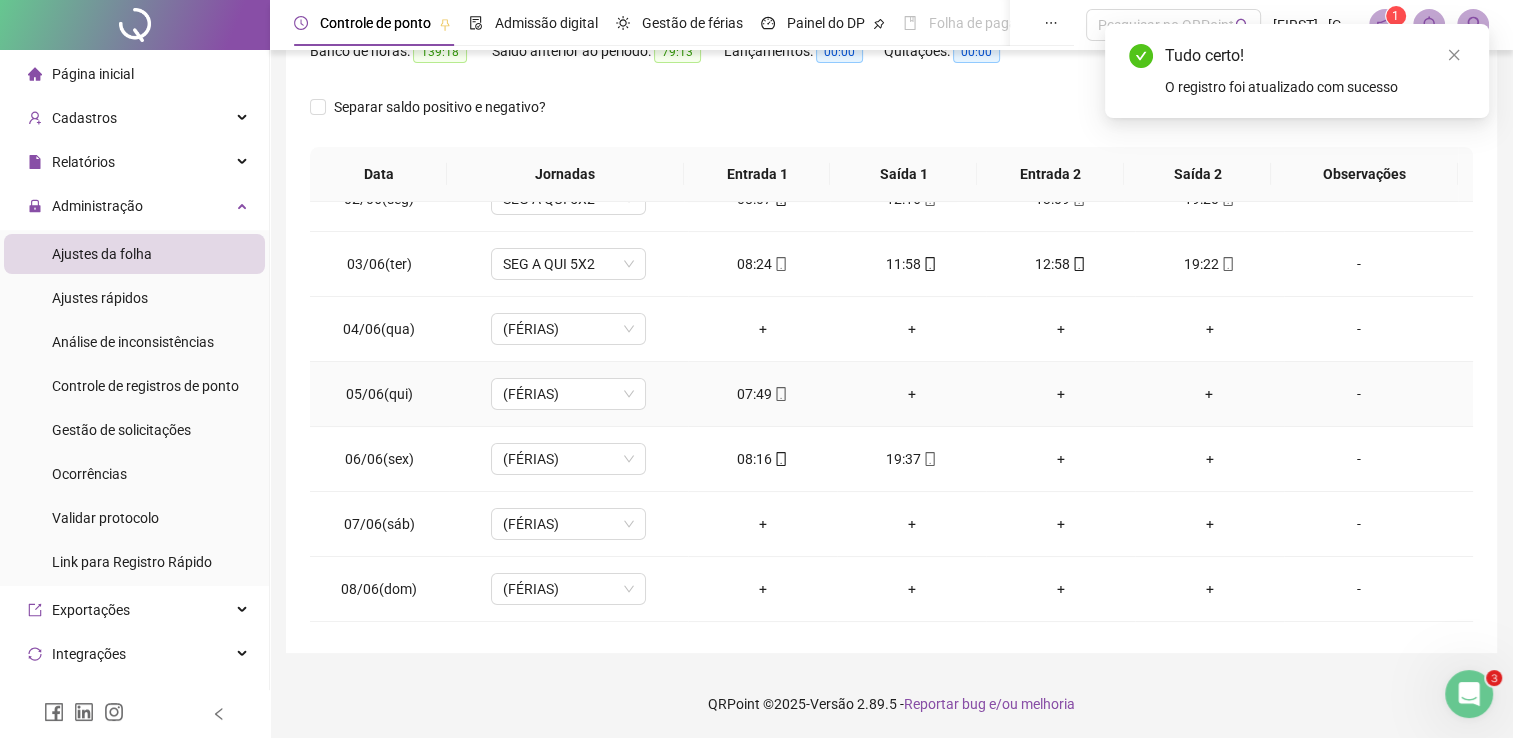 click 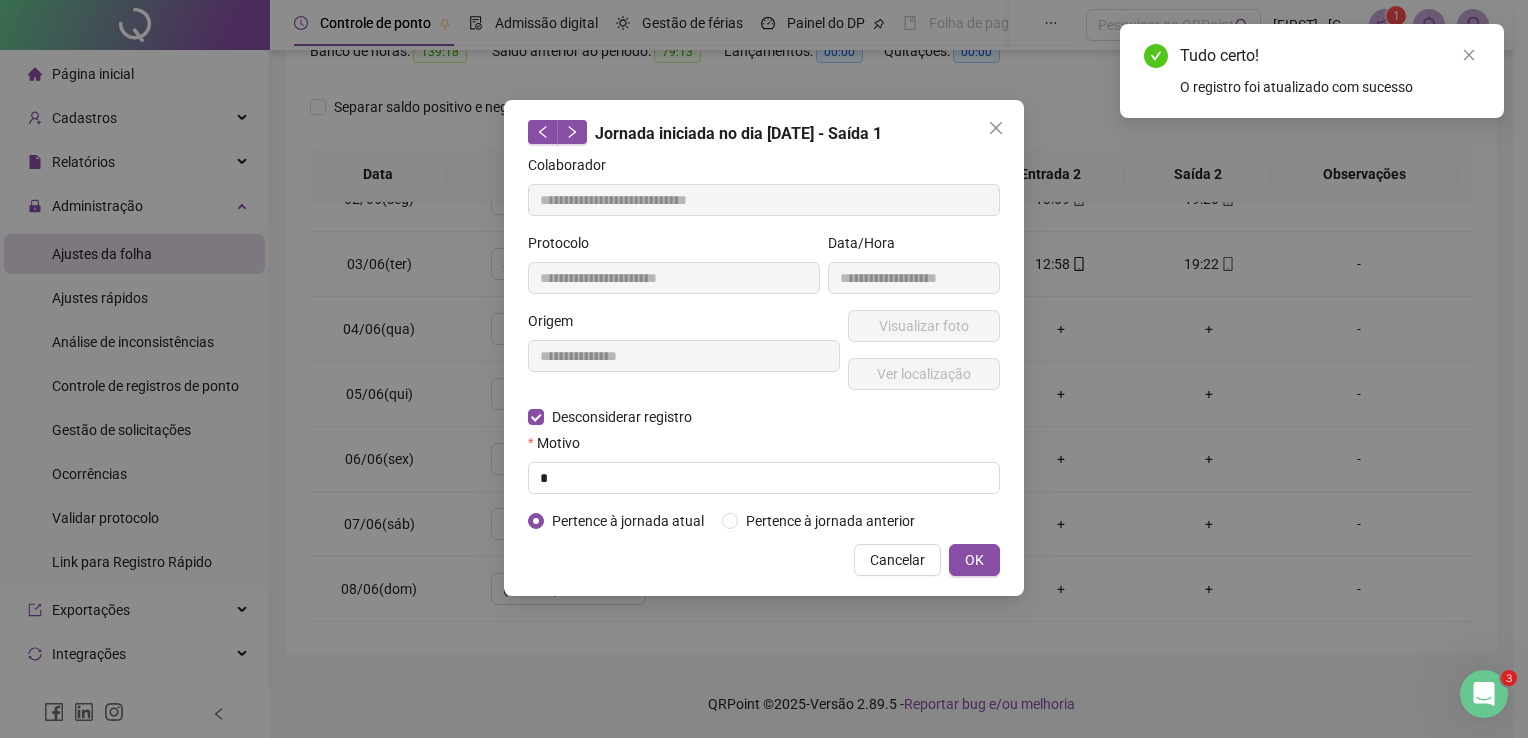 type on "**********" 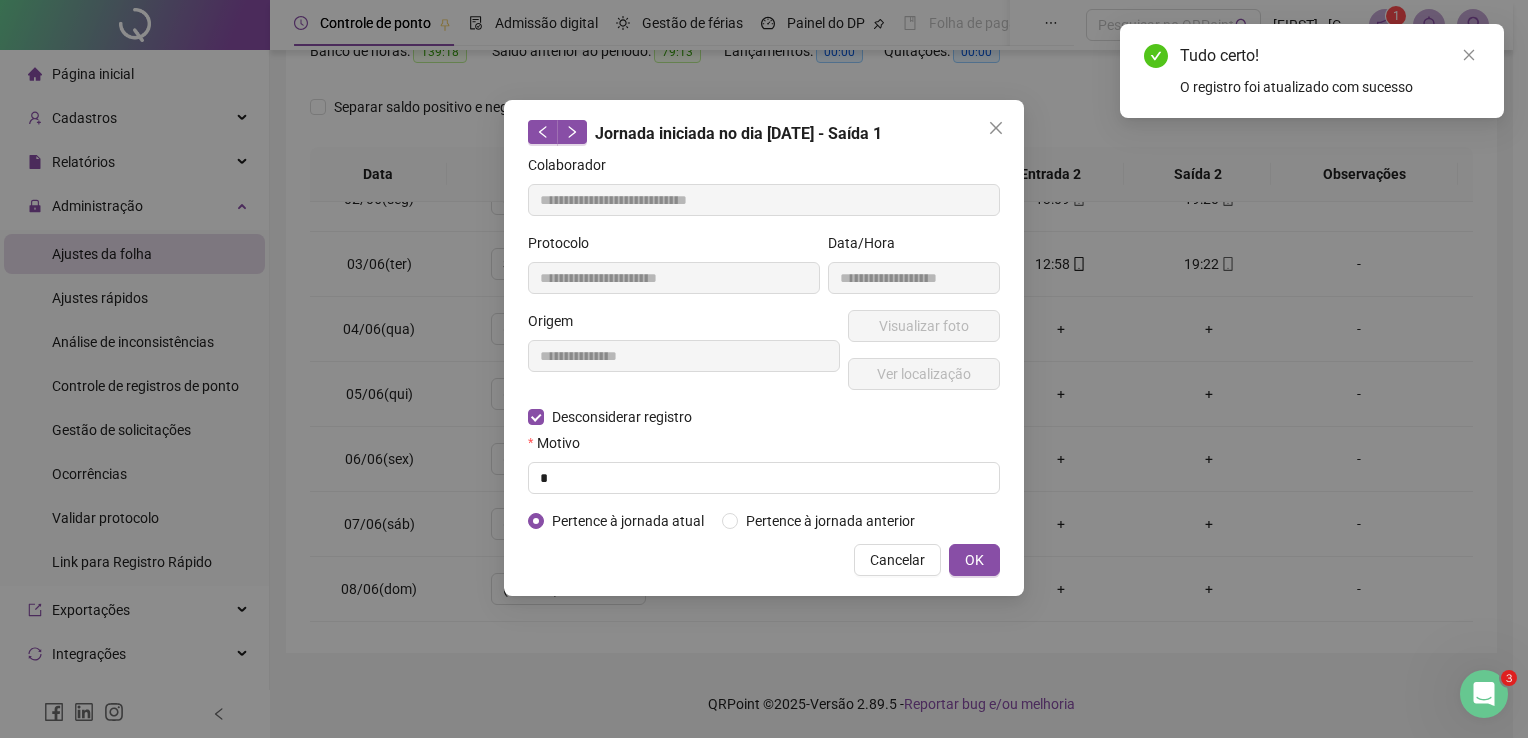 type on "**********" 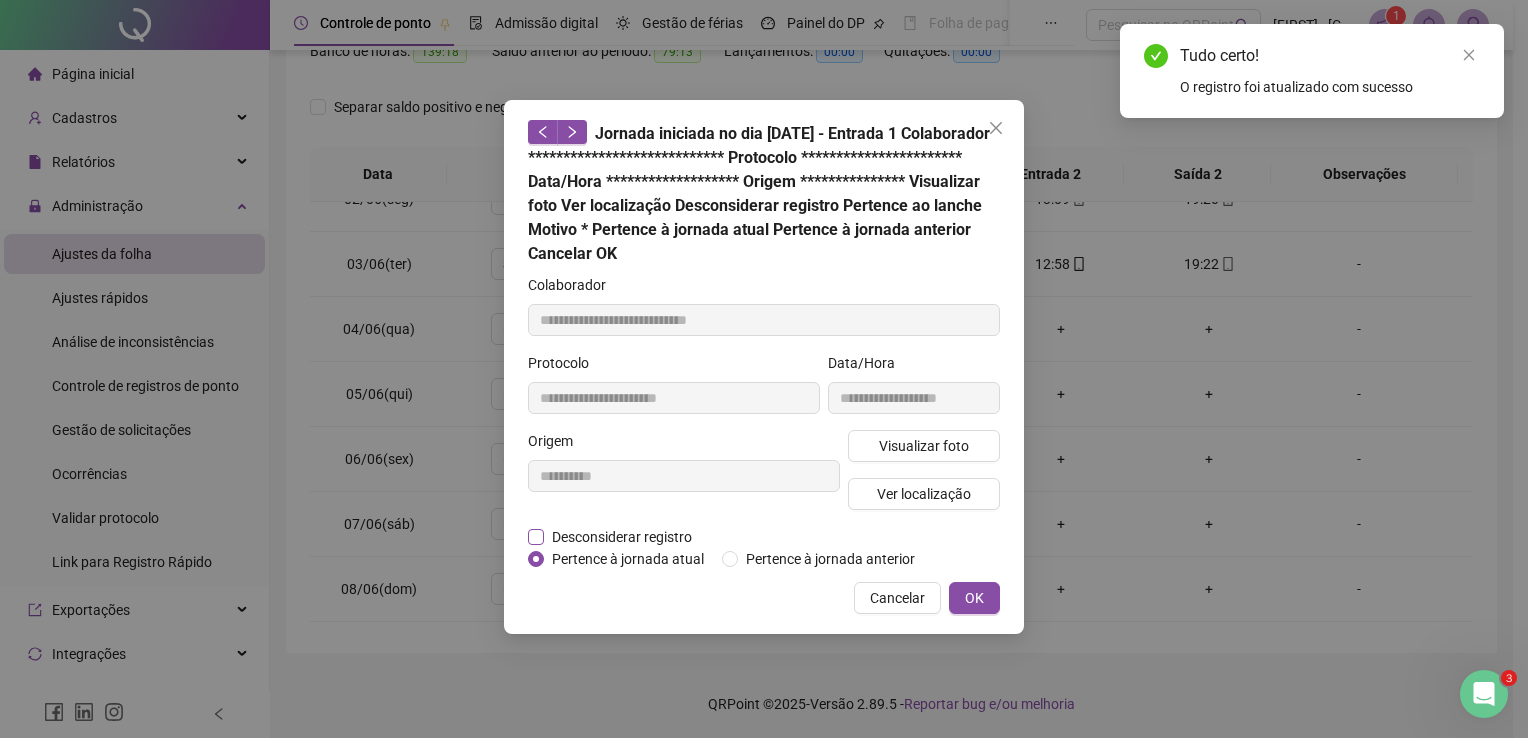 click on "Desconsiderar registro" at bounding box center (622, 537) 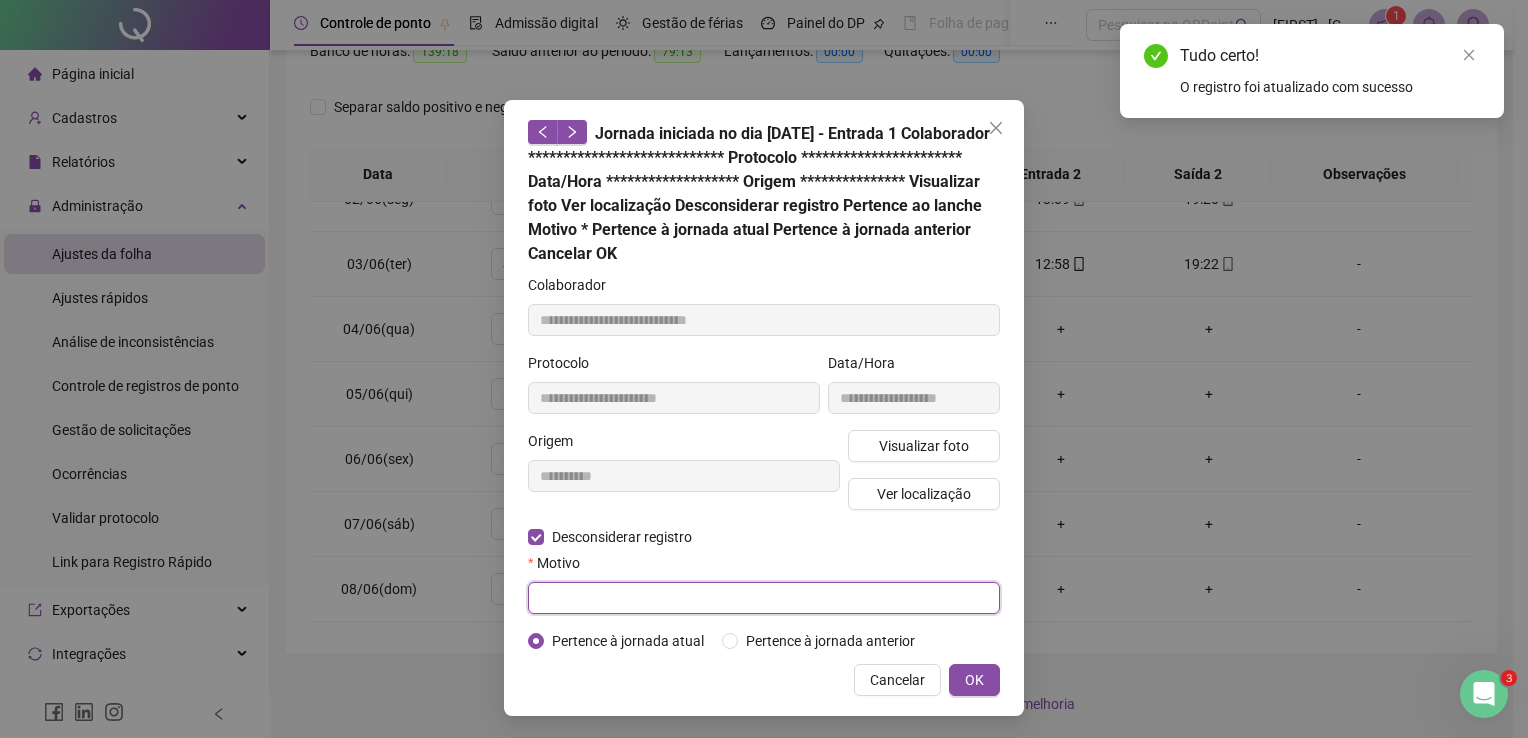 click at bounding box center (764, 598) 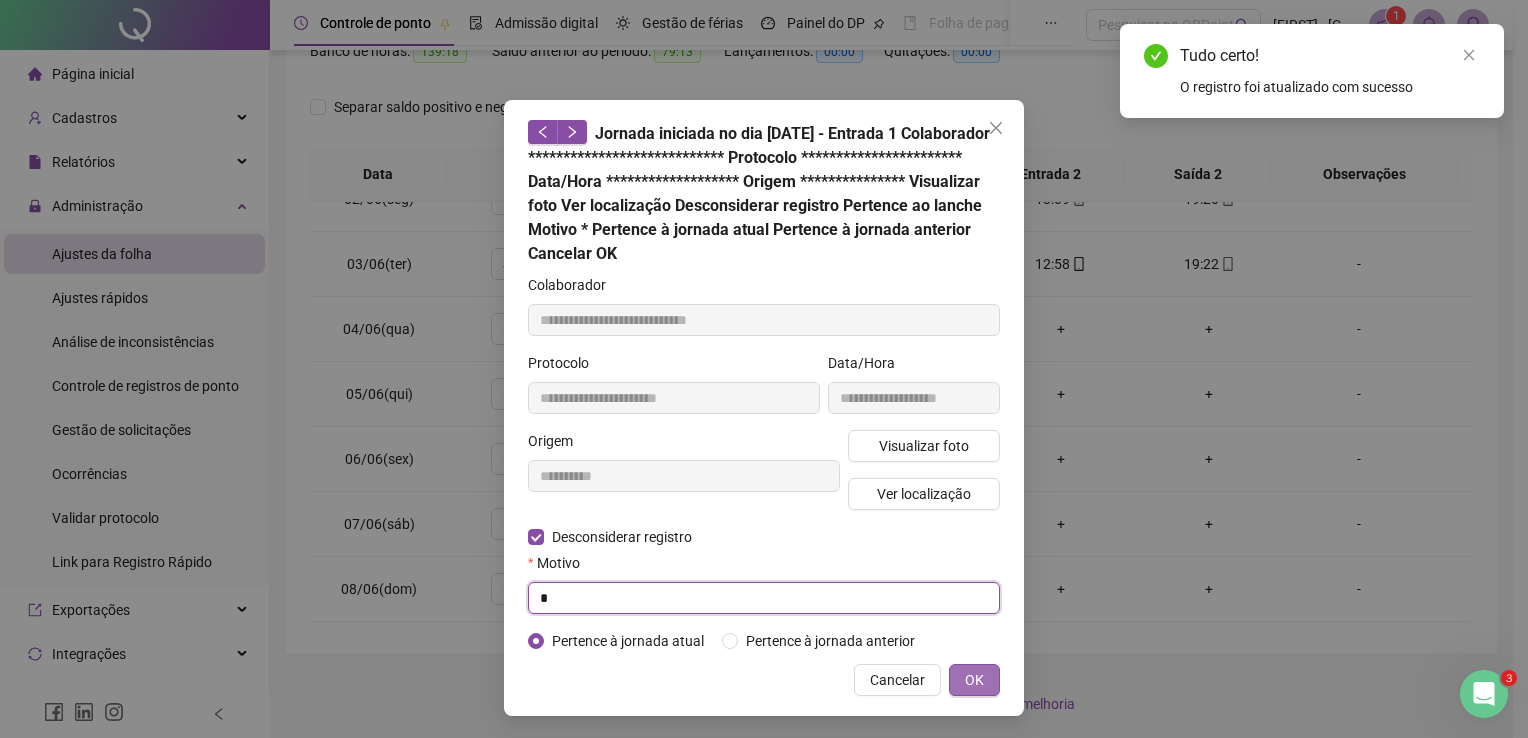 type on "*" 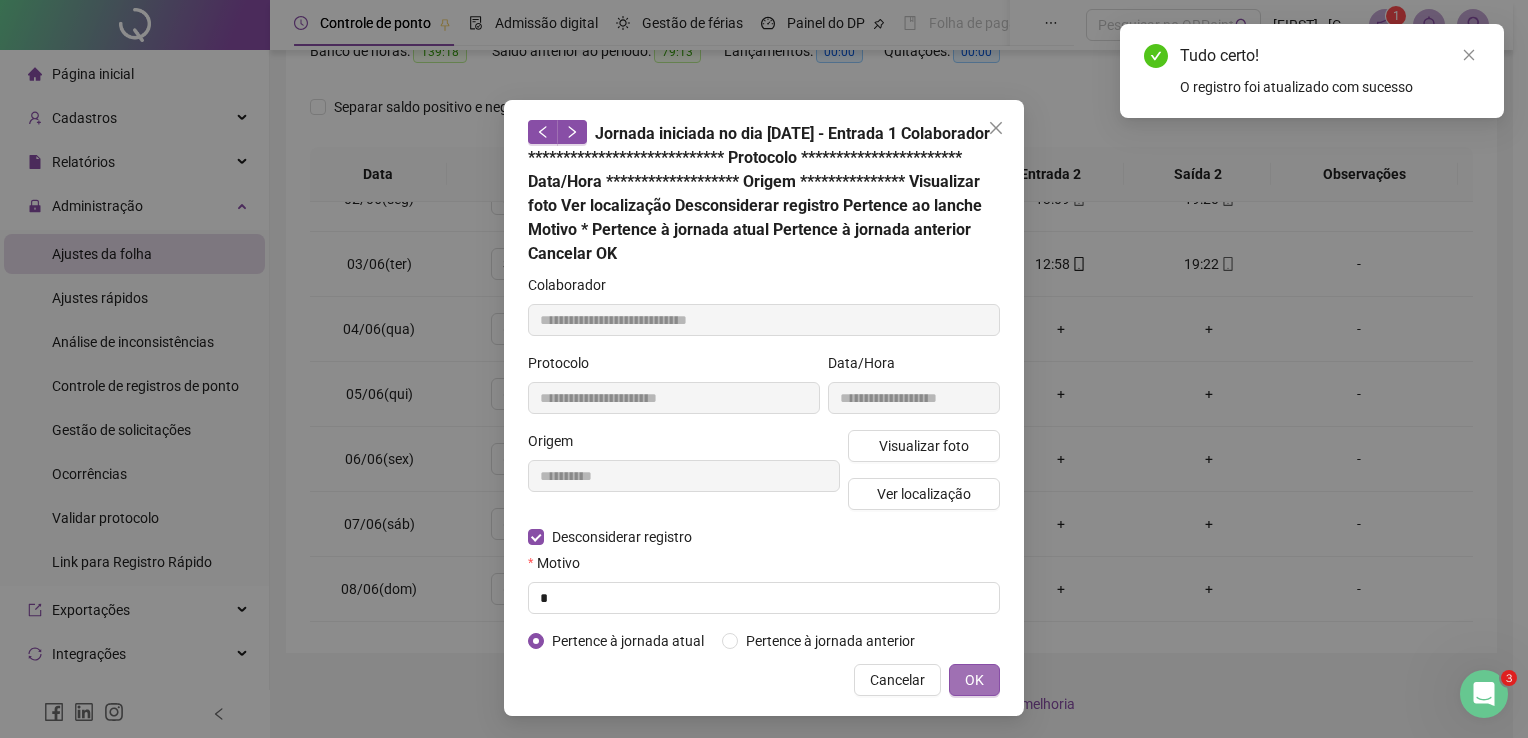 type 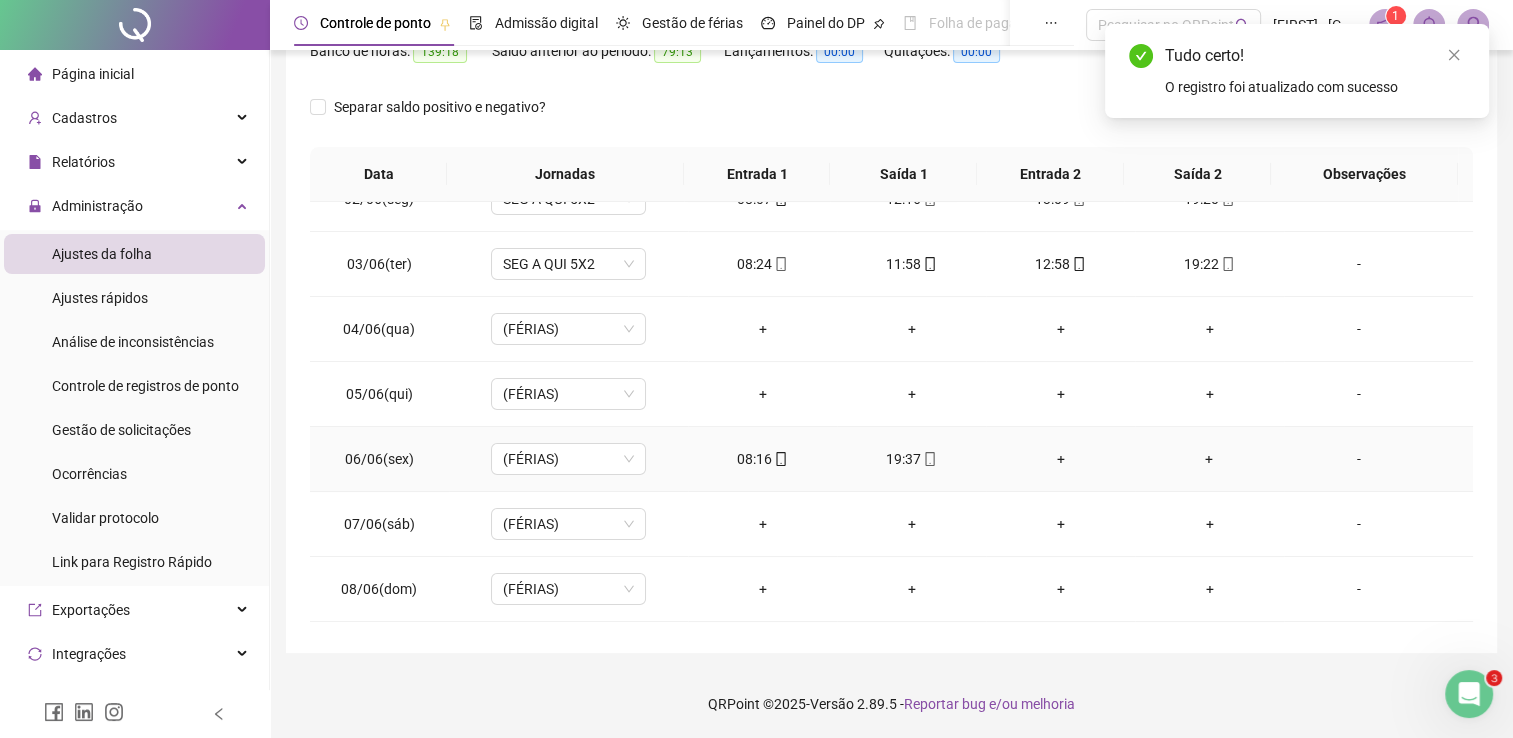 click 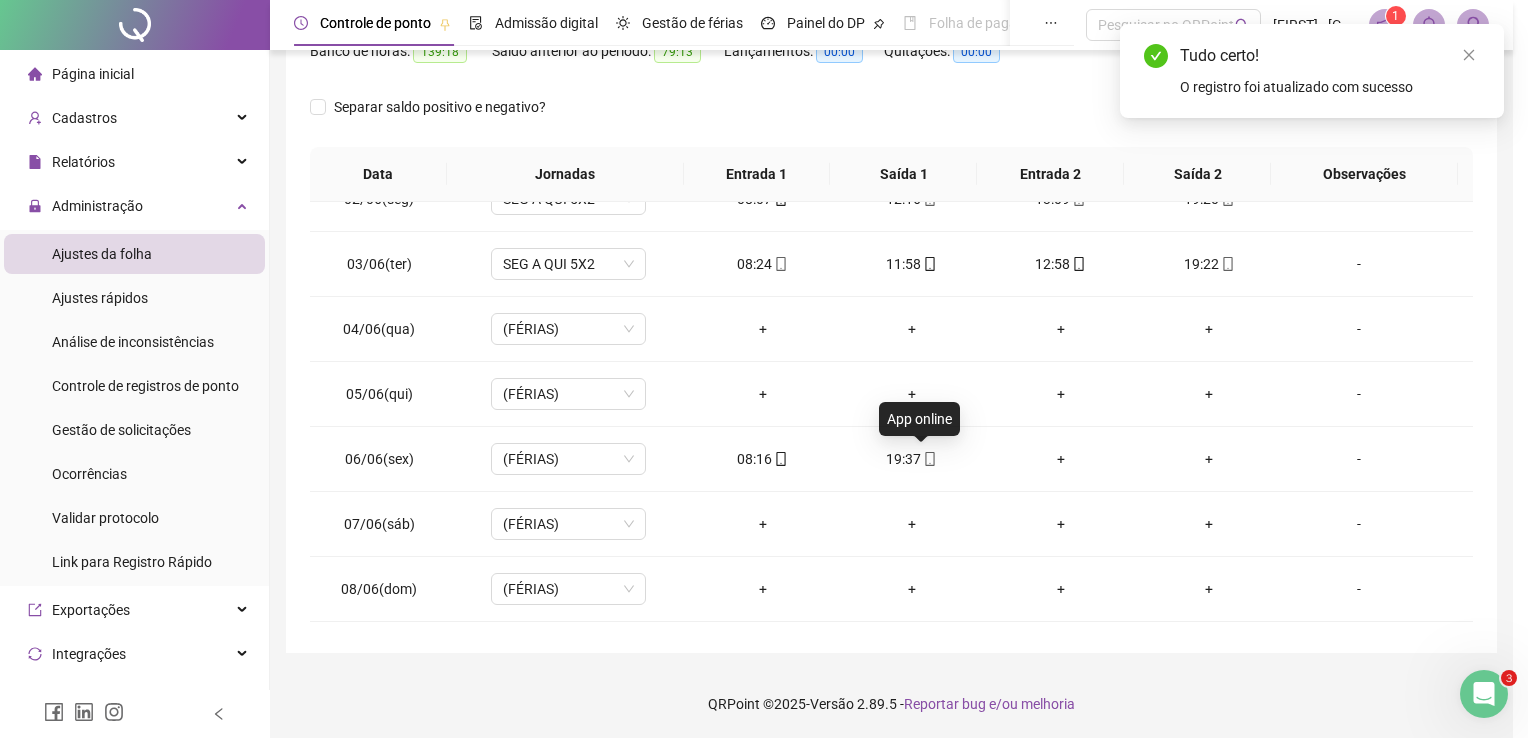 type on "**********" 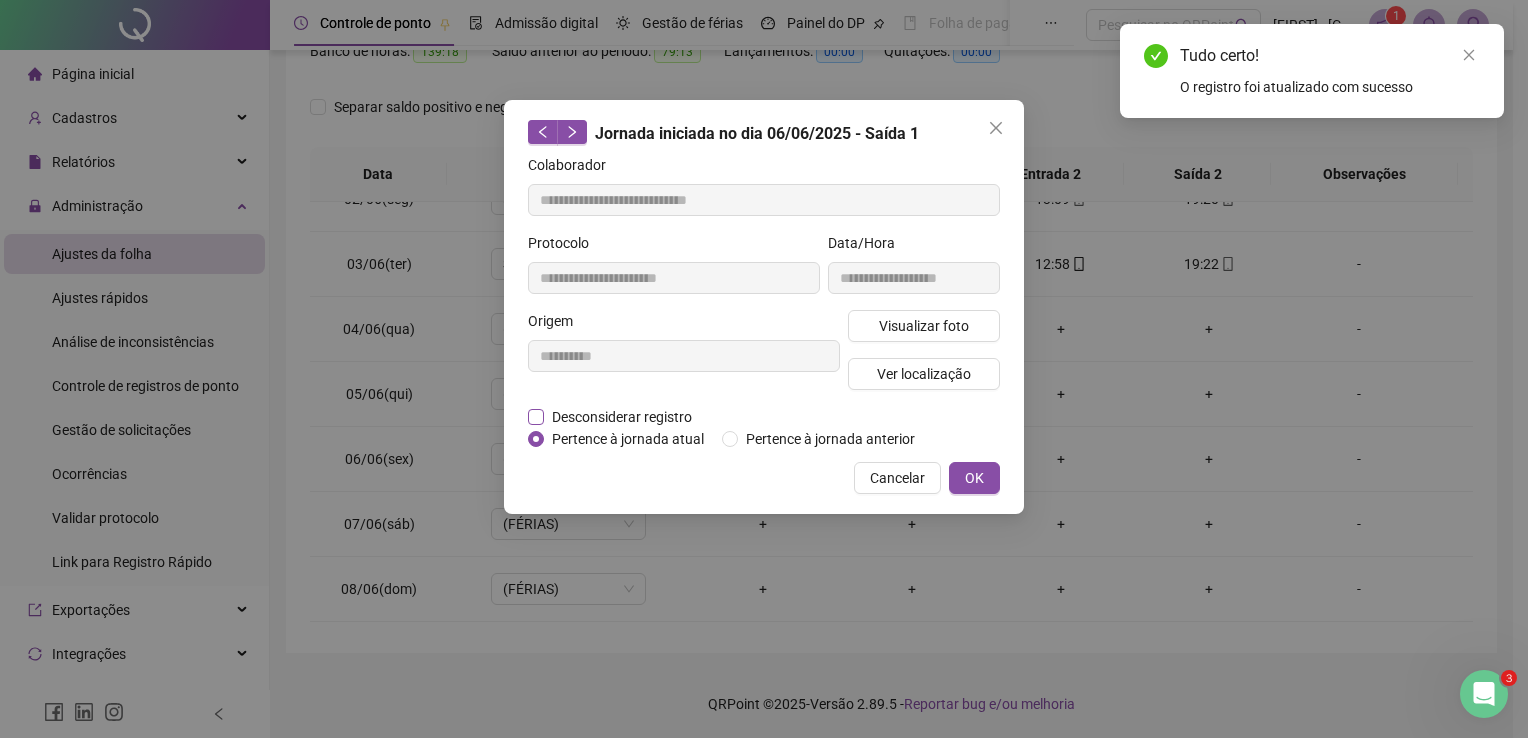 click on "Desconsiderar registro" at bounding box center [622, 417] 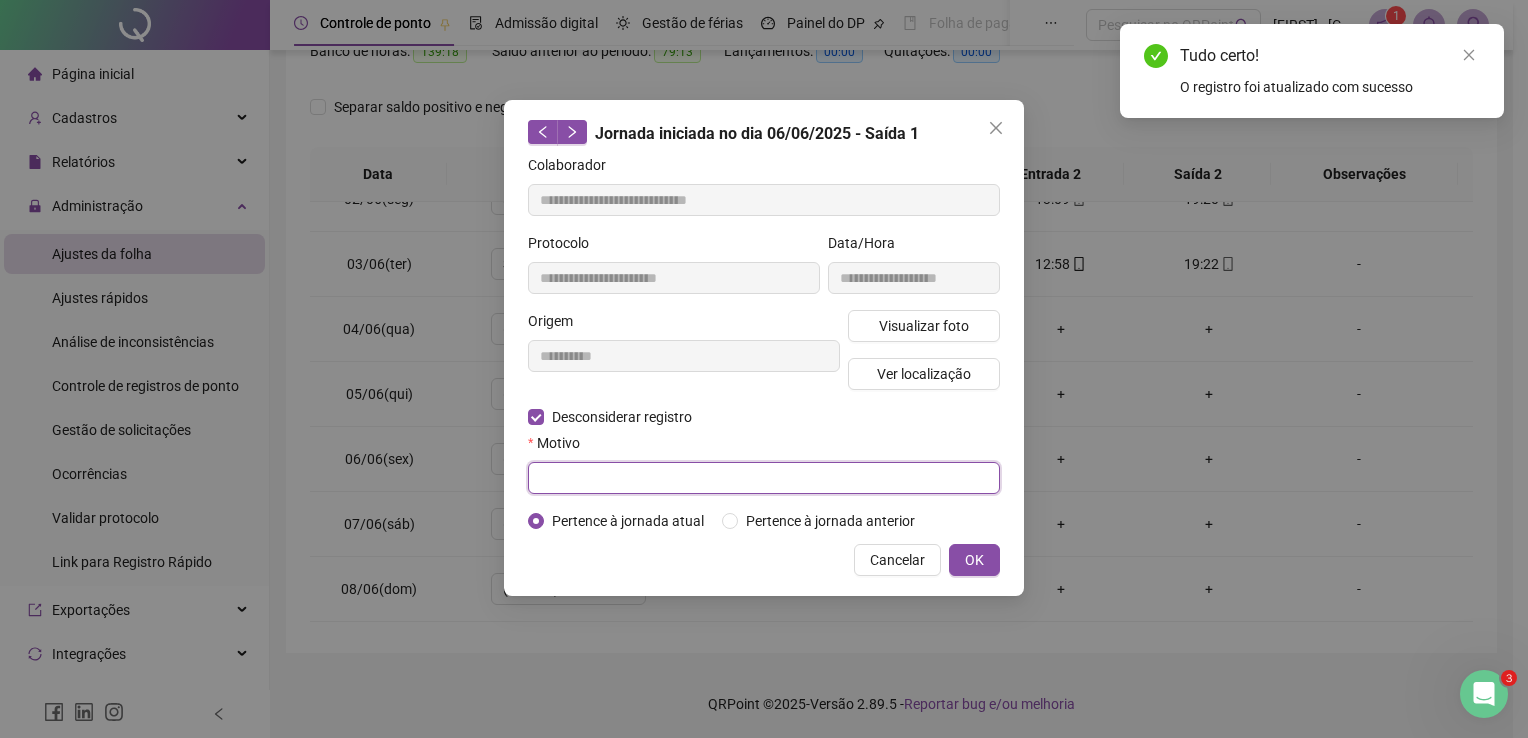click at bounding box center [764, 478] 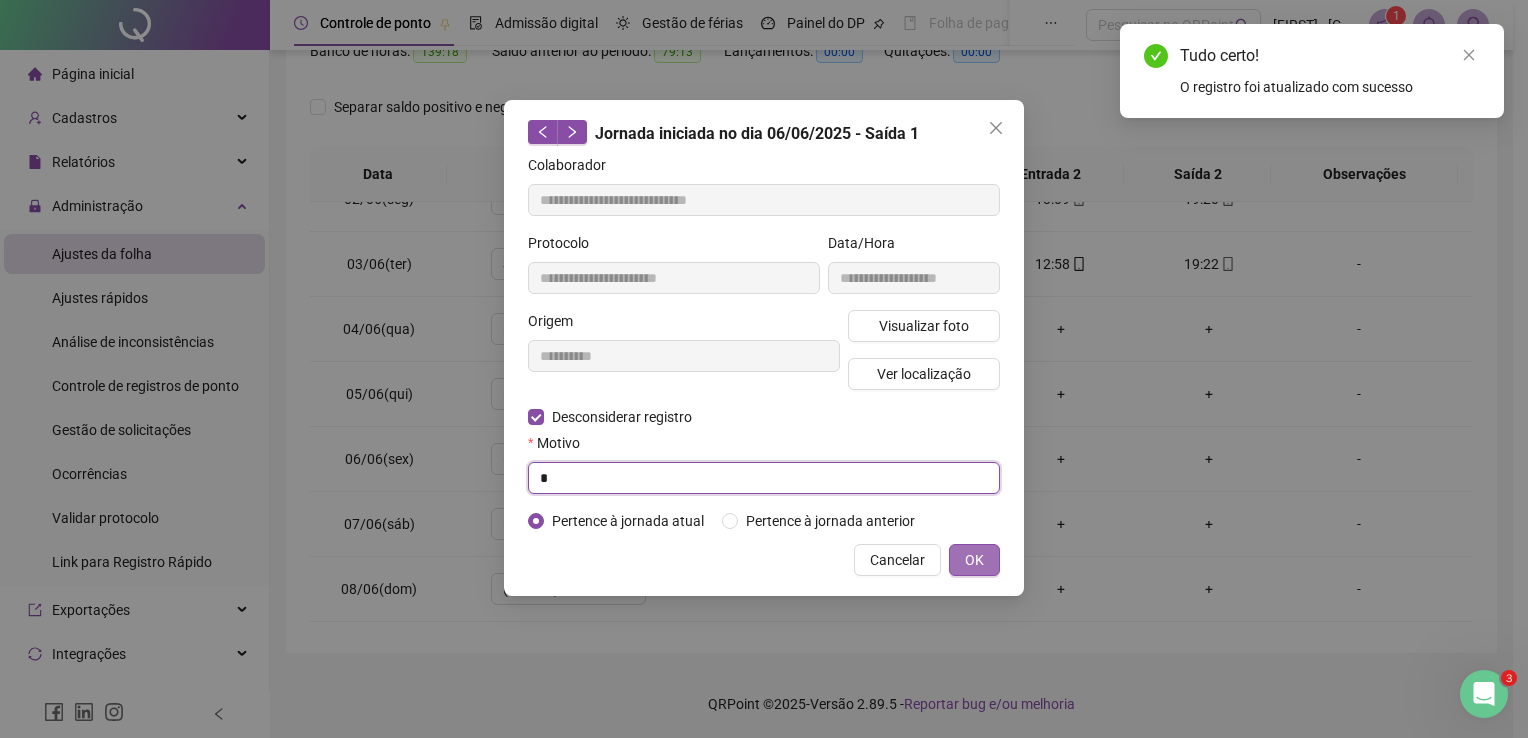 type on "*" 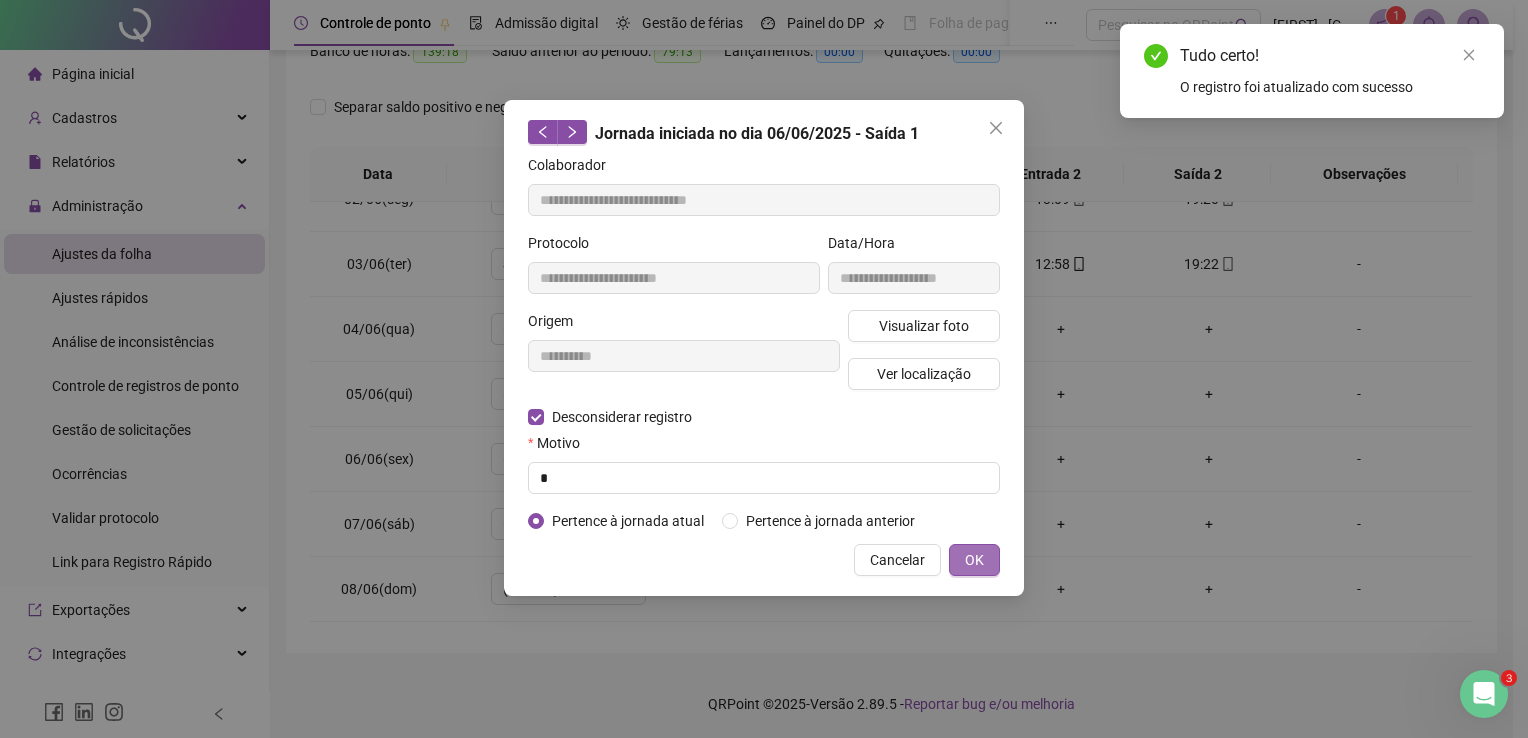 click on "OK" at bounding box center (974, 560) 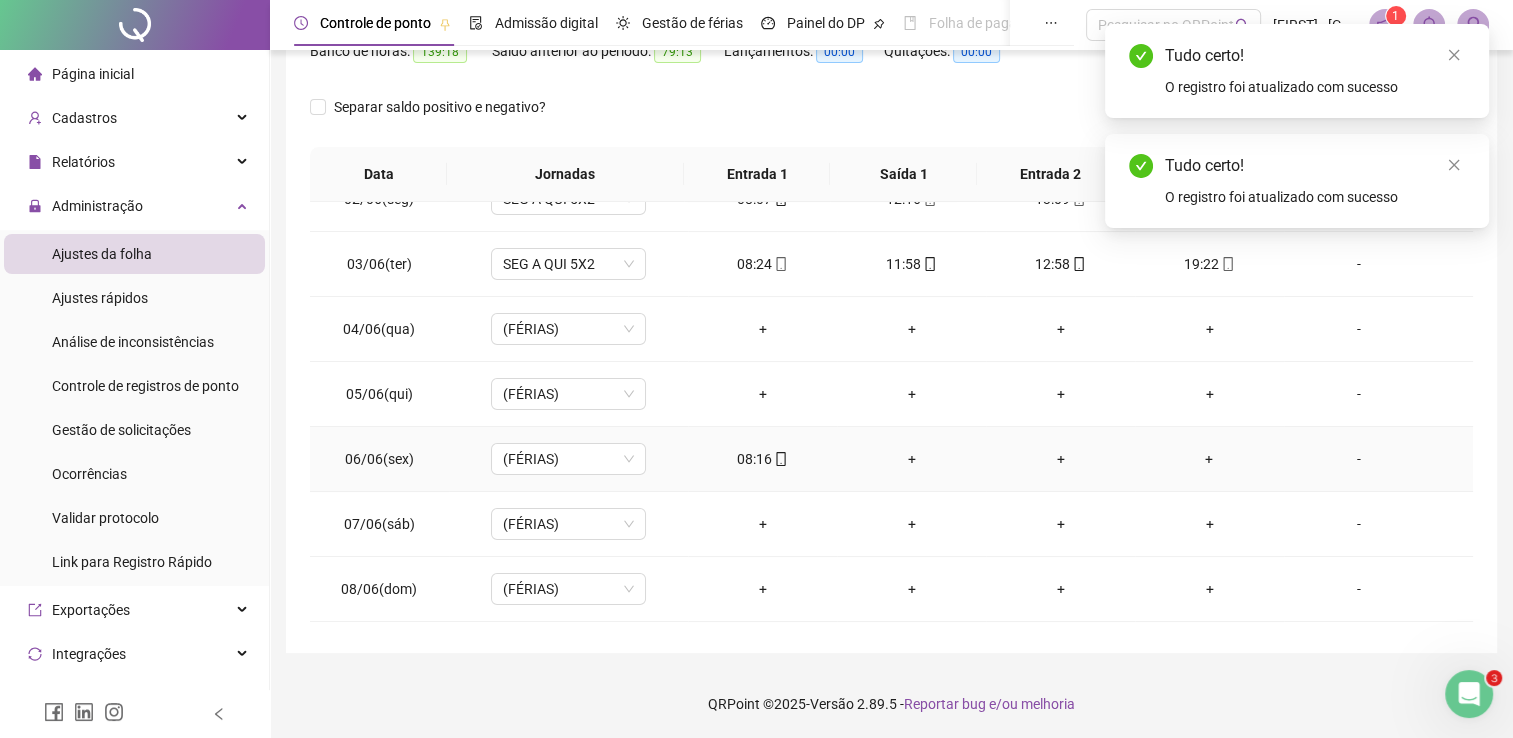 click 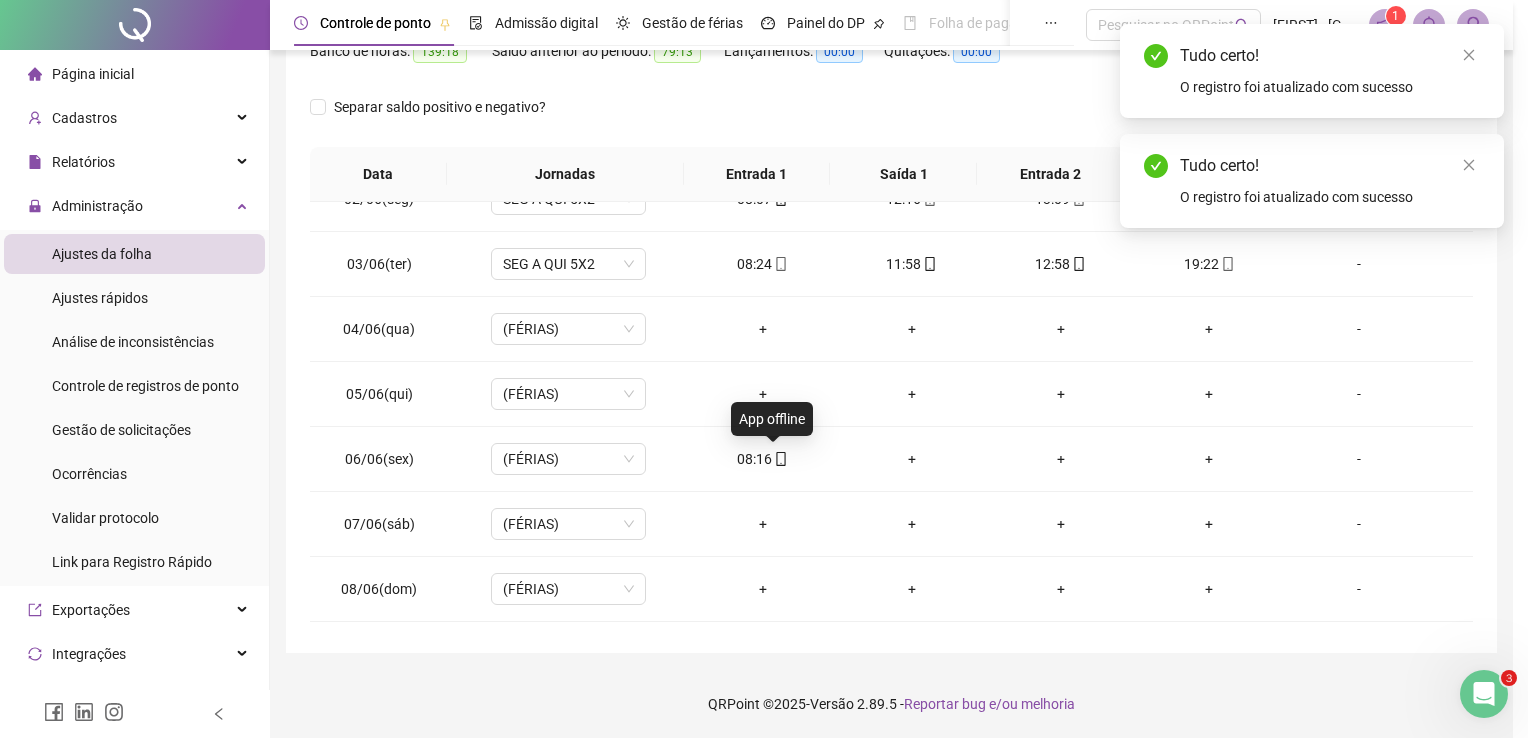 type on "**********" 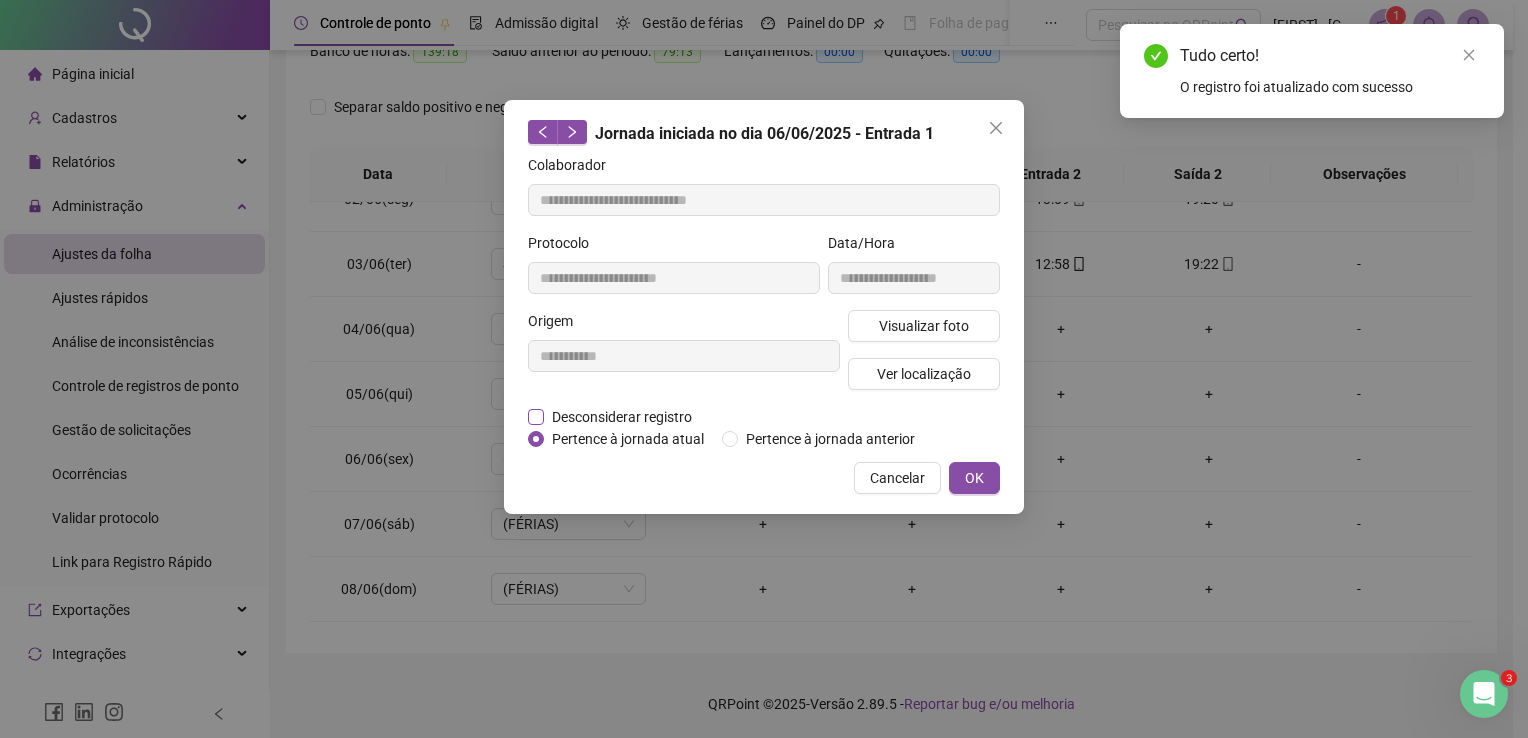 click on "Desconsiderar registro" at bounding box center (622, 417) 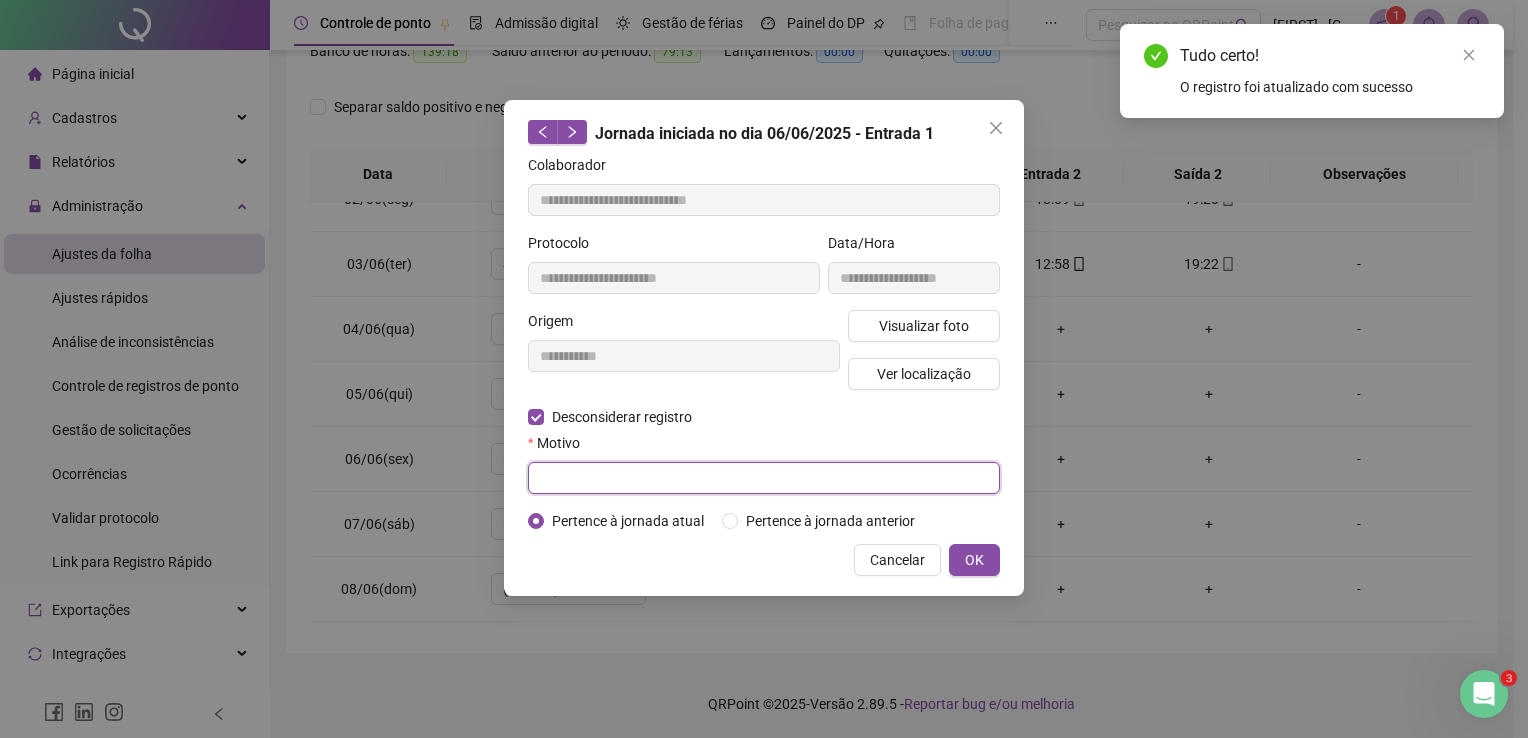 click at bounding box center [764, 478] 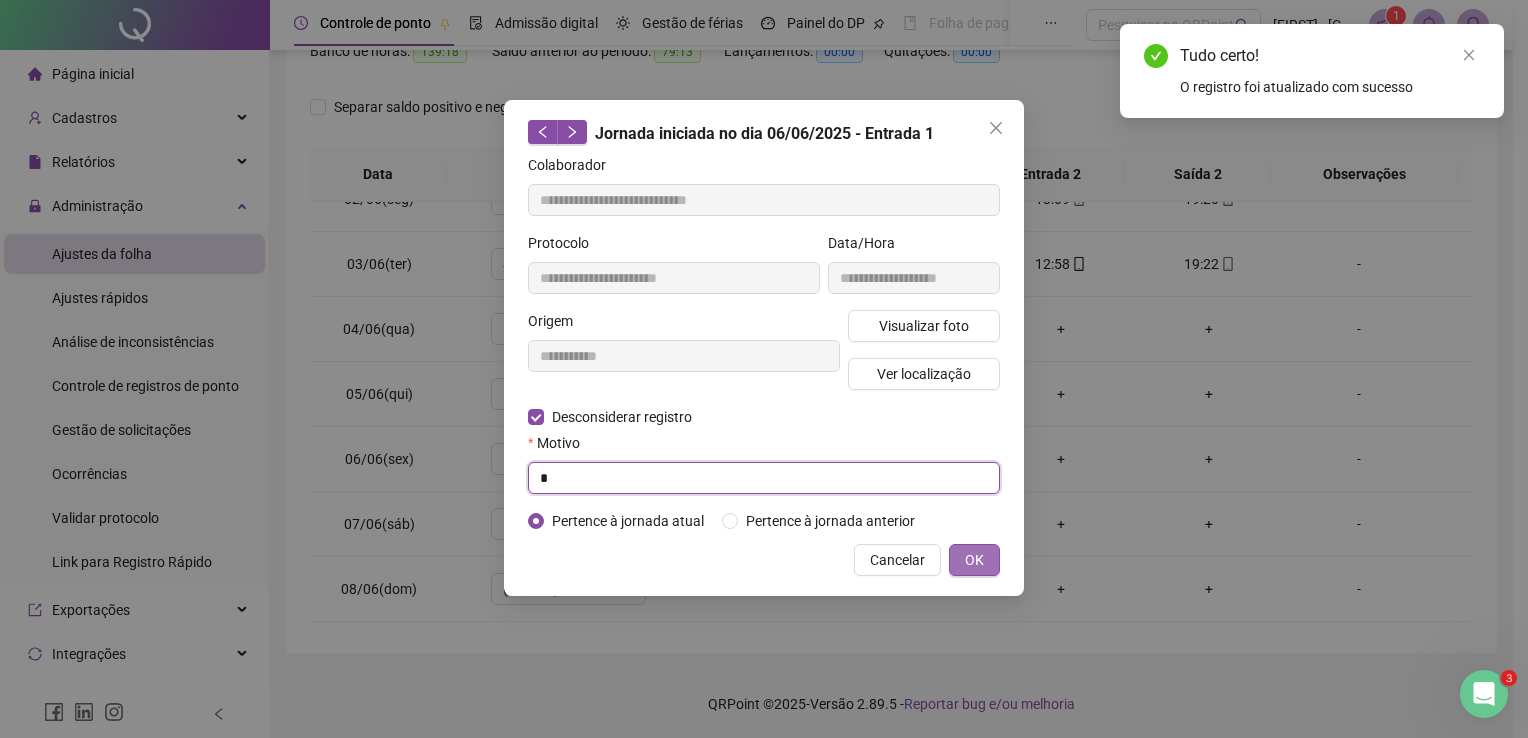 type on "*" 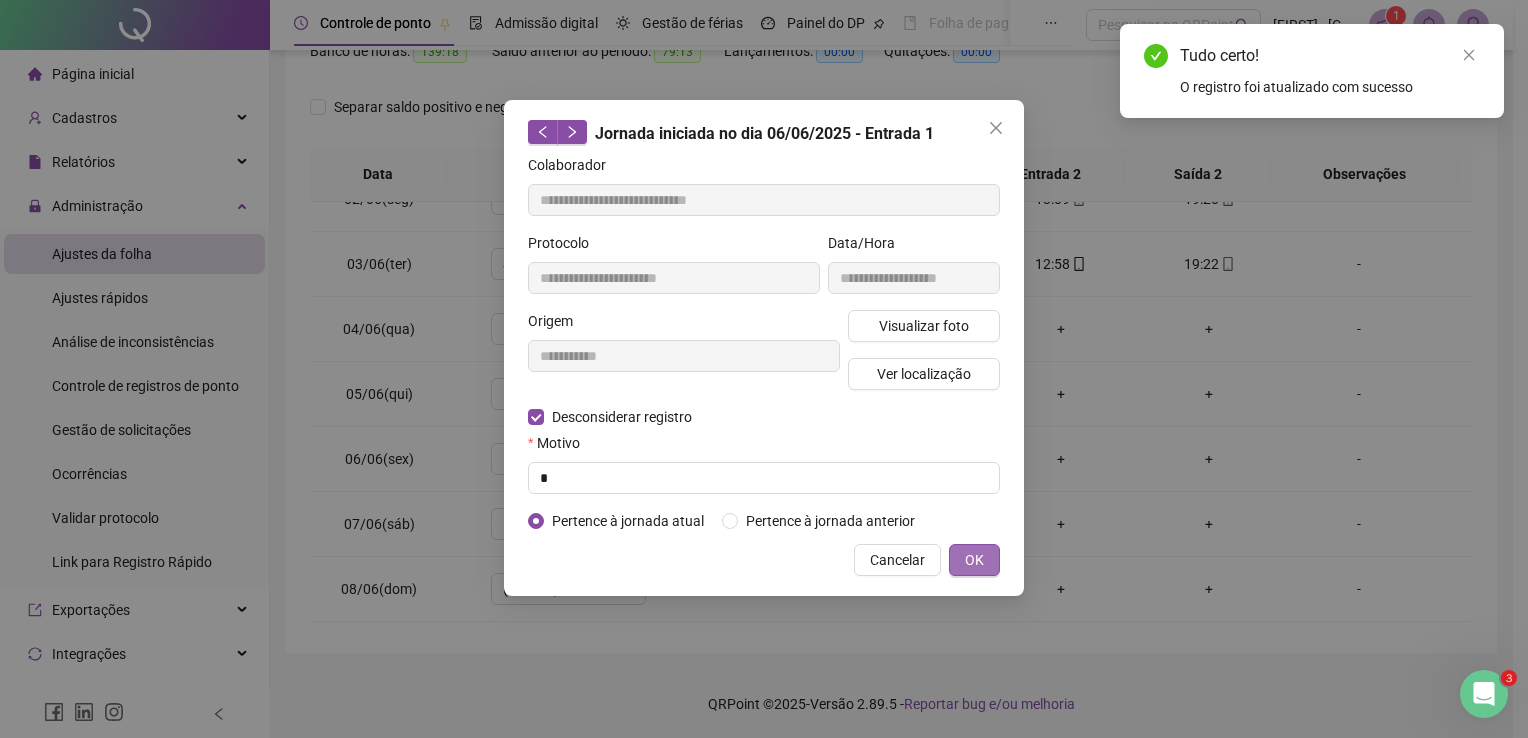 type 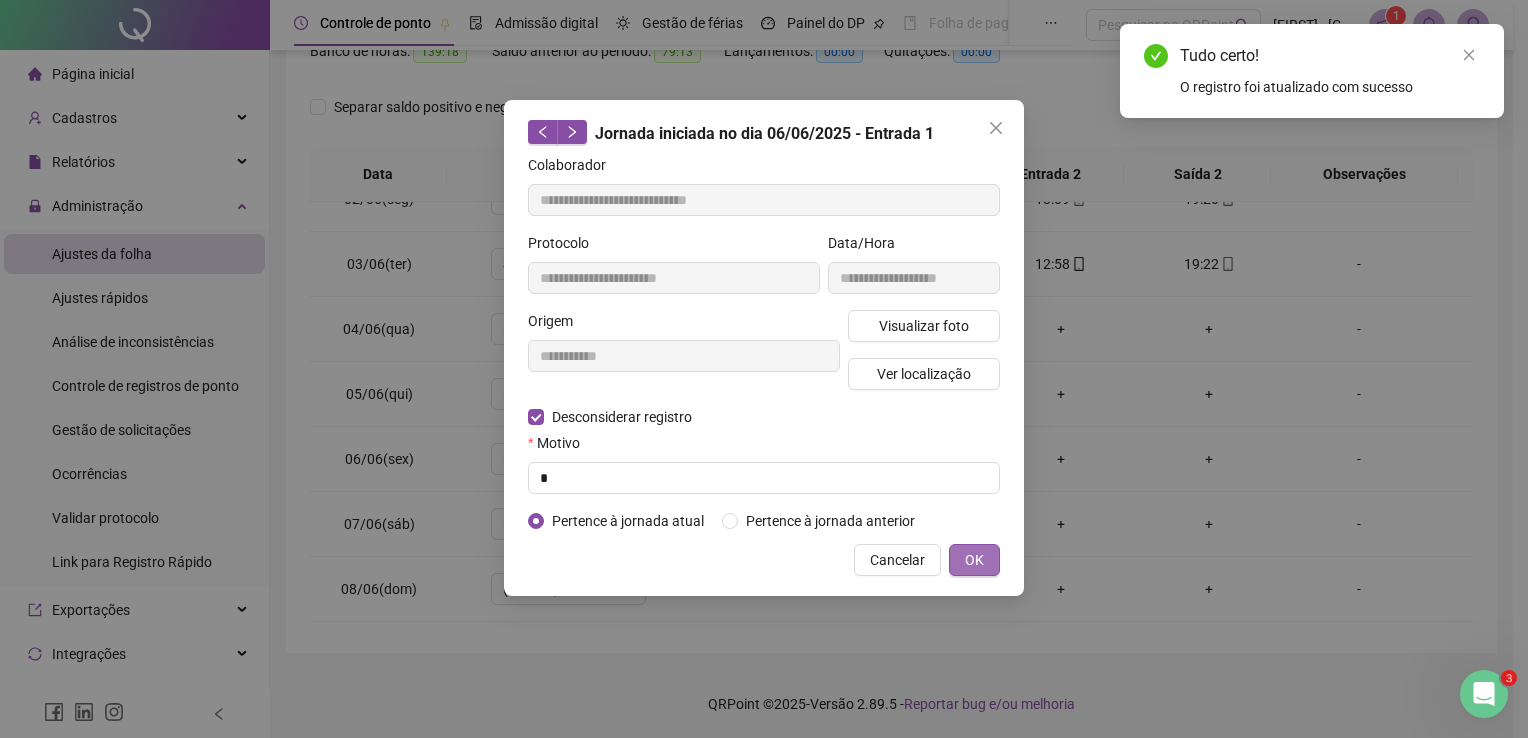 click on "OK" at bounding box center (974, 560) 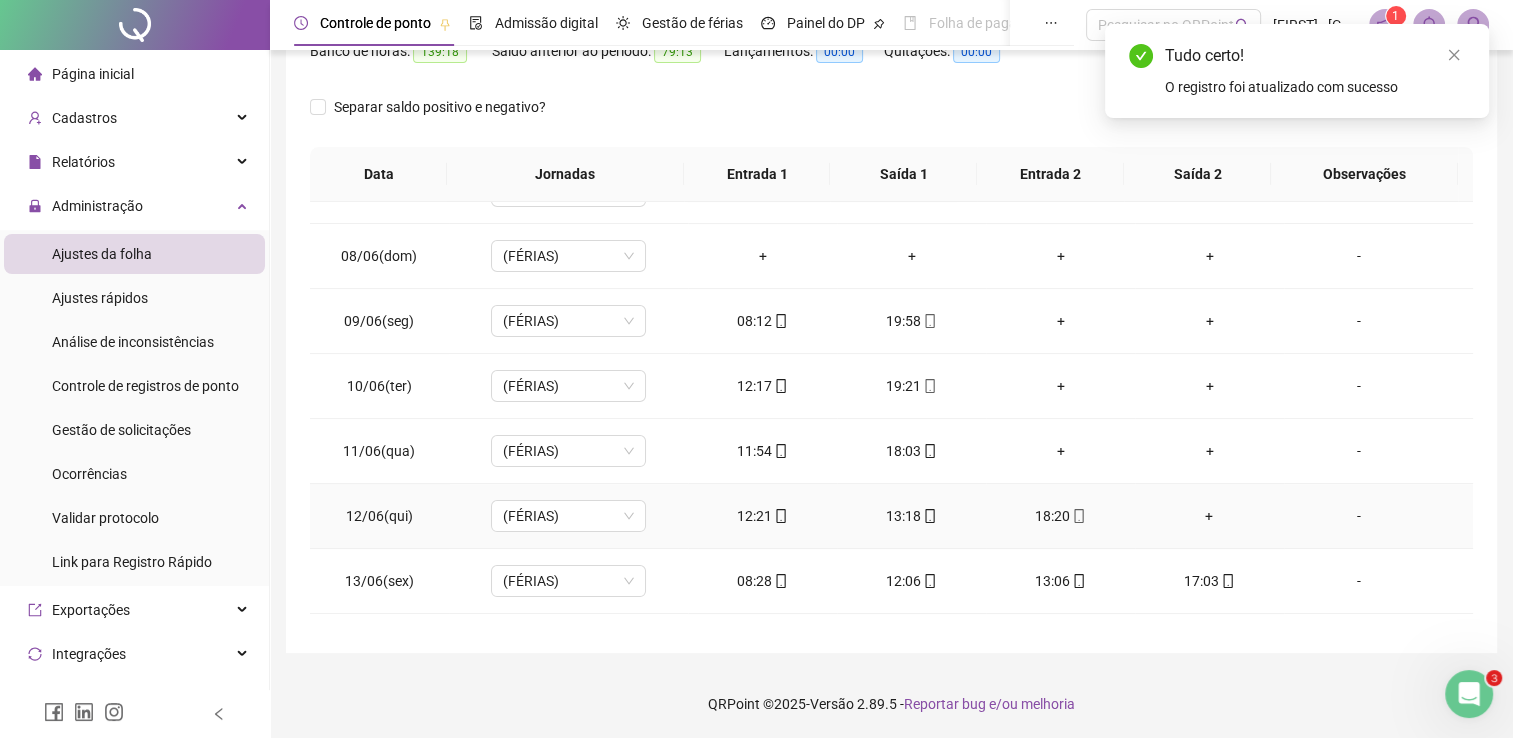 scroll, scrollTop: 400, scrollLeft: 0, axis: vertical 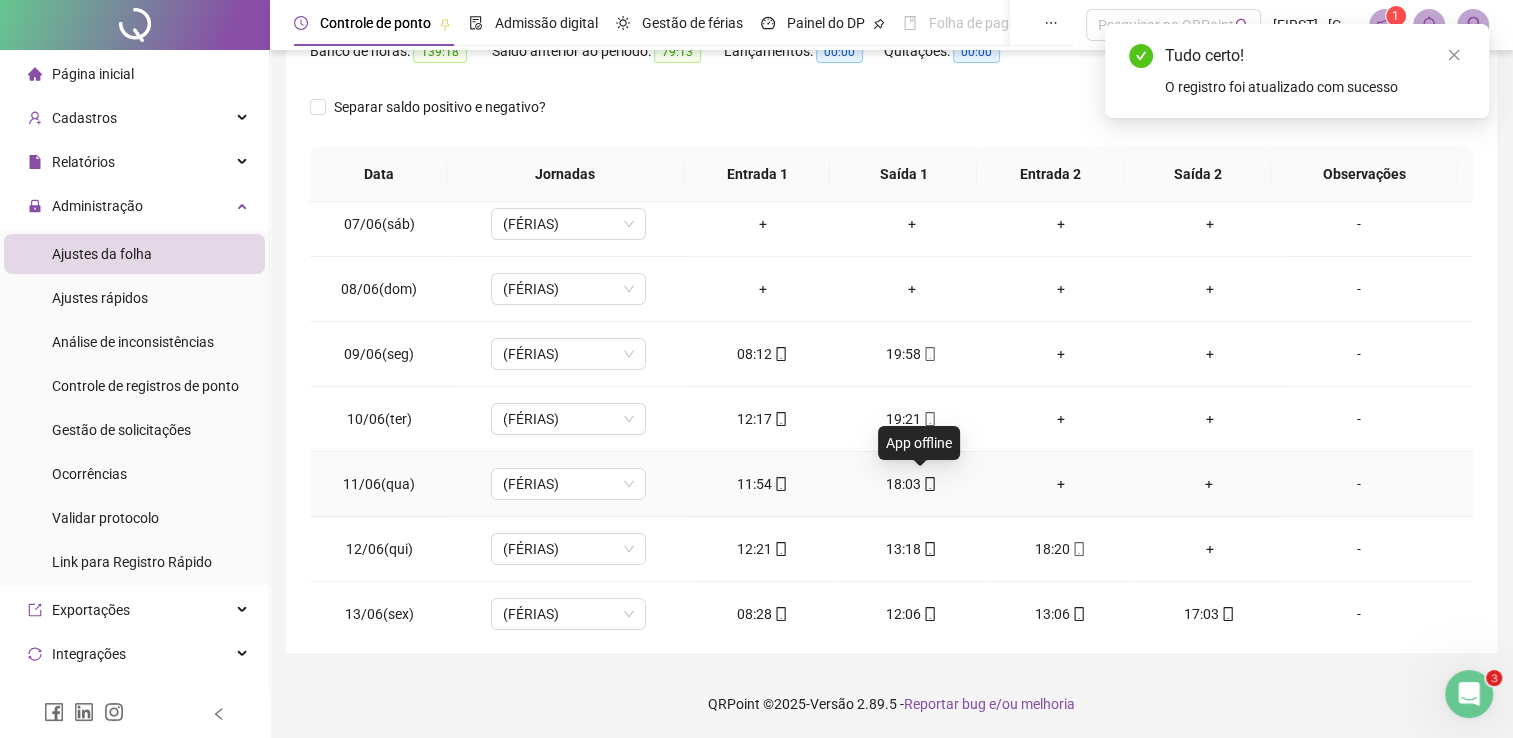 click 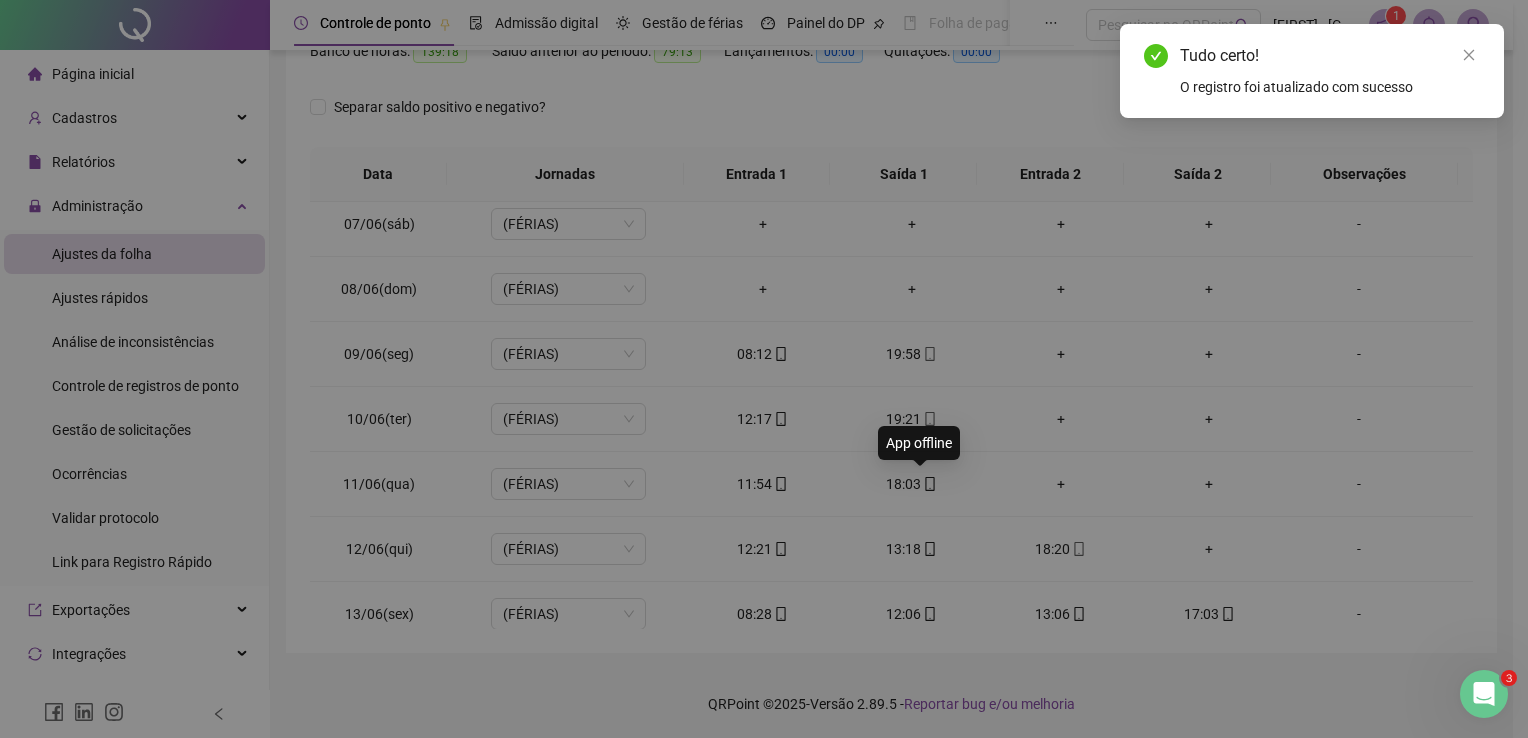type on "**********" 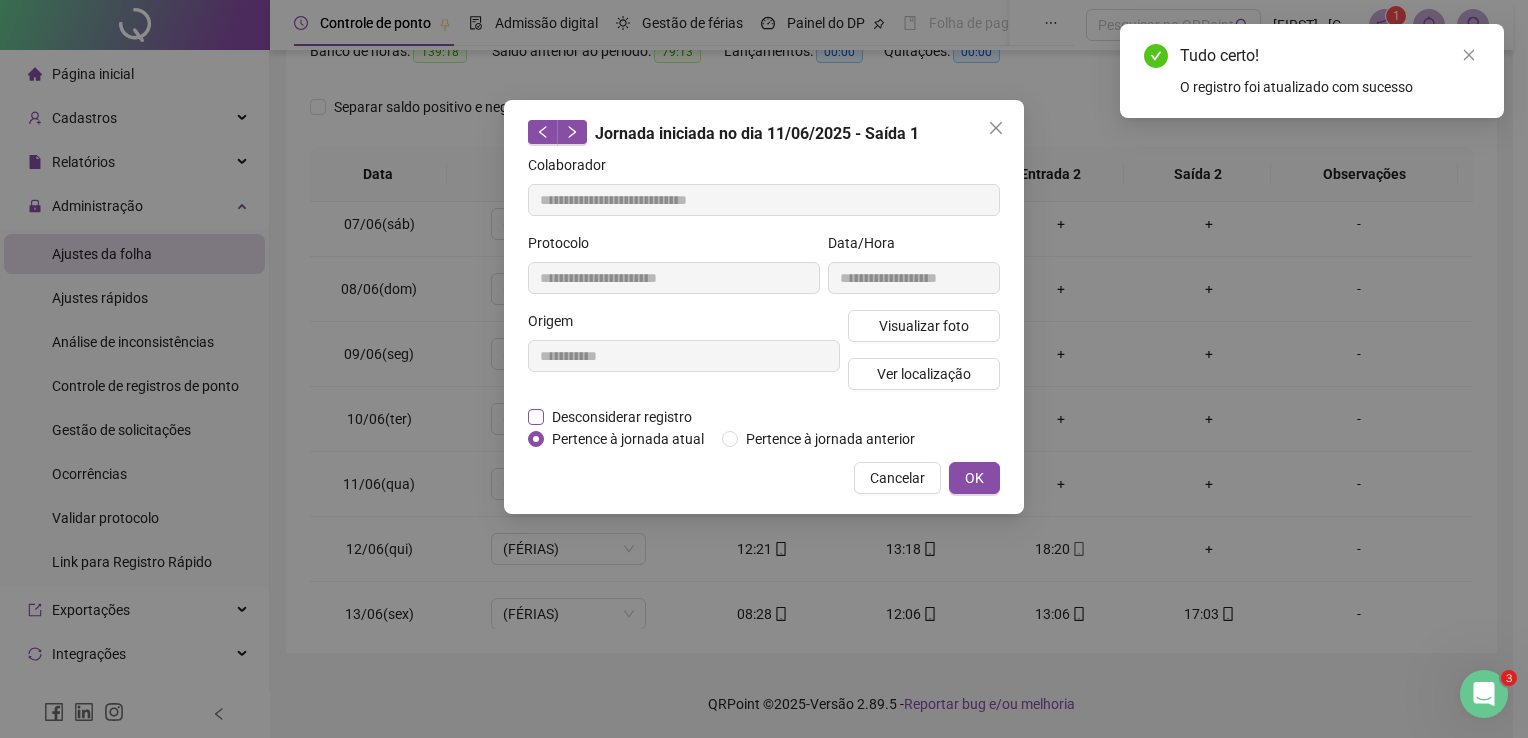 click on "Desconsiderar registro" at bounding box center [622, 417] 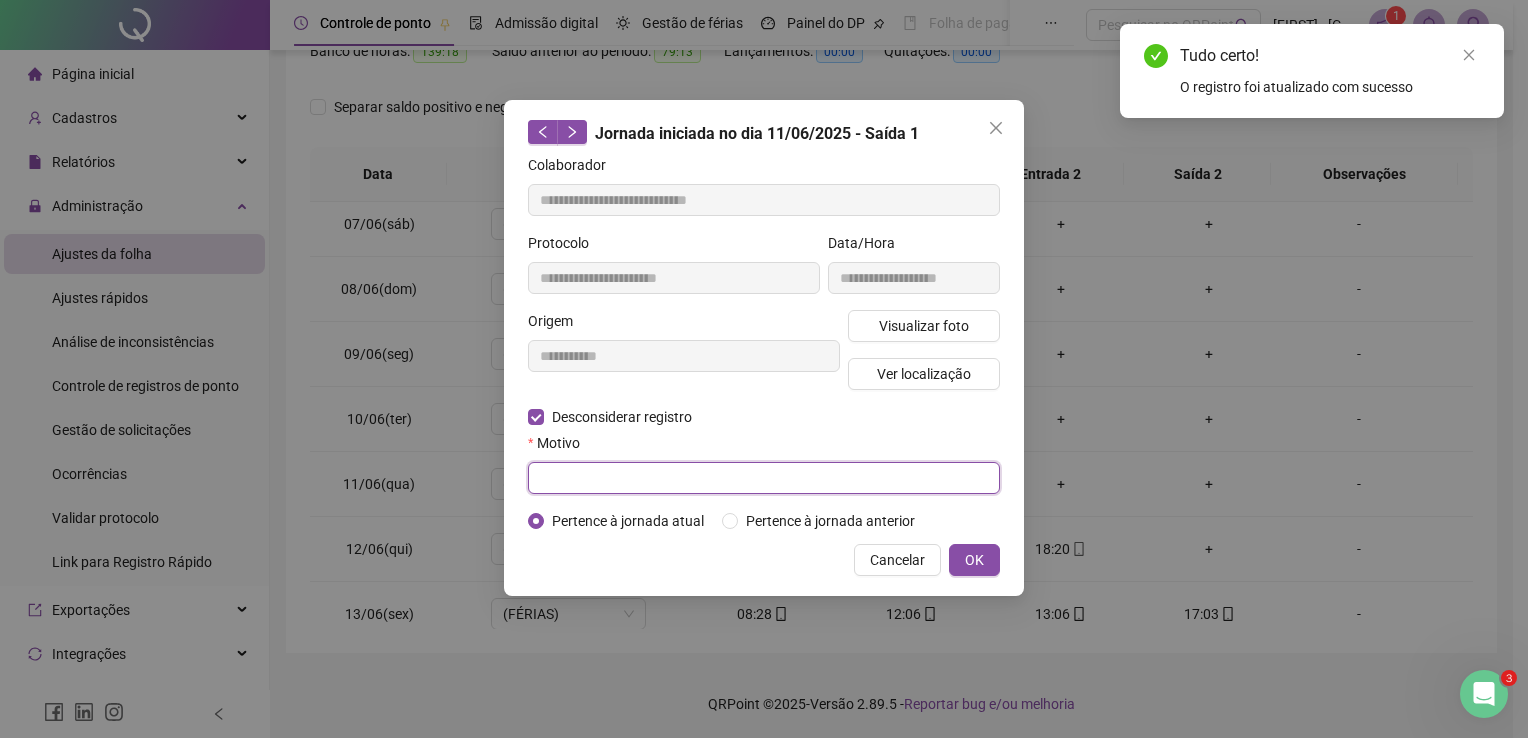 click at bounding box center (764, 478) 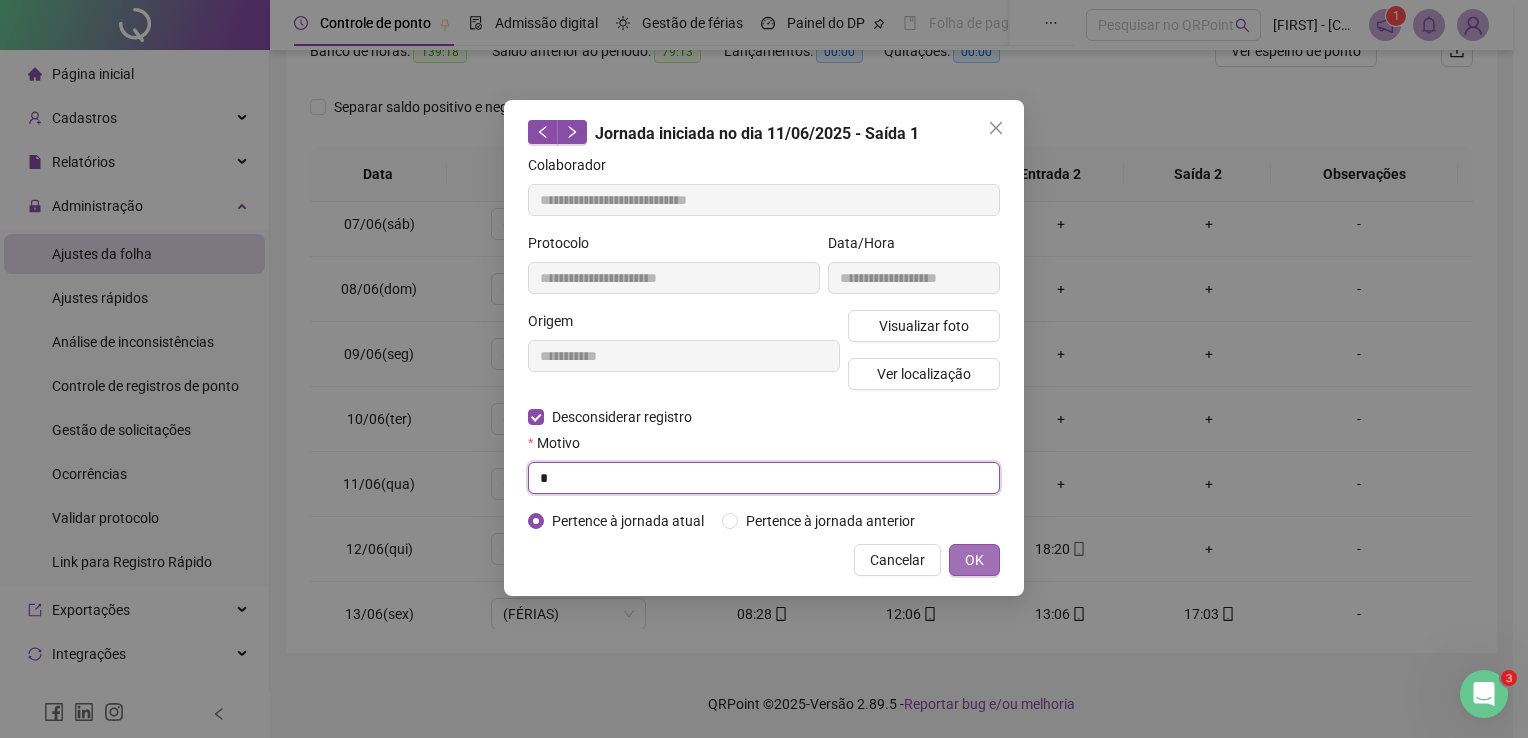 type on "*" 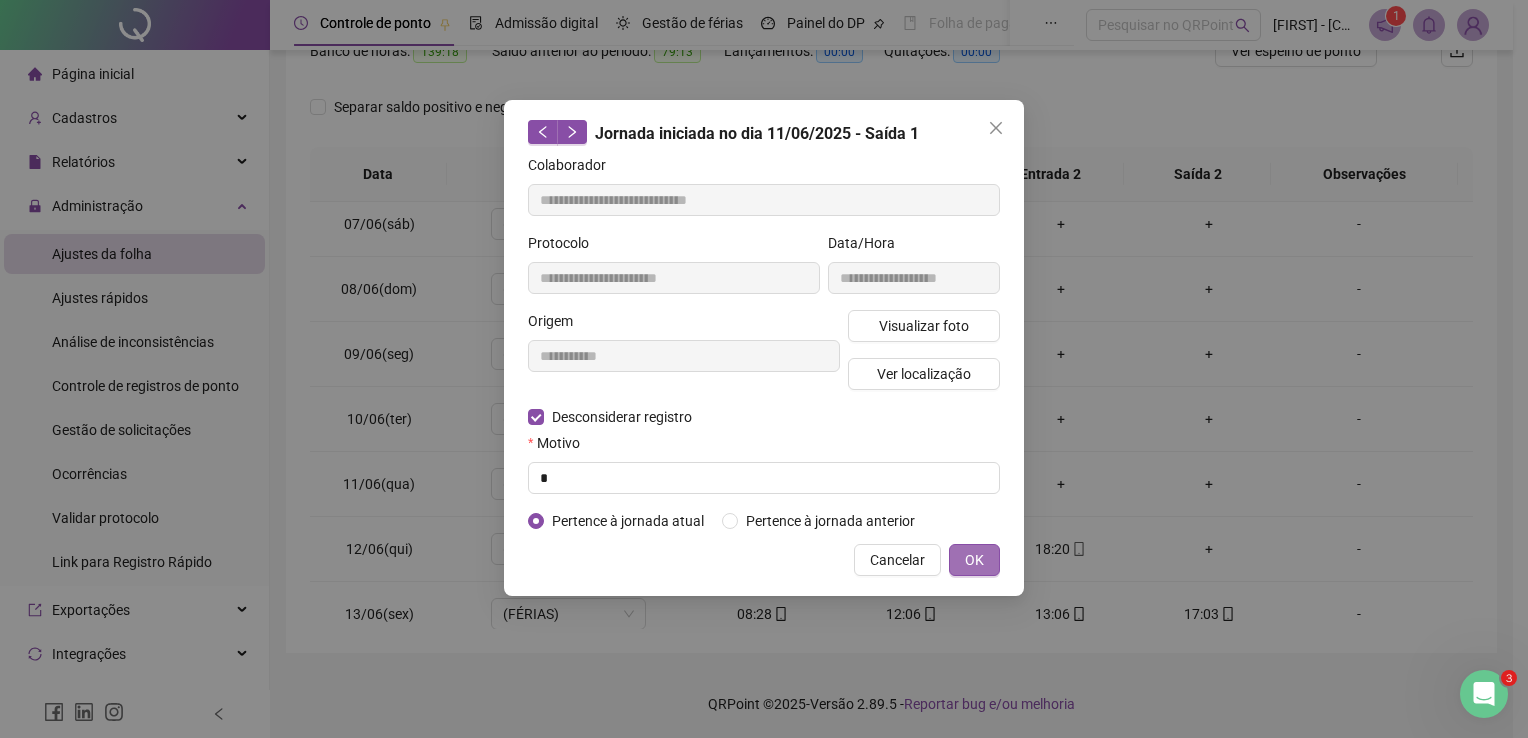 click on "OK" at bounding box center [974, 560] 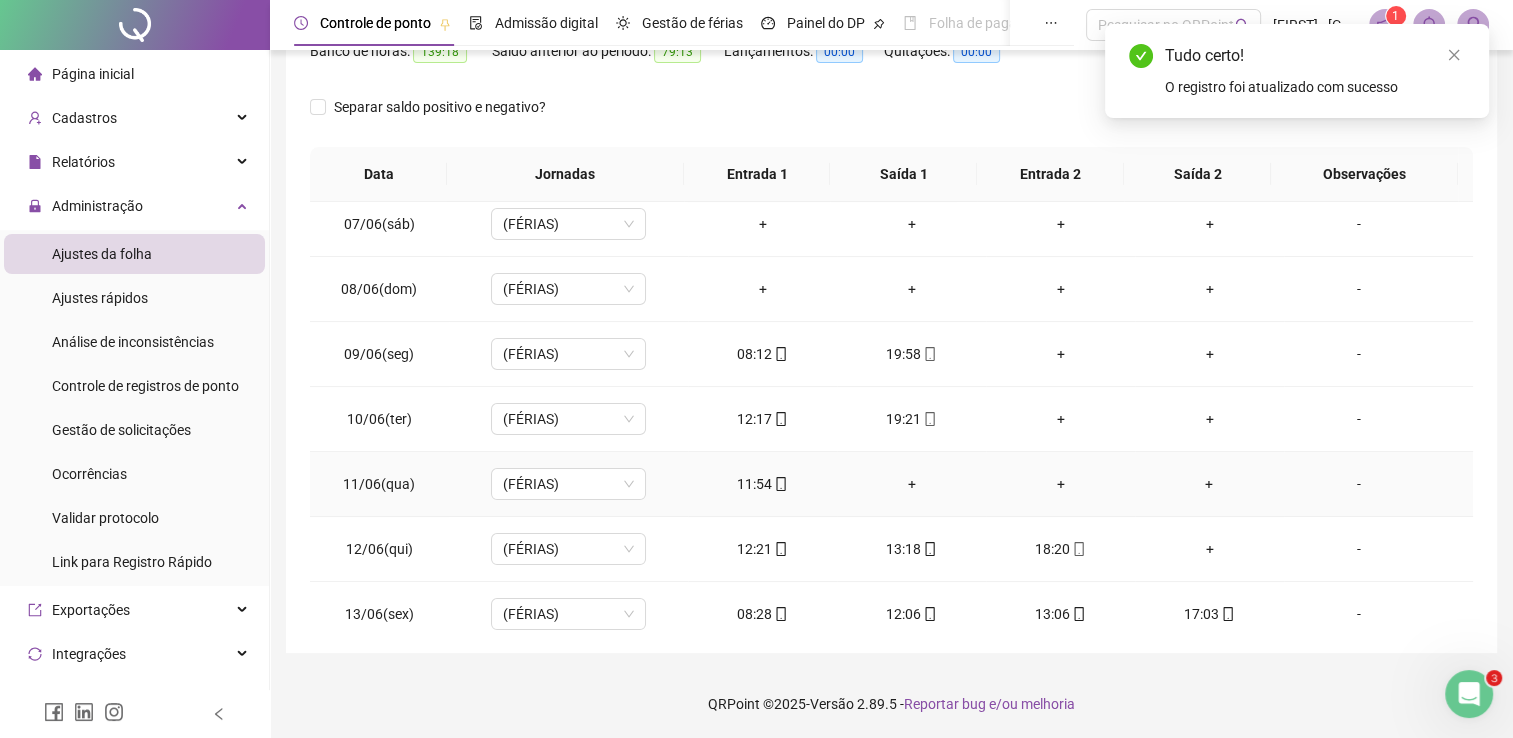 click on "11:54" at bounding box center (762, 484) 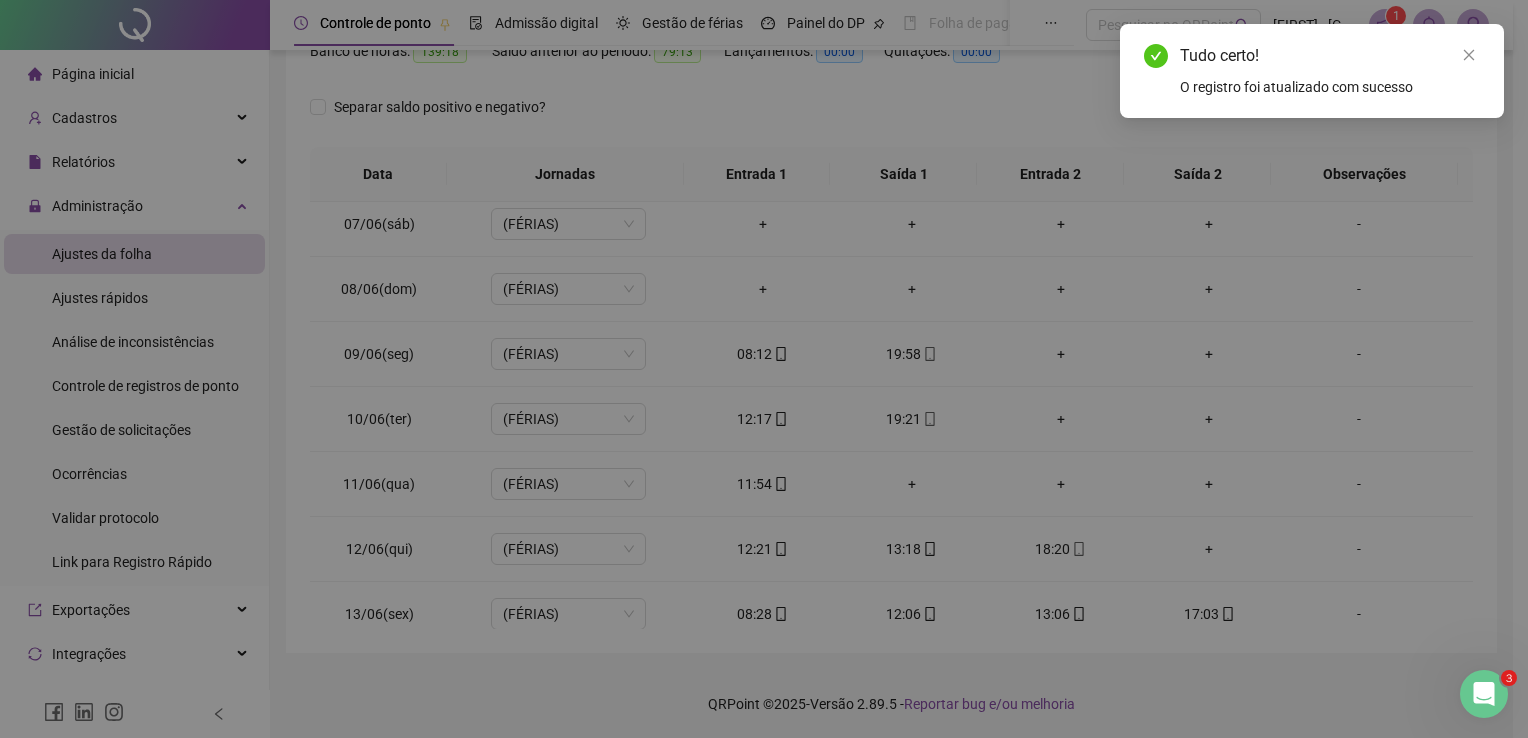 type on "**********" 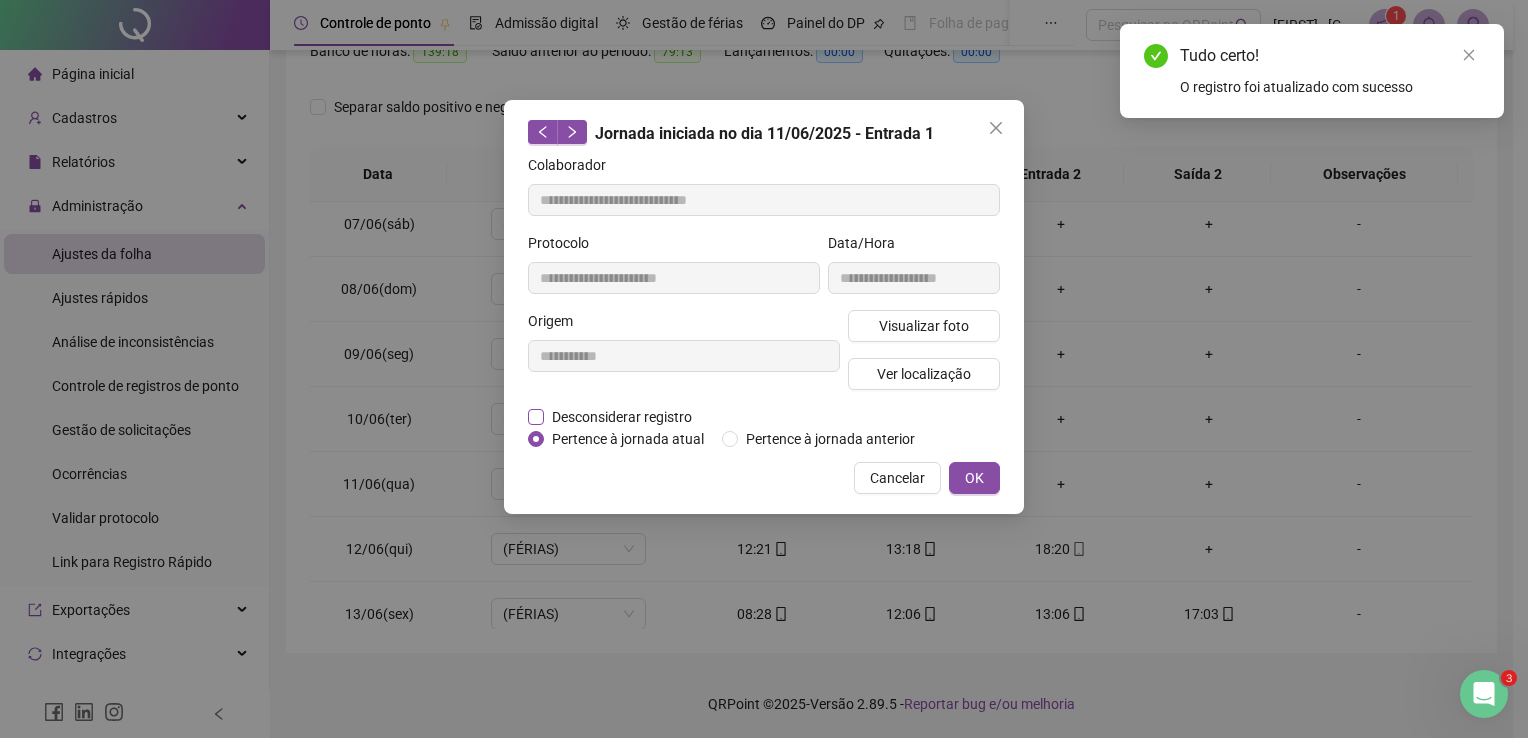 click on "Desconsiderar registro" at bounding box center [622, 417] 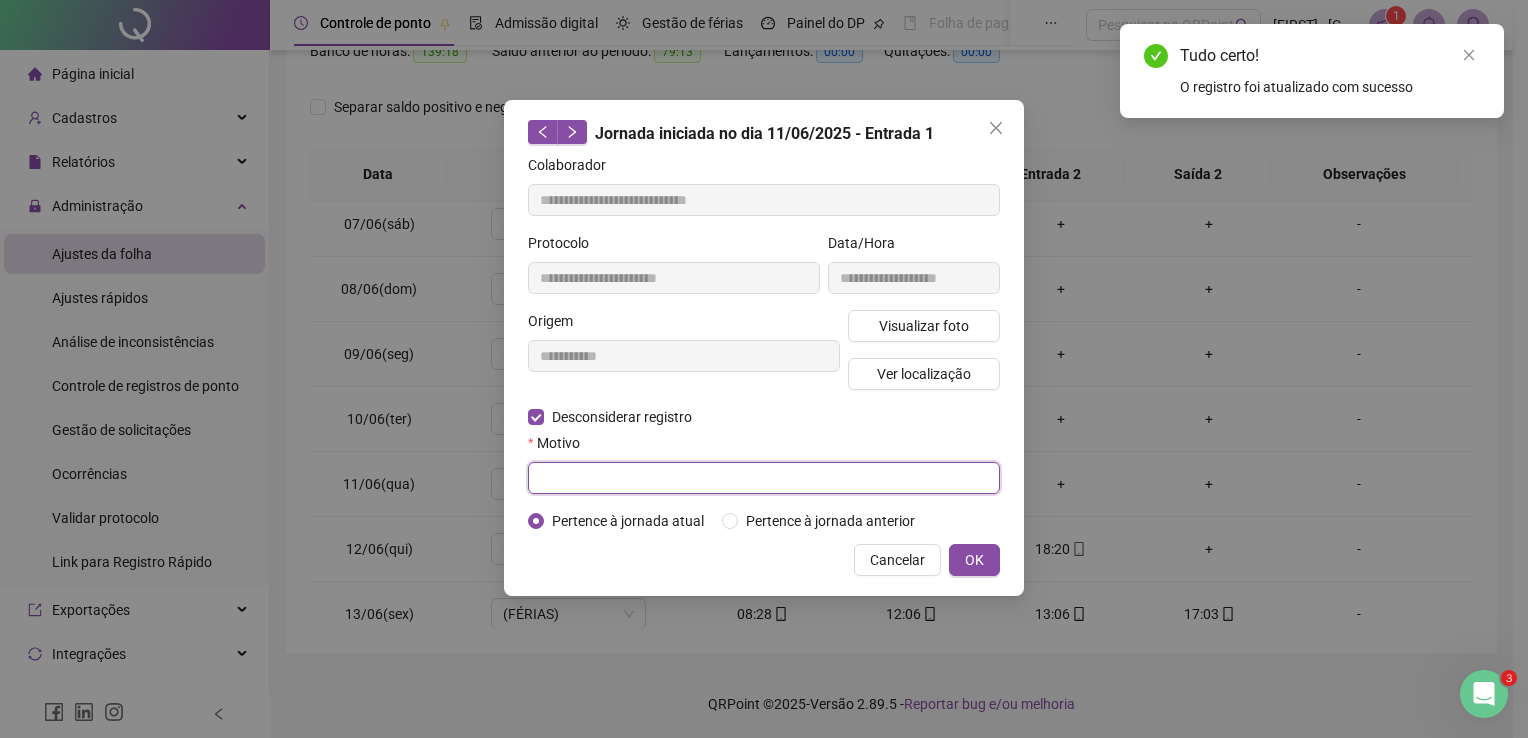 click at bounding box center [764, 478] 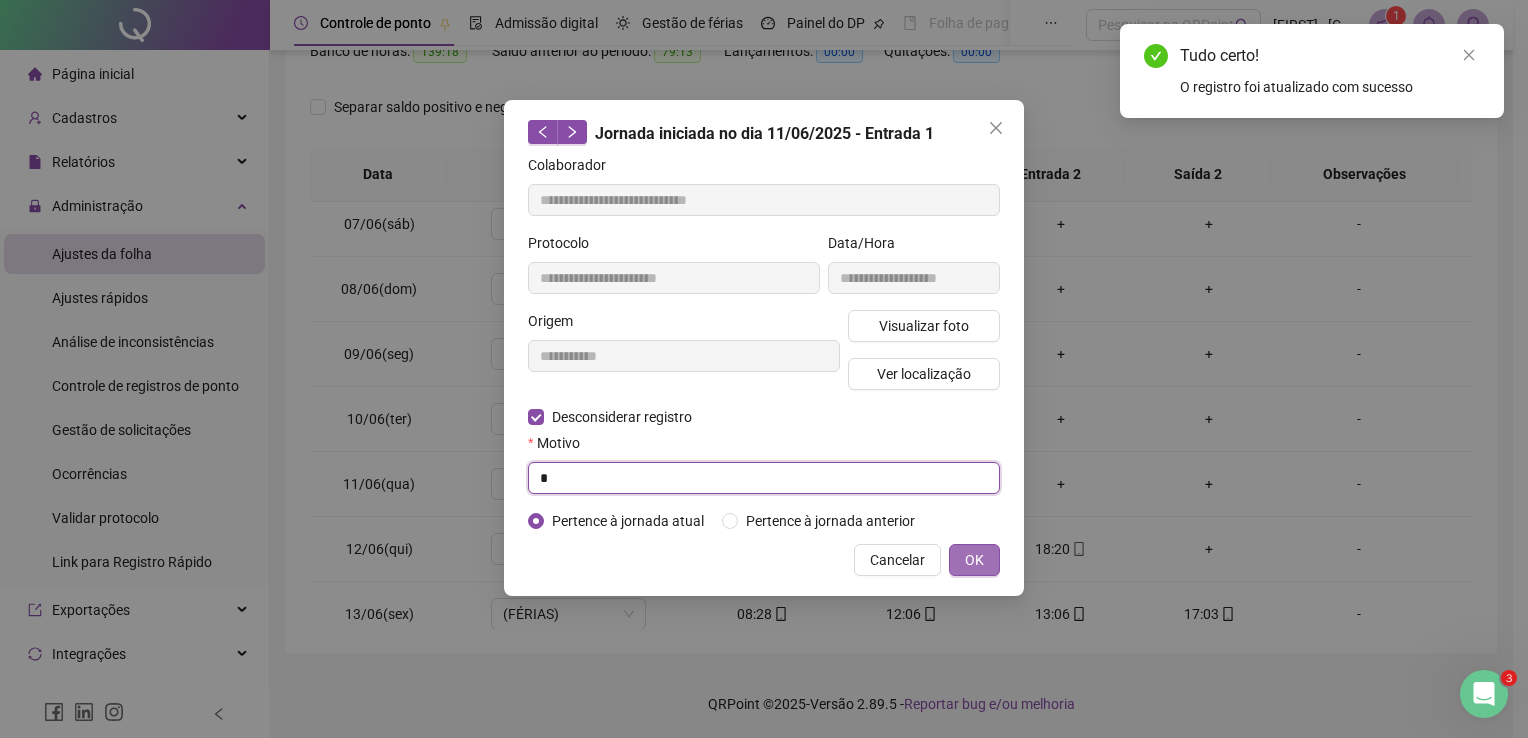 type on "*" 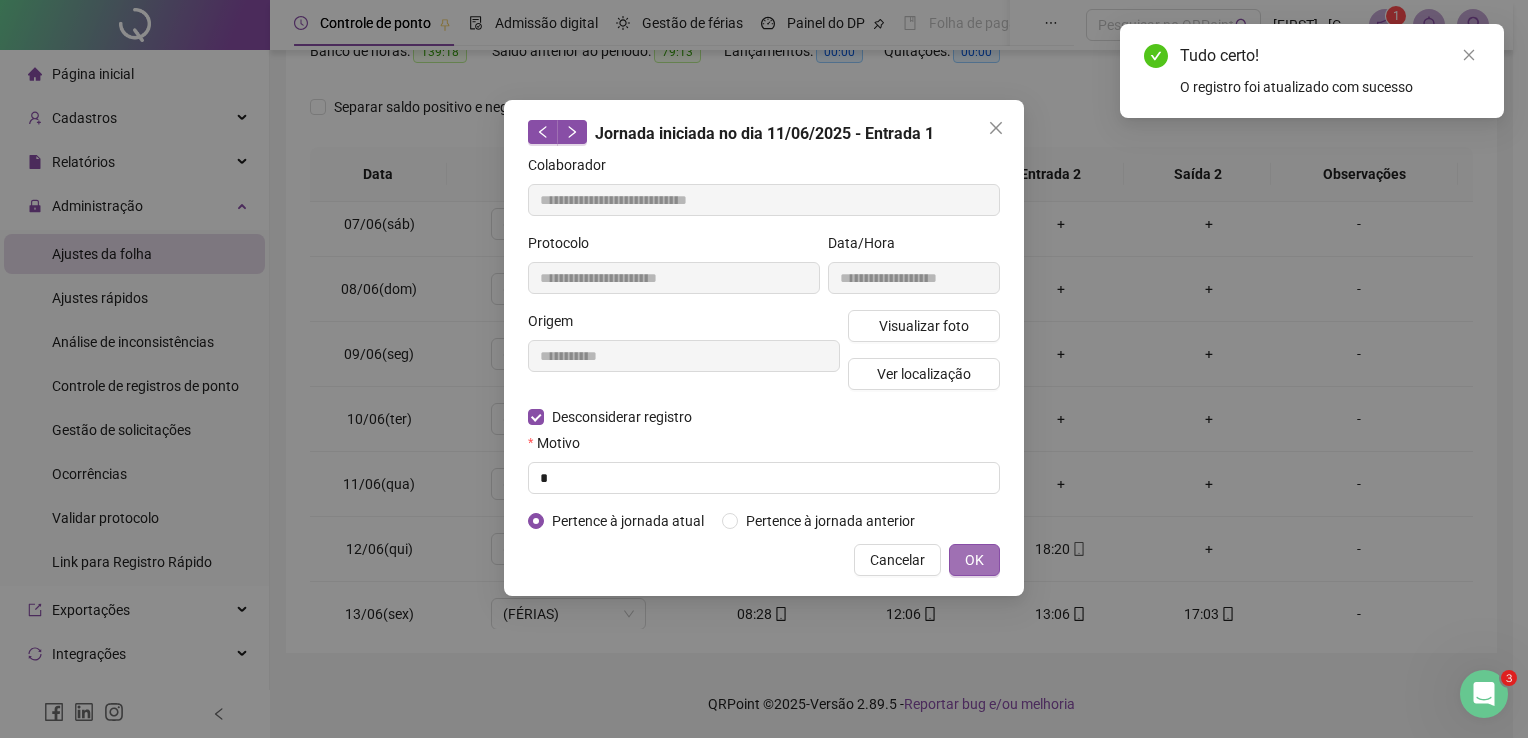 type 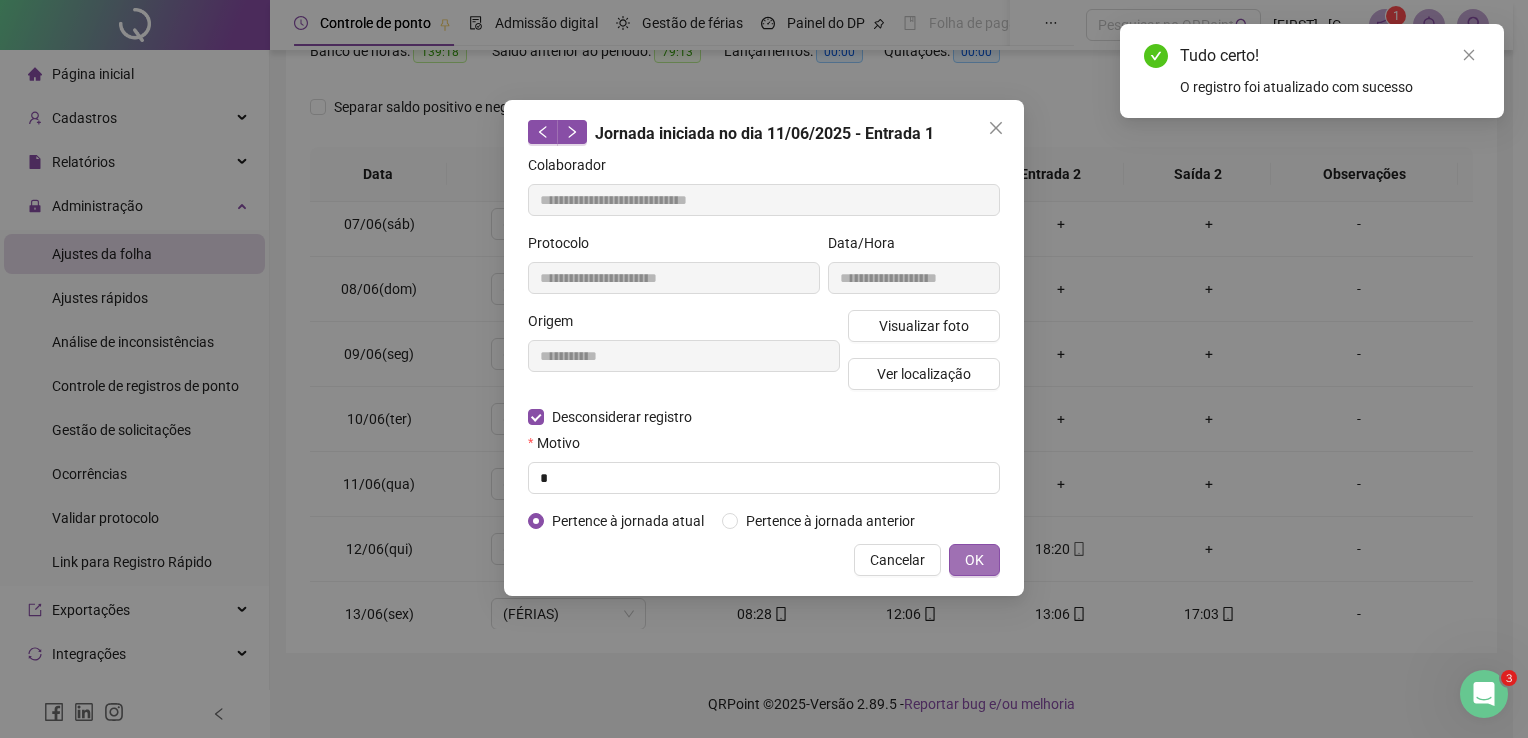 click on "OK" at bounding box center (974, 560) 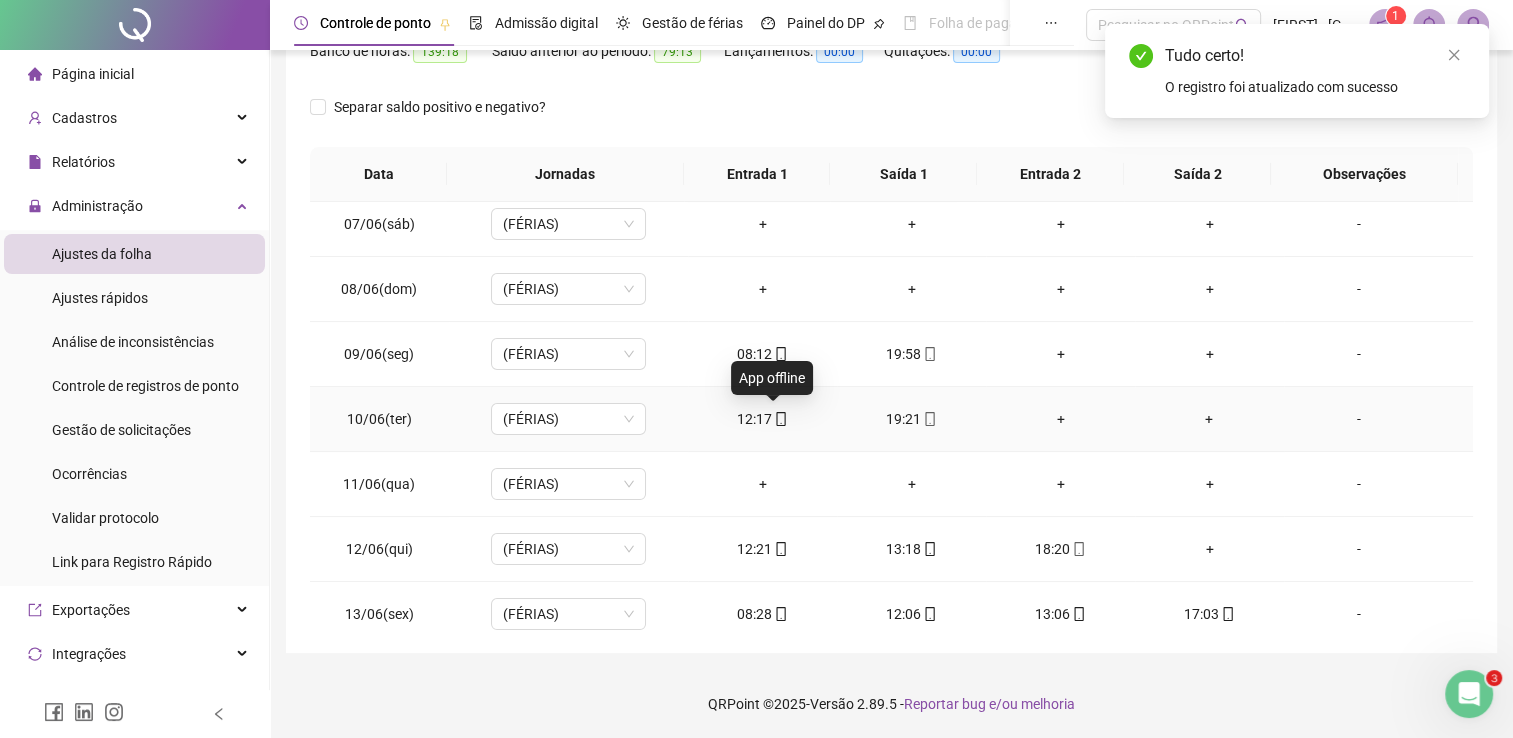 click 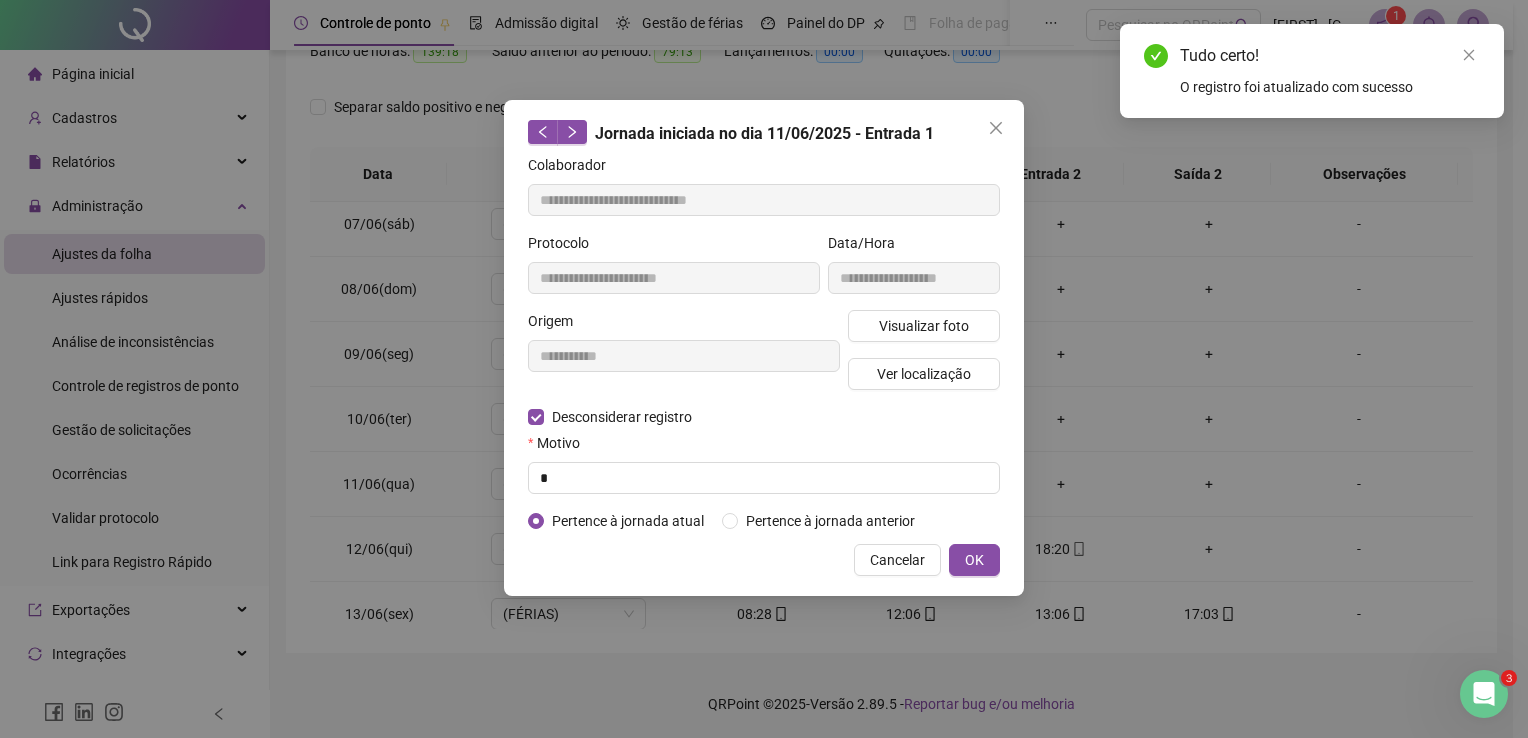 type on "**********" 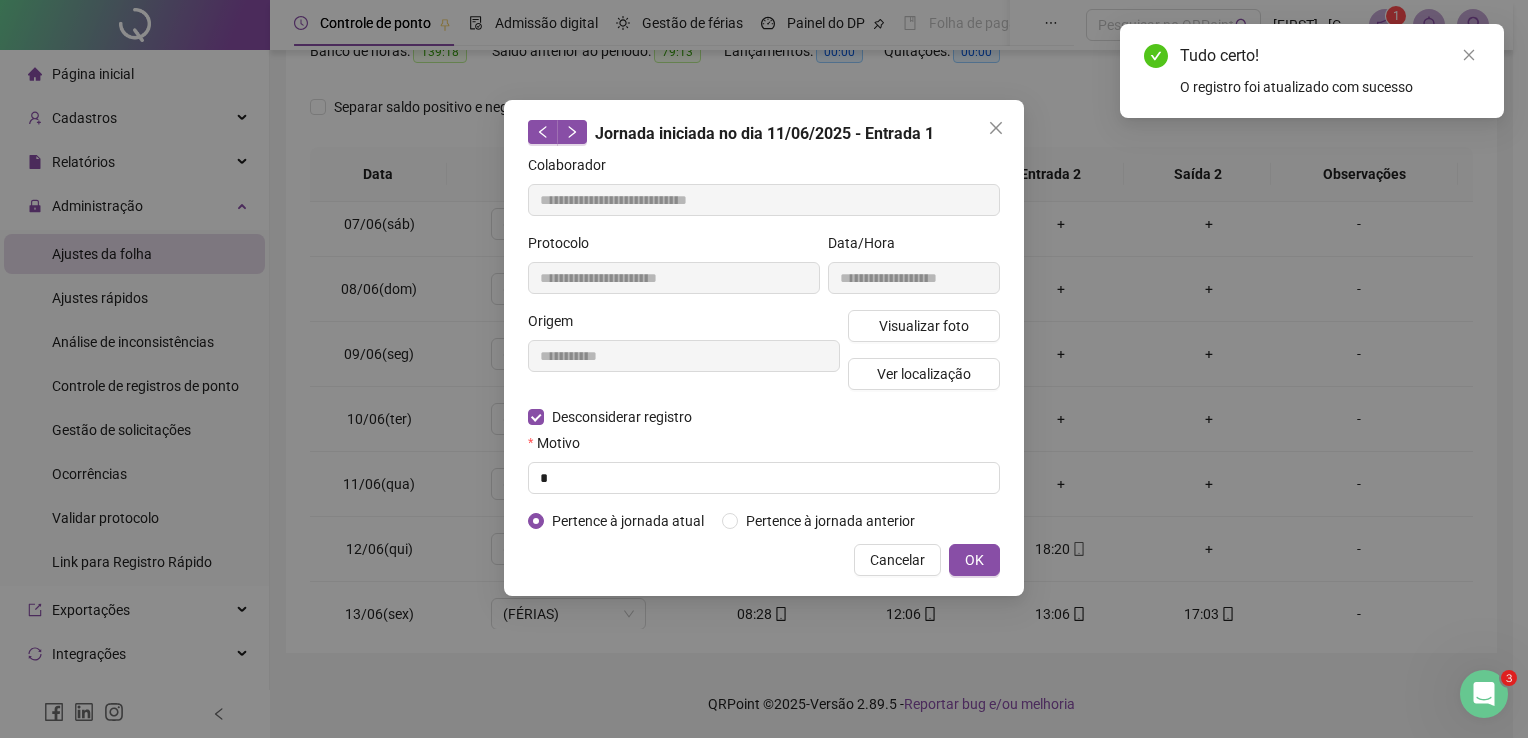 type on "**********" 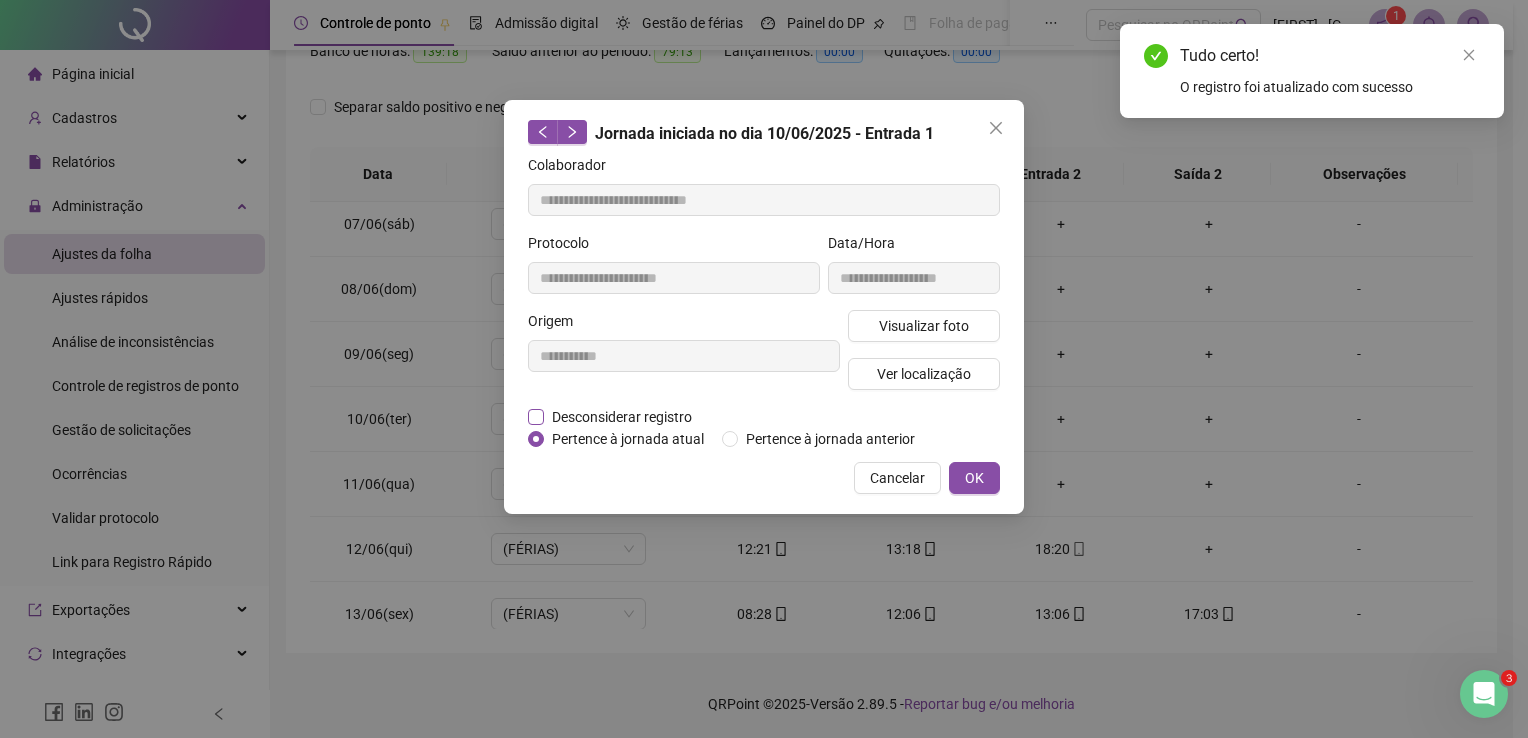 click on "Desconsiderar registro" at bounding box center (622, 417) 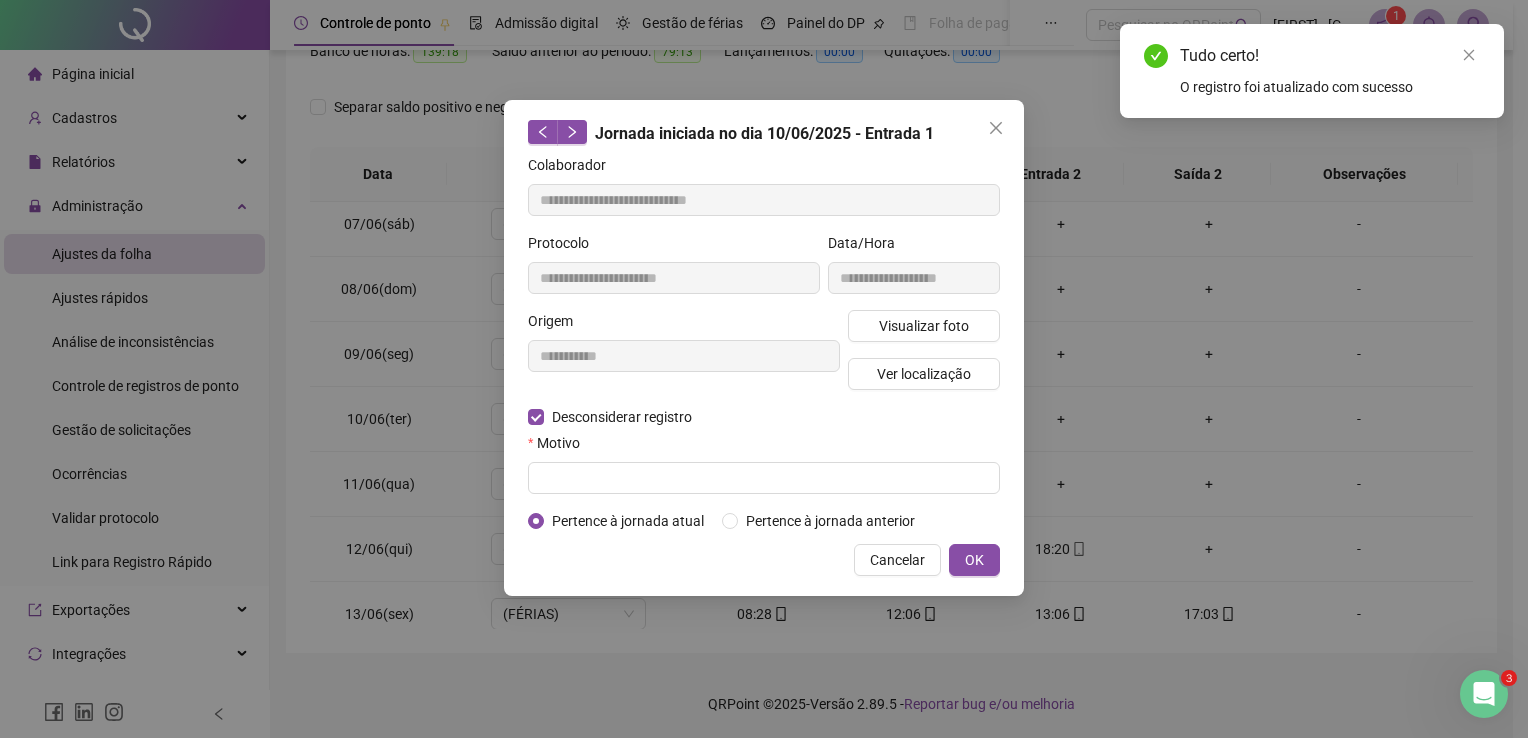 click on "Motivo" at bounding box center [764, 447] 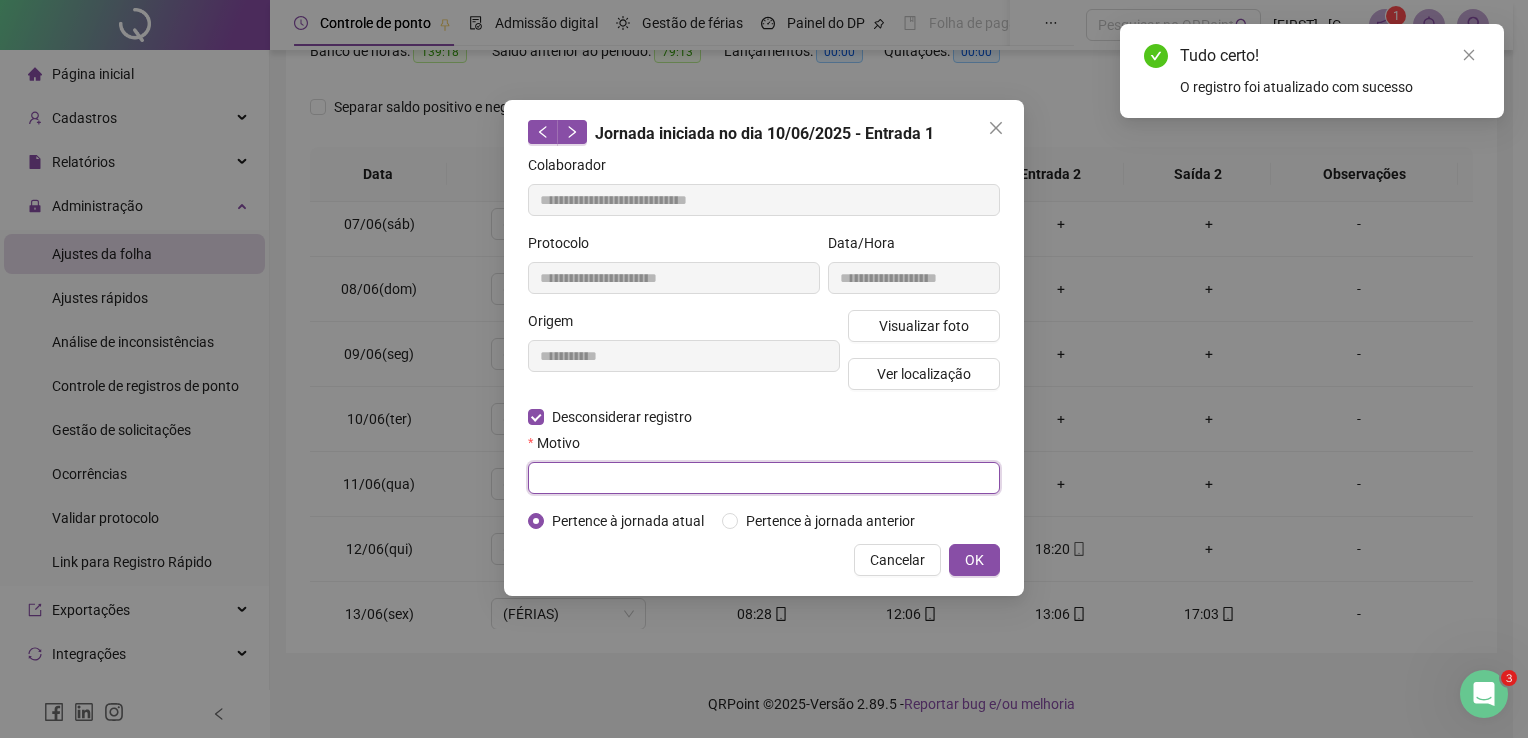 click at bounding box center [764, 478] 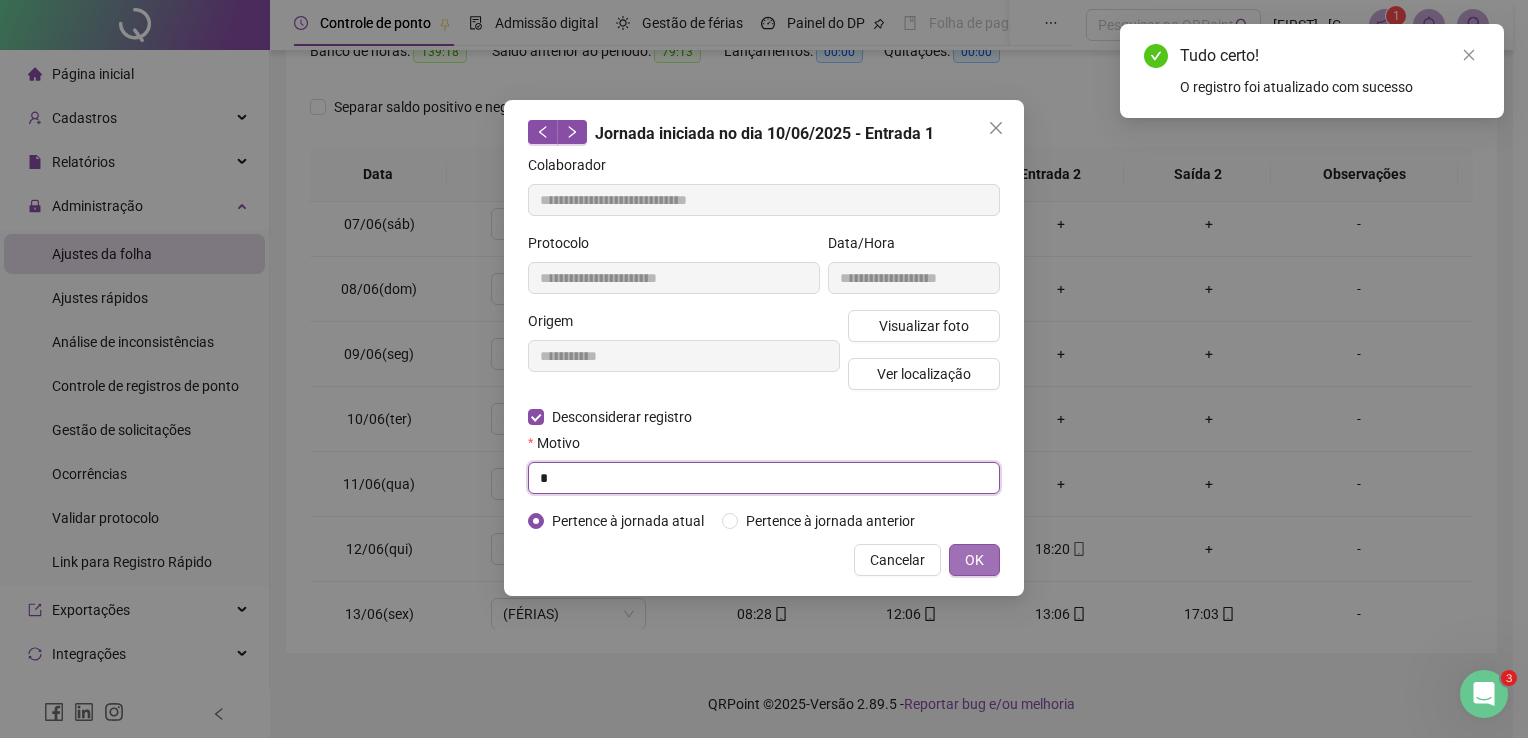 type on "*" 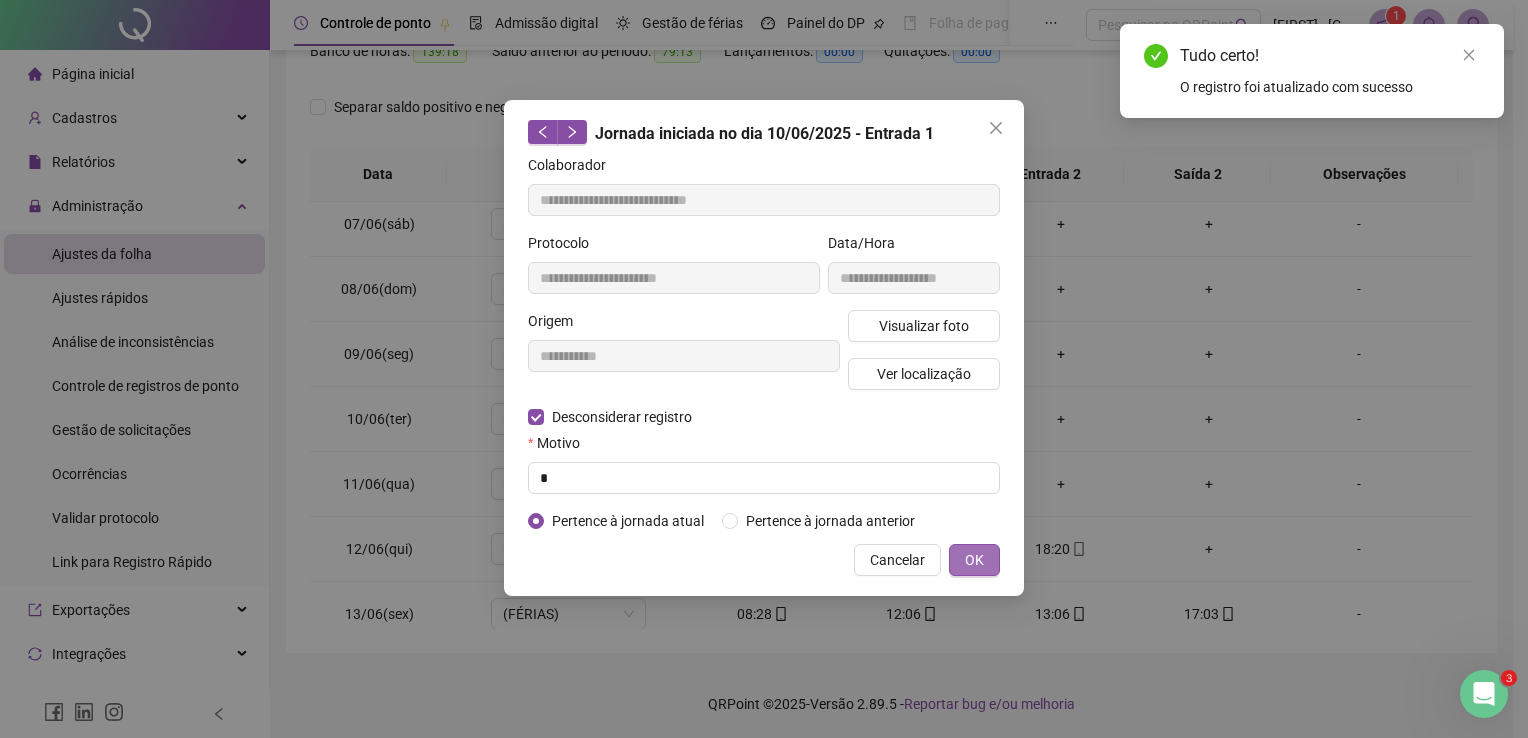 click on "OK" at bounding box center [974, 560] 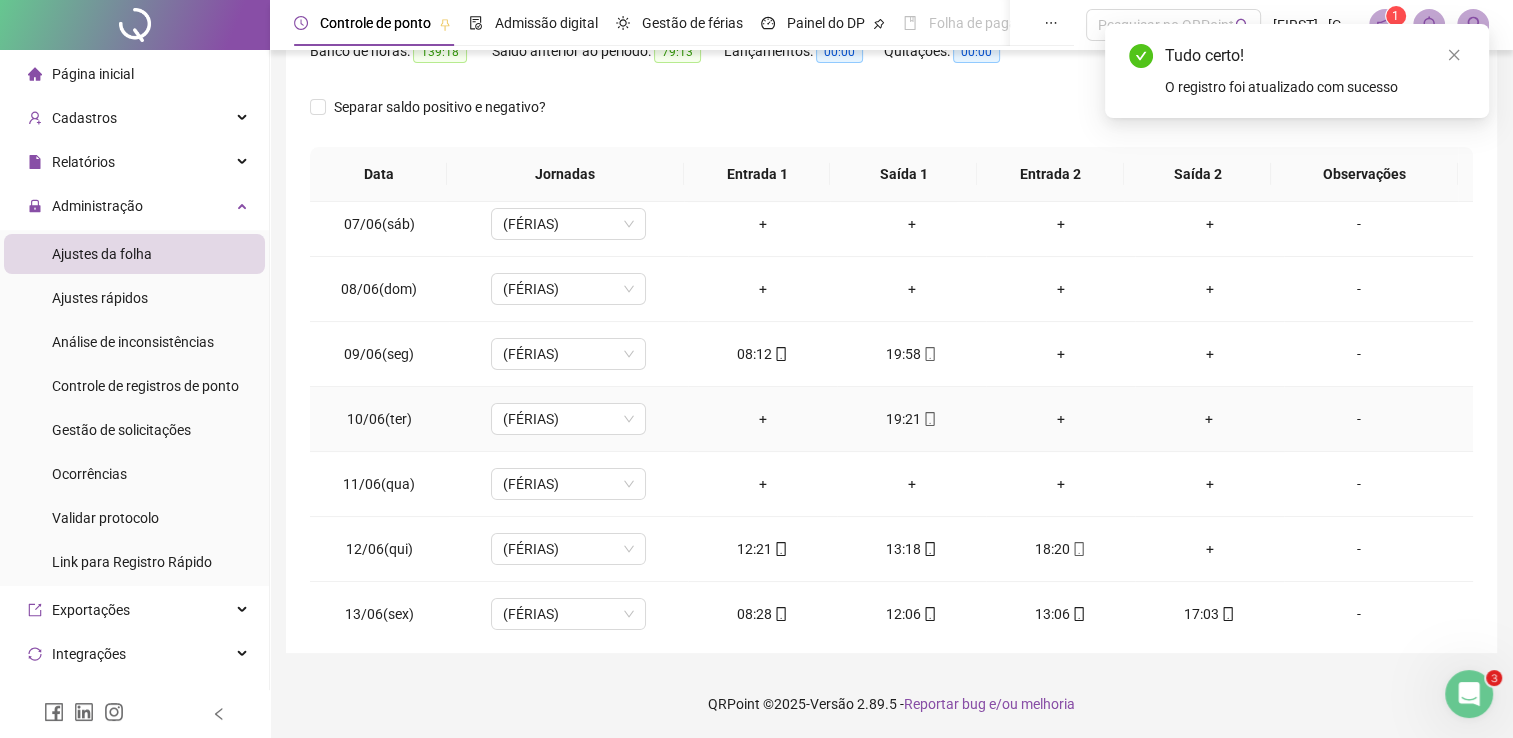 click at bounding box center (929, 419) 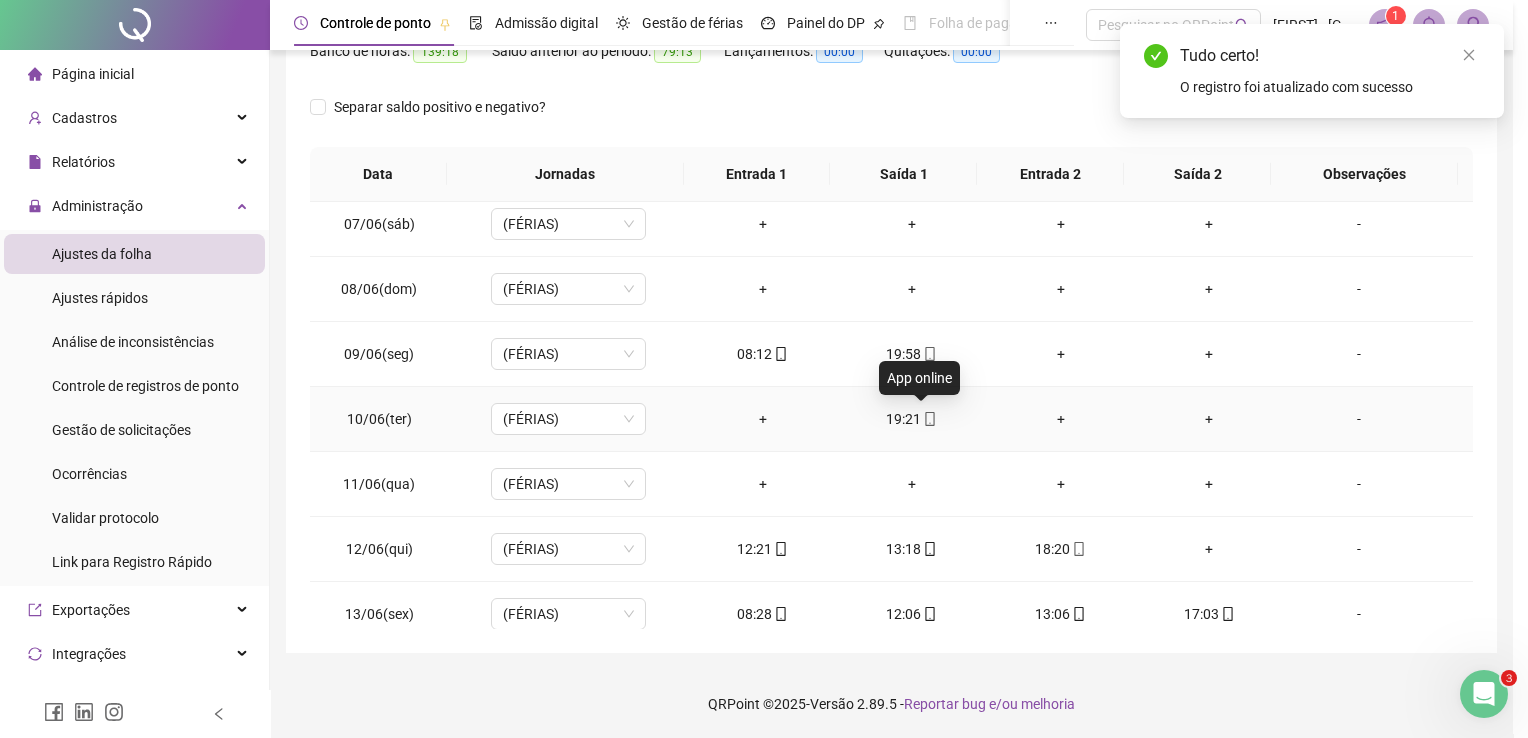 type on "**********" 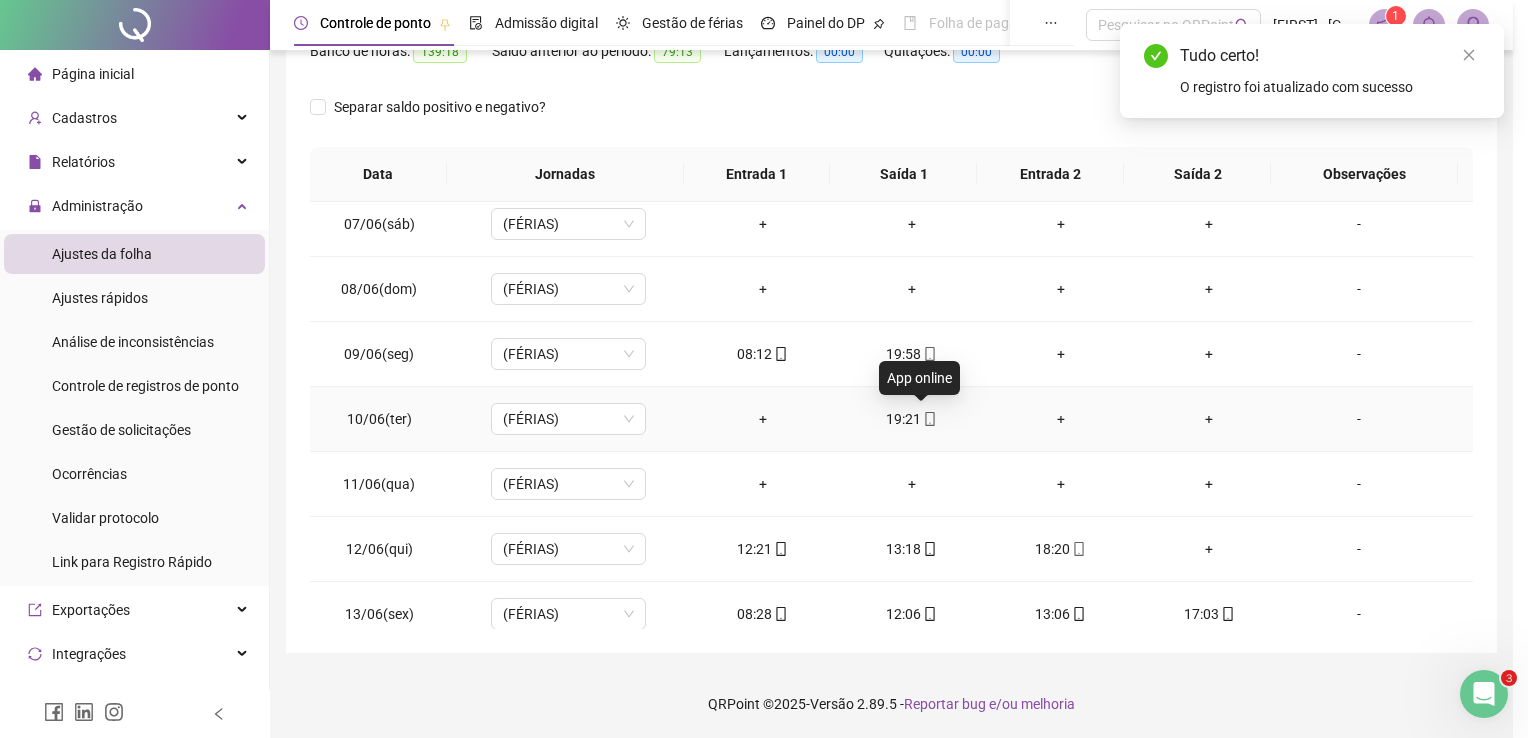 type on "**********" 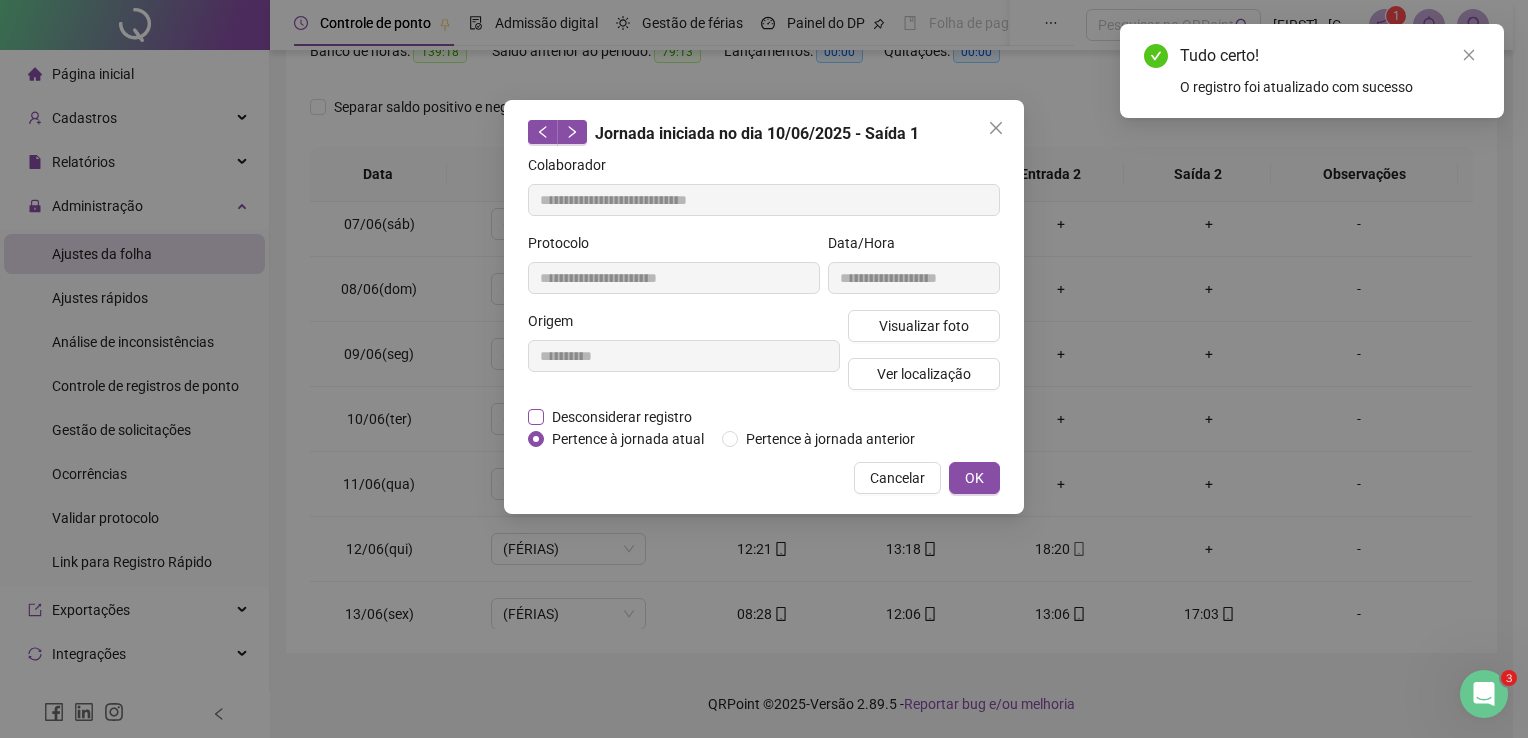 click on "Desconsiderar registro" at bounding box center (622, 417) 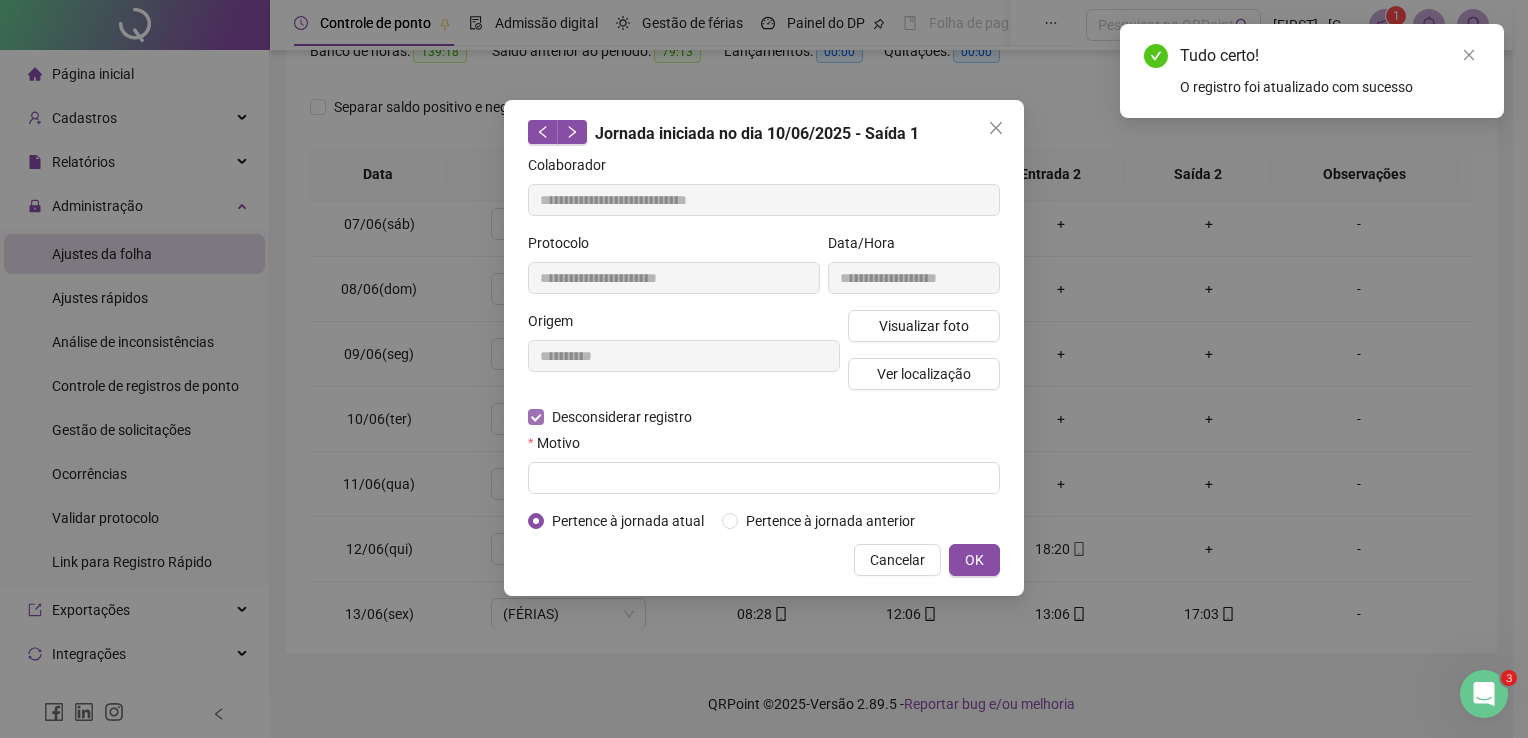 click on "Desconsiderar registro" at bounding box center [622, 417] 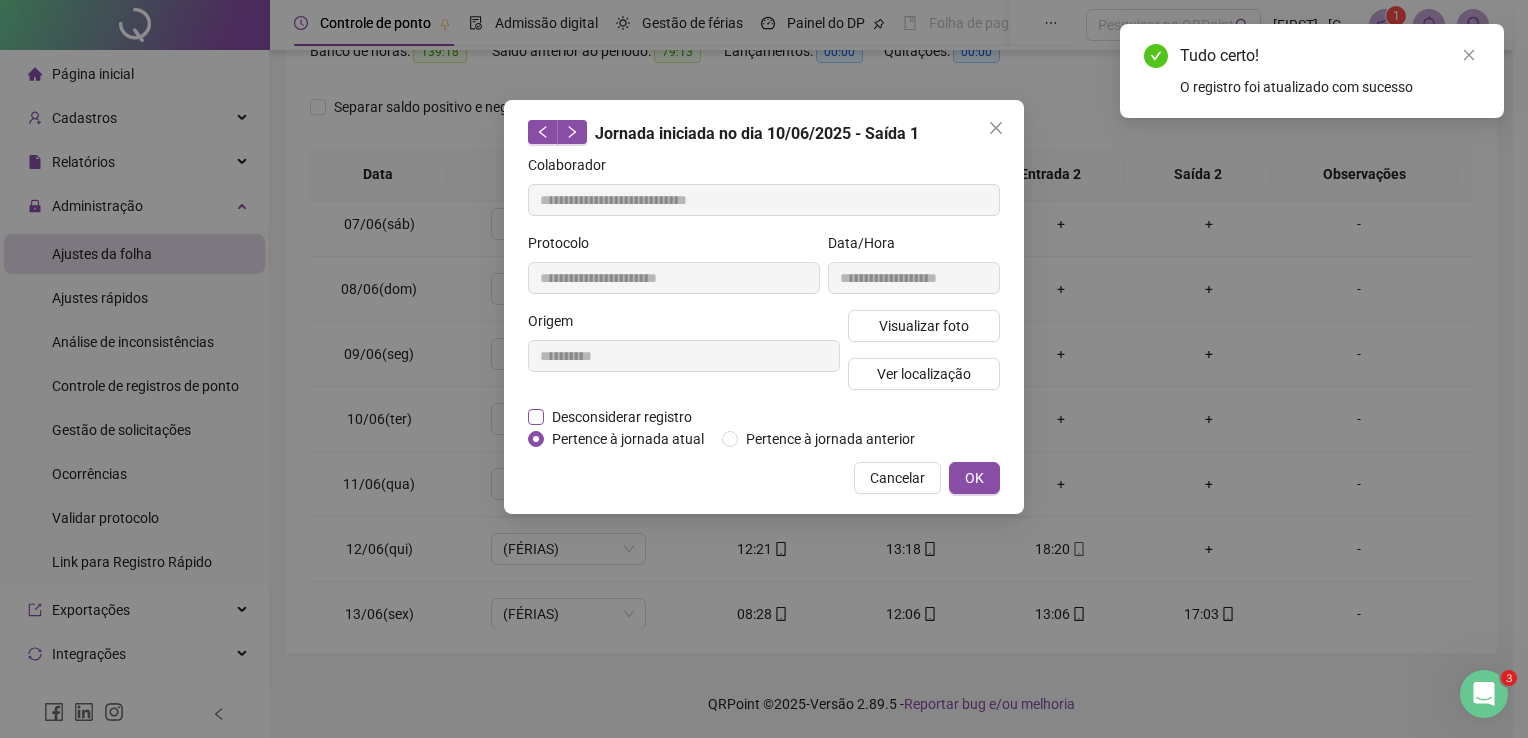 click on "Desconsiderar registro" at bounding box center (622, 417) 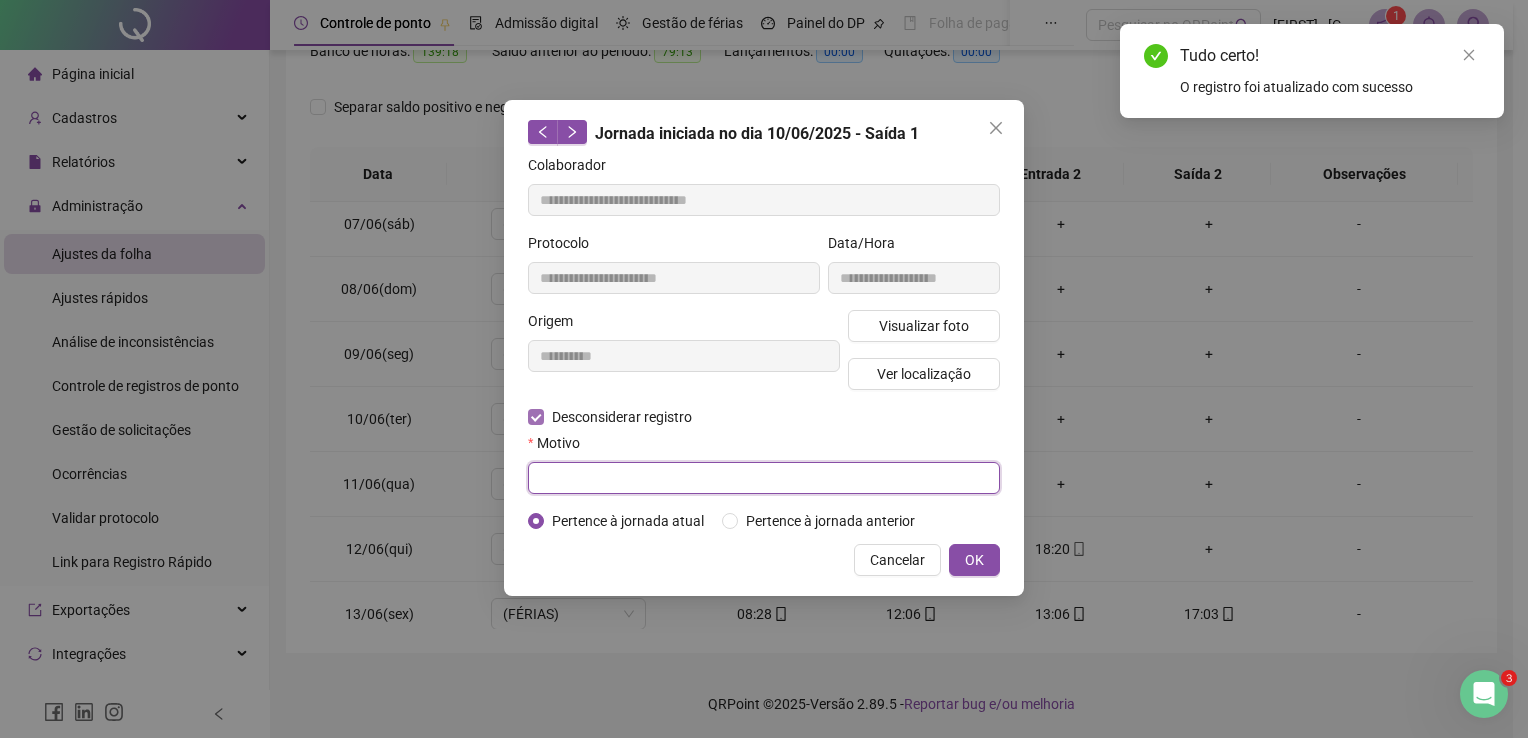 click at bounding box center [764, 478] 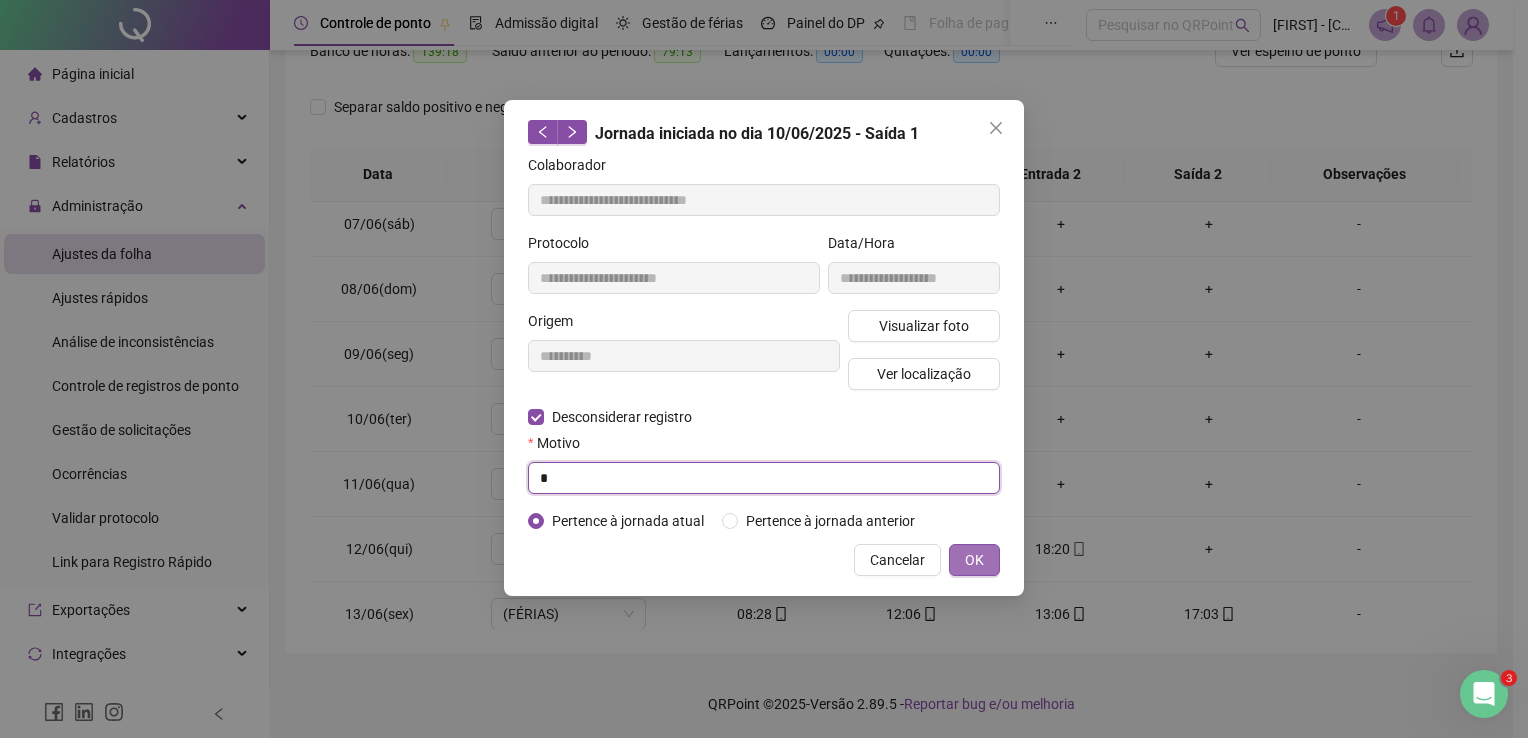 type on "*" 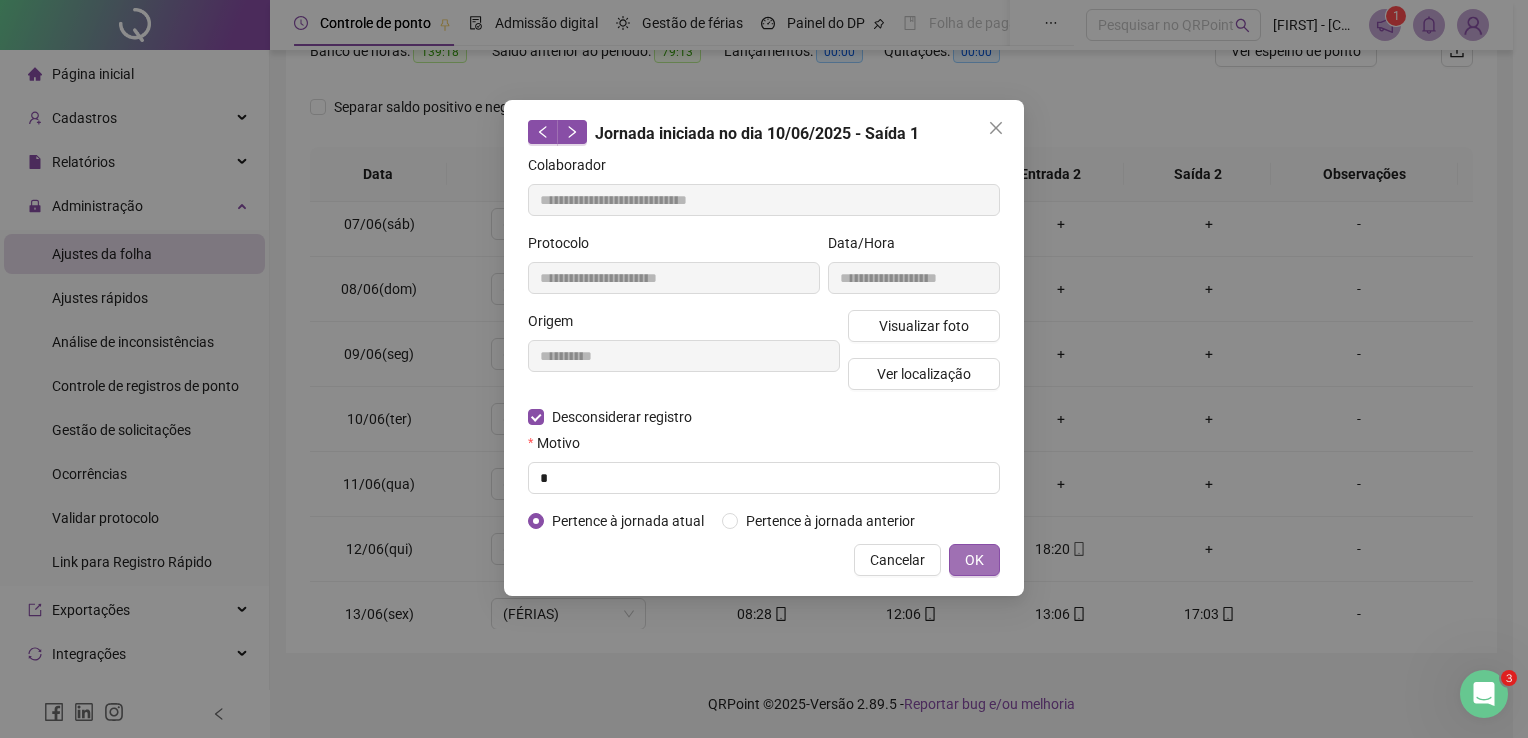 click on "OK" at bounding box center (974, 560) 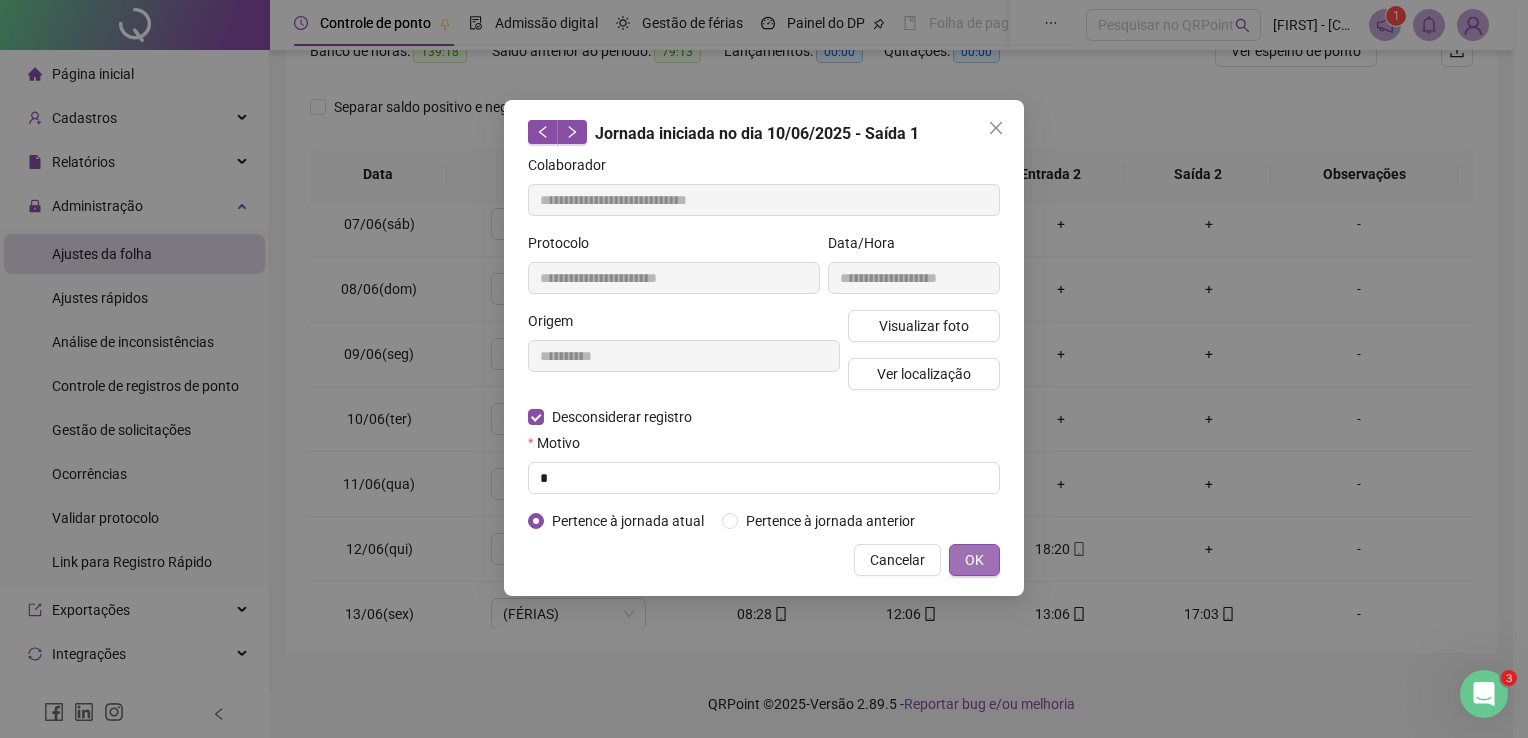 type 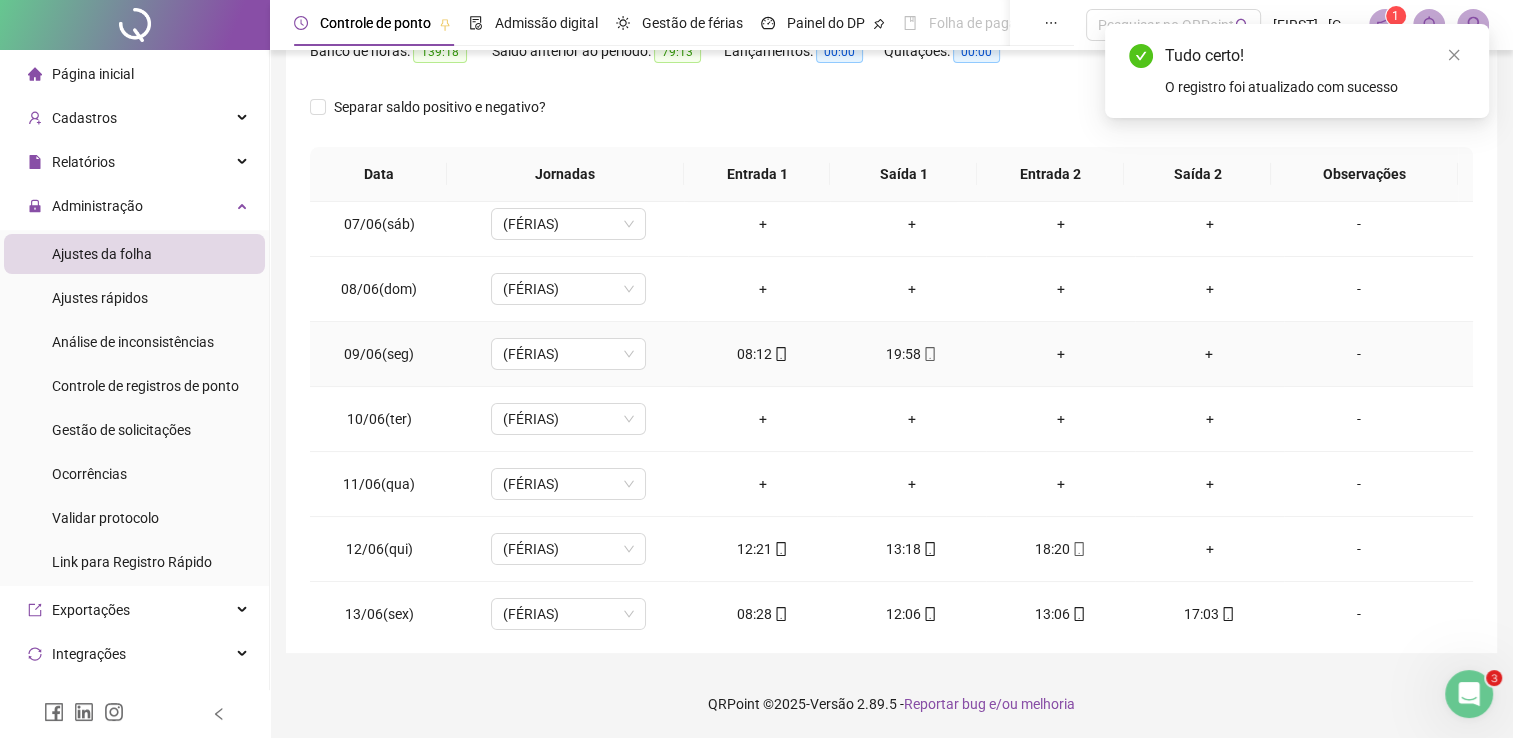 click on "19:58" at bounding box center [911, 354] 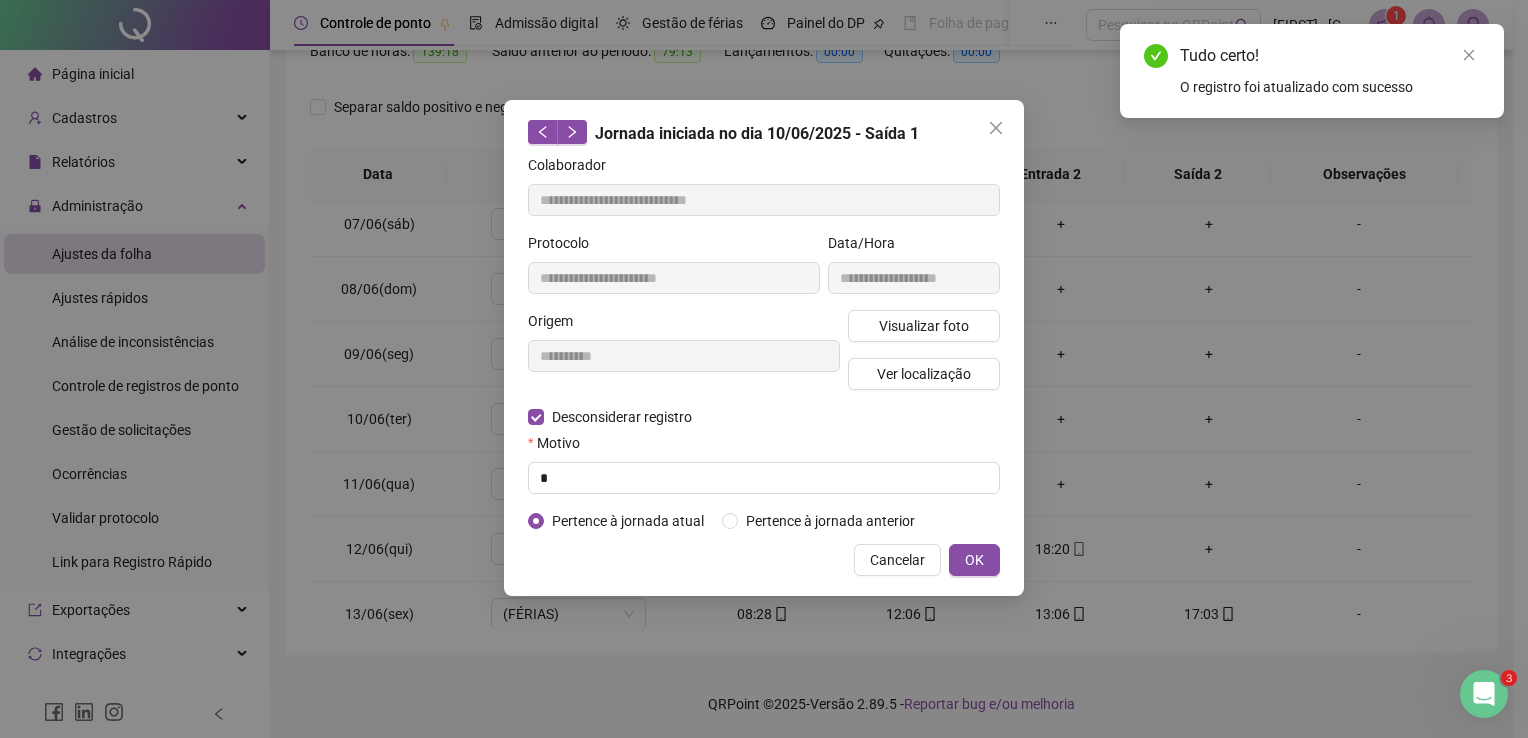 type on "**********" 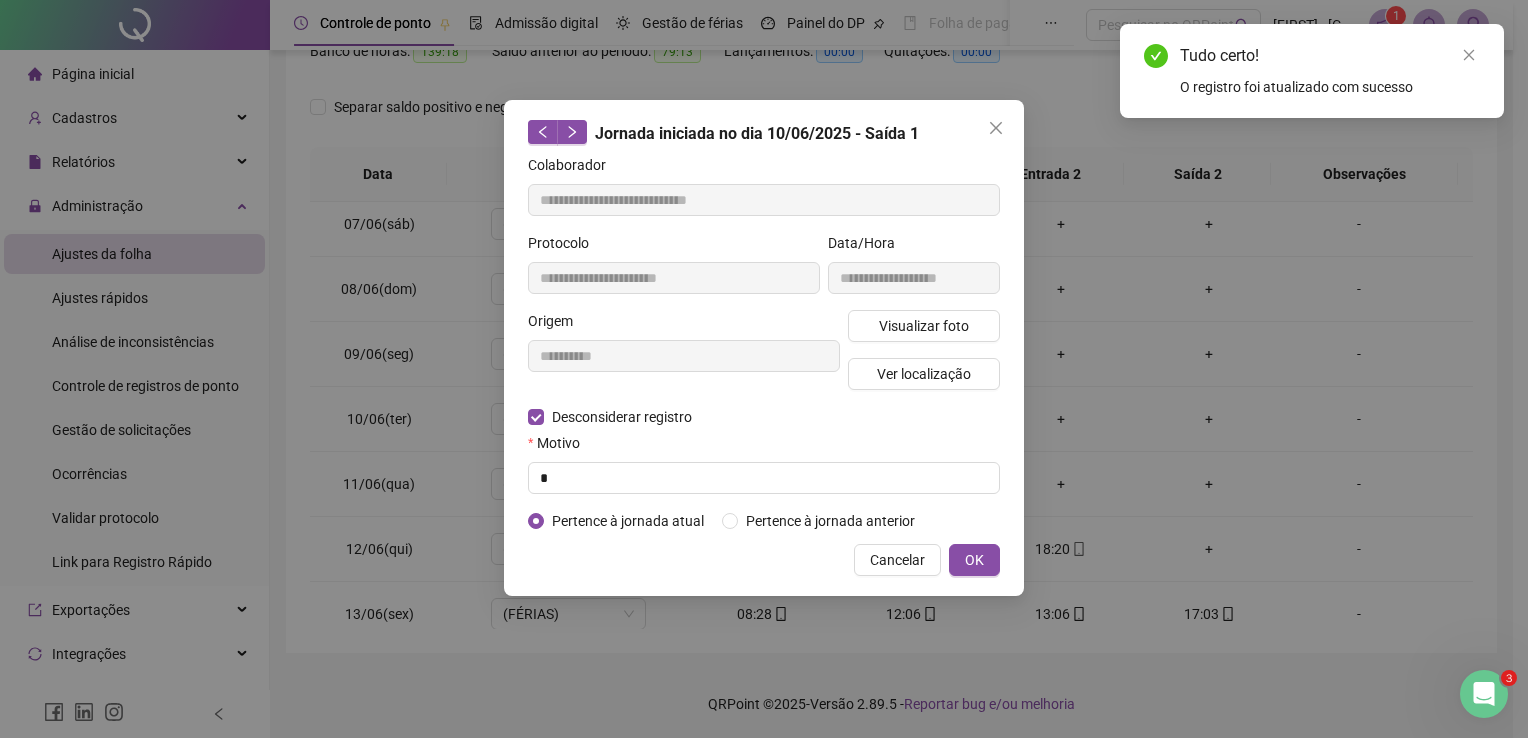 type on "**********" 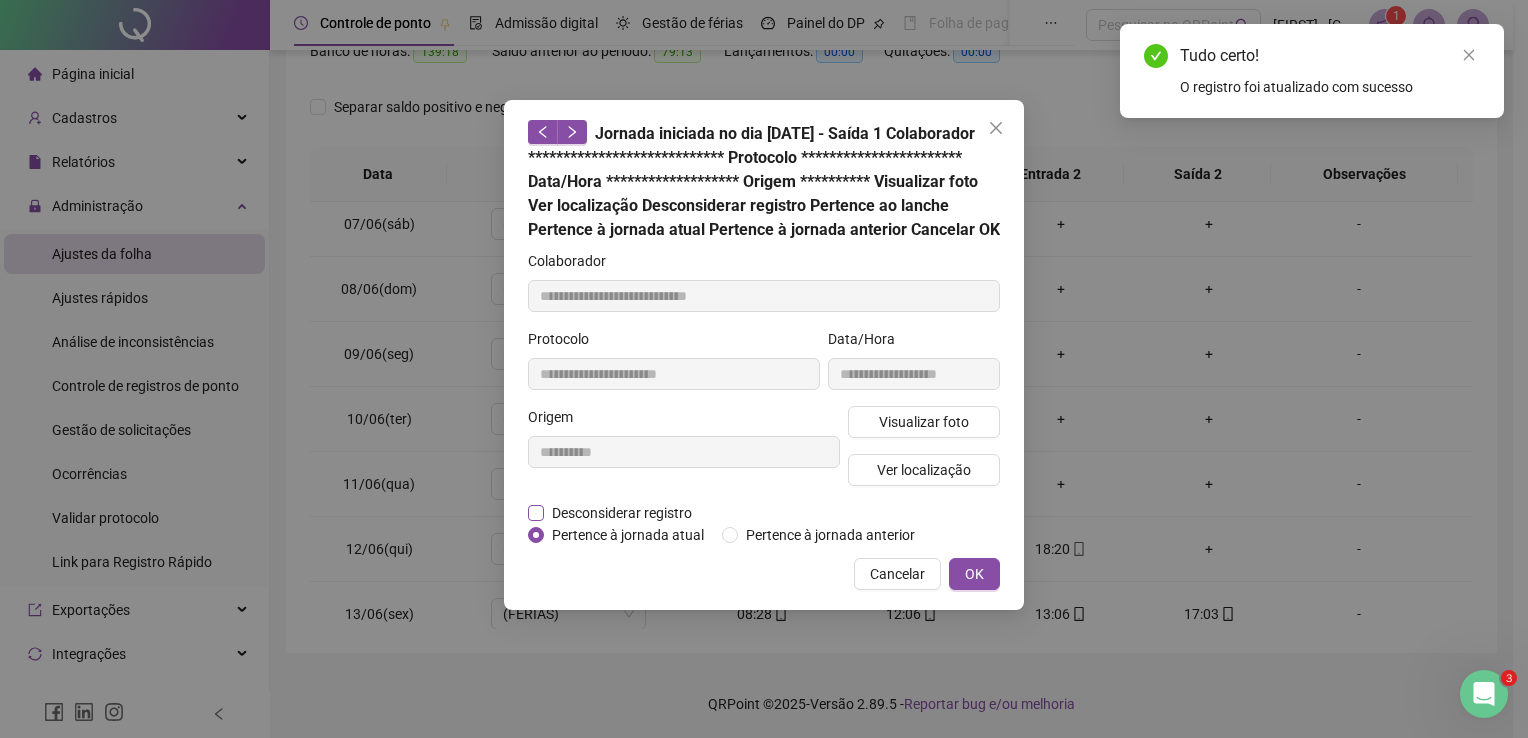 click on "Desconsiderar registro" at bounding box center (622, 513) 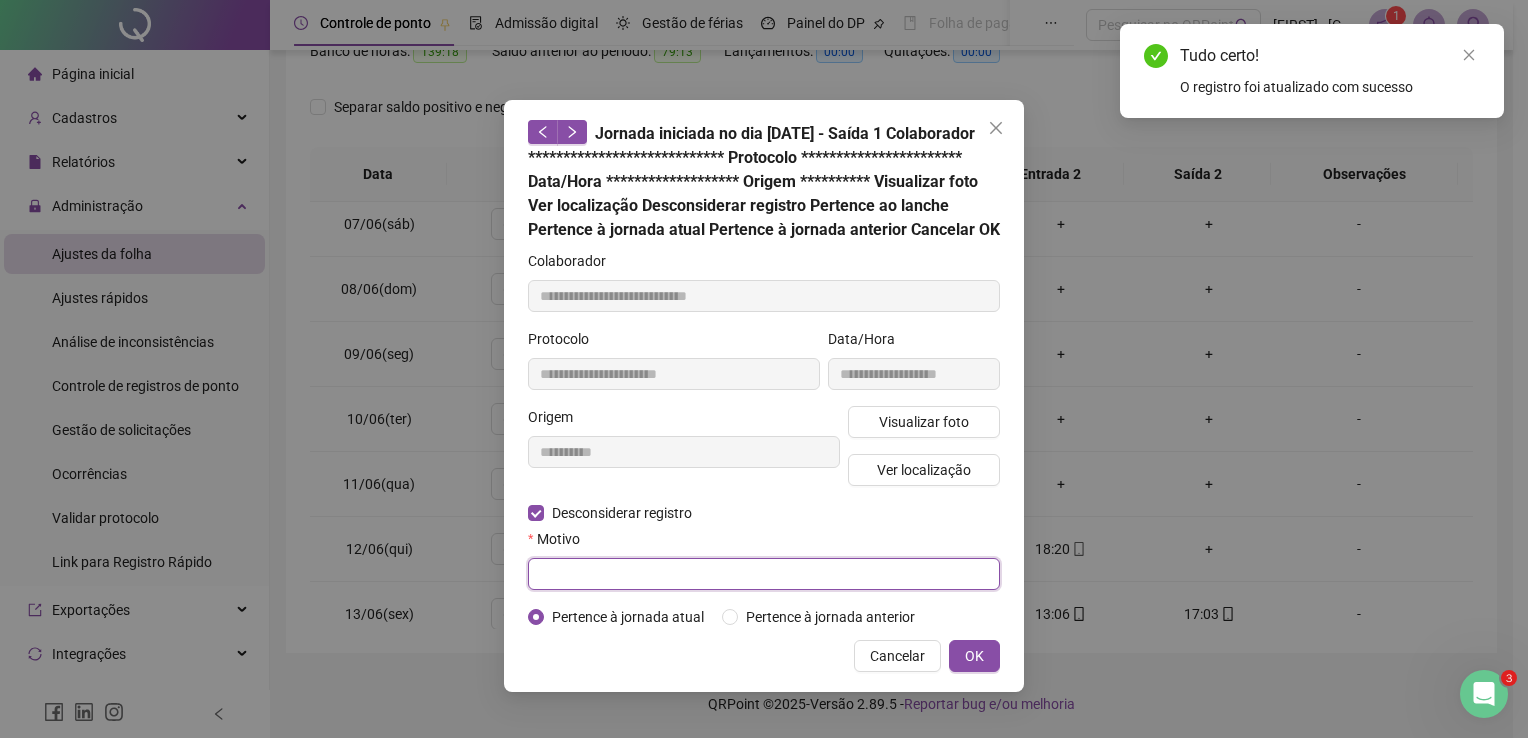 click at bounding box center [764, 574] 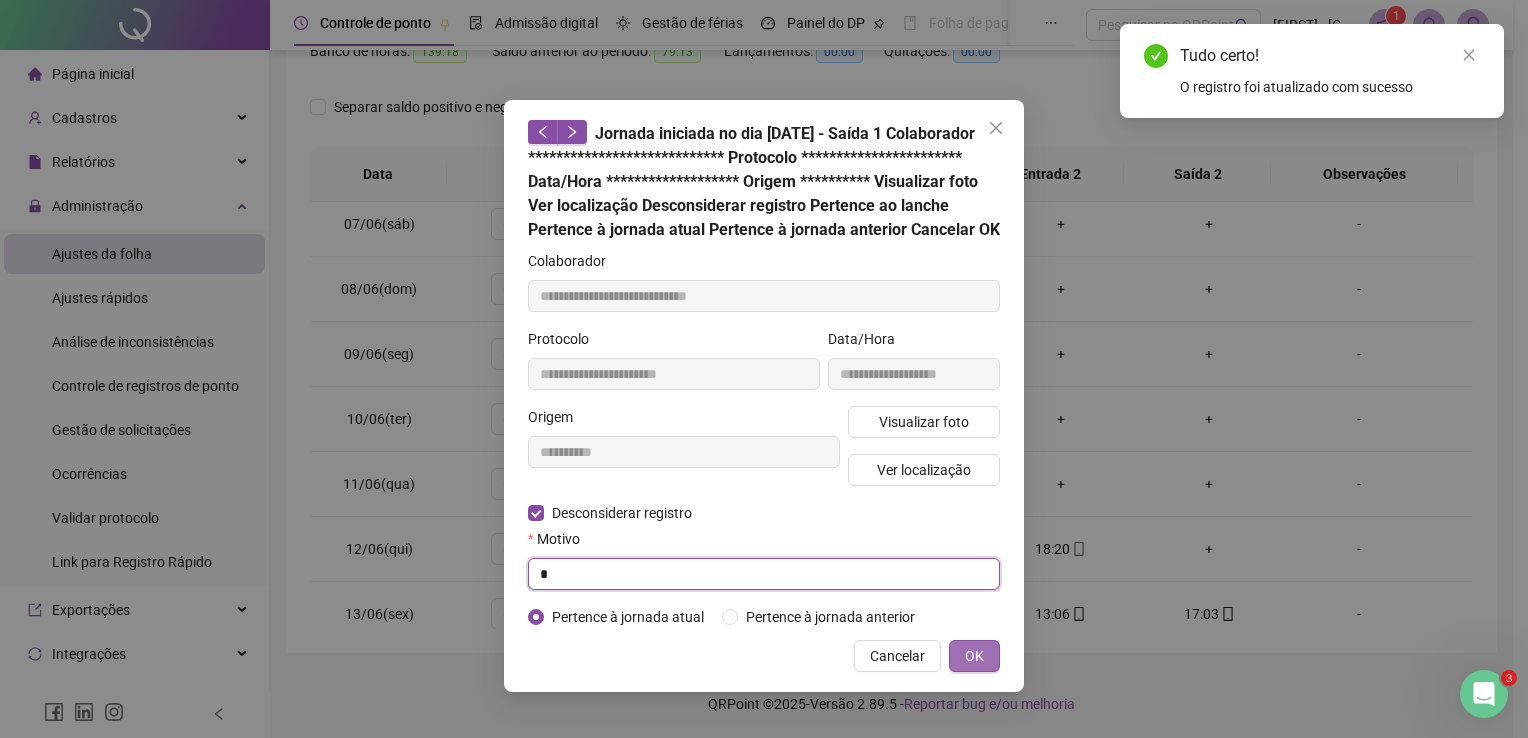 type on "*" 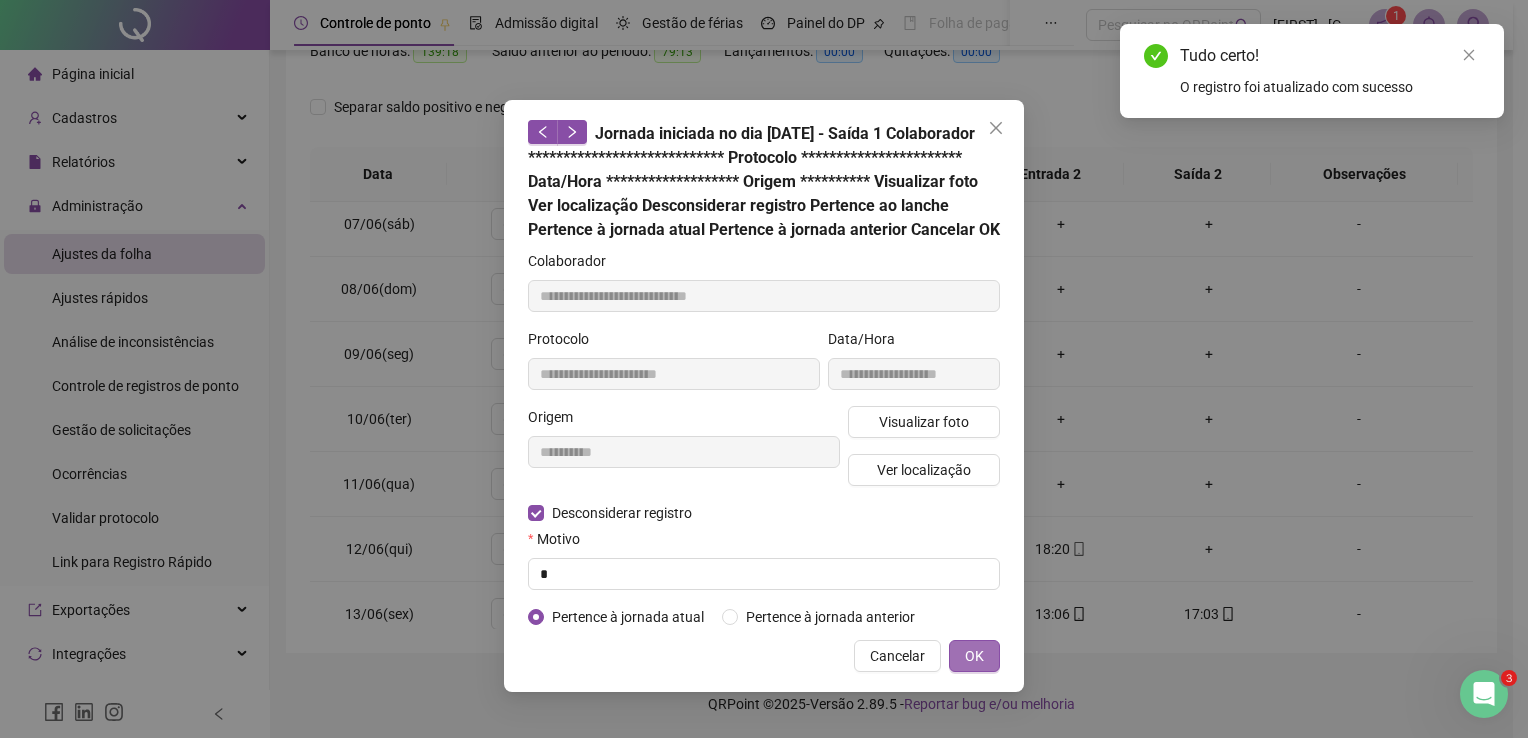 type 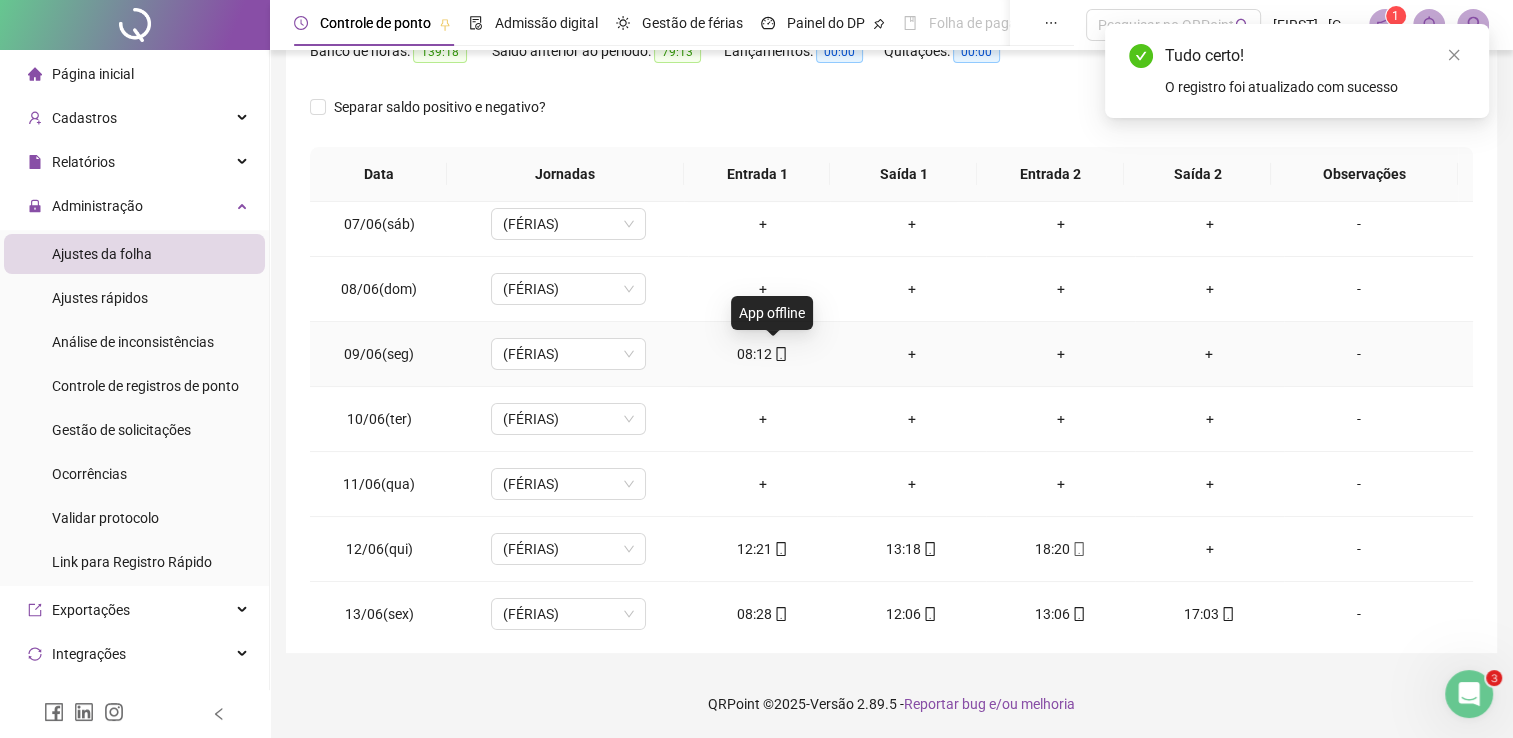 click 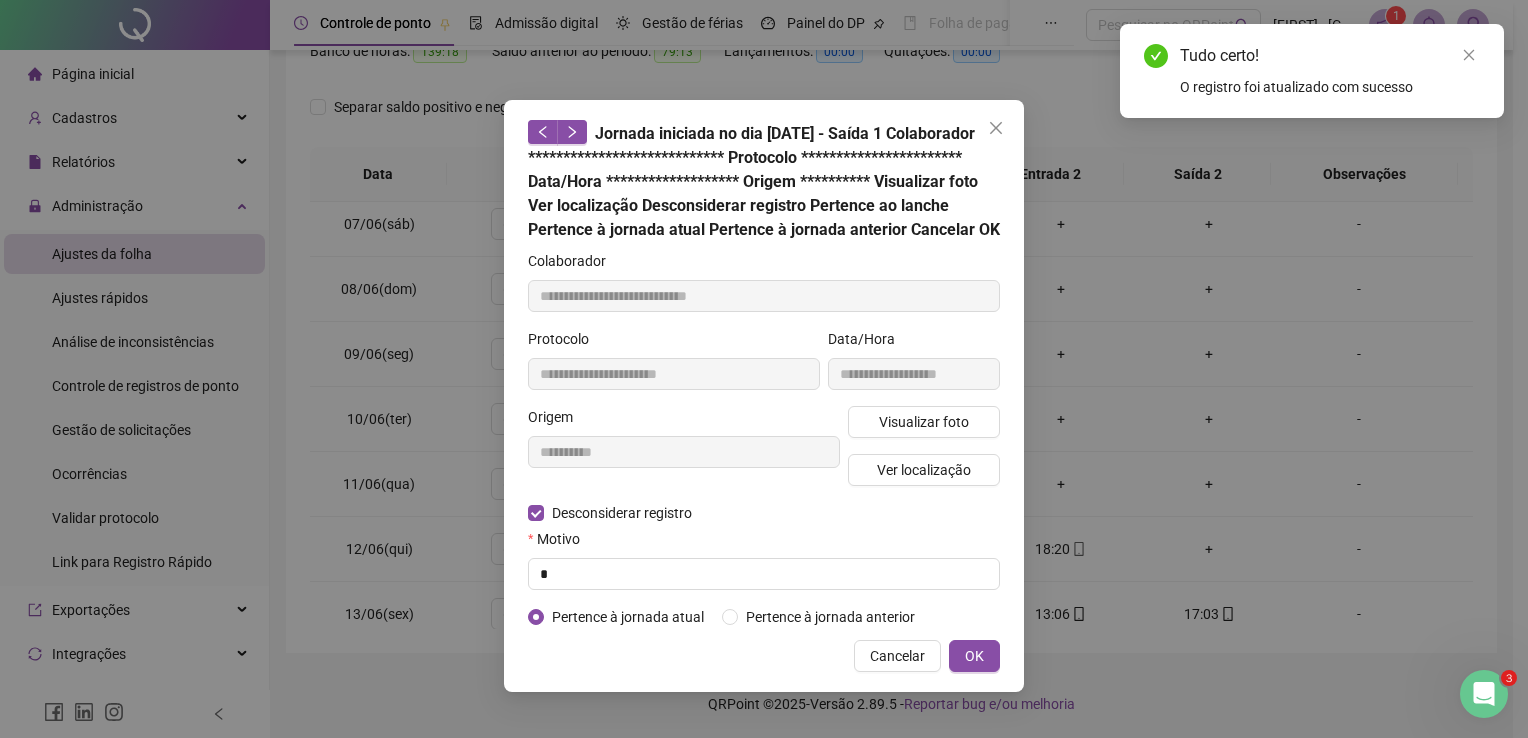 type on "**********" 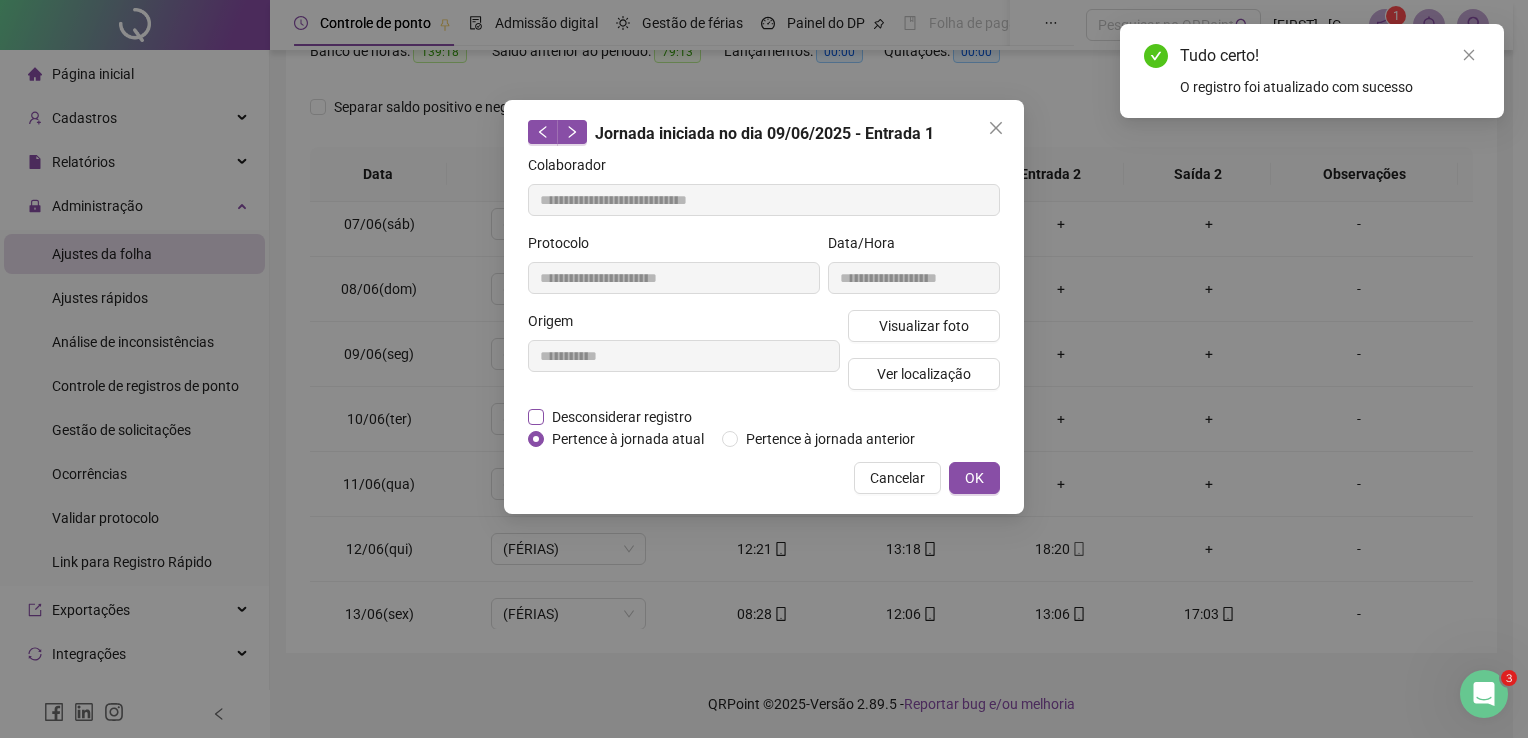 click on "Desconsiderar registro" at bounding box center [622, 417] 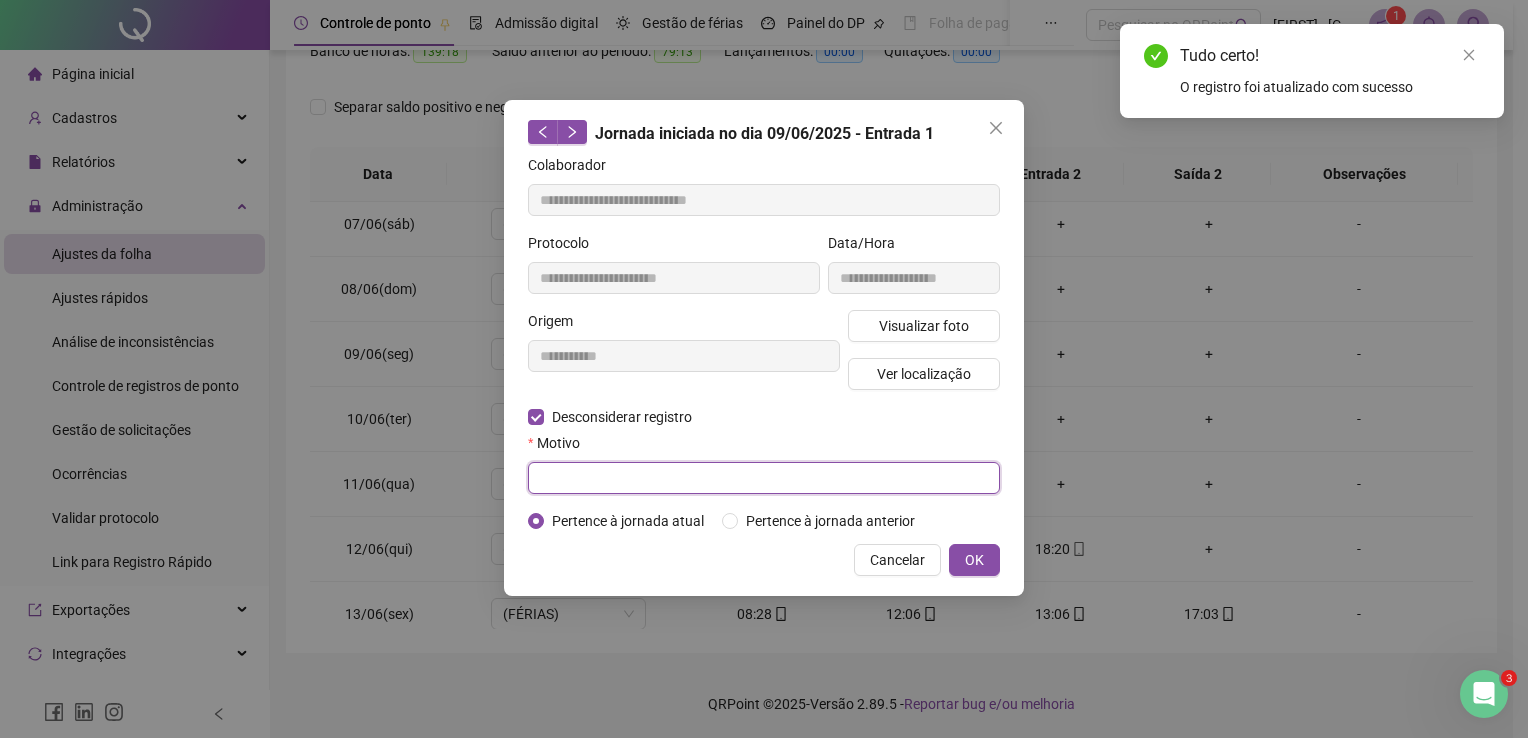 click at bounding box center (764, 478) 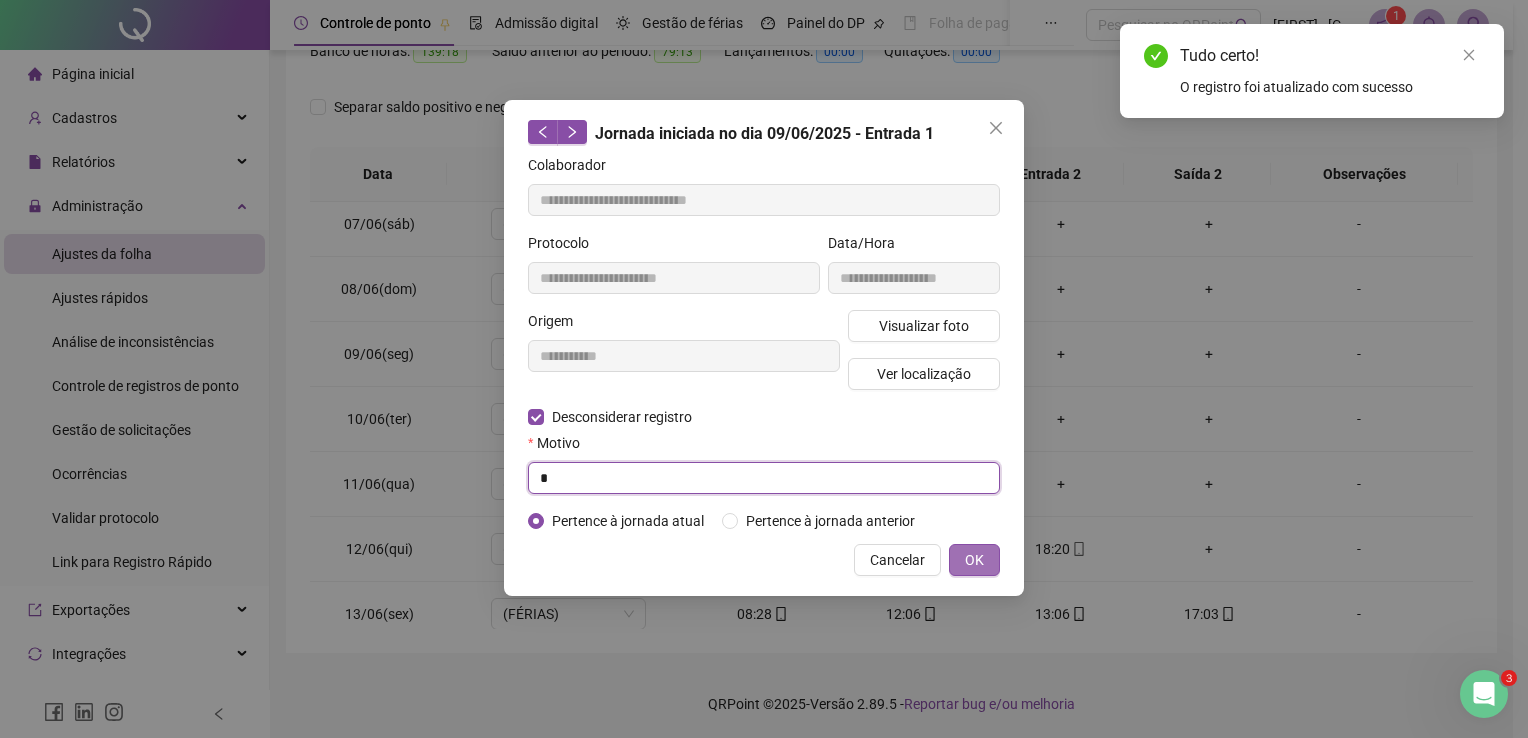 type on "*" 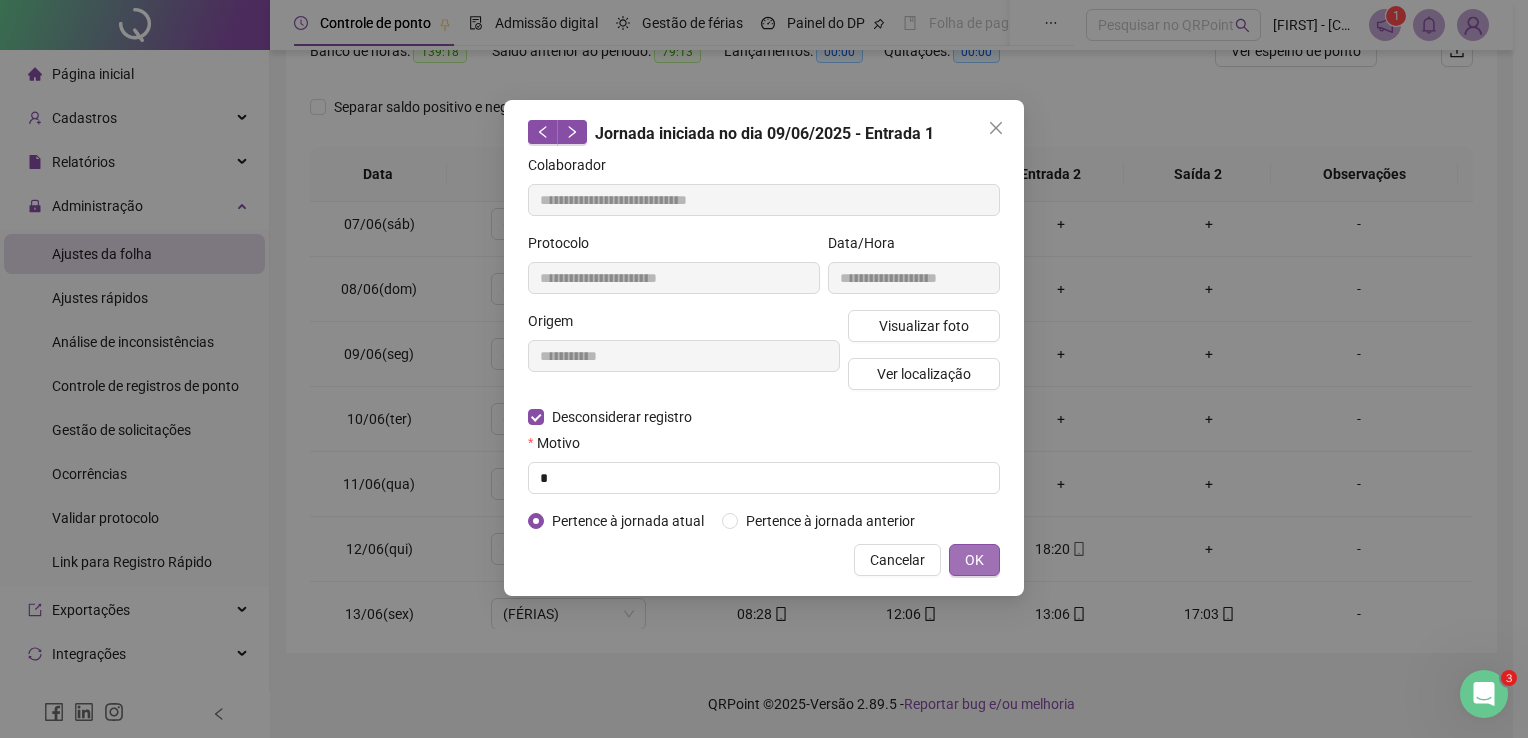 click on "OK" at bounding box center [974, 560] 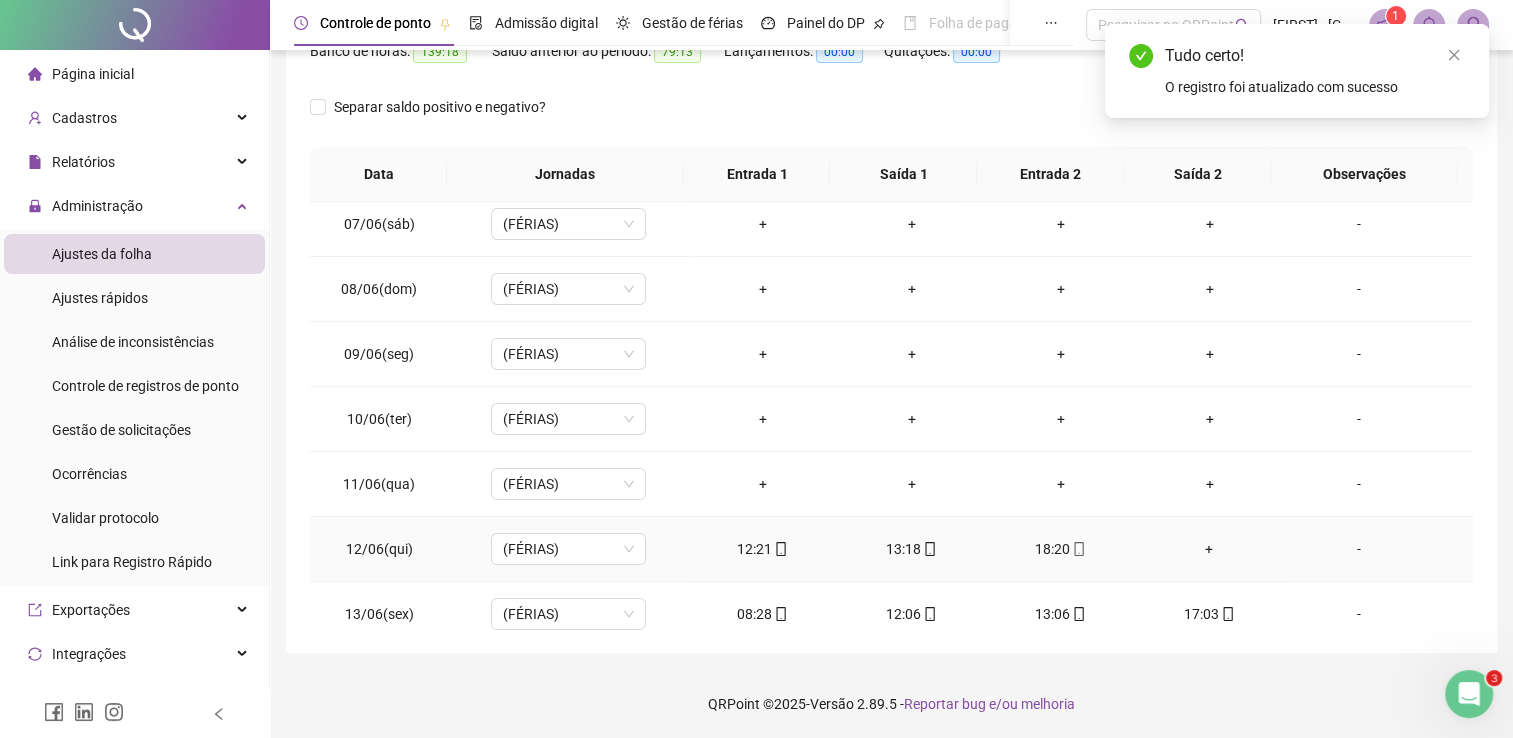 click 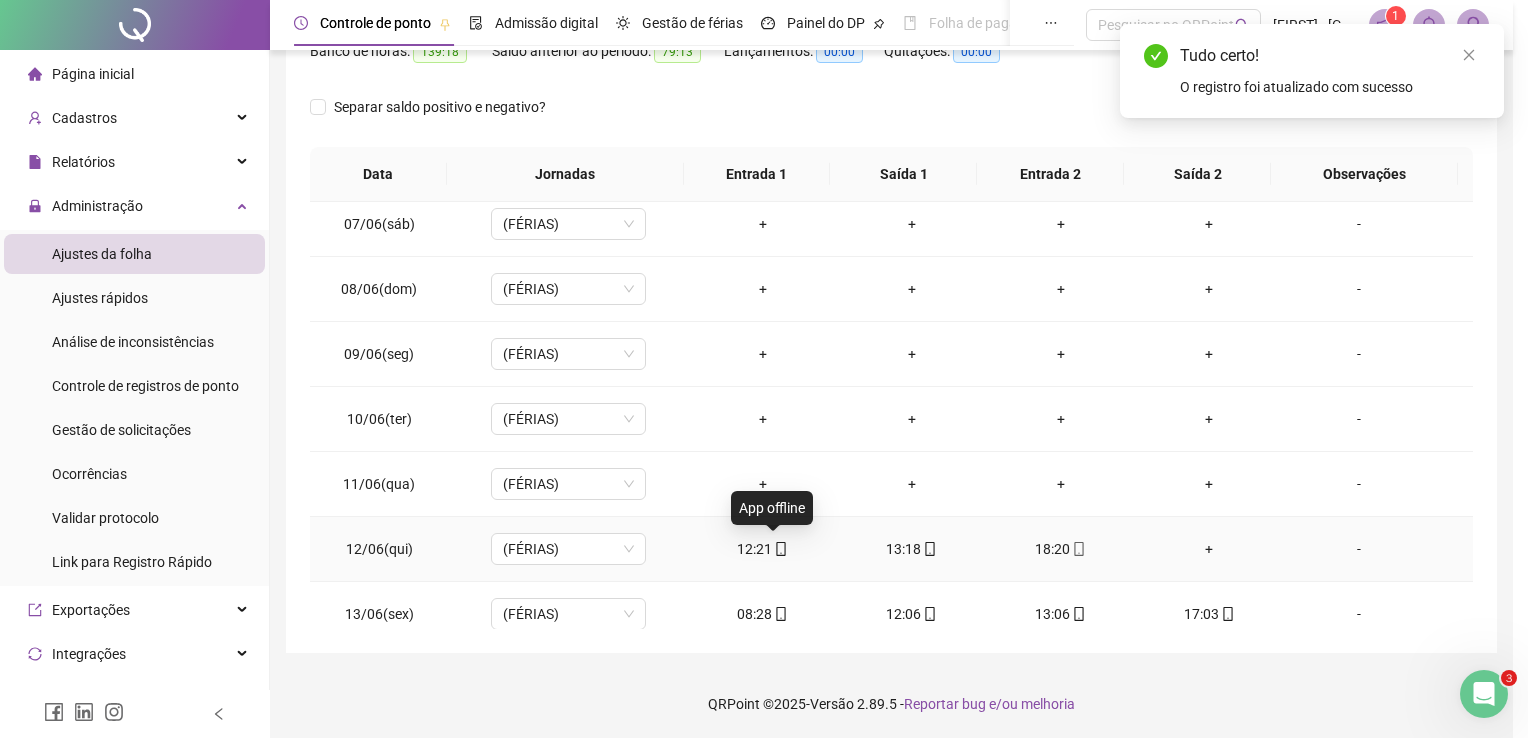 type on "**********" 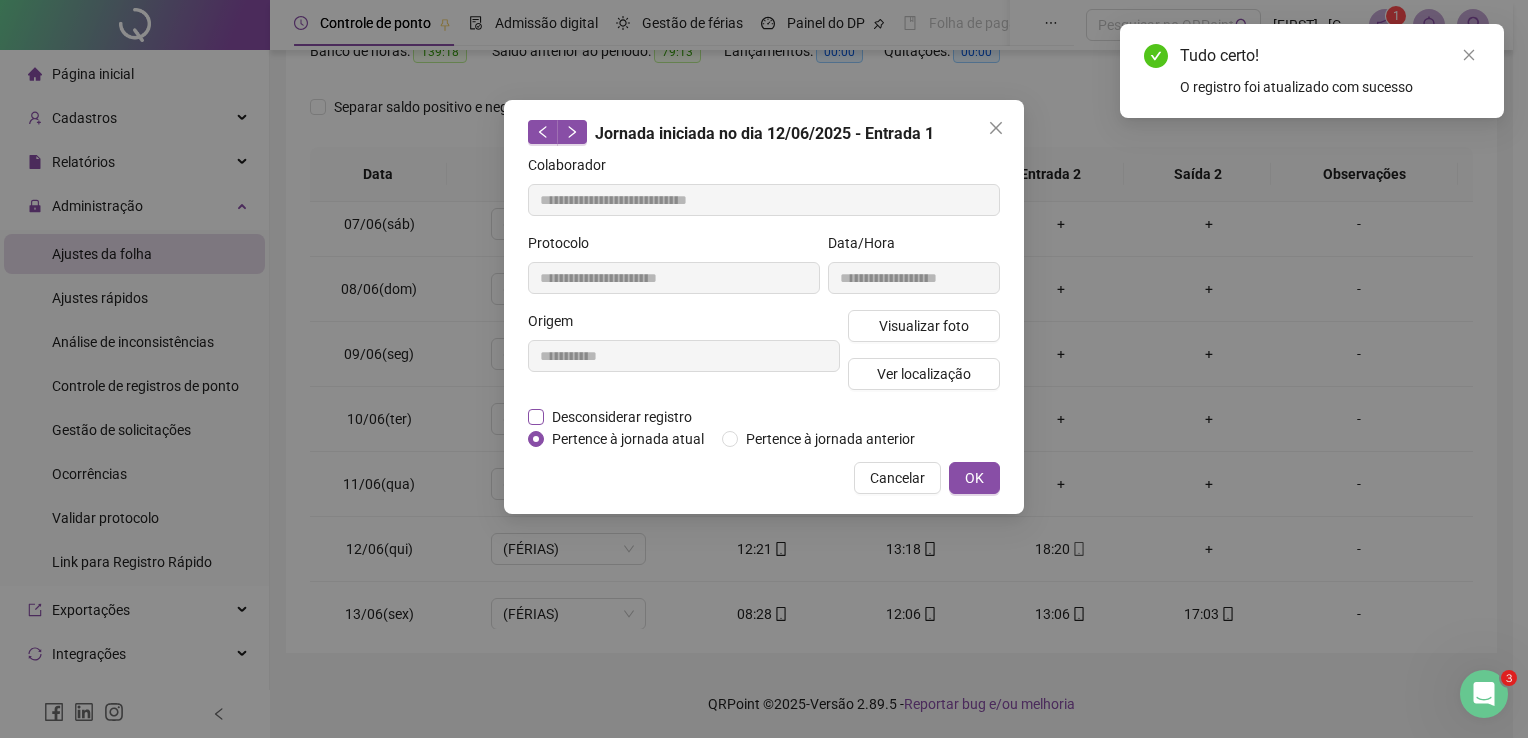 click on "Desconsiderar registro" at bounding box center (622, 417) 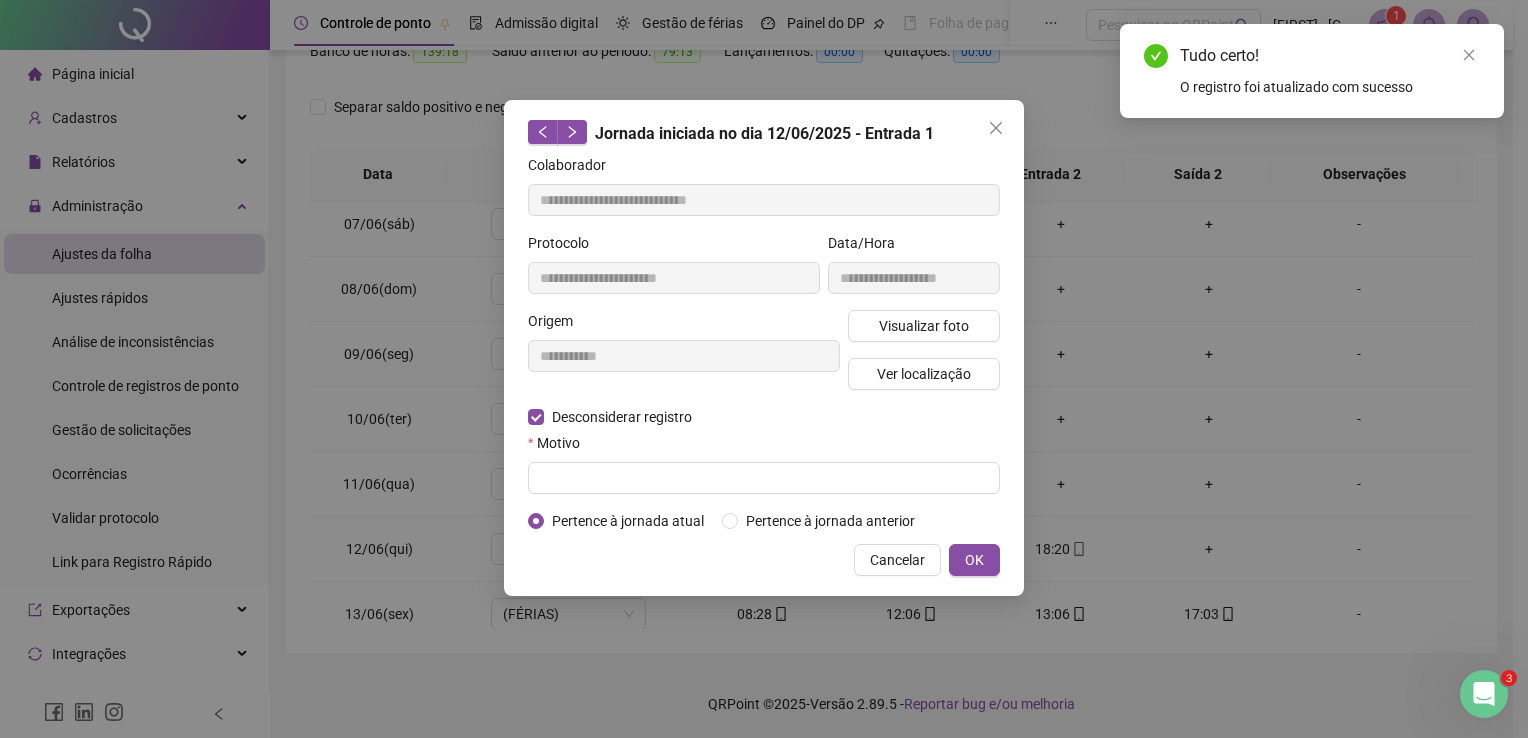 click on "**********" at bounding box center [764, 343] 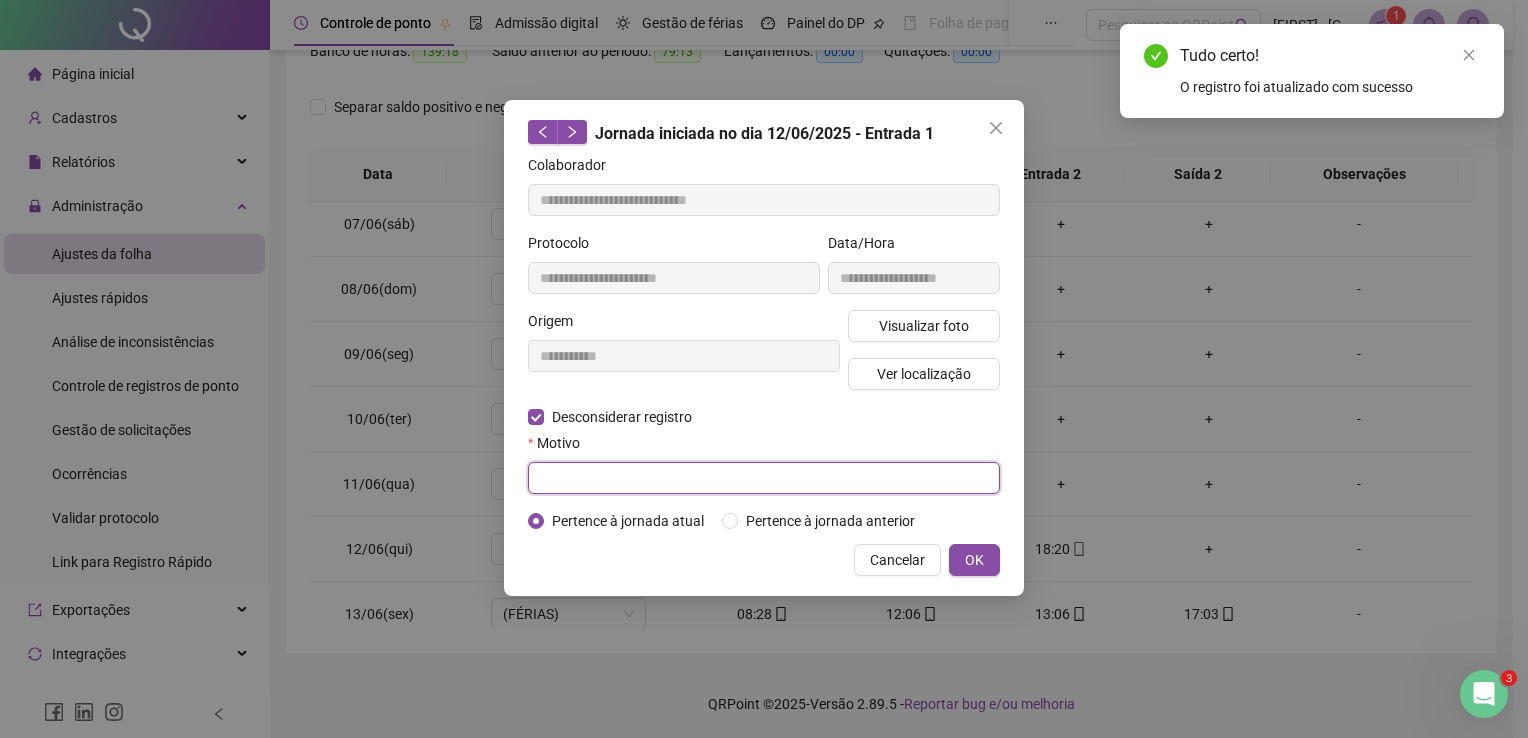 click at bounding box center (764, 478) 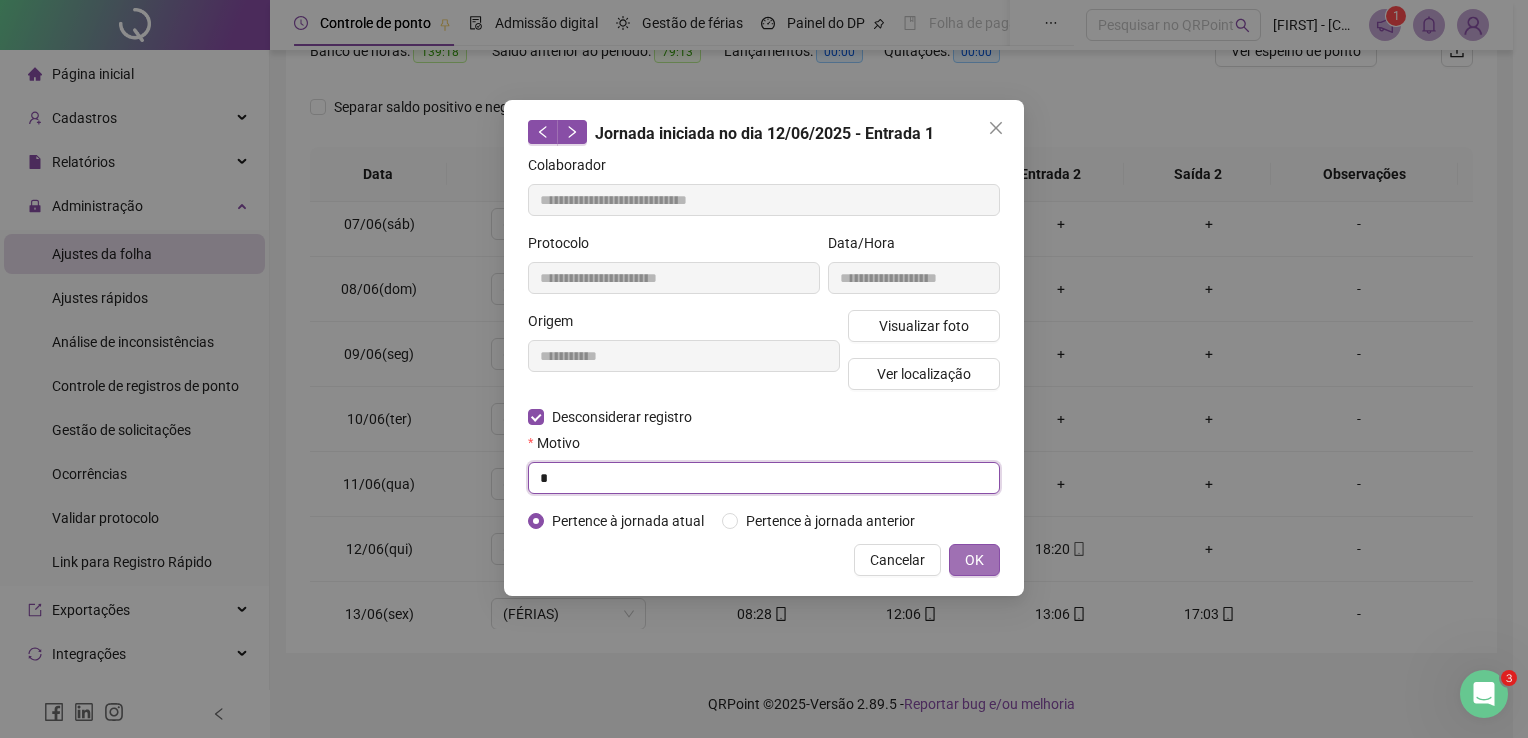 type on "*" 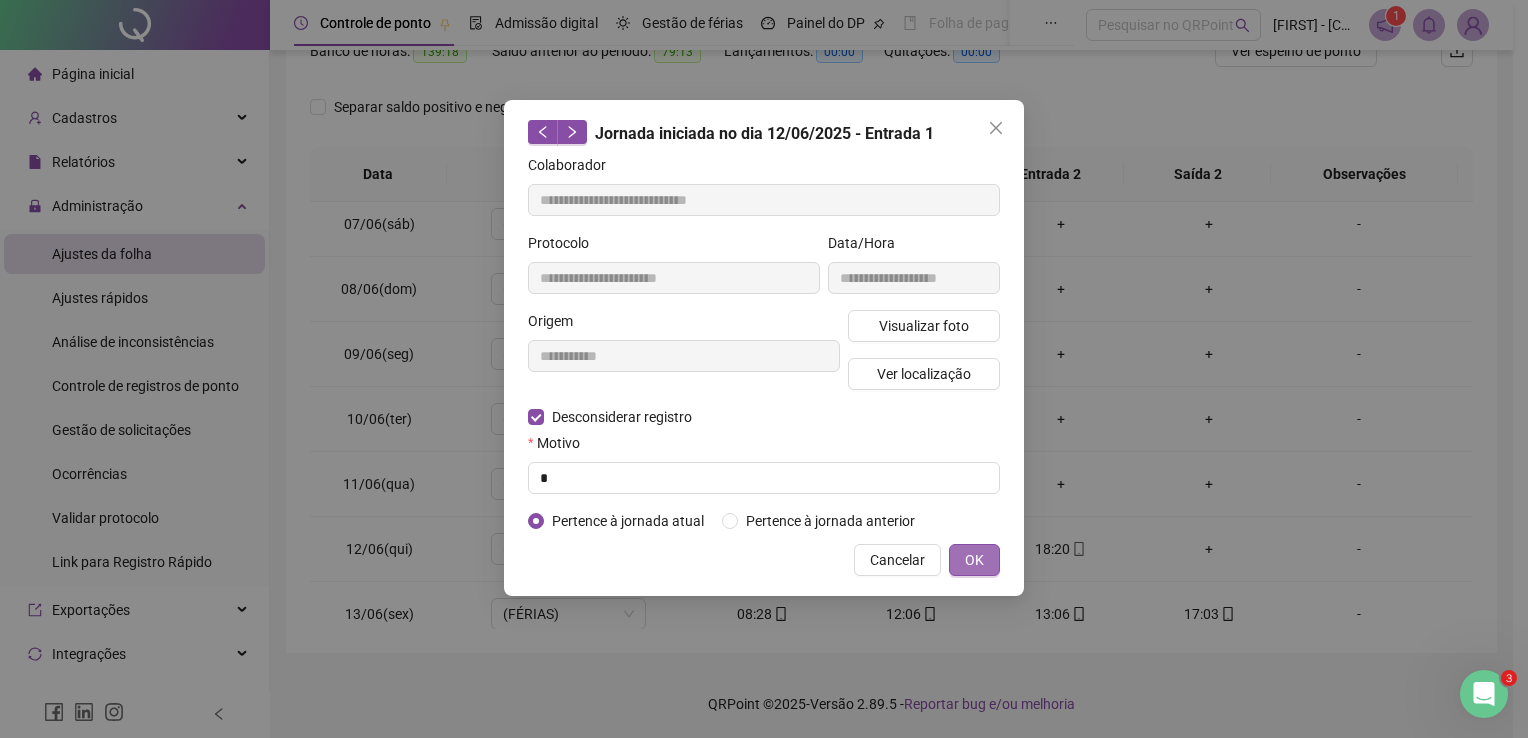 click on "OK" at bounding box center [974, 560] 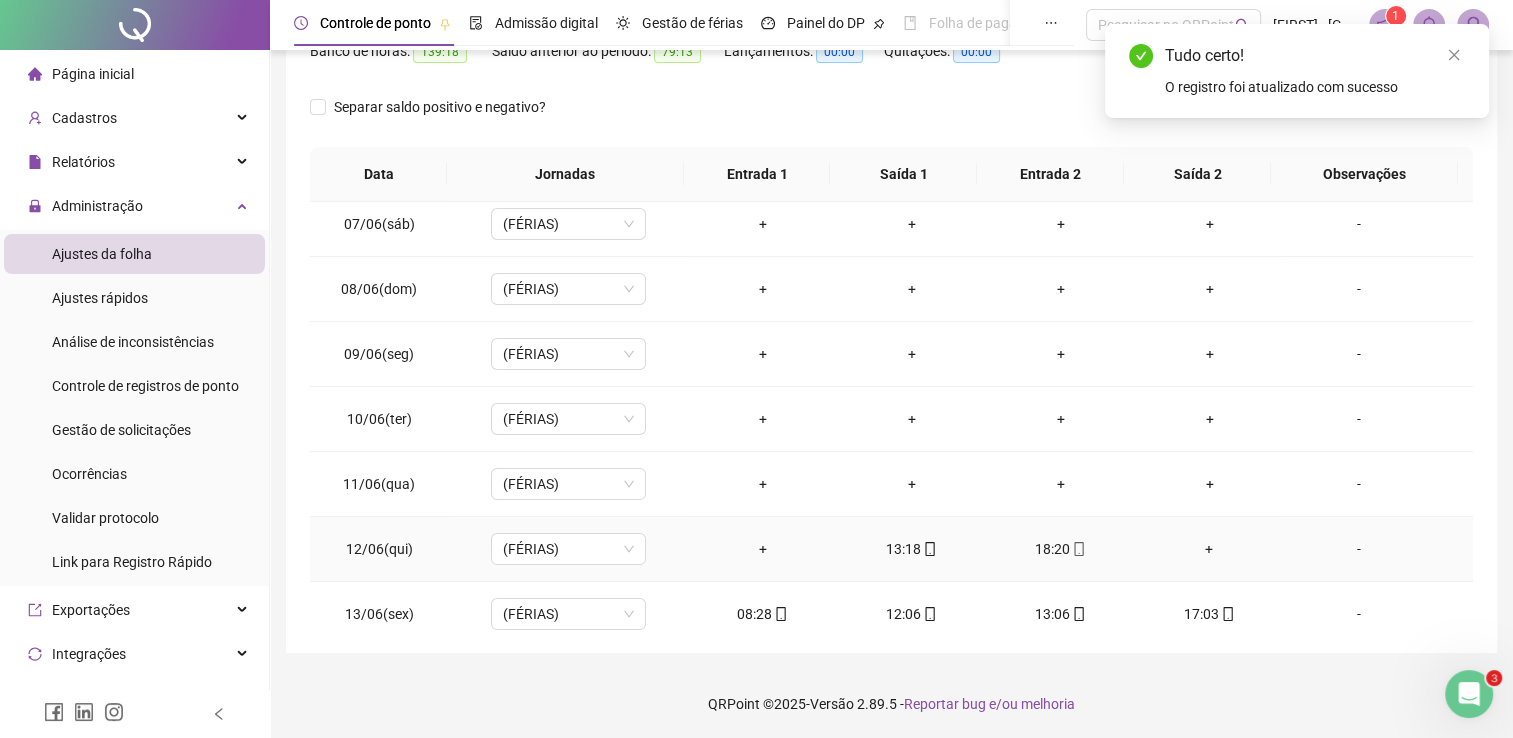 click on "18:20" at bounding box center (1060, 549) 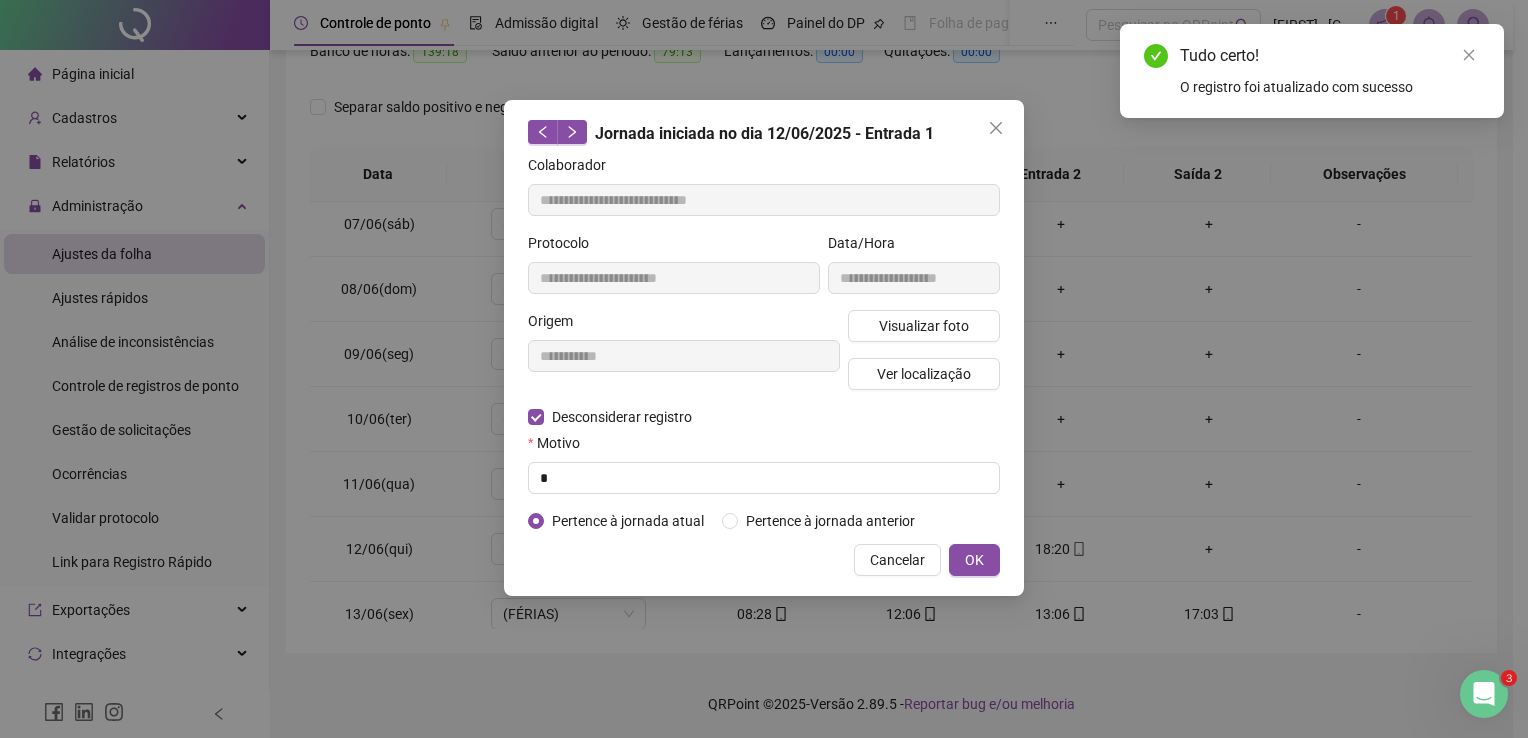 type on "**********" 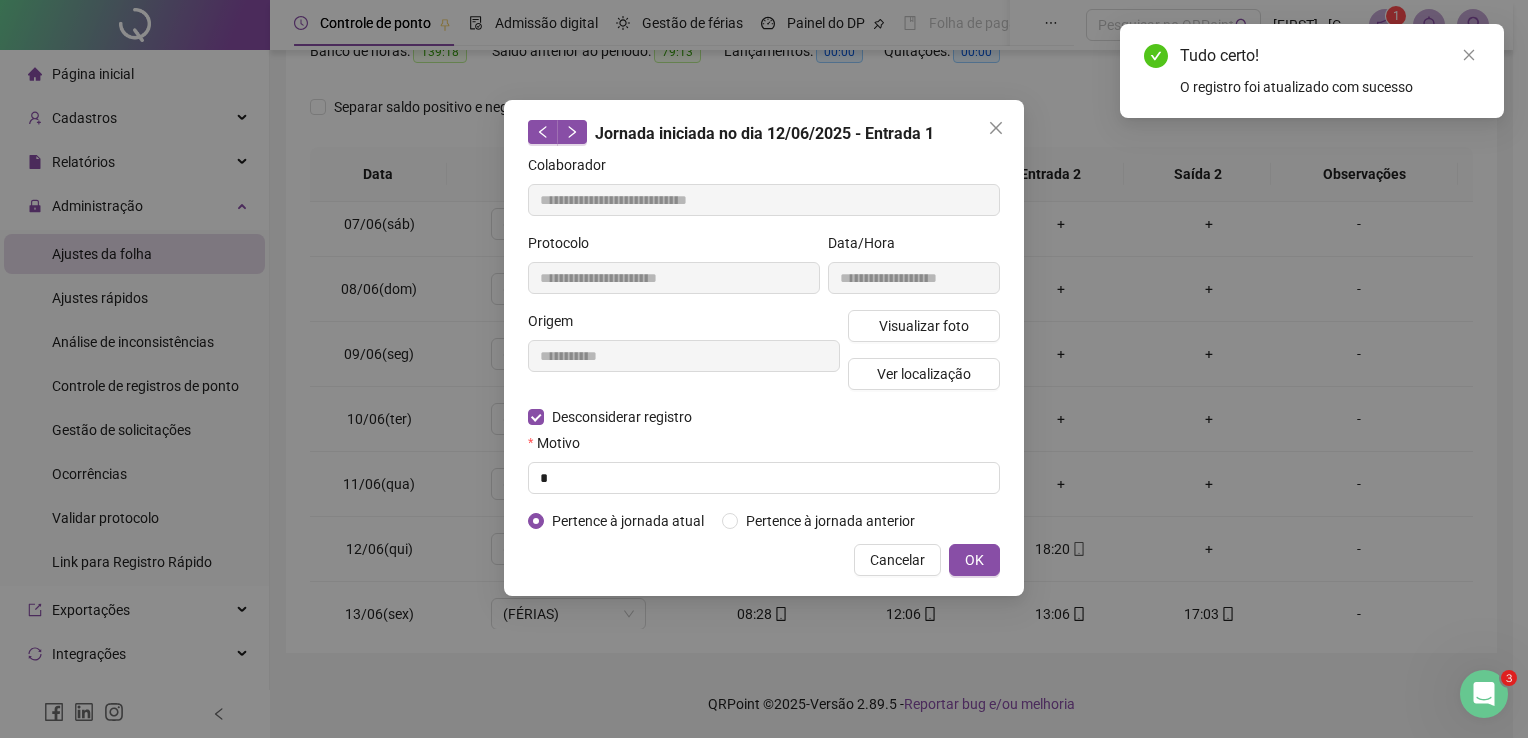 type on "**********" 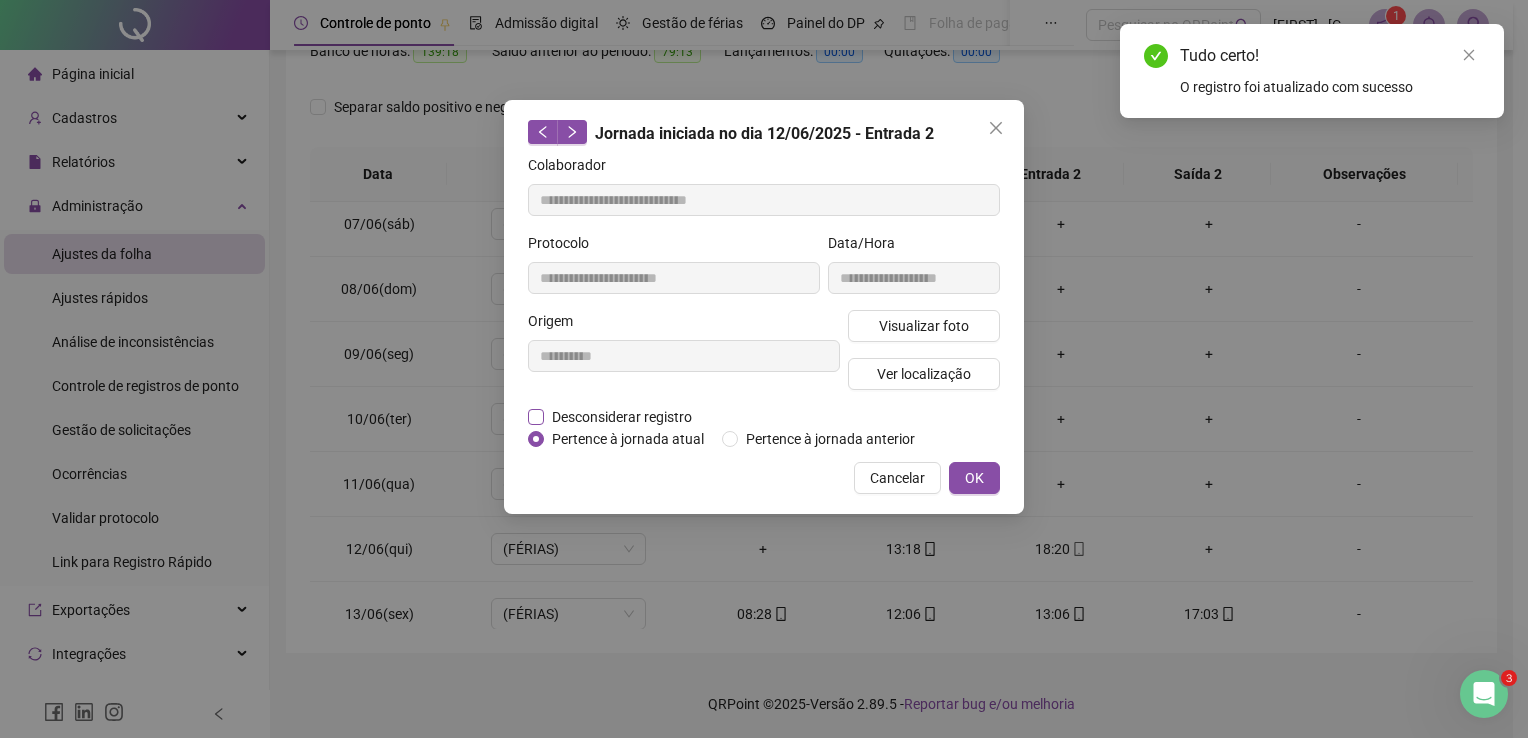 click on "Desconsiderar registro" at bounding box center (622, 417) 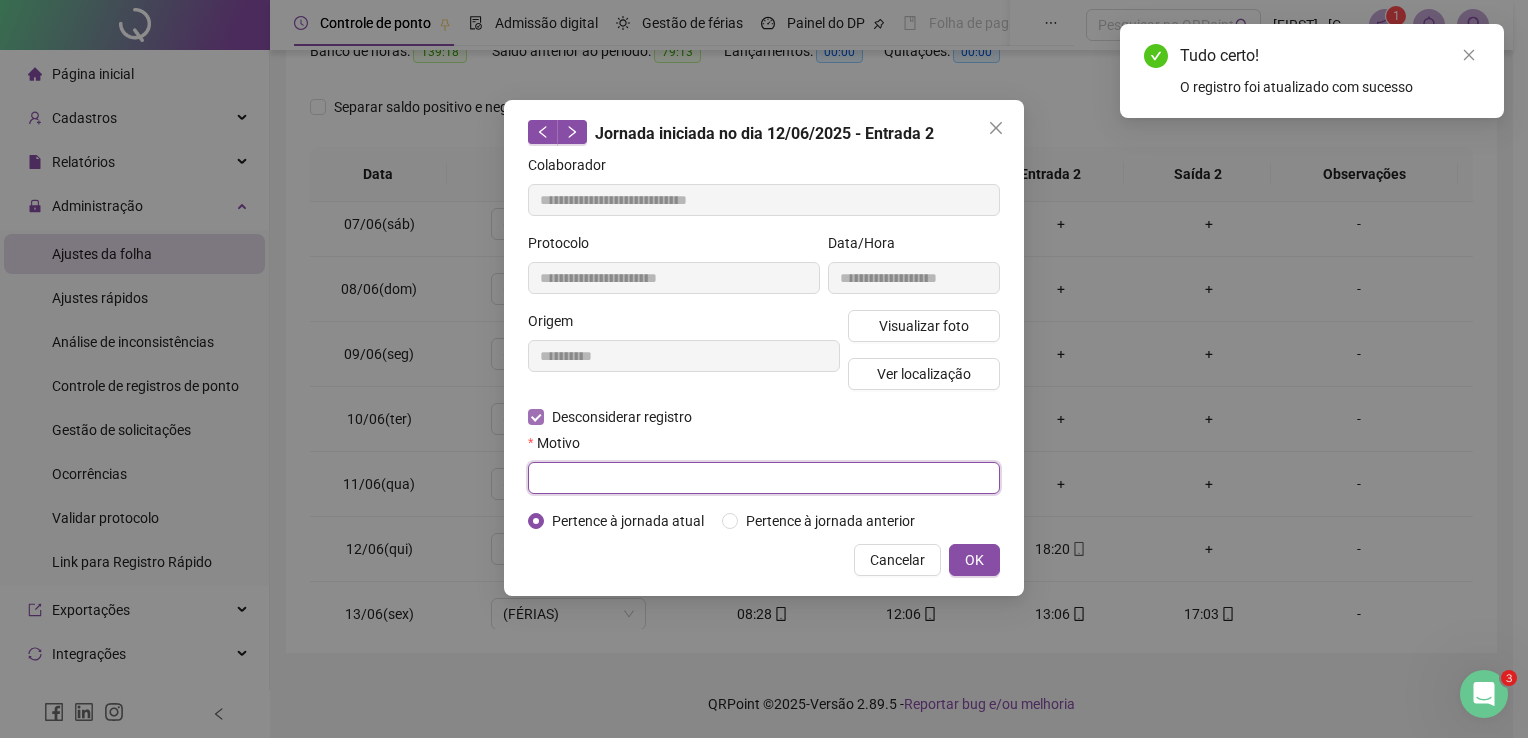 click at bounding box center (764, 478) 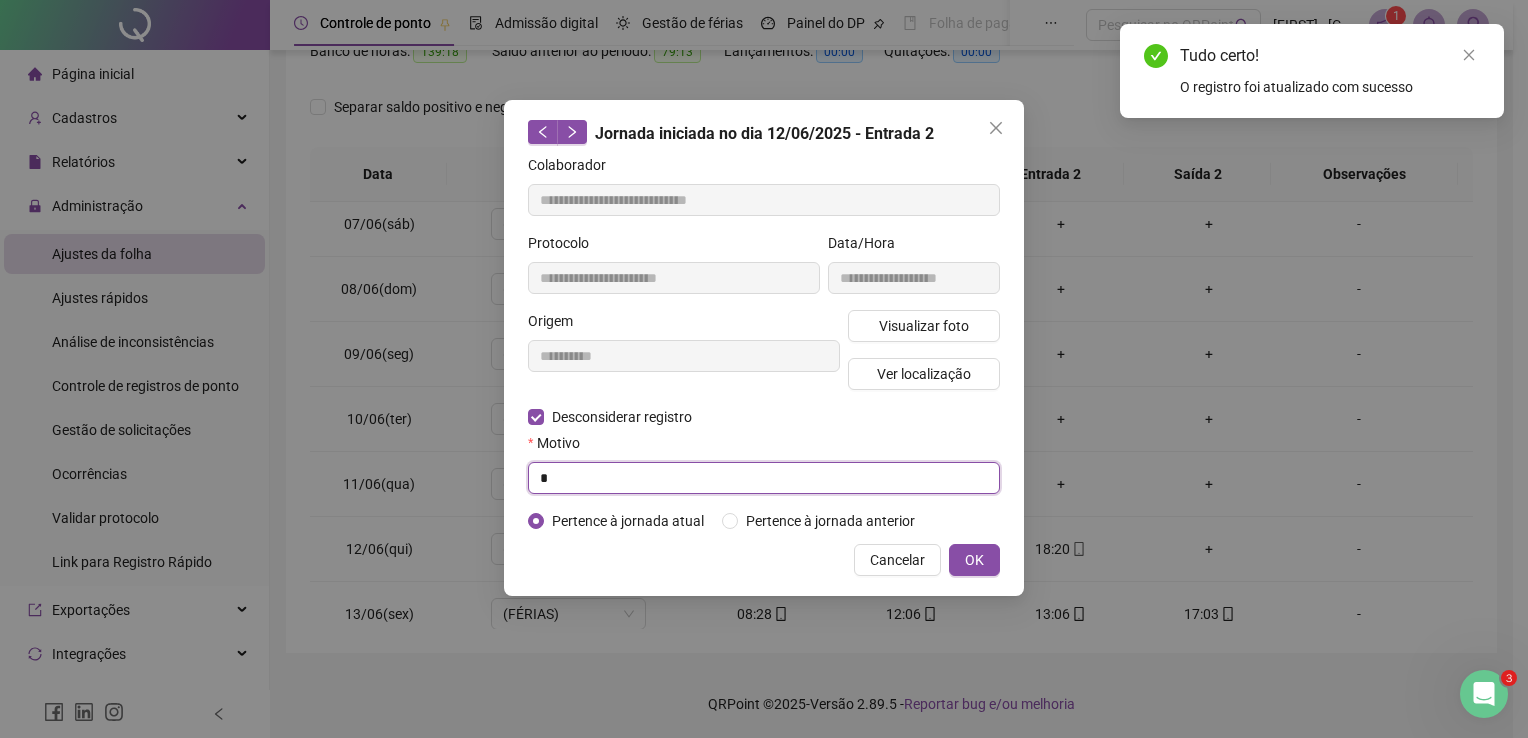 type on "*" 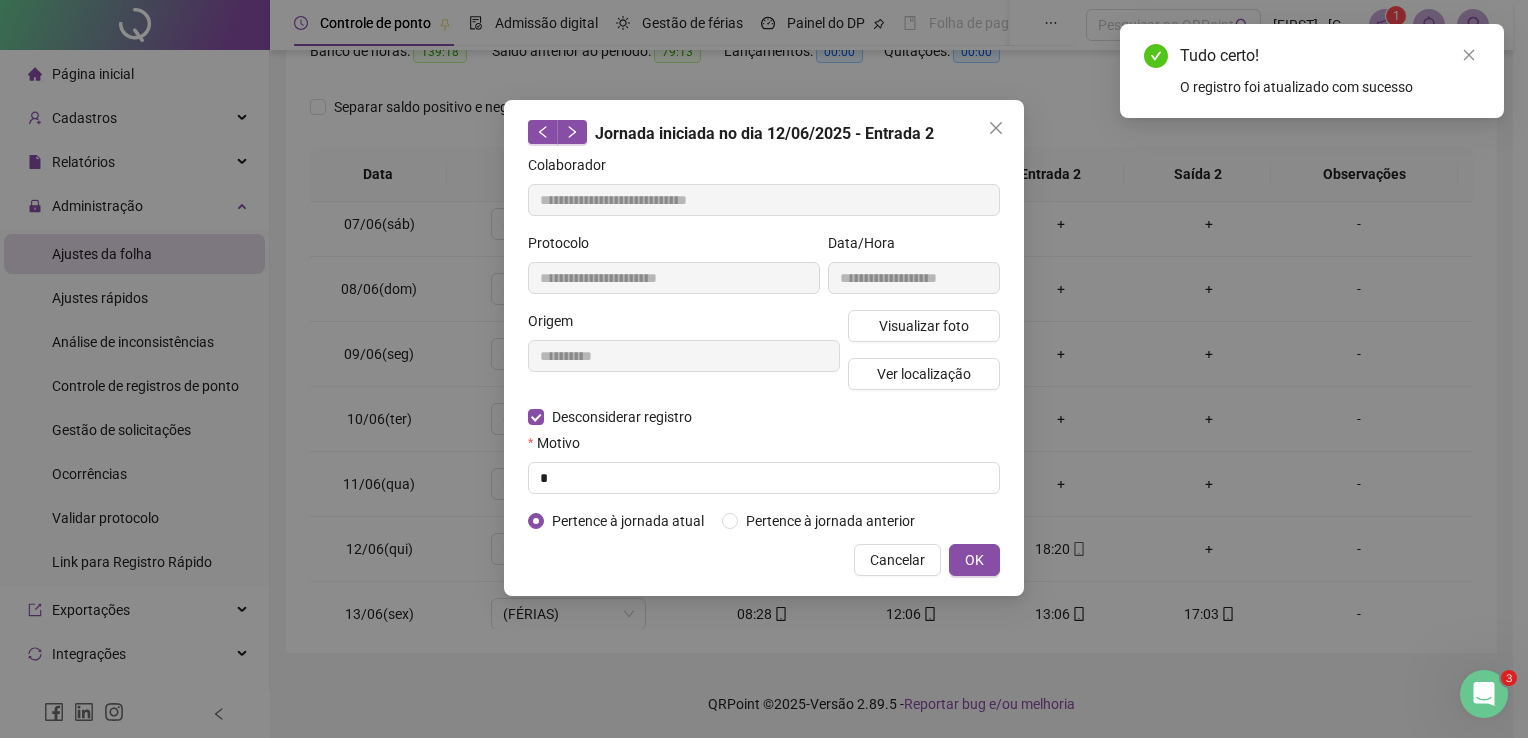 click on "**********" at bounding box center (764, 348) 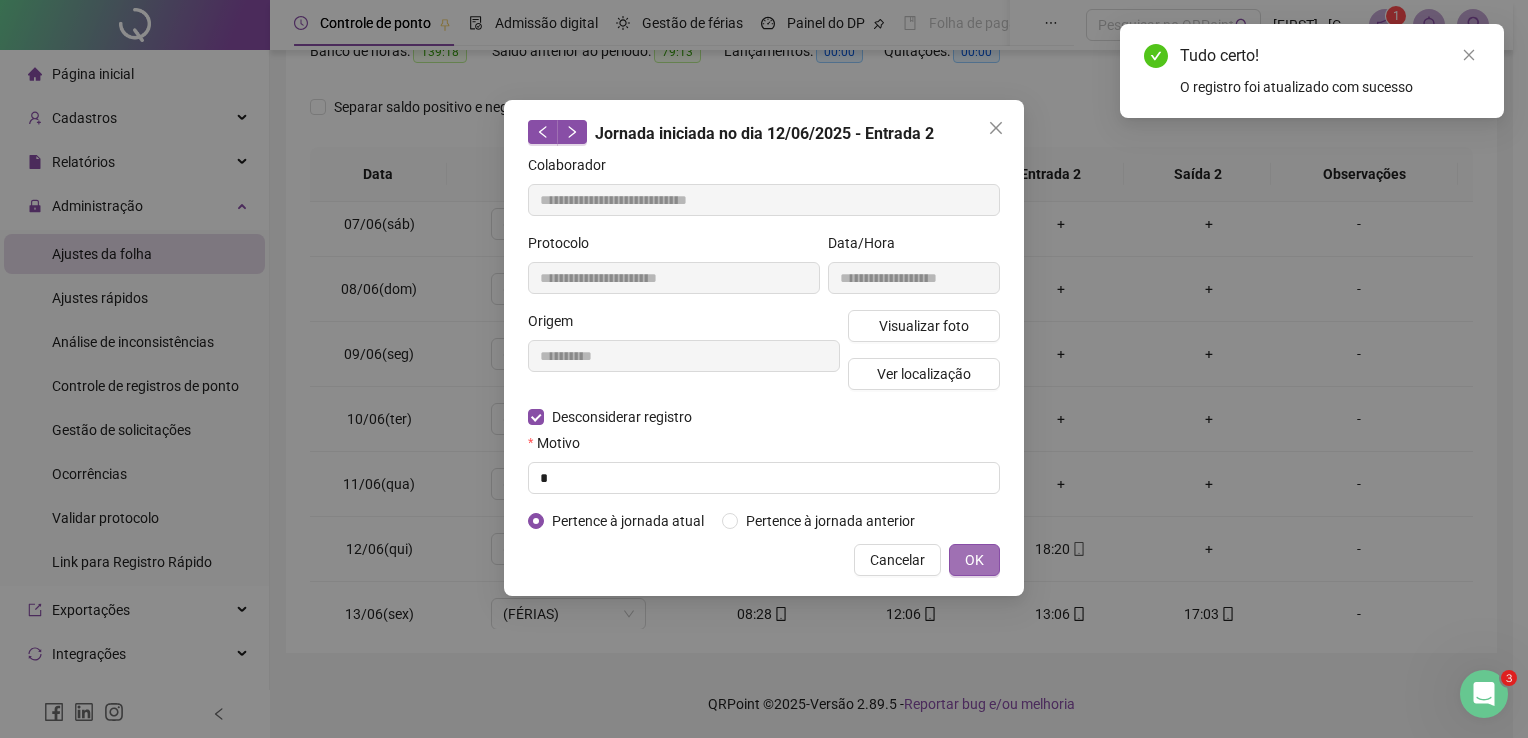 click on "OK" at bounding box center (974, 560) 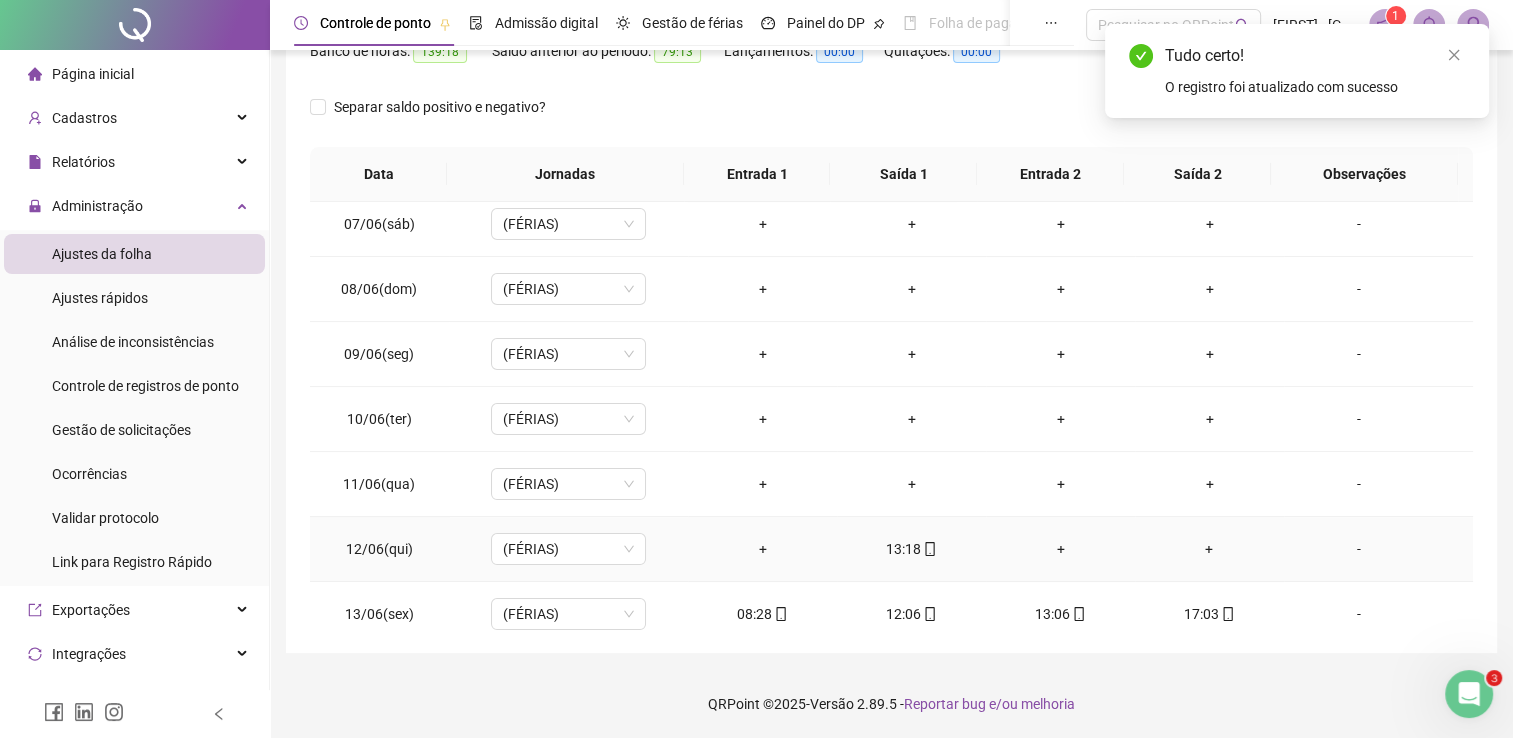 click 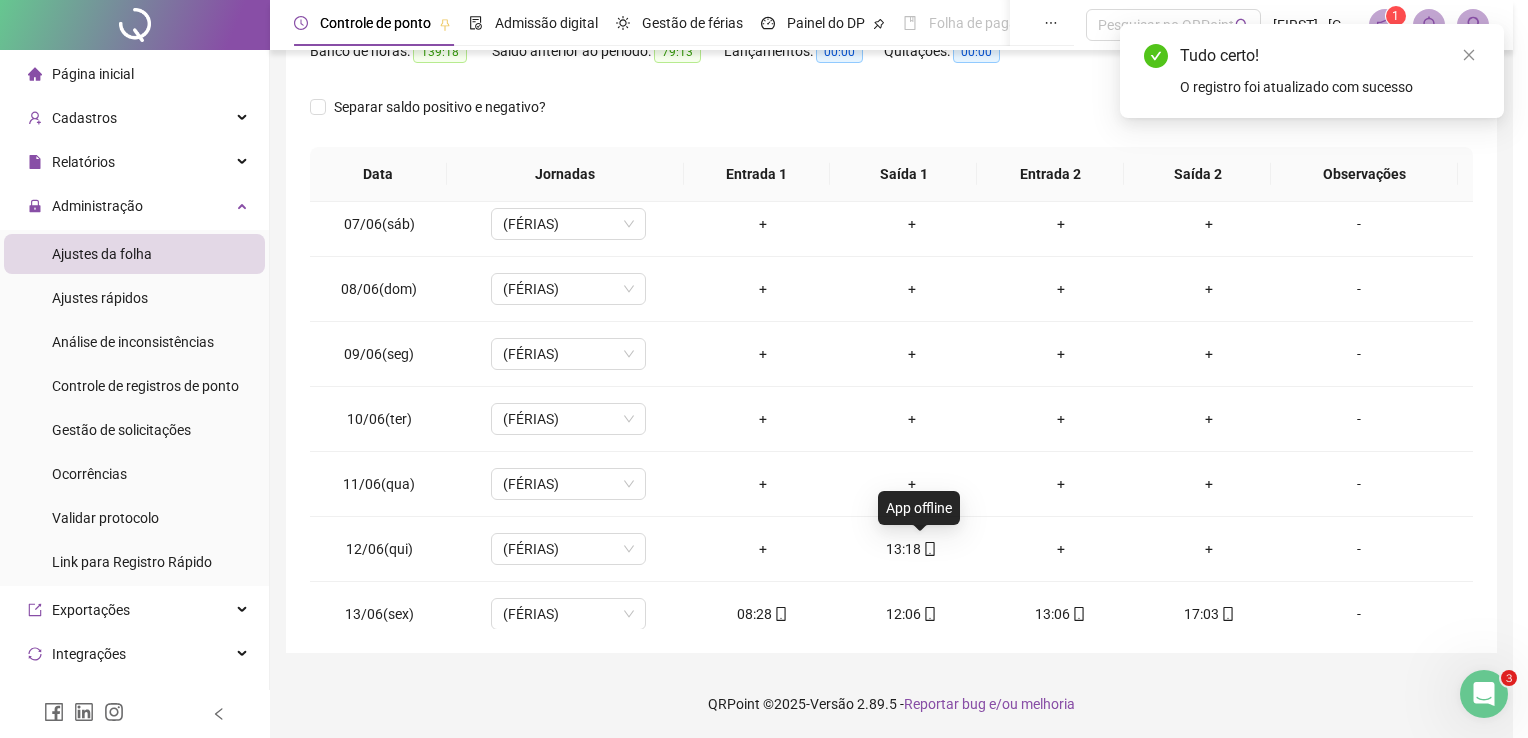type on "**********" 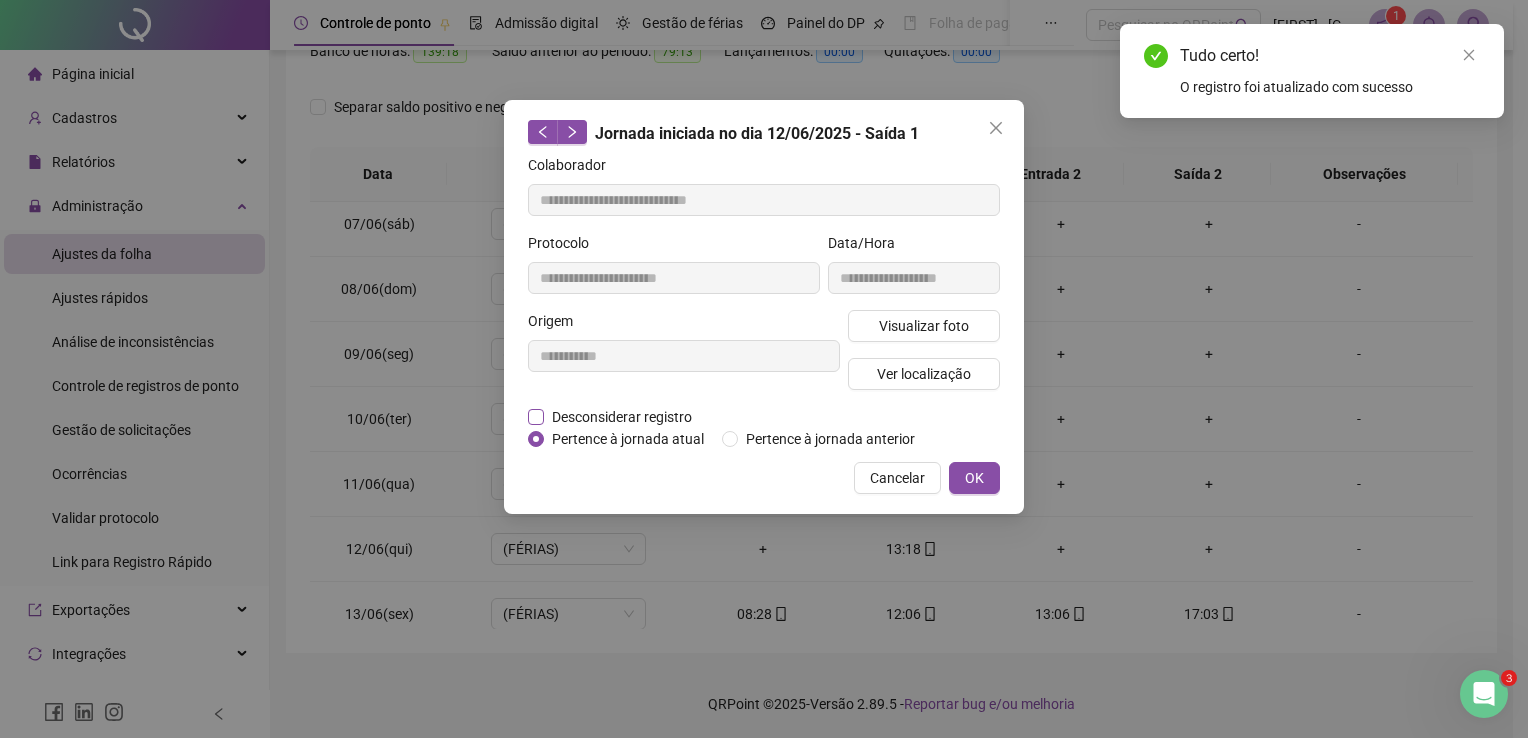 click on "Desconsiderar registro" at bounding box center [622, 417] 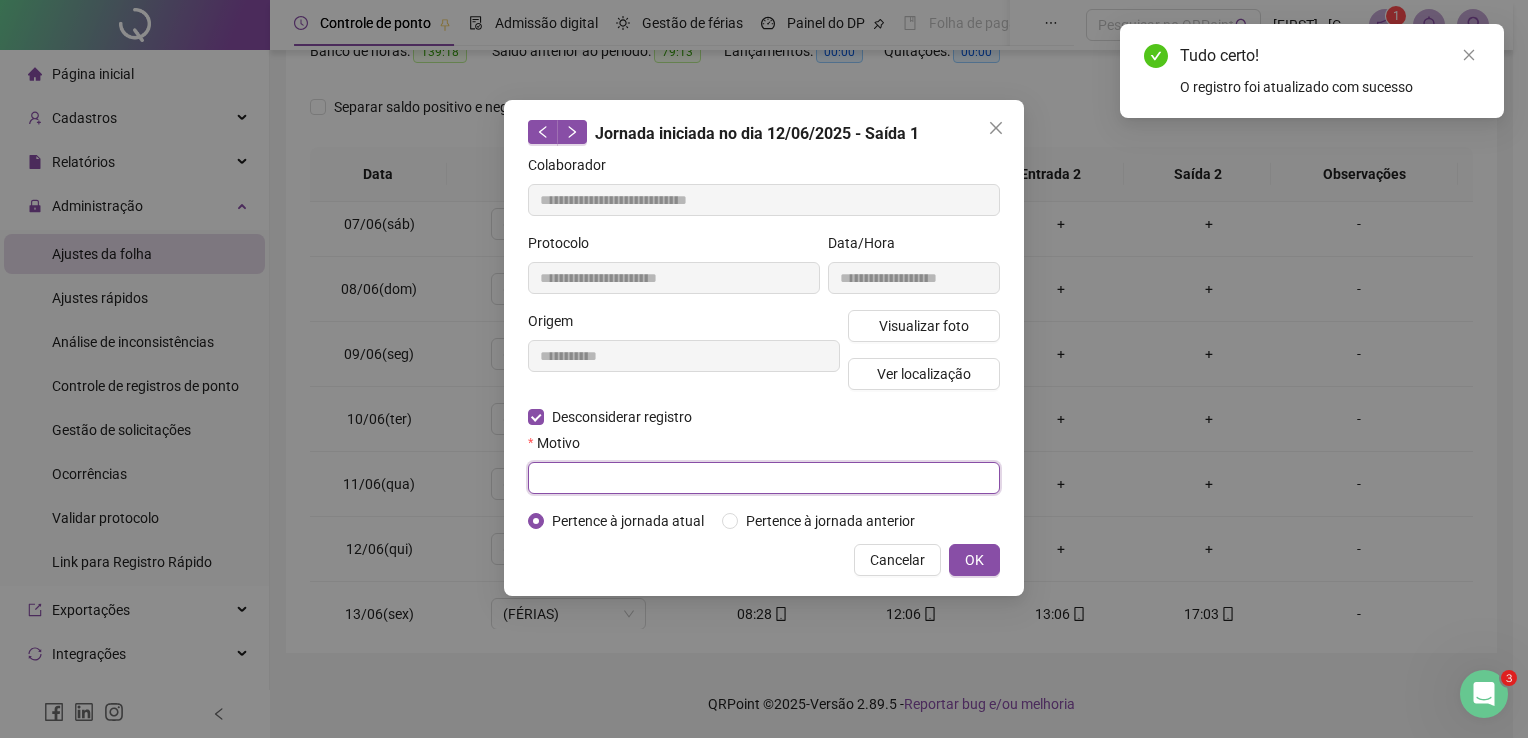 click at bounding box center [764, 478] 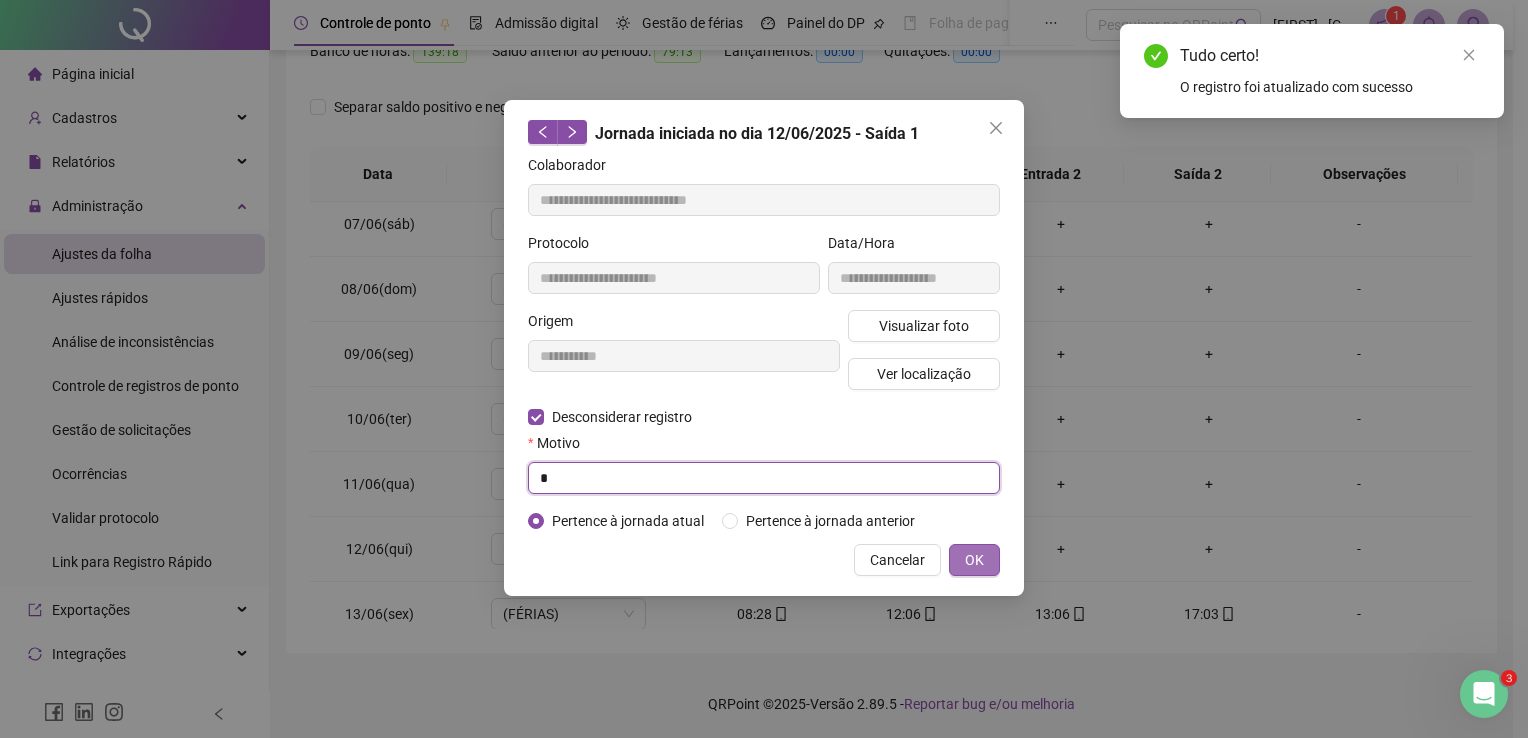 type on "*" 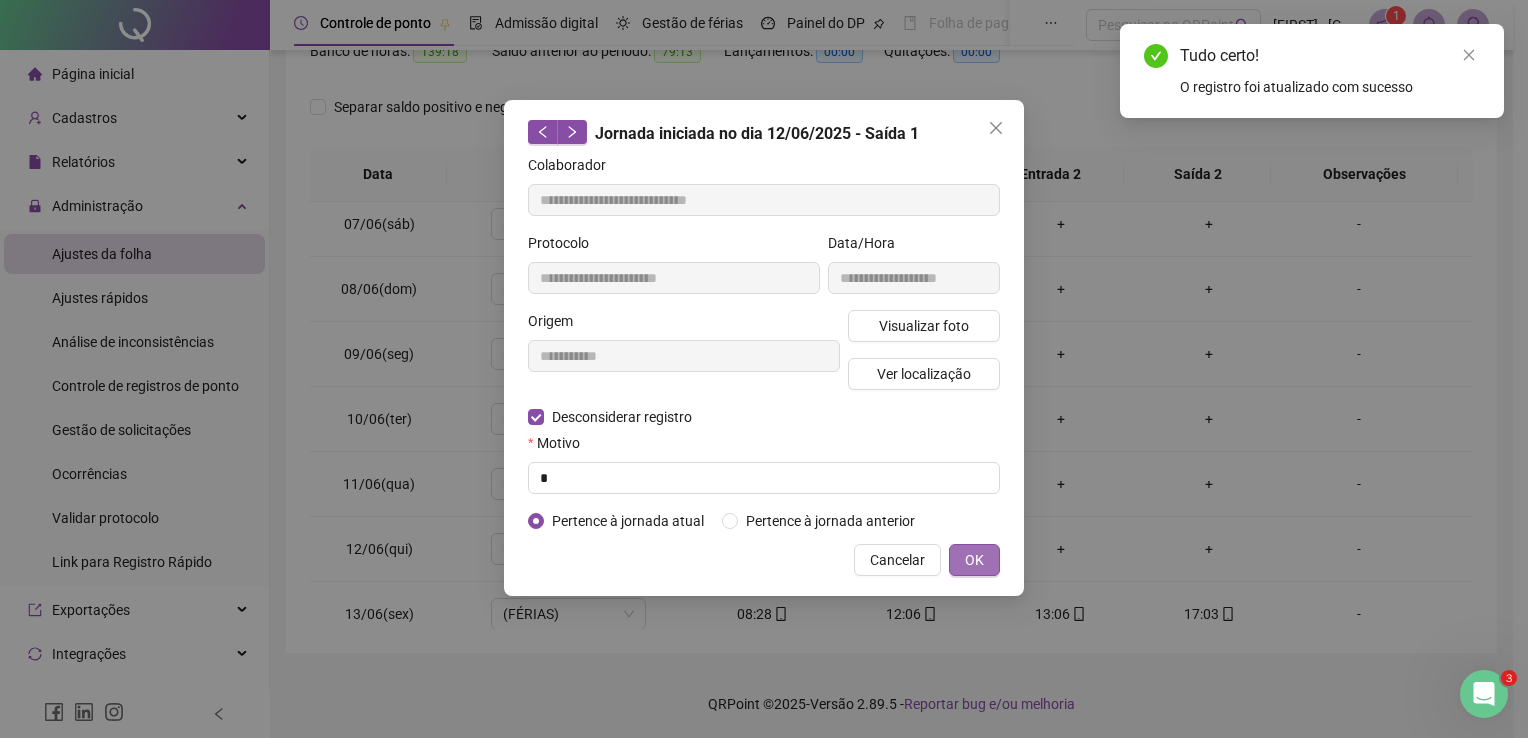 type 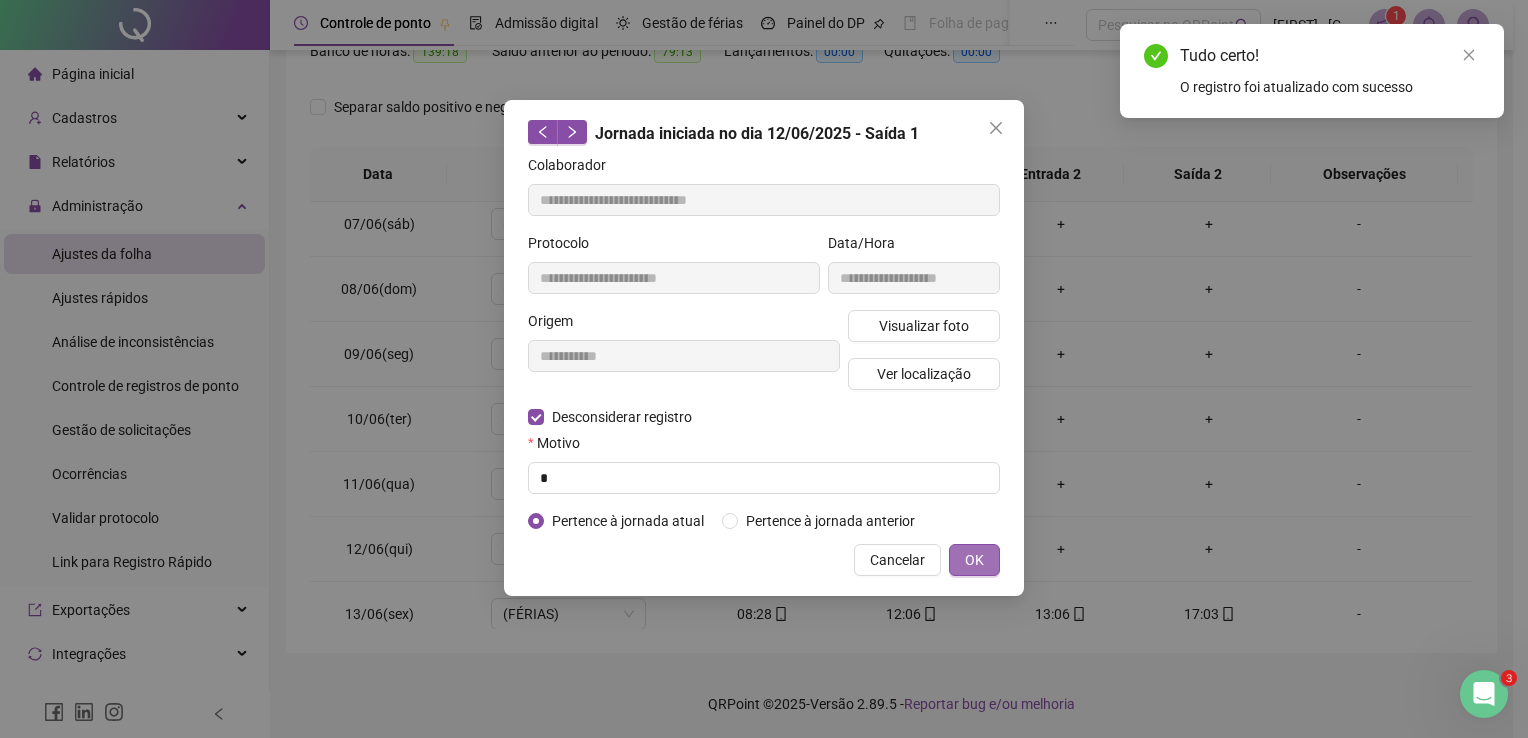 click on "OK" at bounding box center [974, 560] 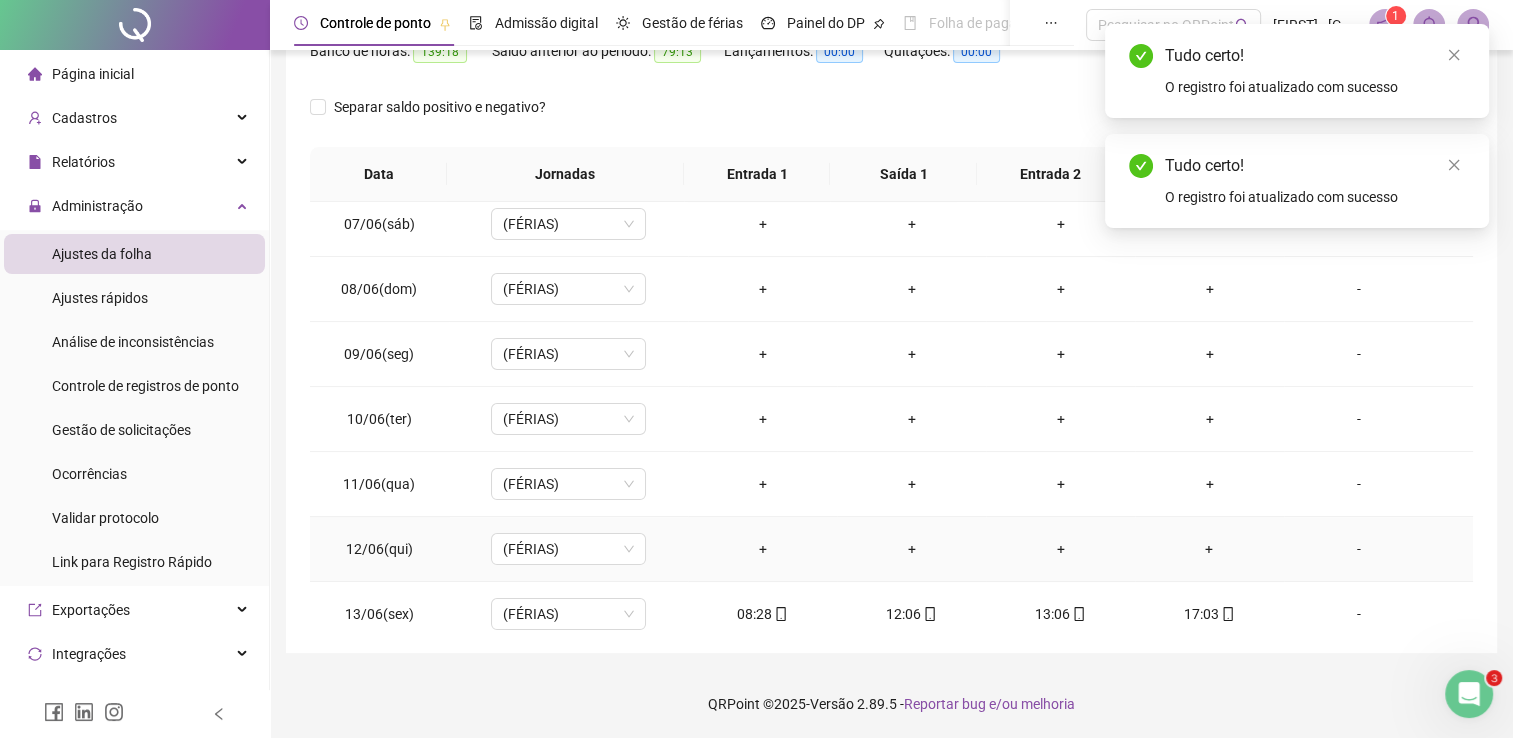 scroll, scrollTop: 500, scrollLeft: 0, axis: vertical 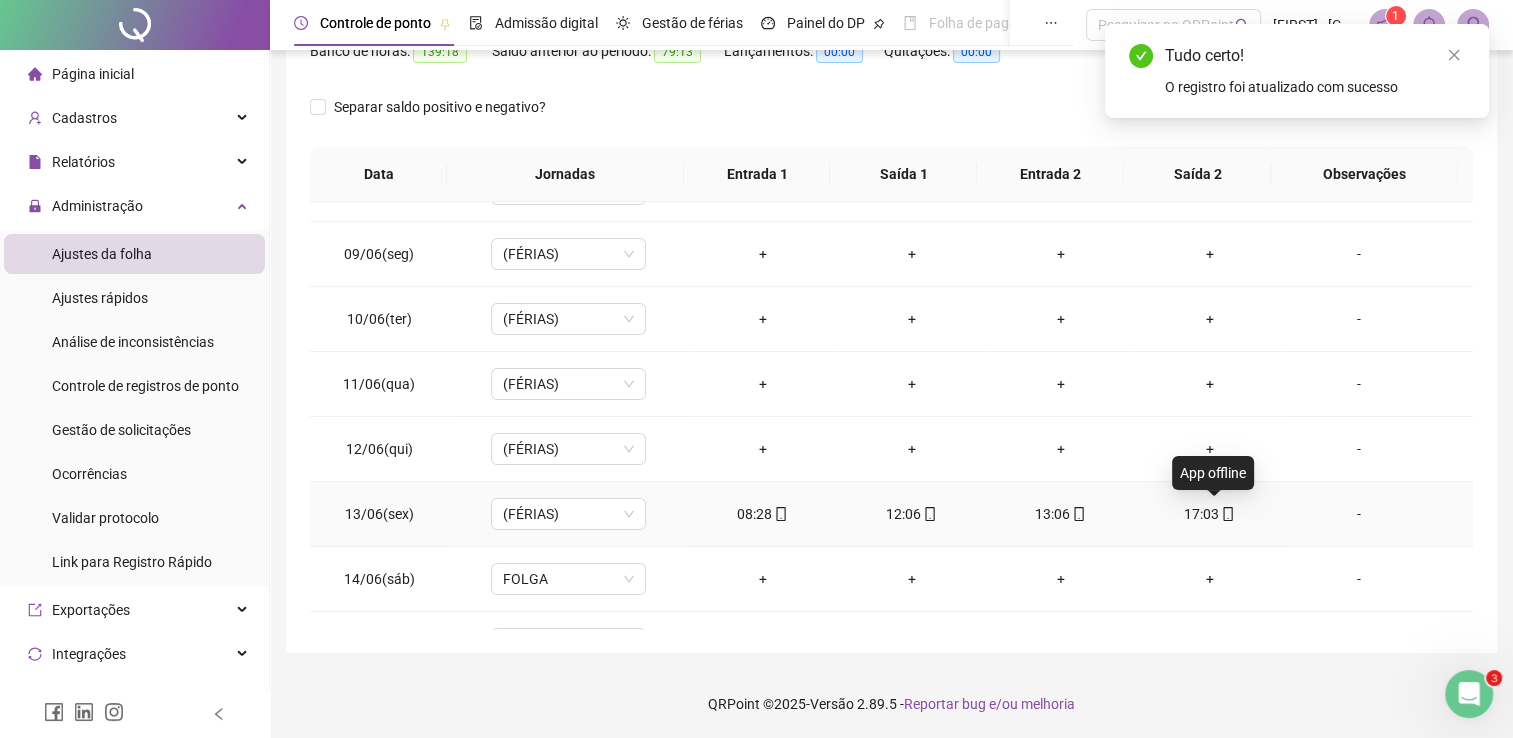 click 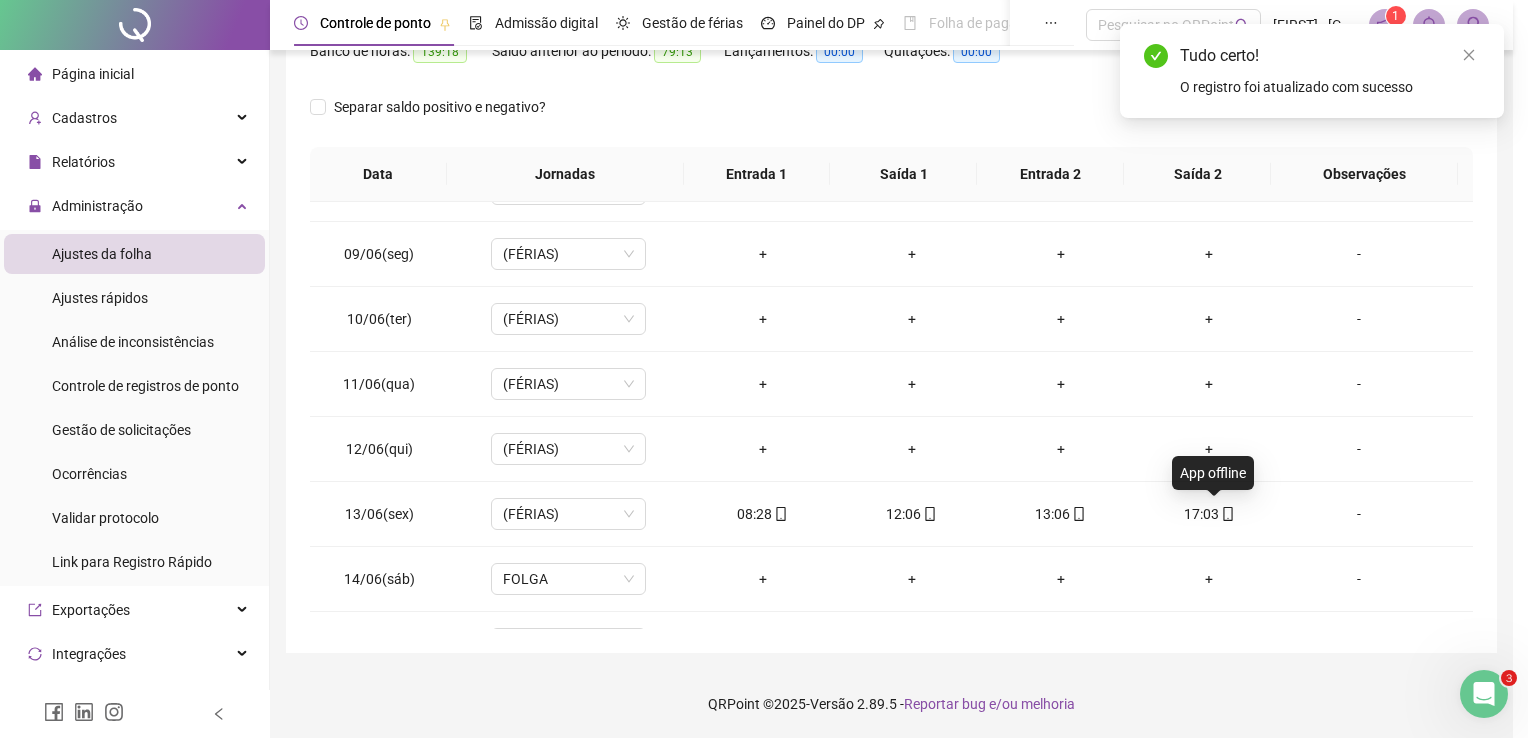type on "**********" 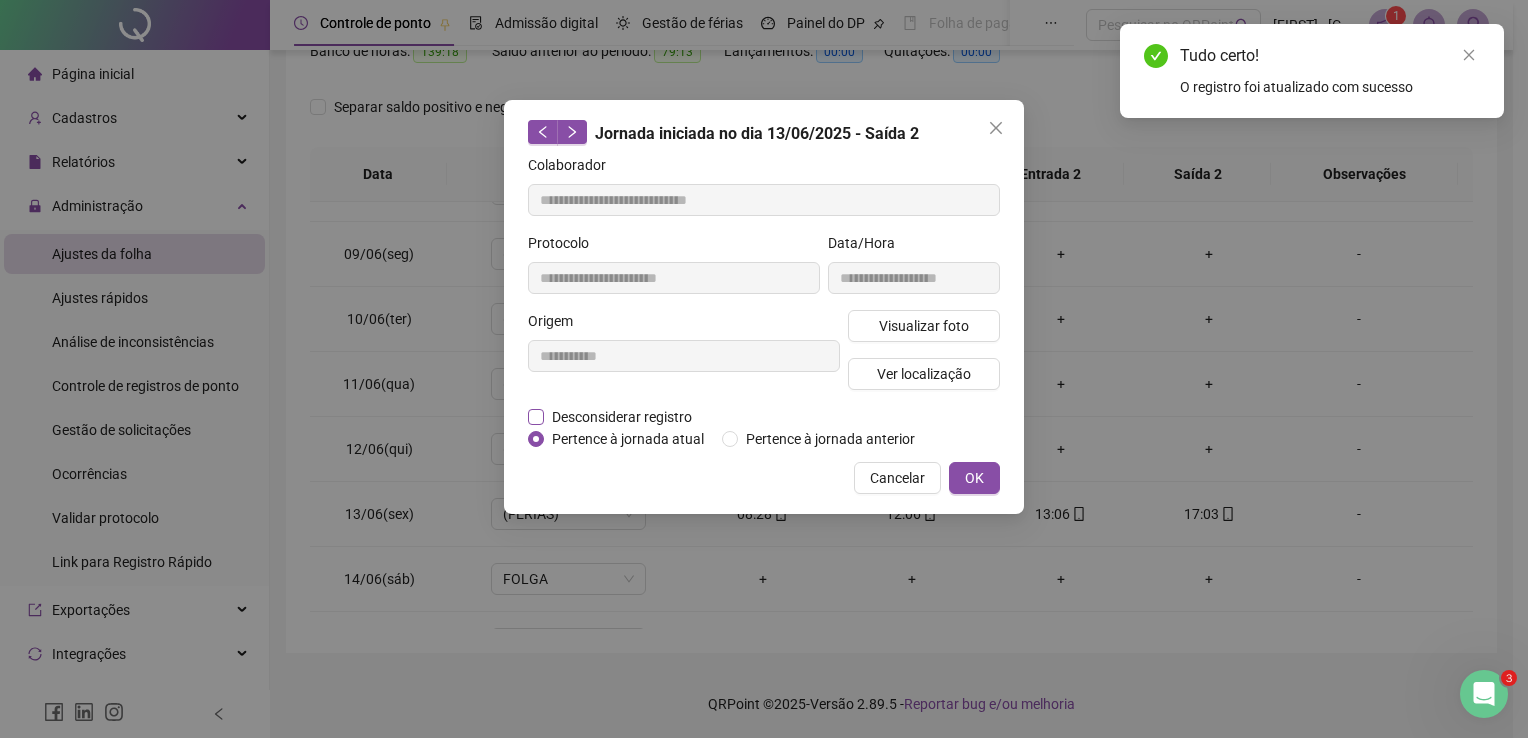 click on "Desconsiderar registro" at bounding box center (622, 417) 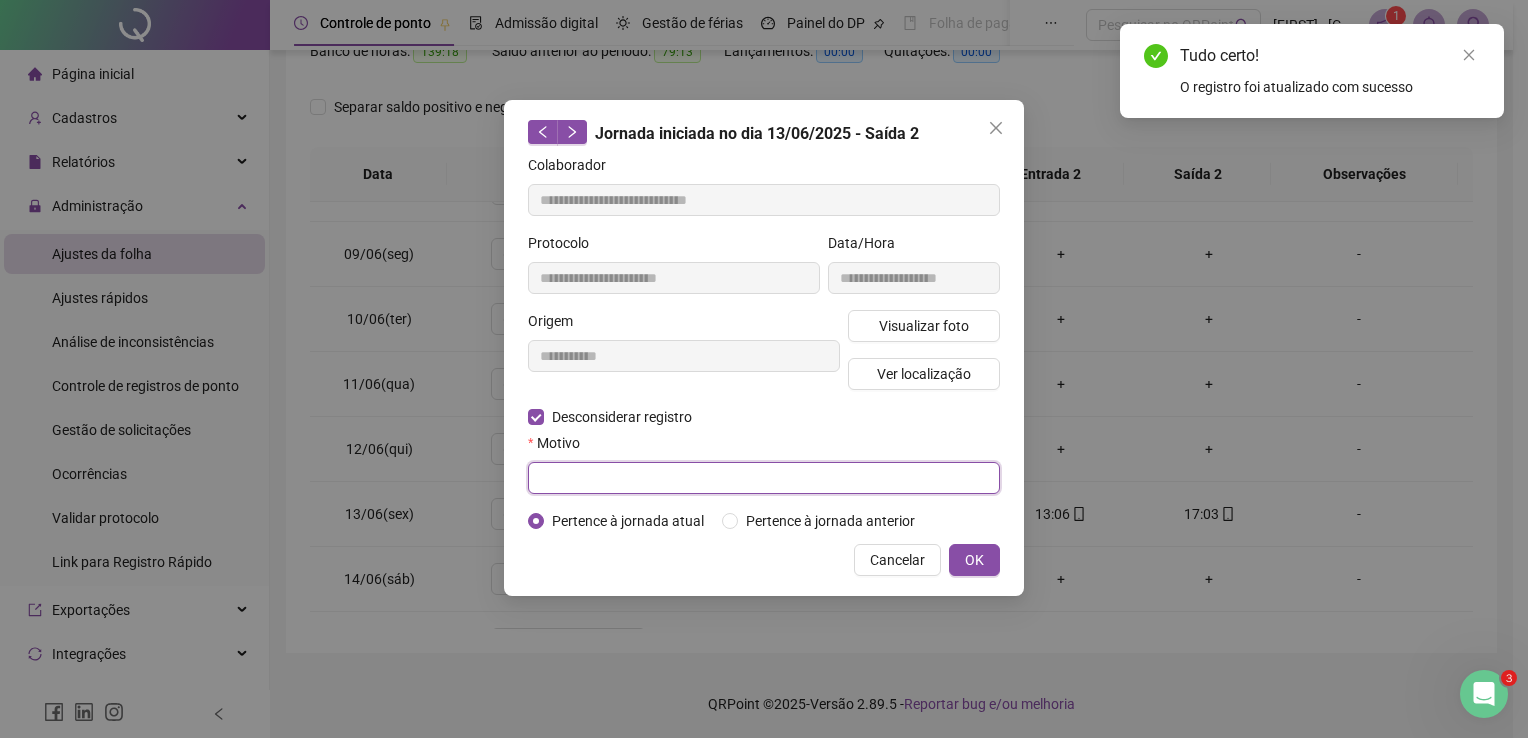 drag, startPoint x: 706, startPoint y: 466, endPoint x: 786, endPoint y: 516, distance: 94.33981 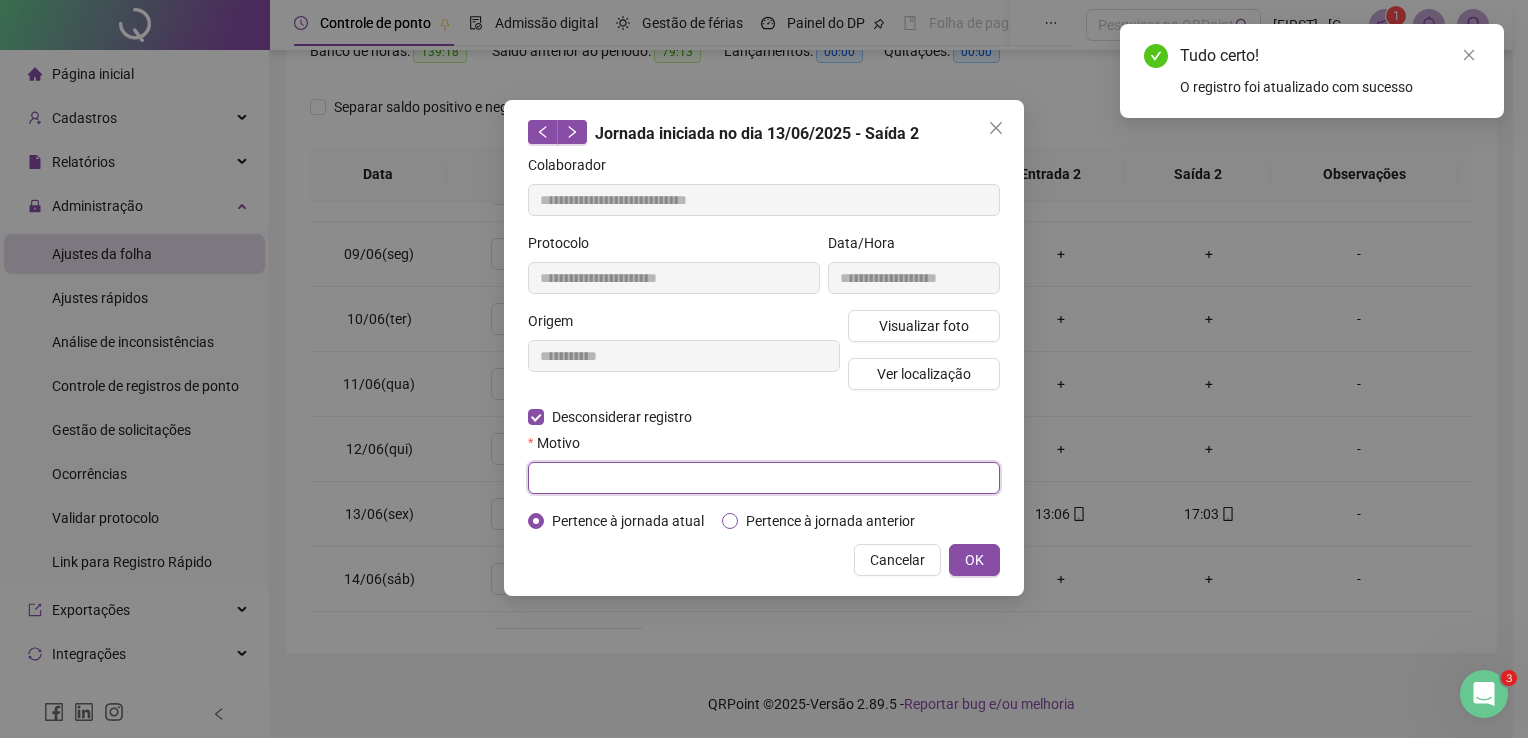 click at bounding box center (764, 478) 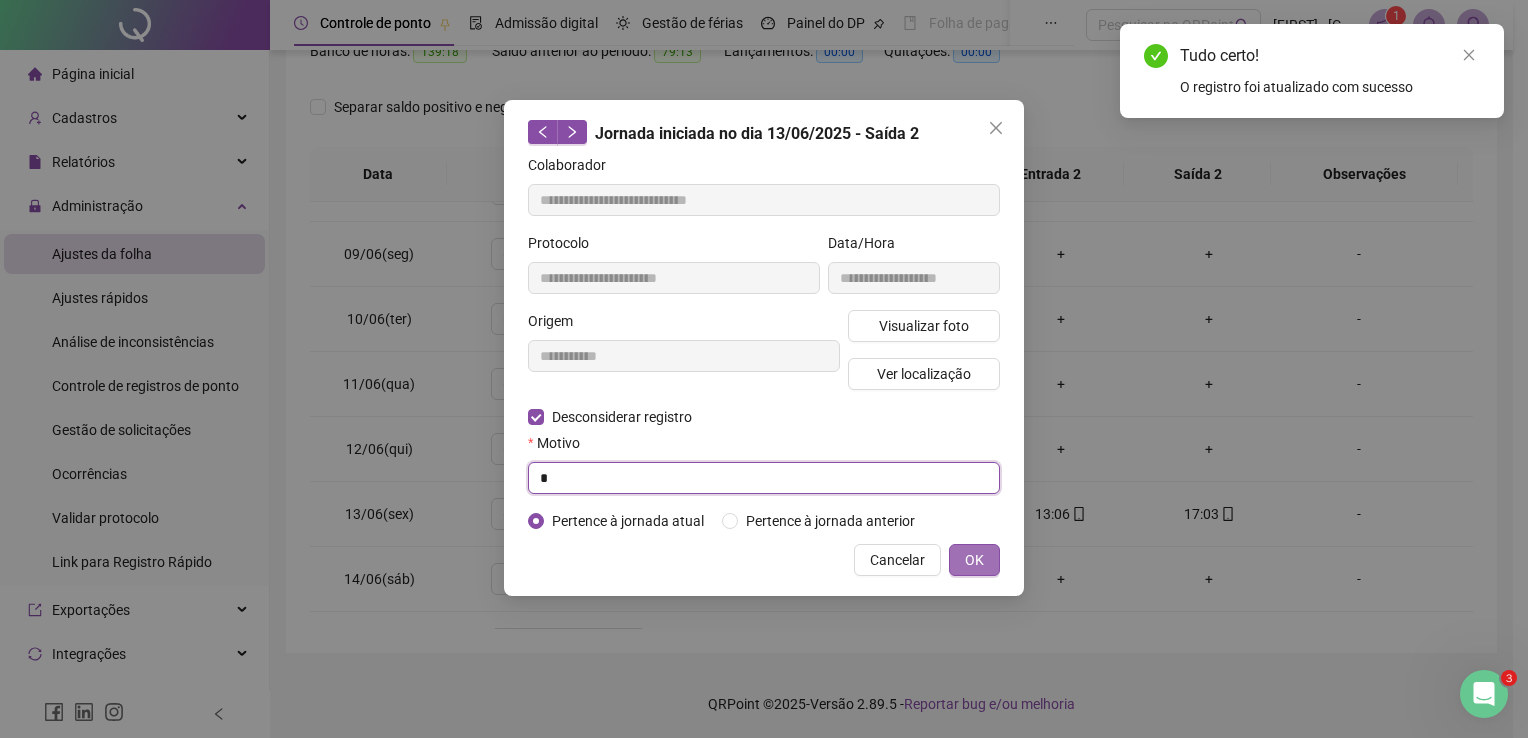 type on "*" 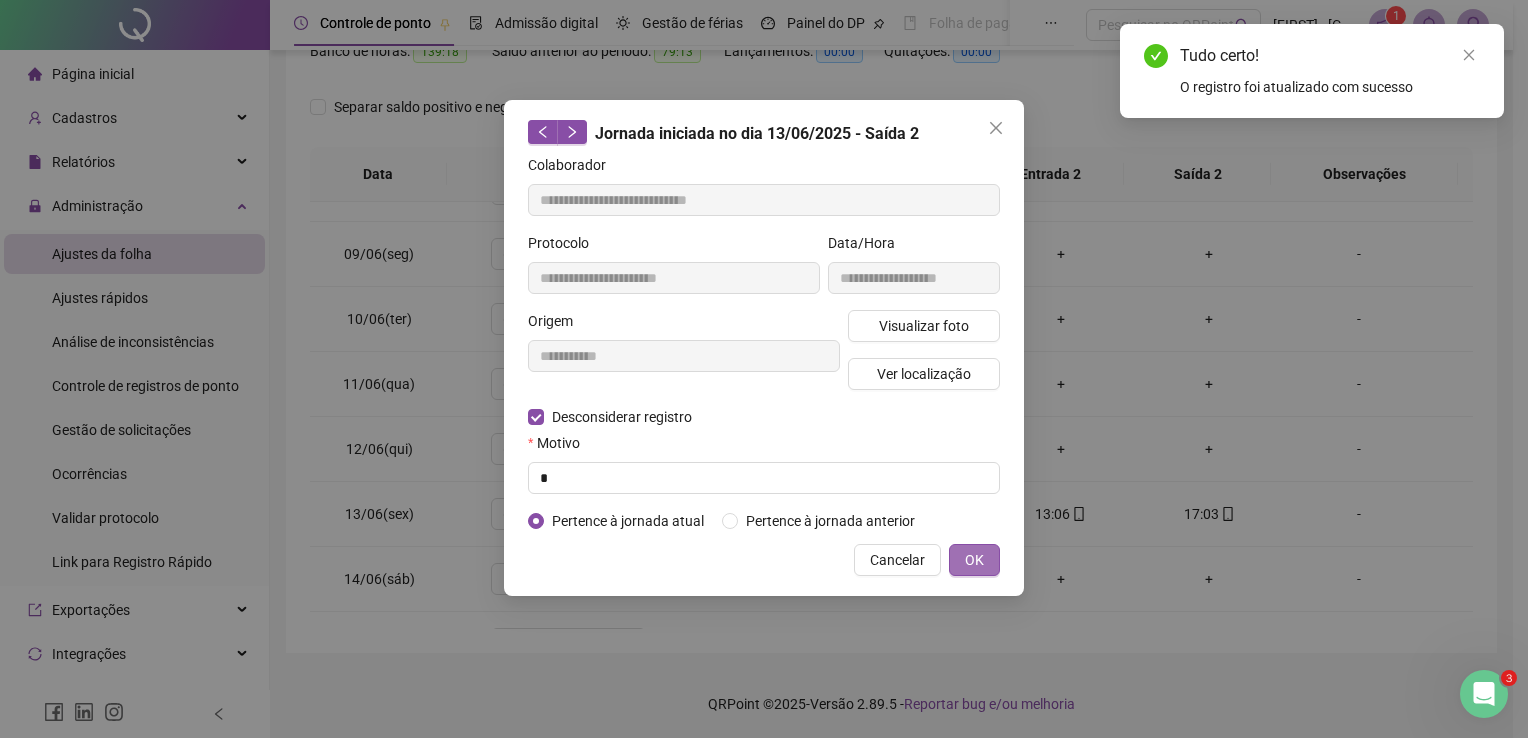 type 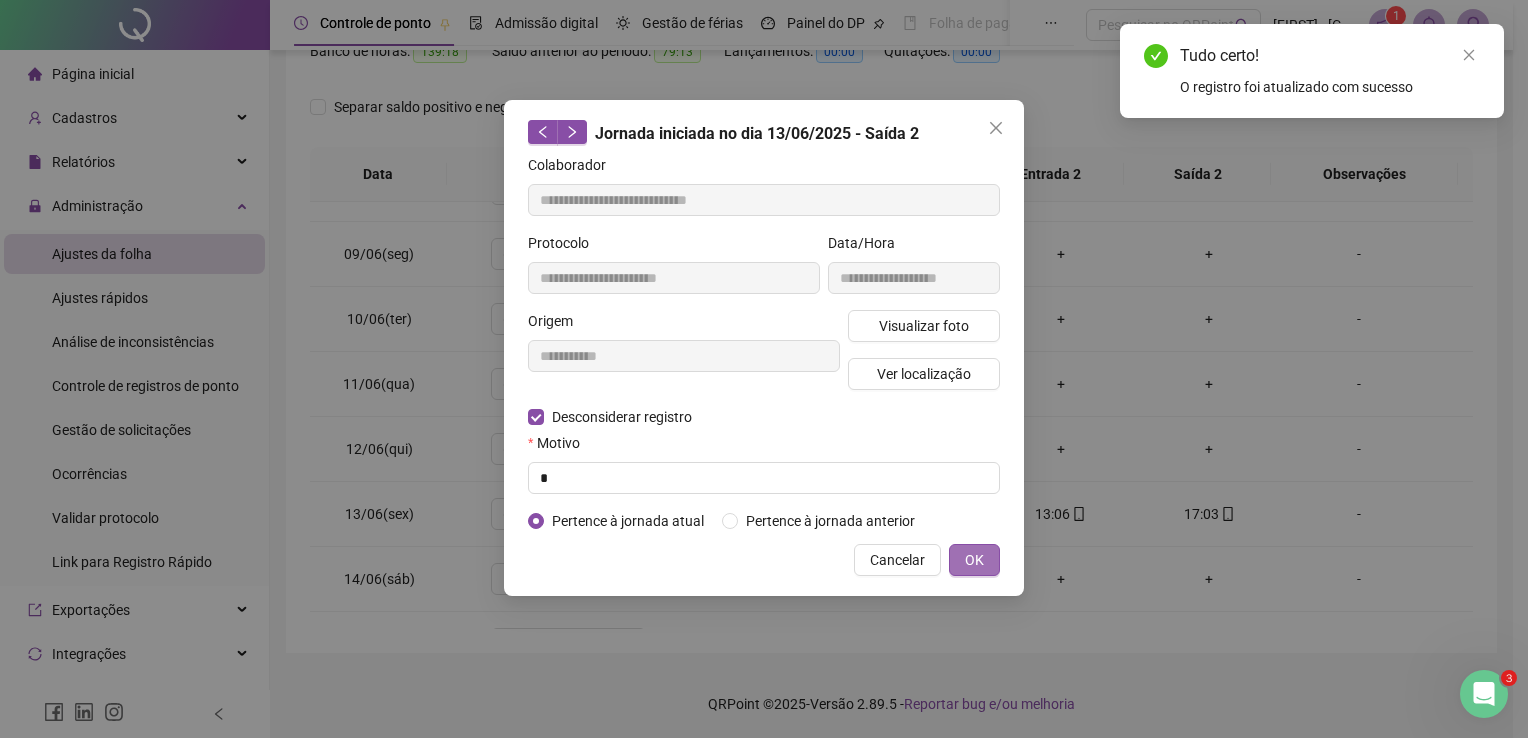 click on "OK" at bounding box center (974, 560) 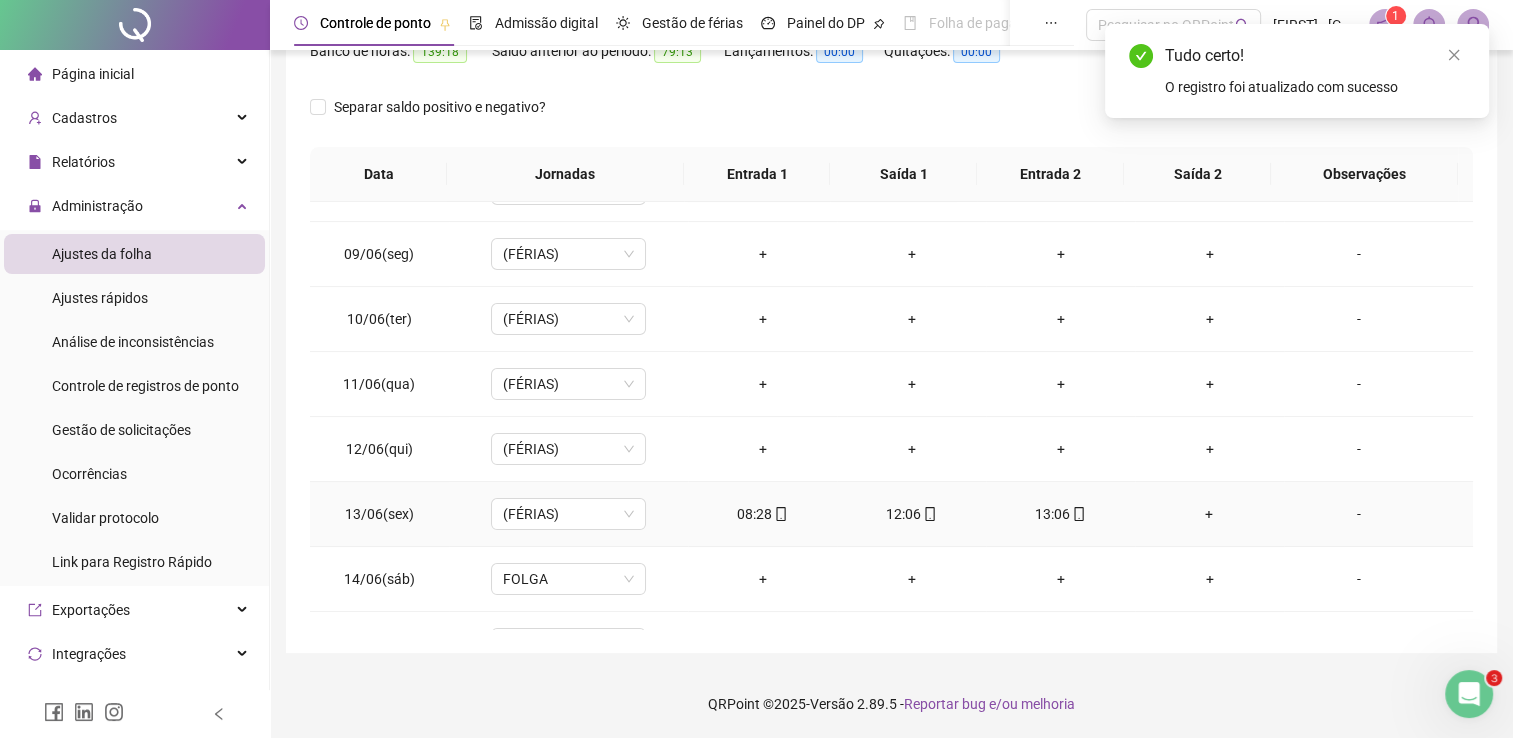 click on "12:06" at bounding box center [911, 514] 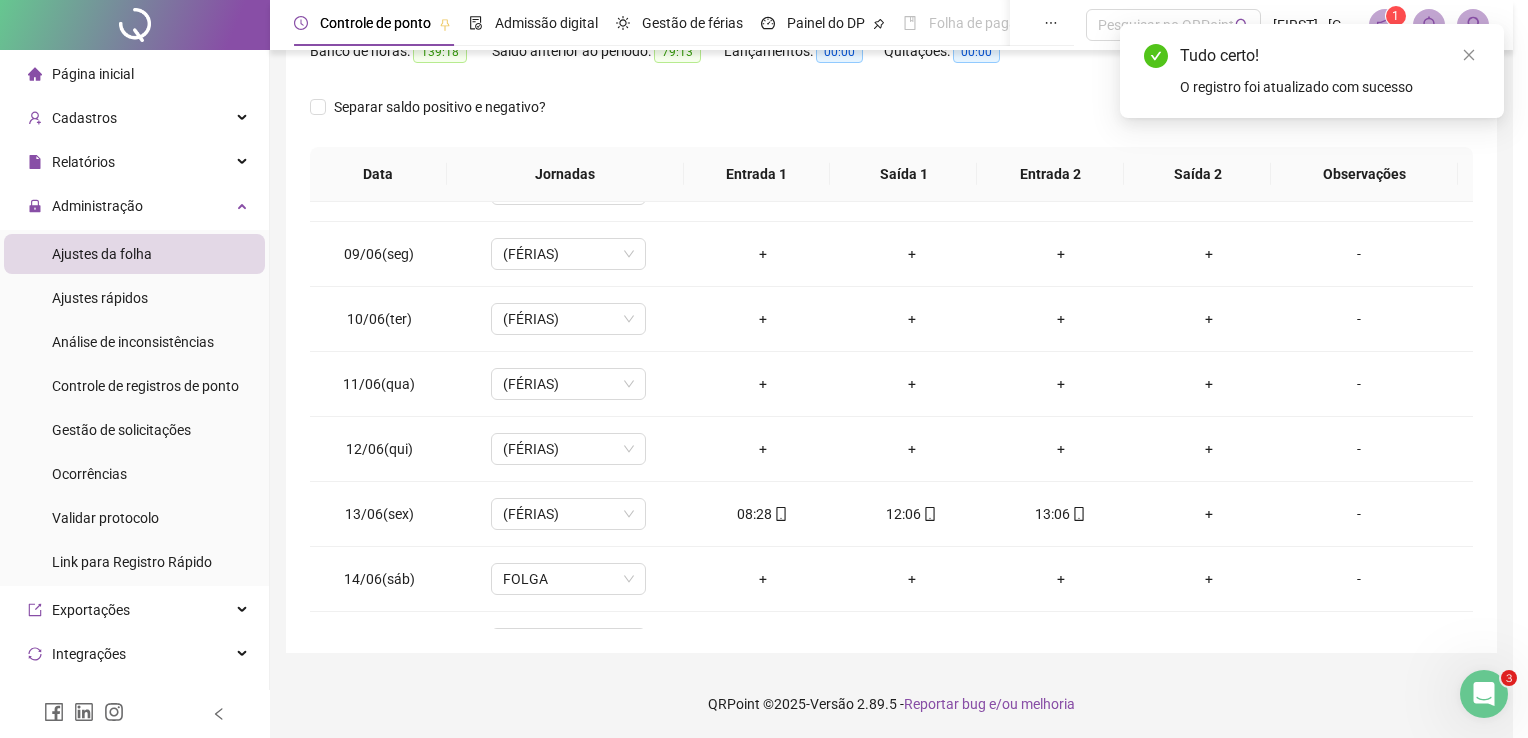 type on "**********" 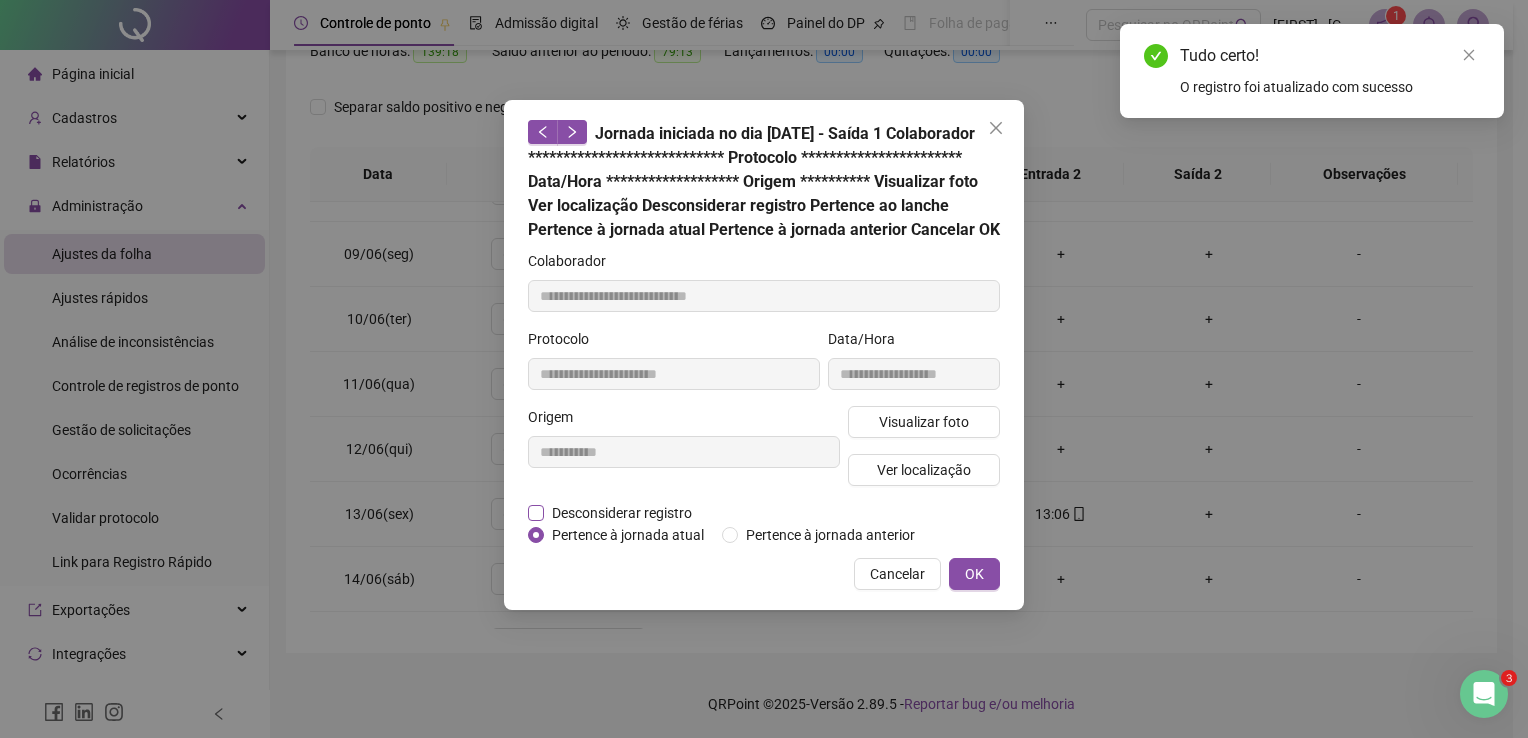 click on "Desconsiderar registro" at bounding box center (622, 513) 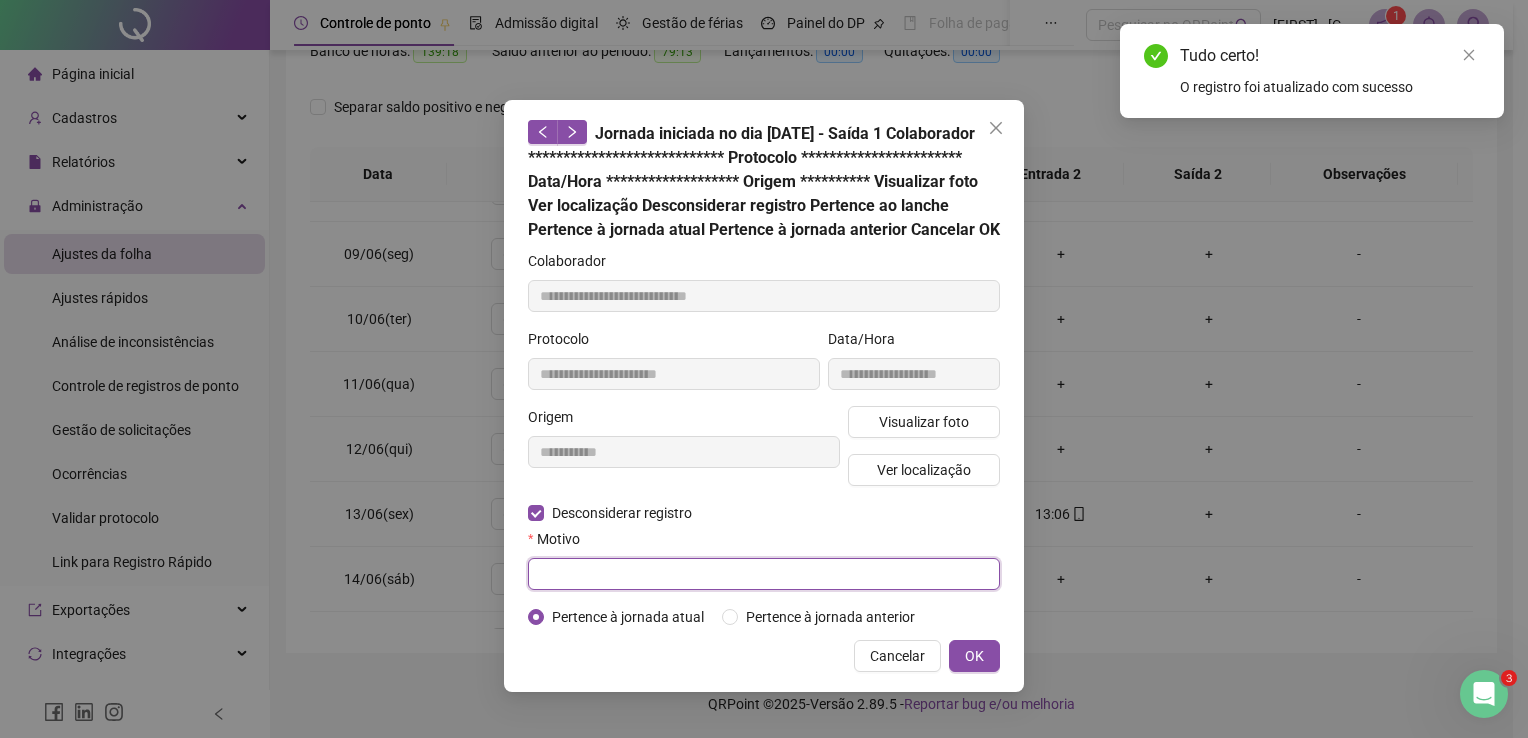 drag, startPoint x: 571, startPoint y: 468, endPoint x: 599, endPoint y: 469, distance: 28.01785 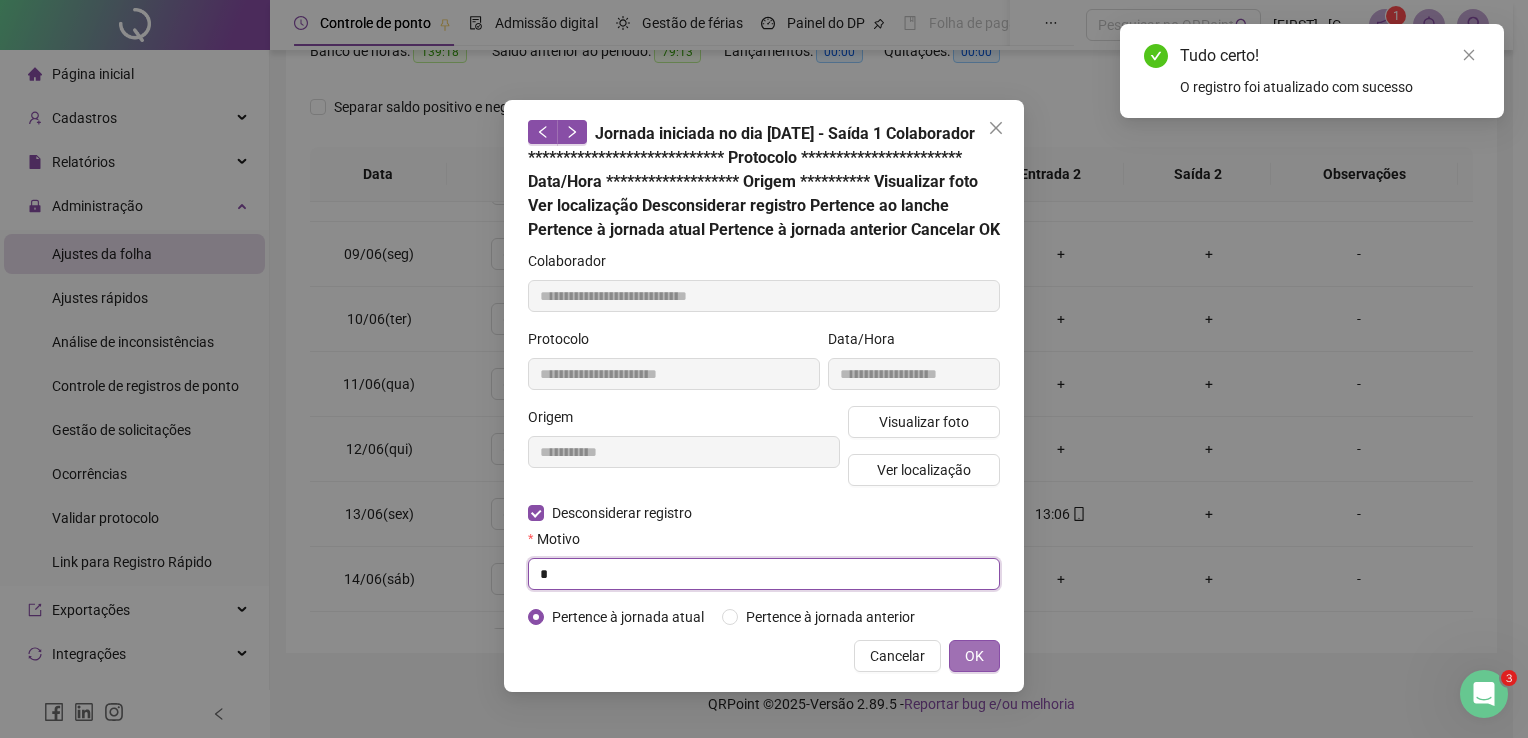 type on "*" 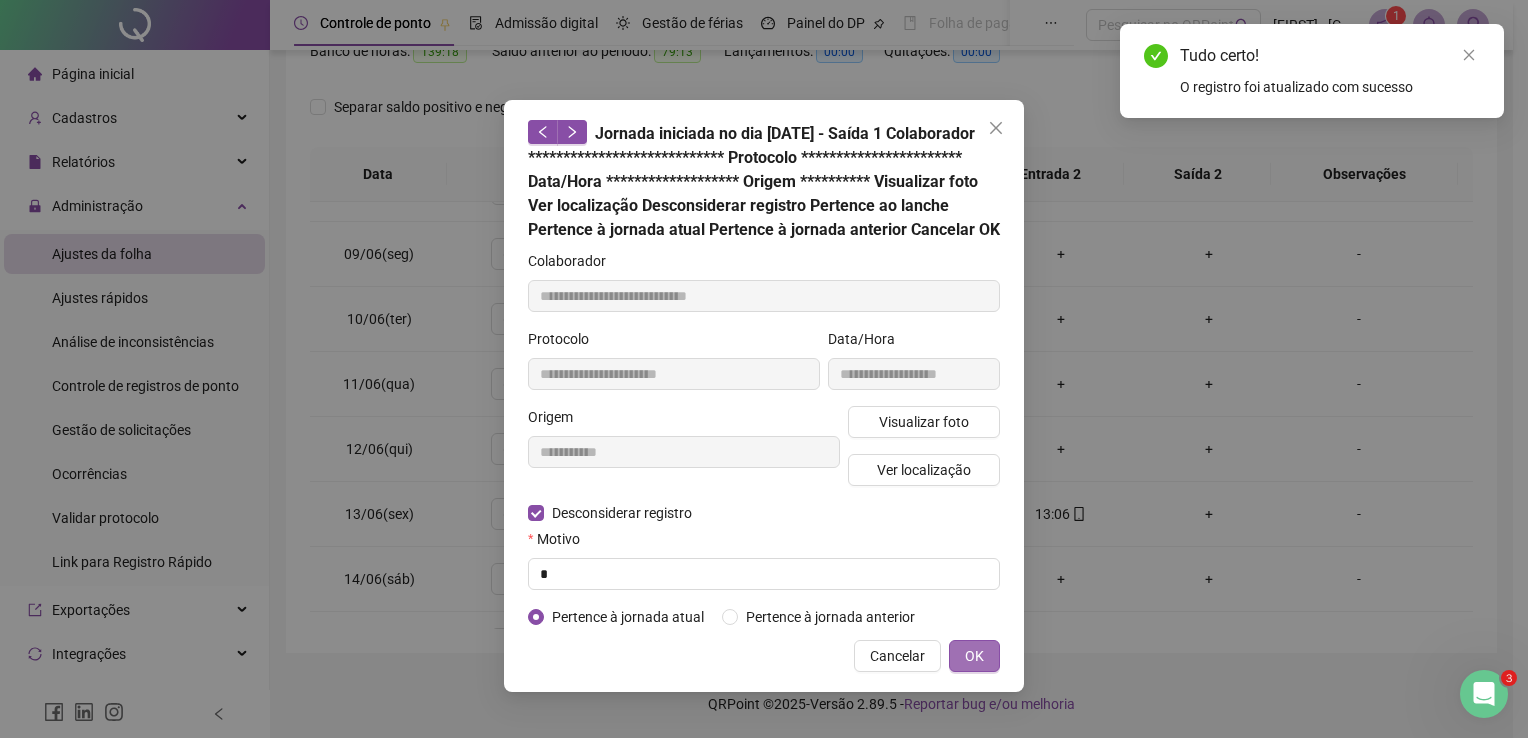 type 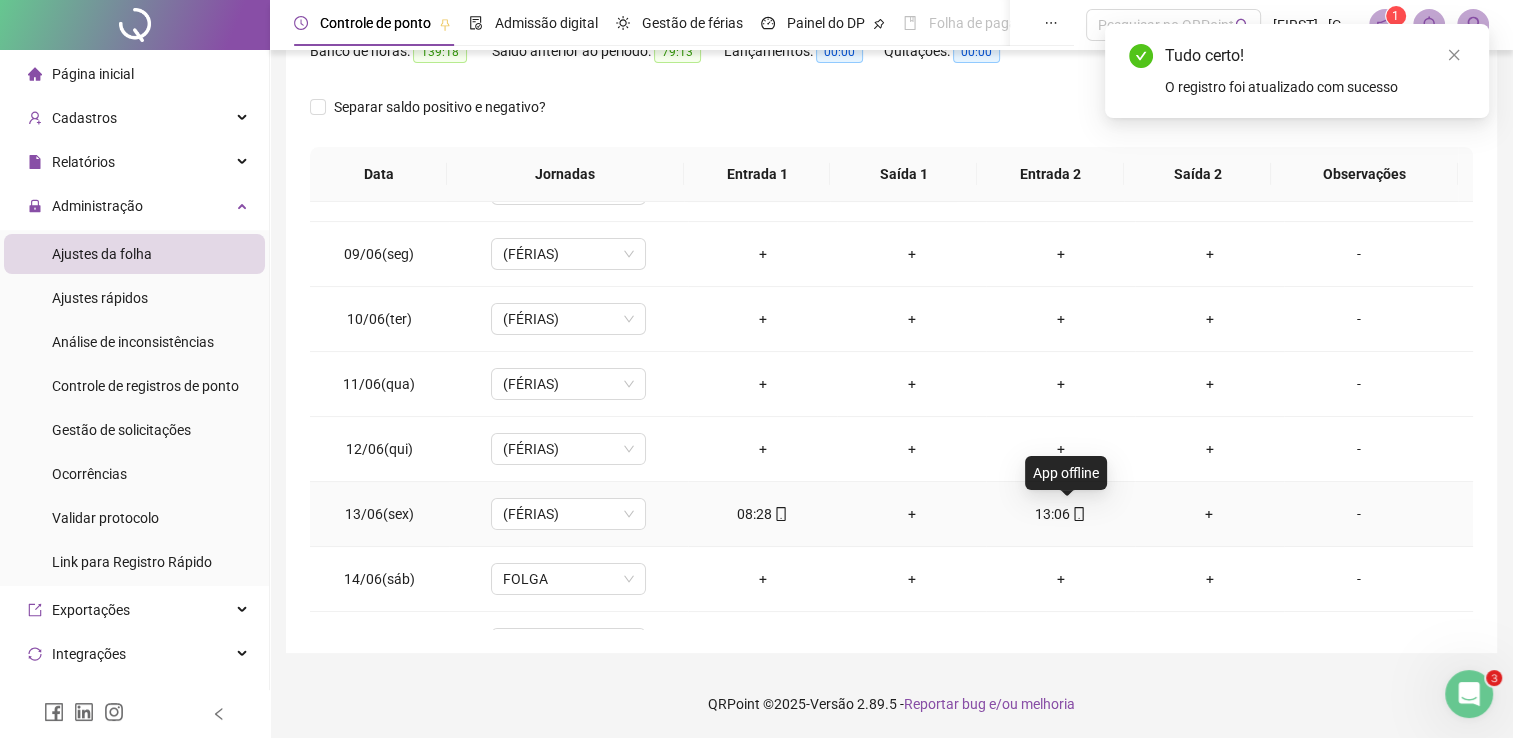 click 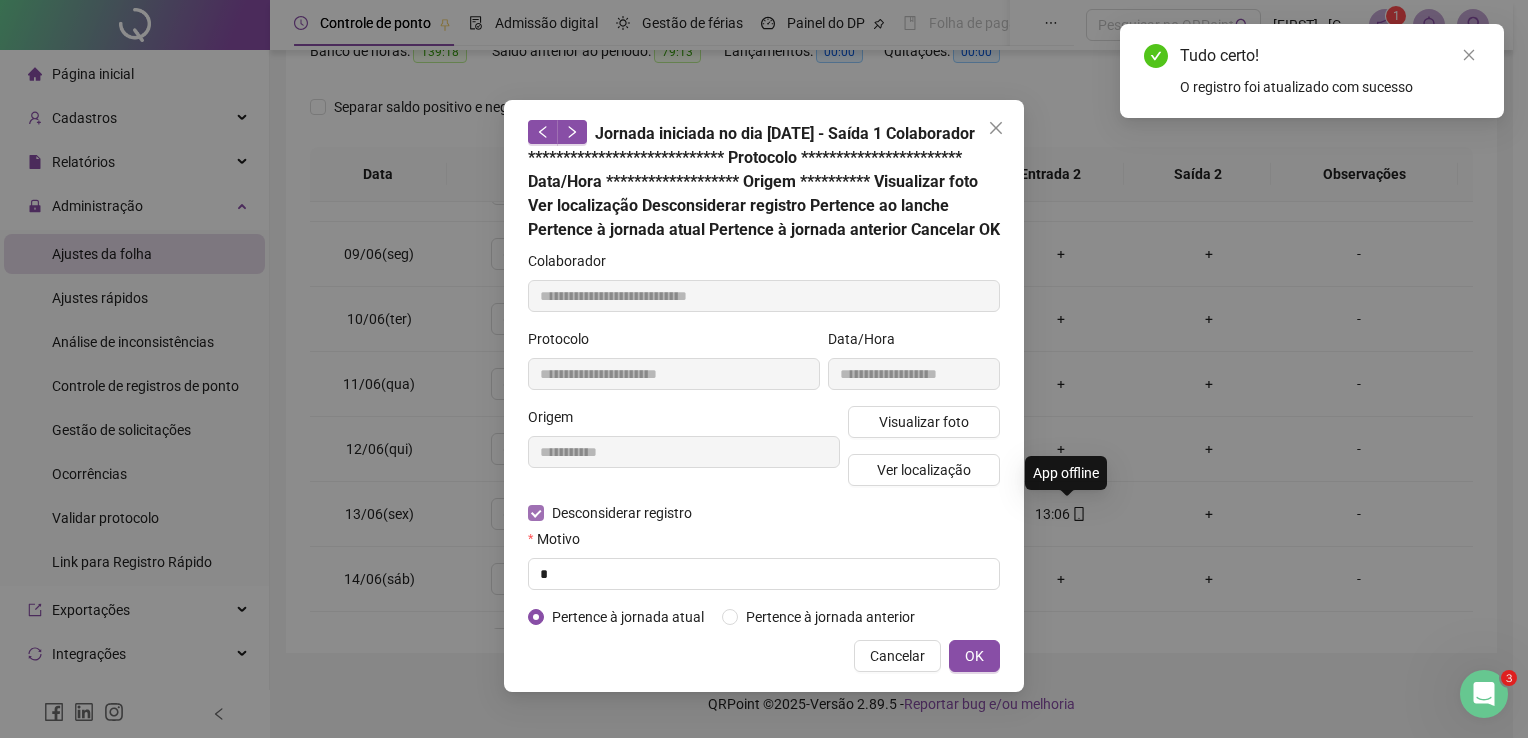 type on "**********" 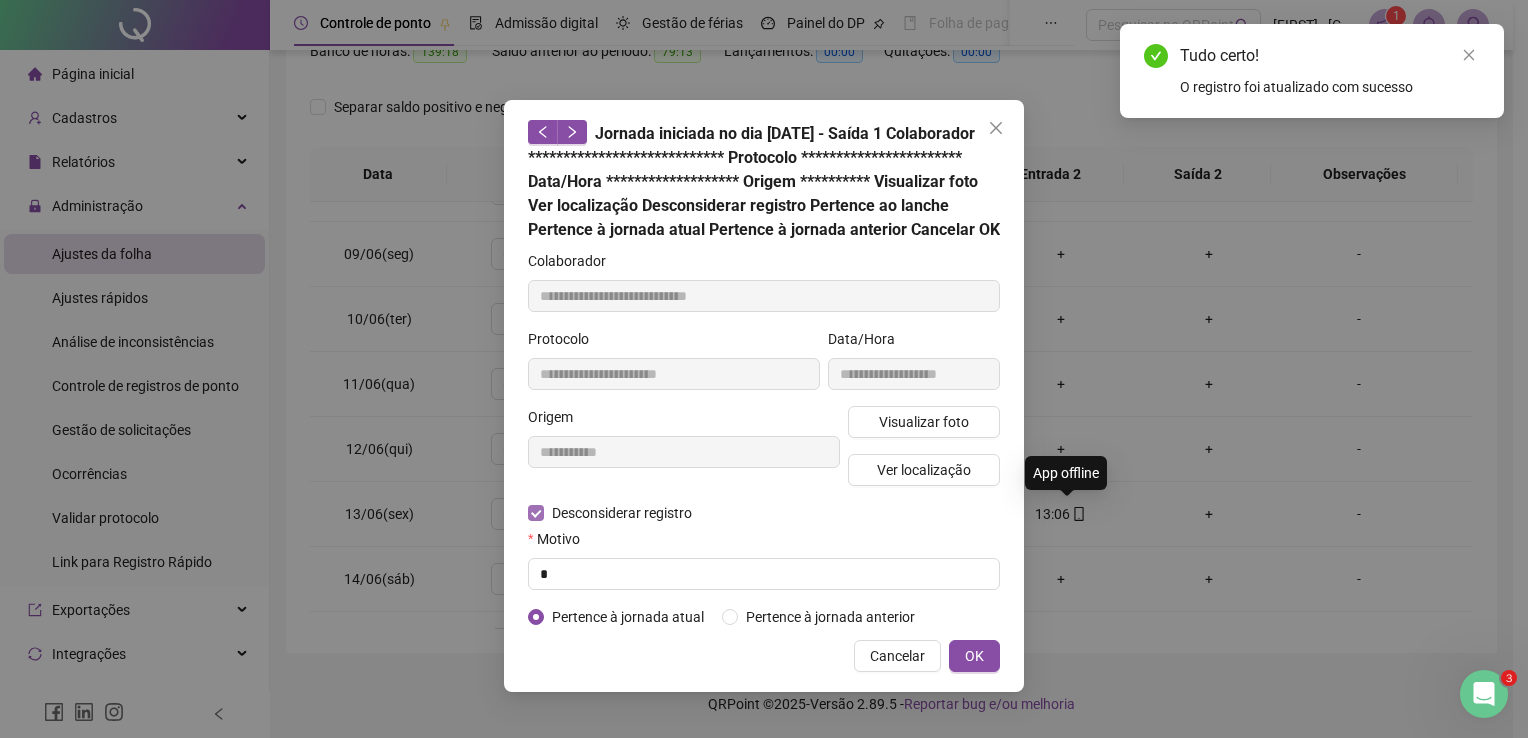 type on "**********" 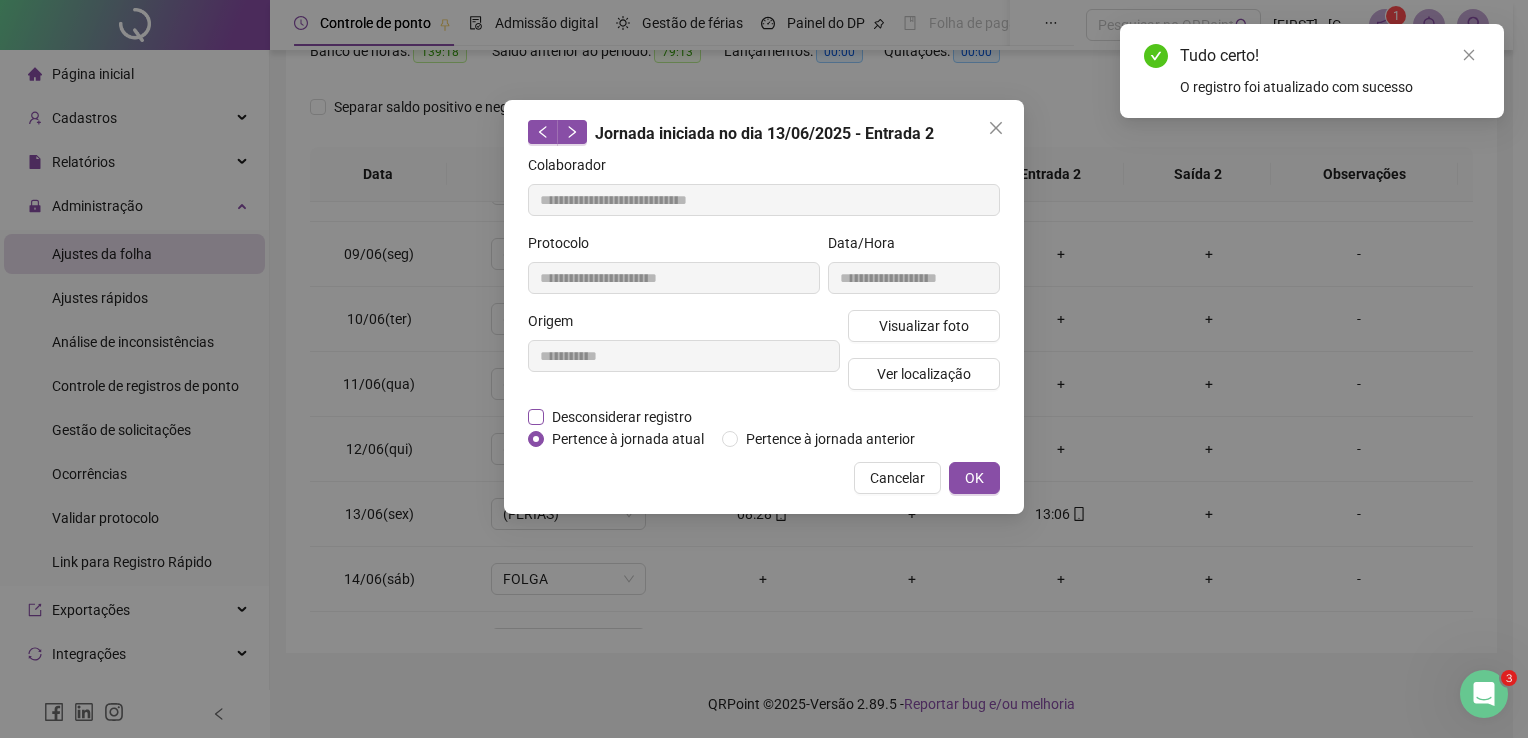 click on "Desconsiderar registro" at bounding box center [622, 417] 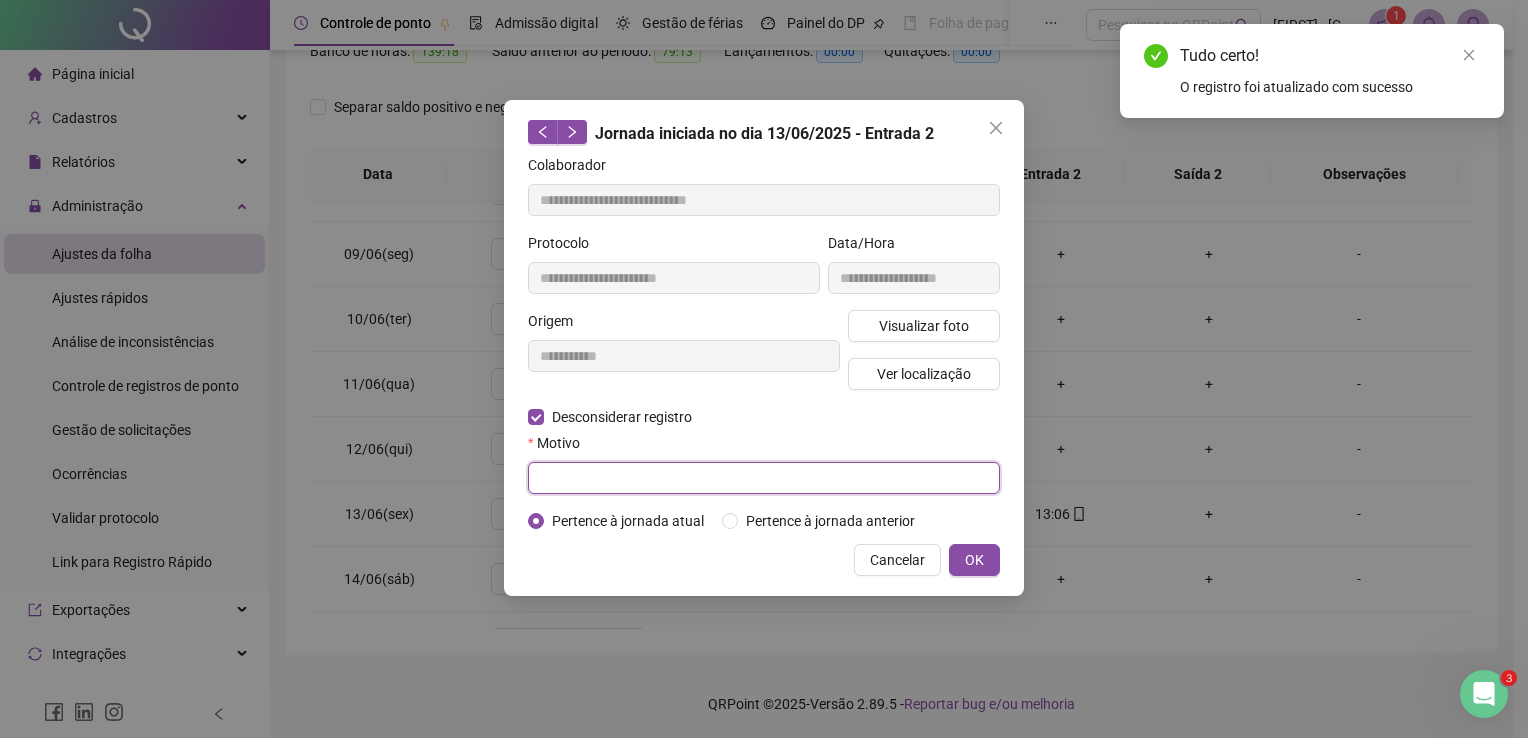 click at bounding box center [764, 478] 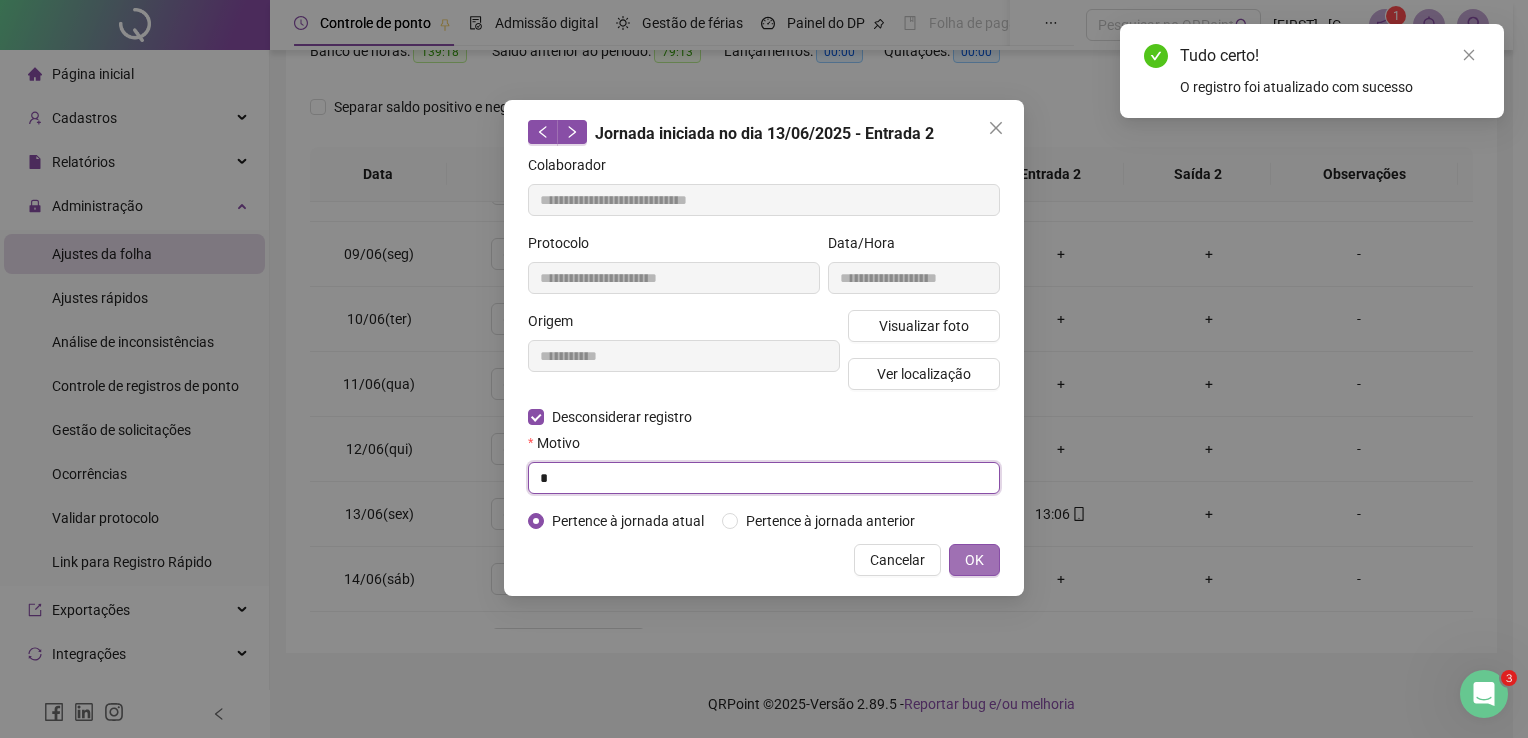 type on "*" 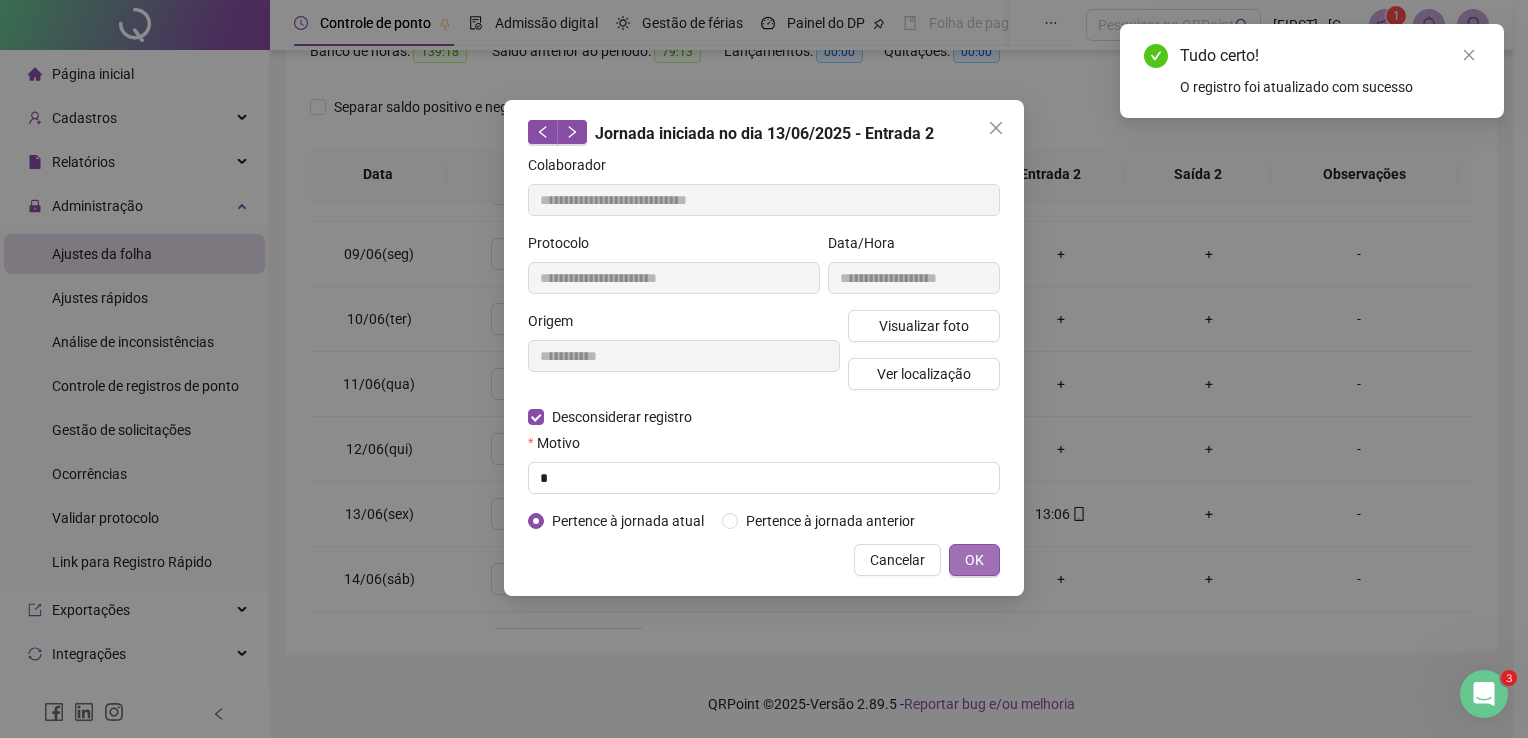 click on "OK" at bounding box center [974, 560] 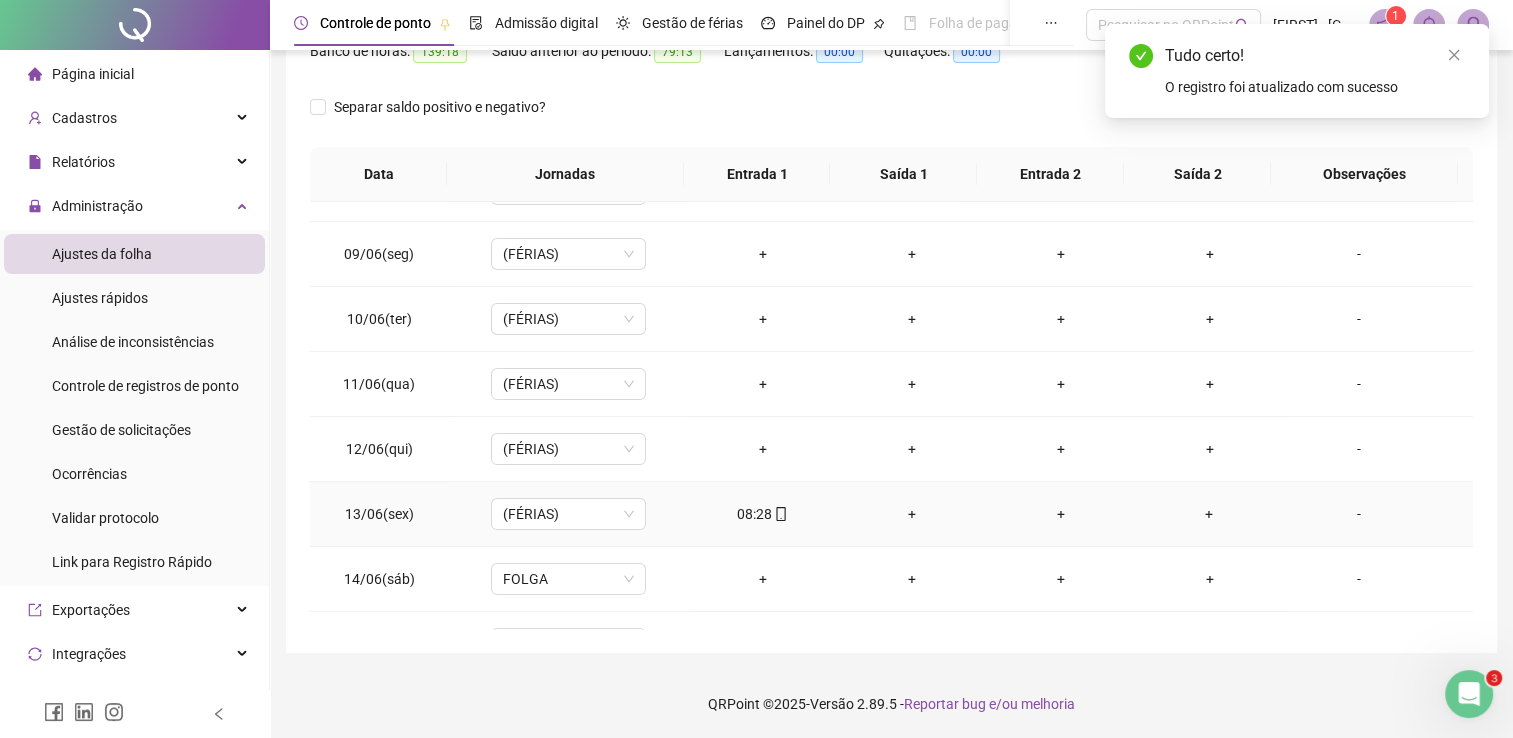 click 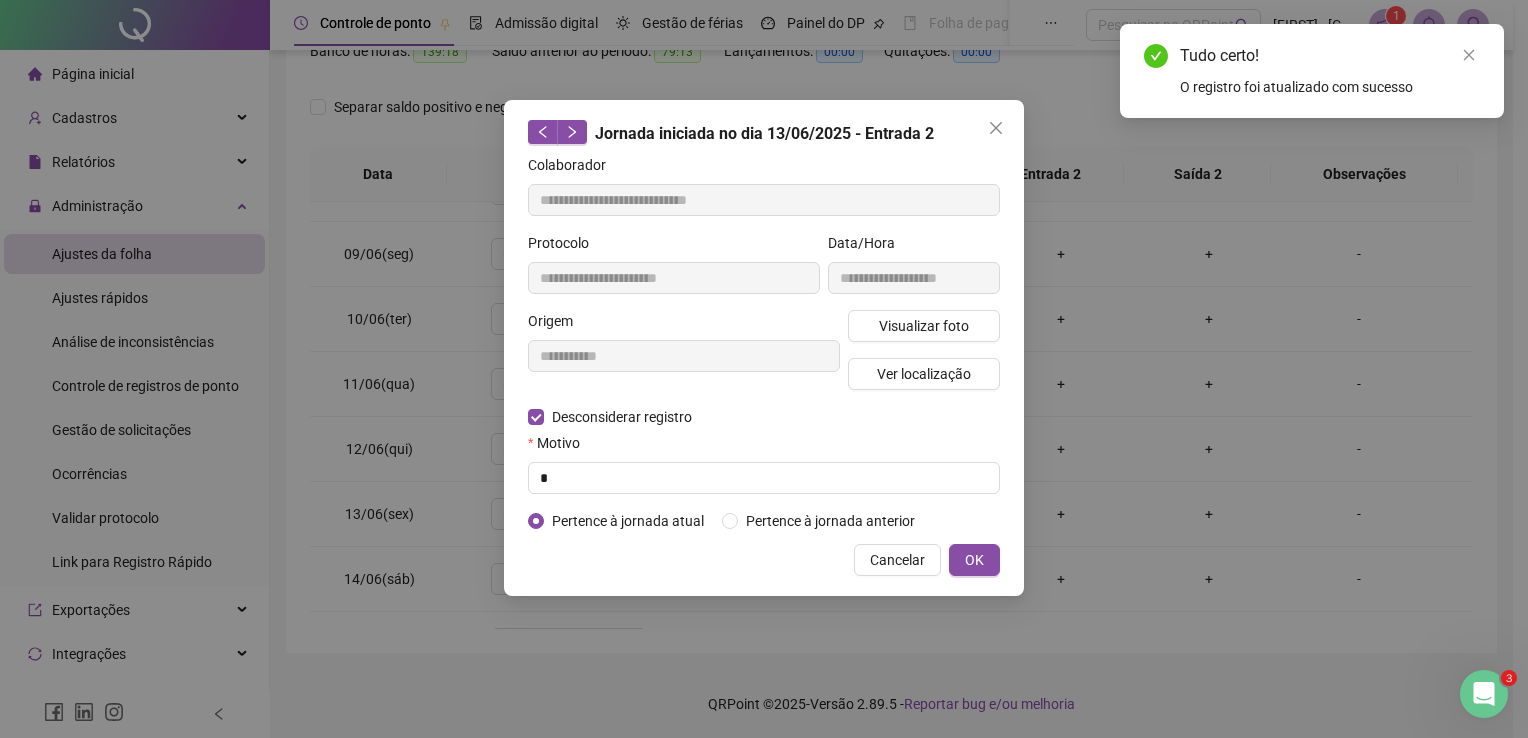 type on "**********" 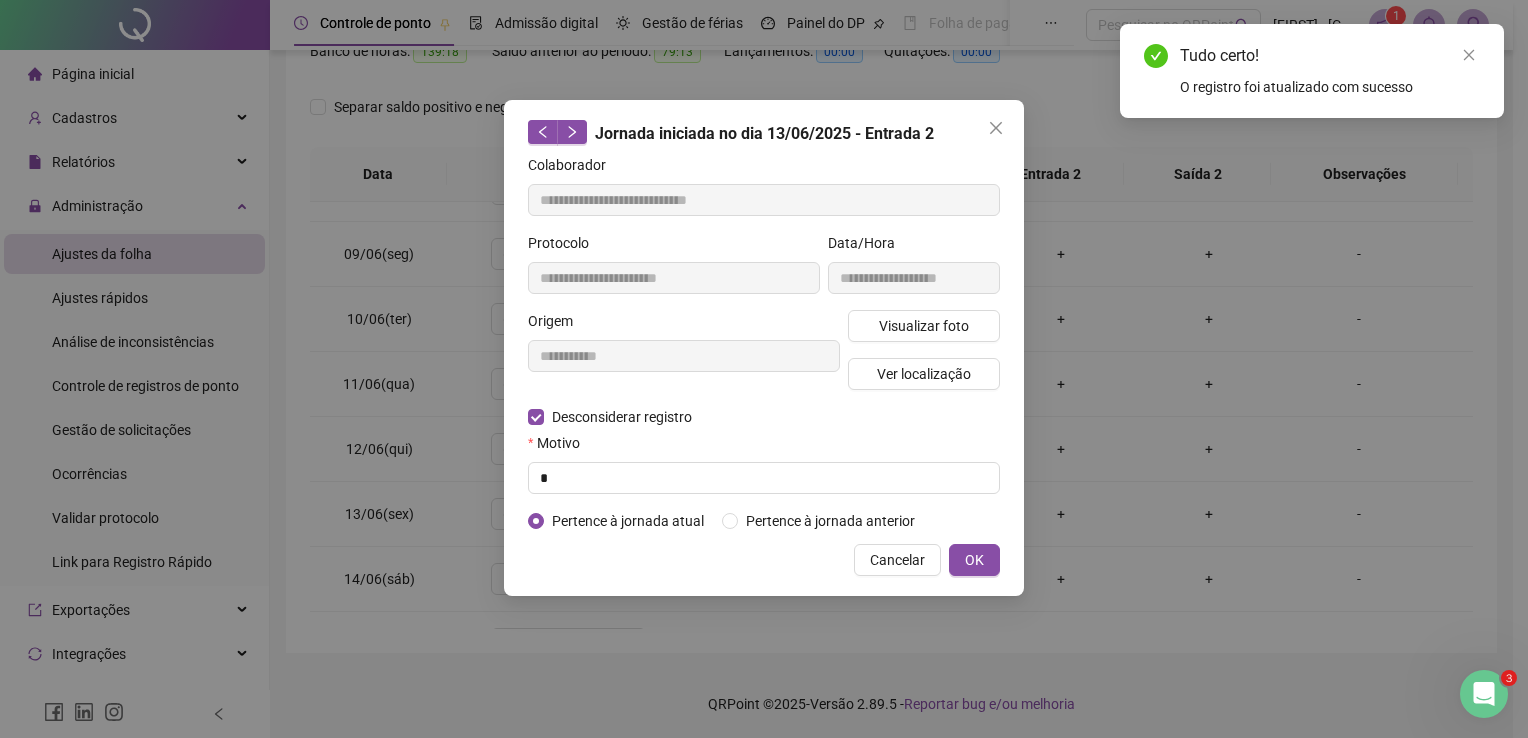 type on "**********" 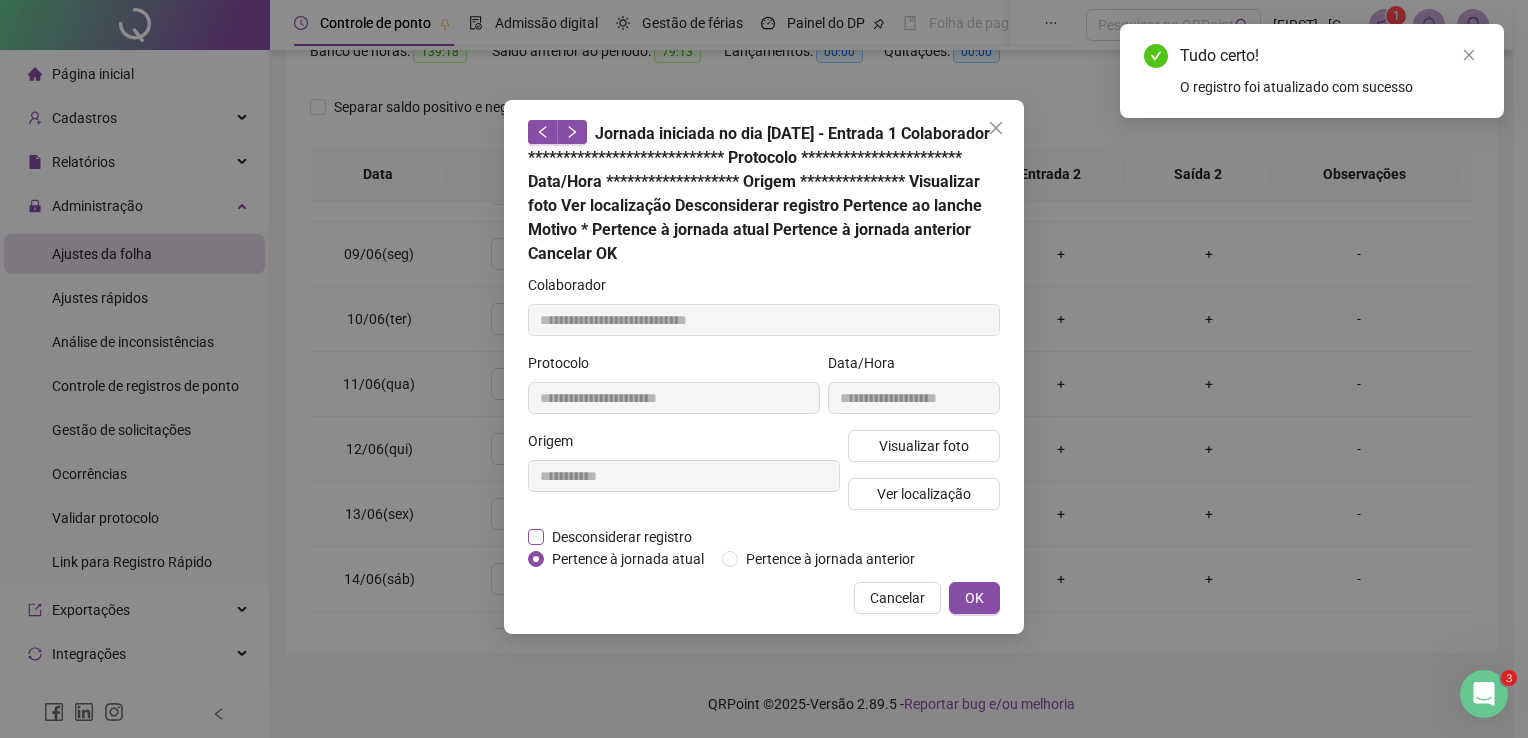 click on "Desconsiderar registro" at bounding box center (622, 537) 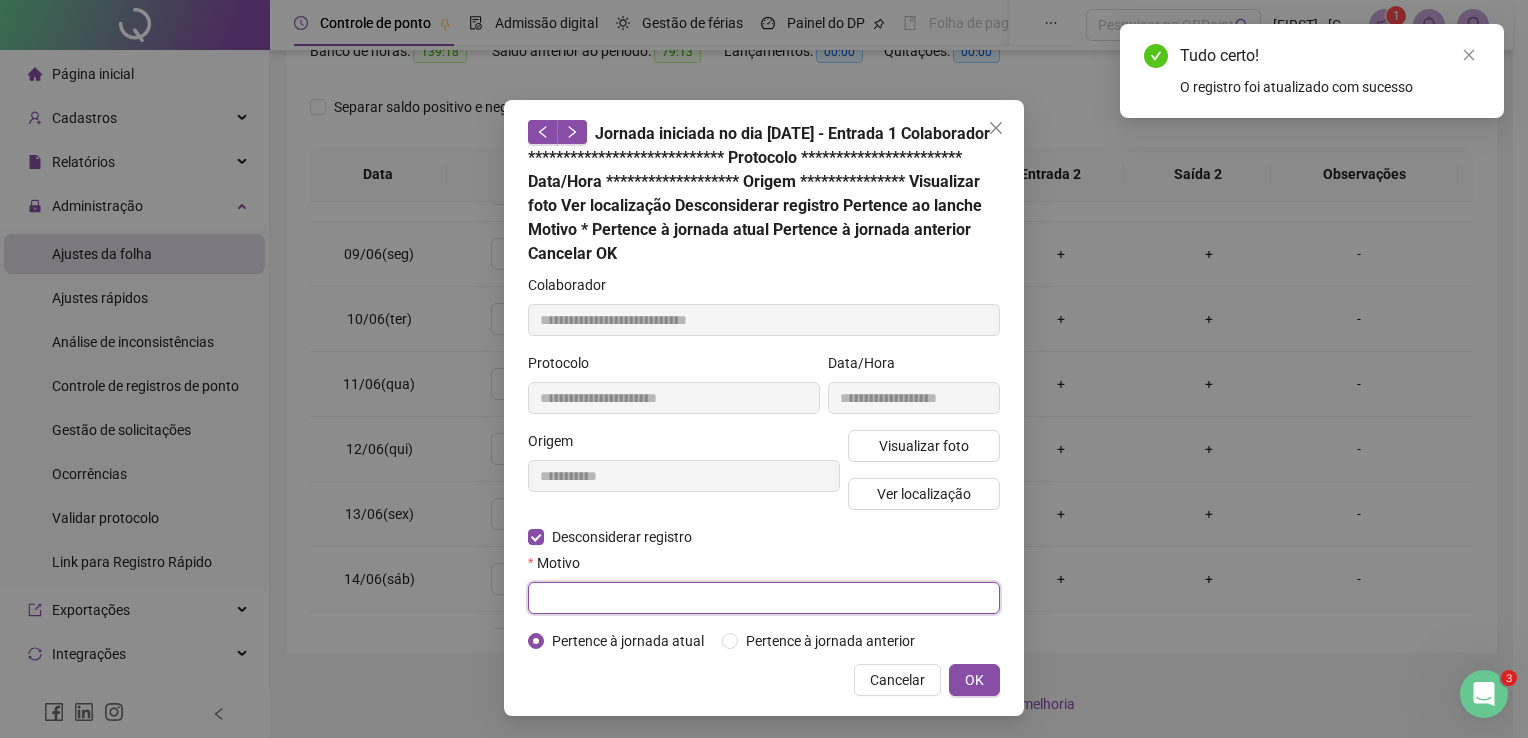 click at bounding box center (764, 598) 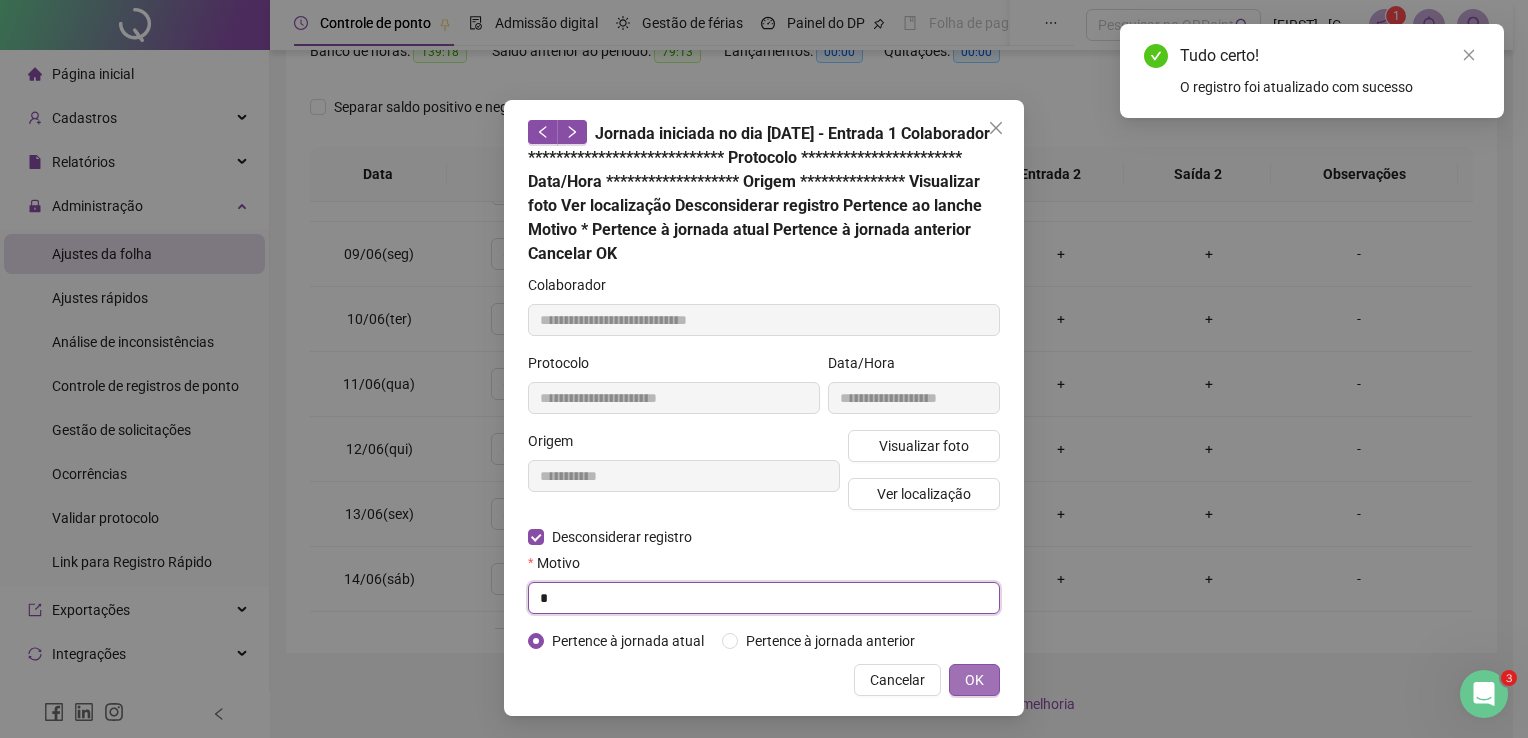 type on "*" 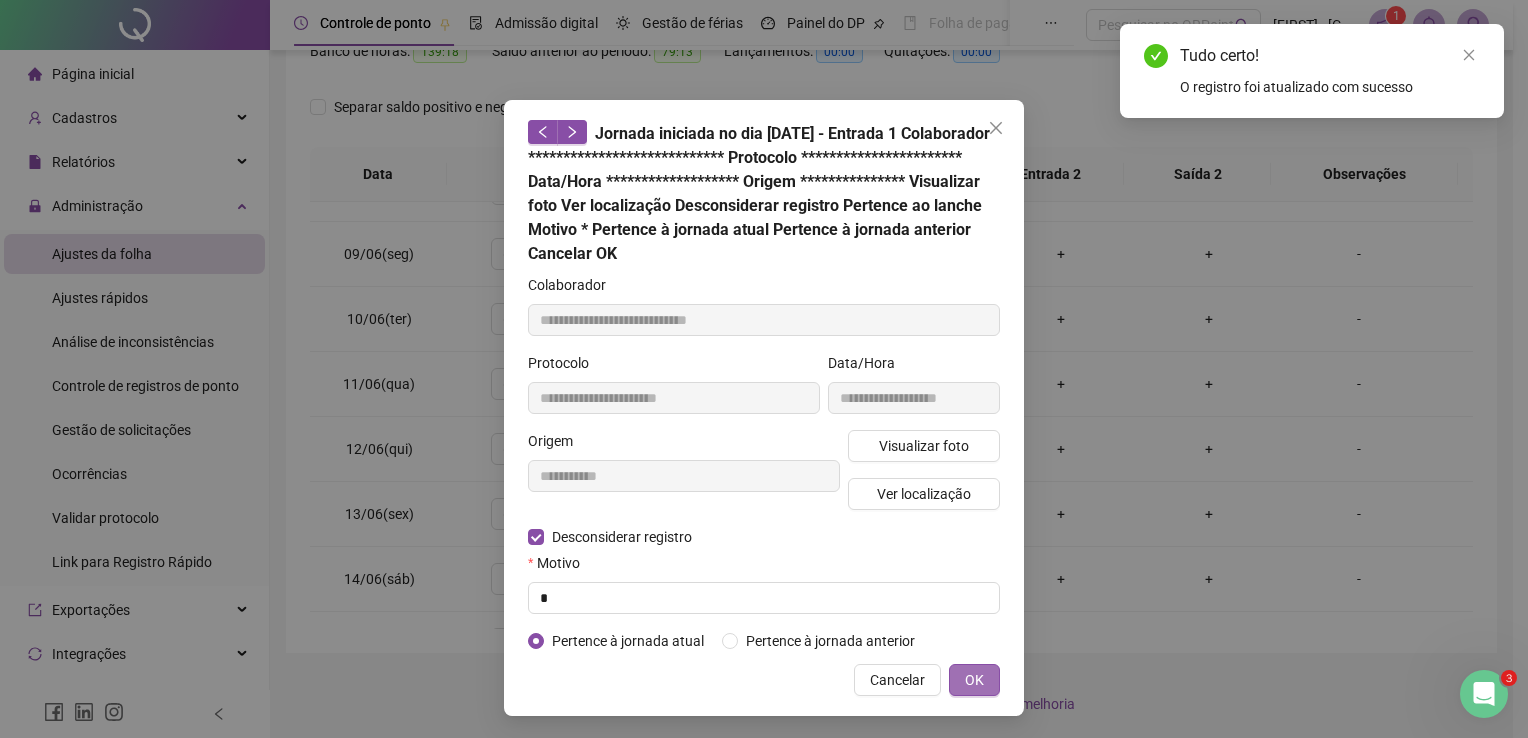 click on "OK" at bounding box center [974, 680] 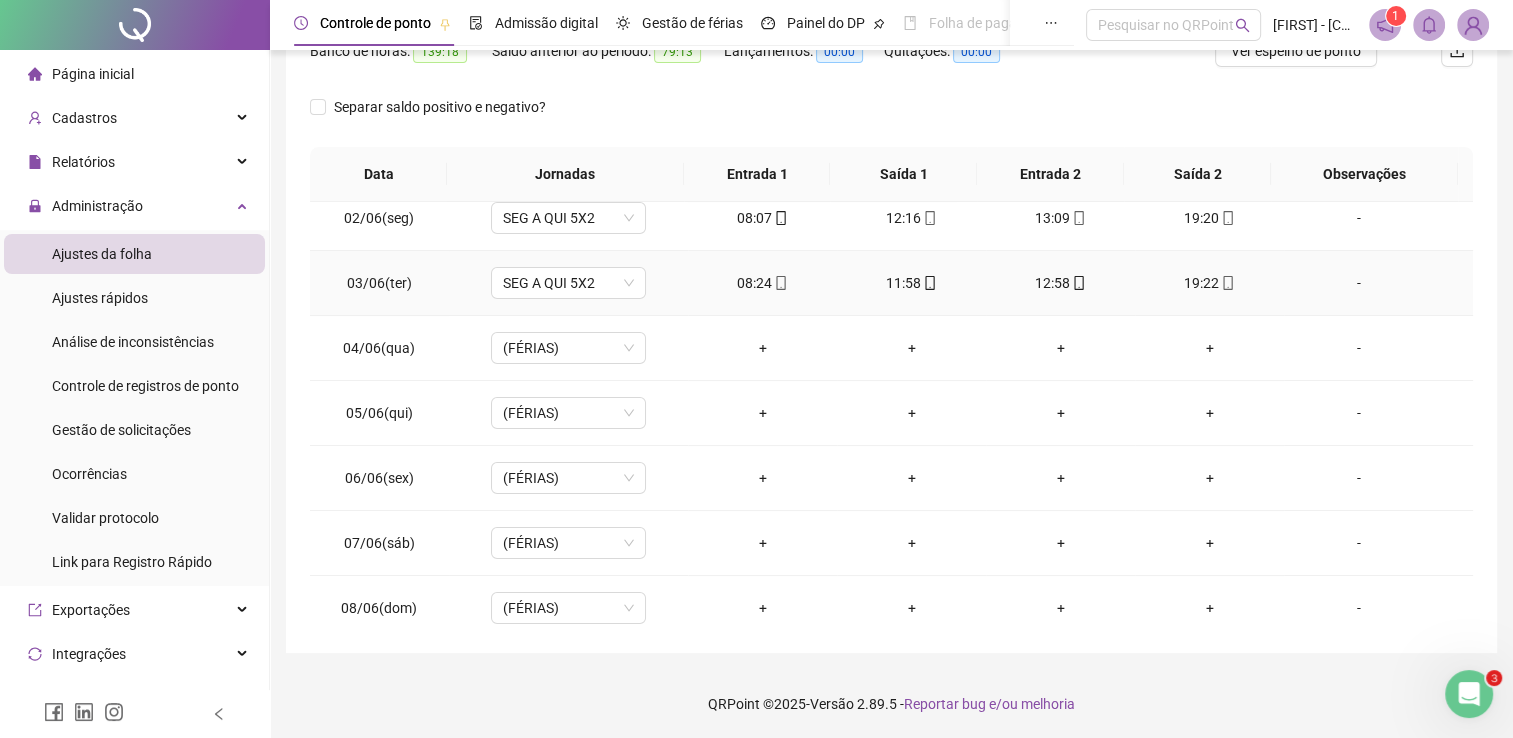 scroll, scrollTop: 0, scrollLeft: 0, axis: both 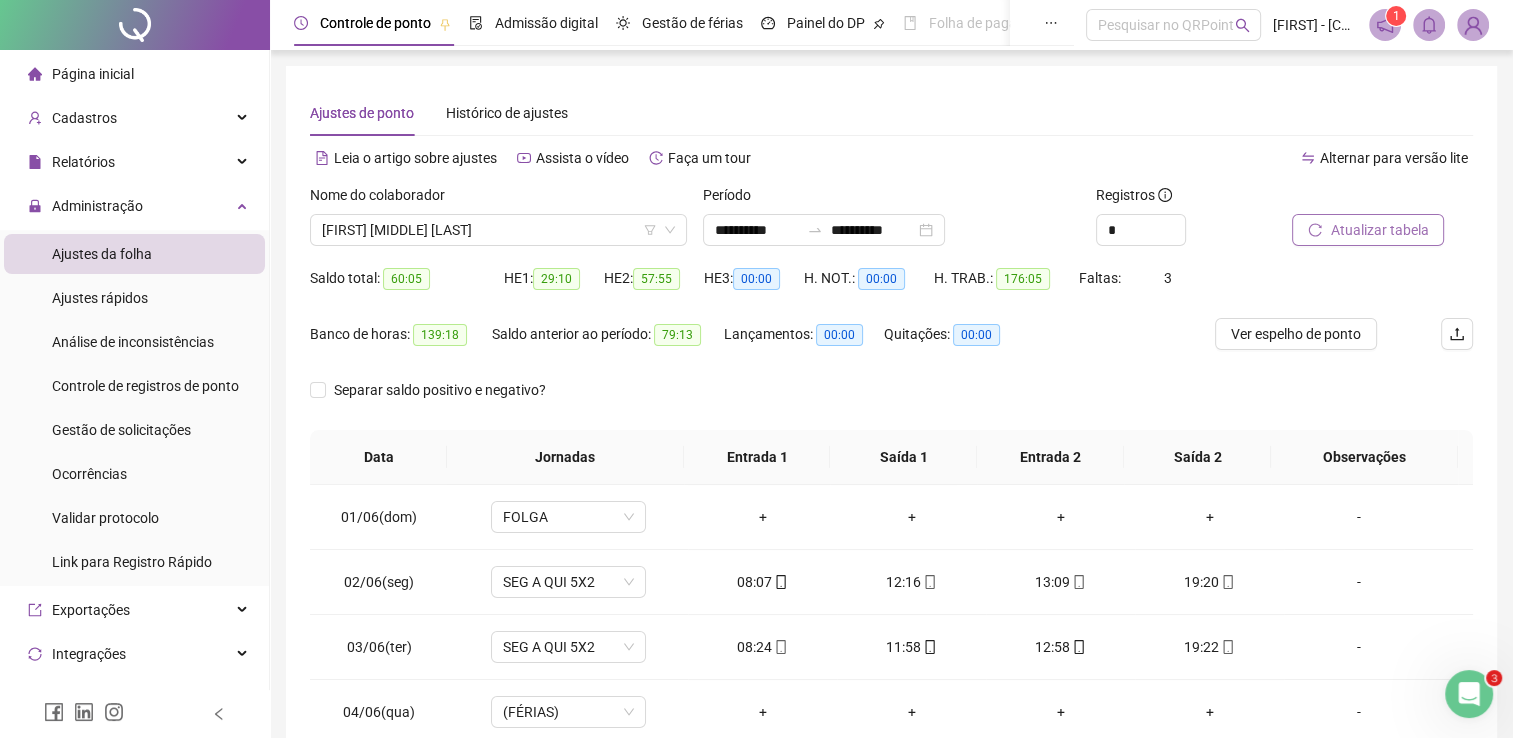 click on "Atualizar tabela" at bounding box center (1379, 230) 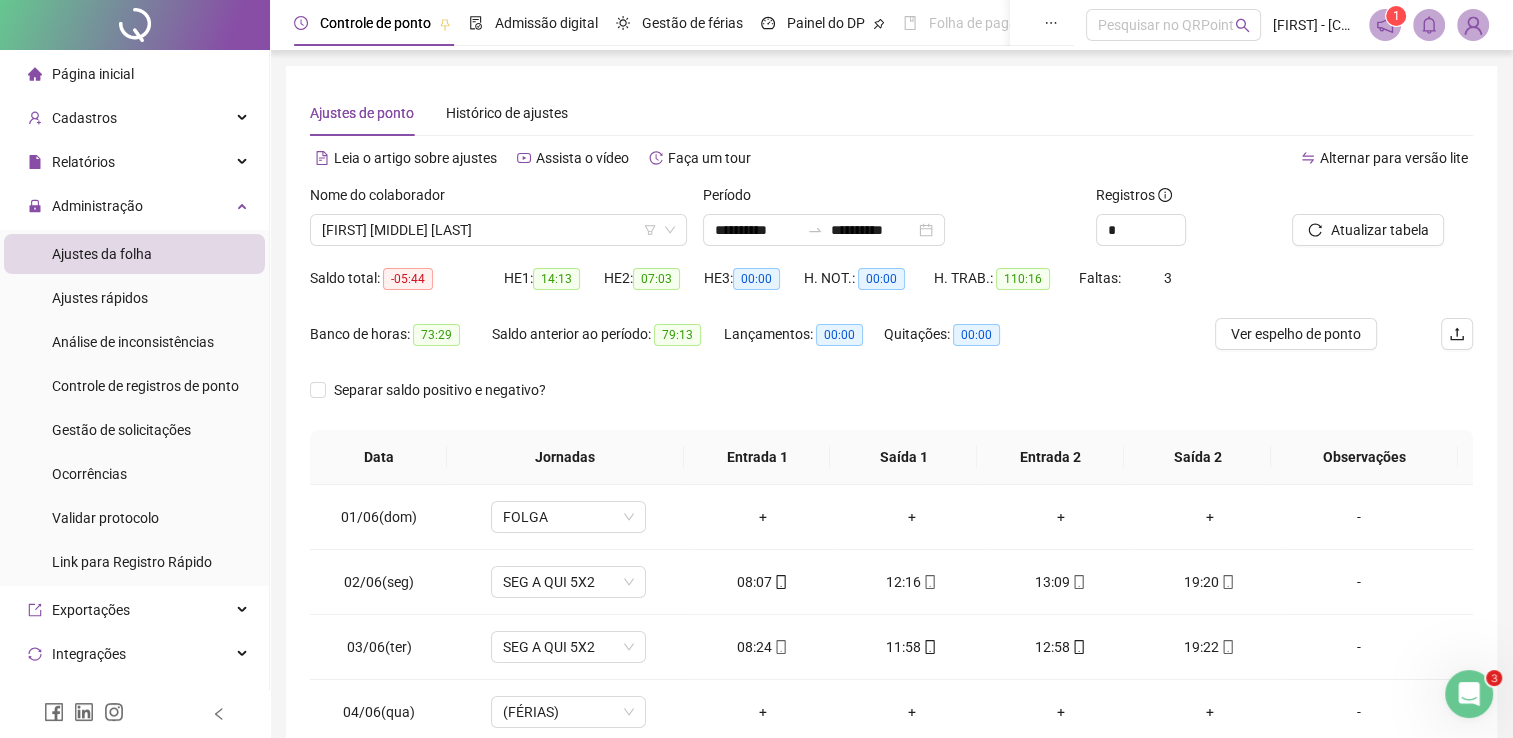 click on "Ver espelho de ponto" at bounding box center [1312, 346] 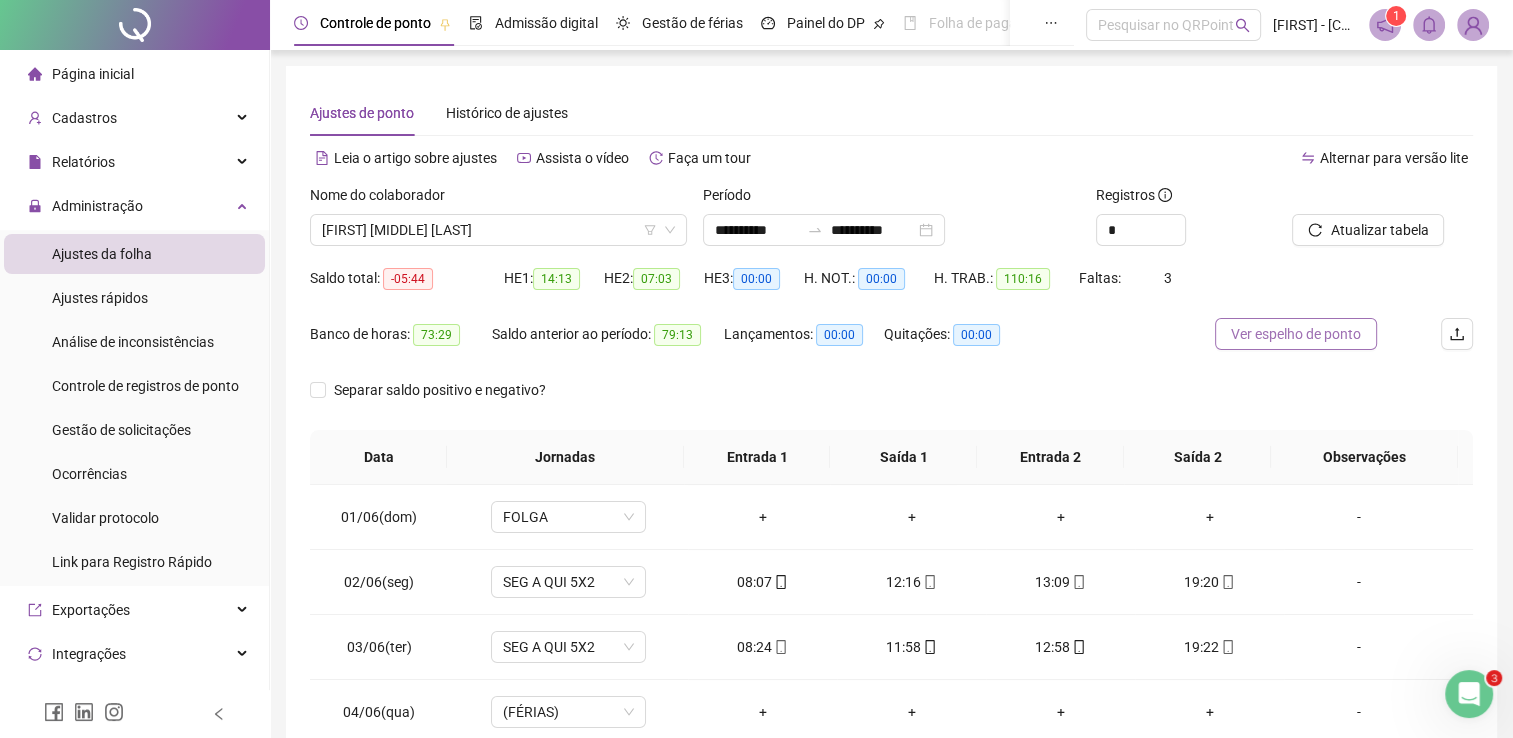 click on "Ver espelho de ponto" at bounding box center (1296, 334) 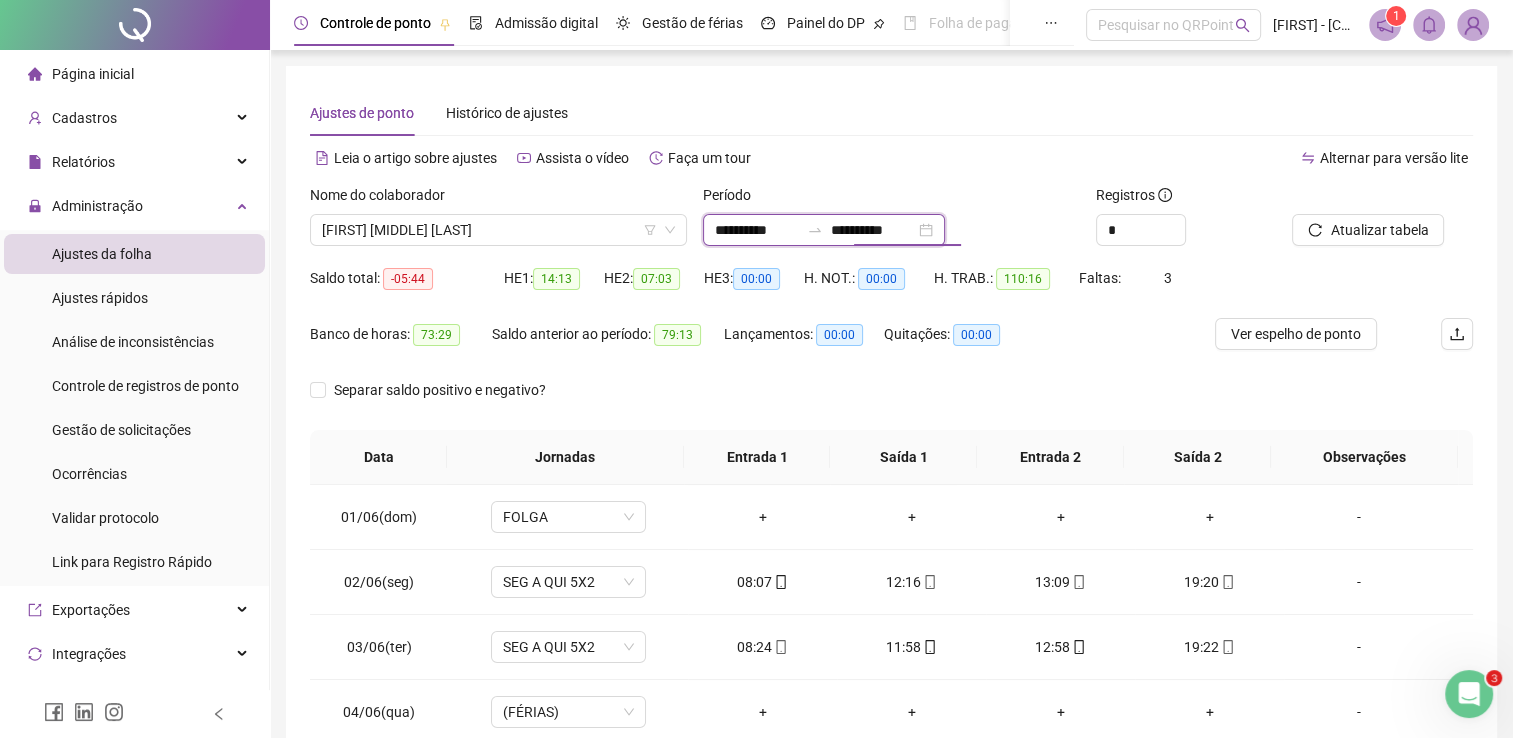 click on "**********" at bounding box center [757, 230] 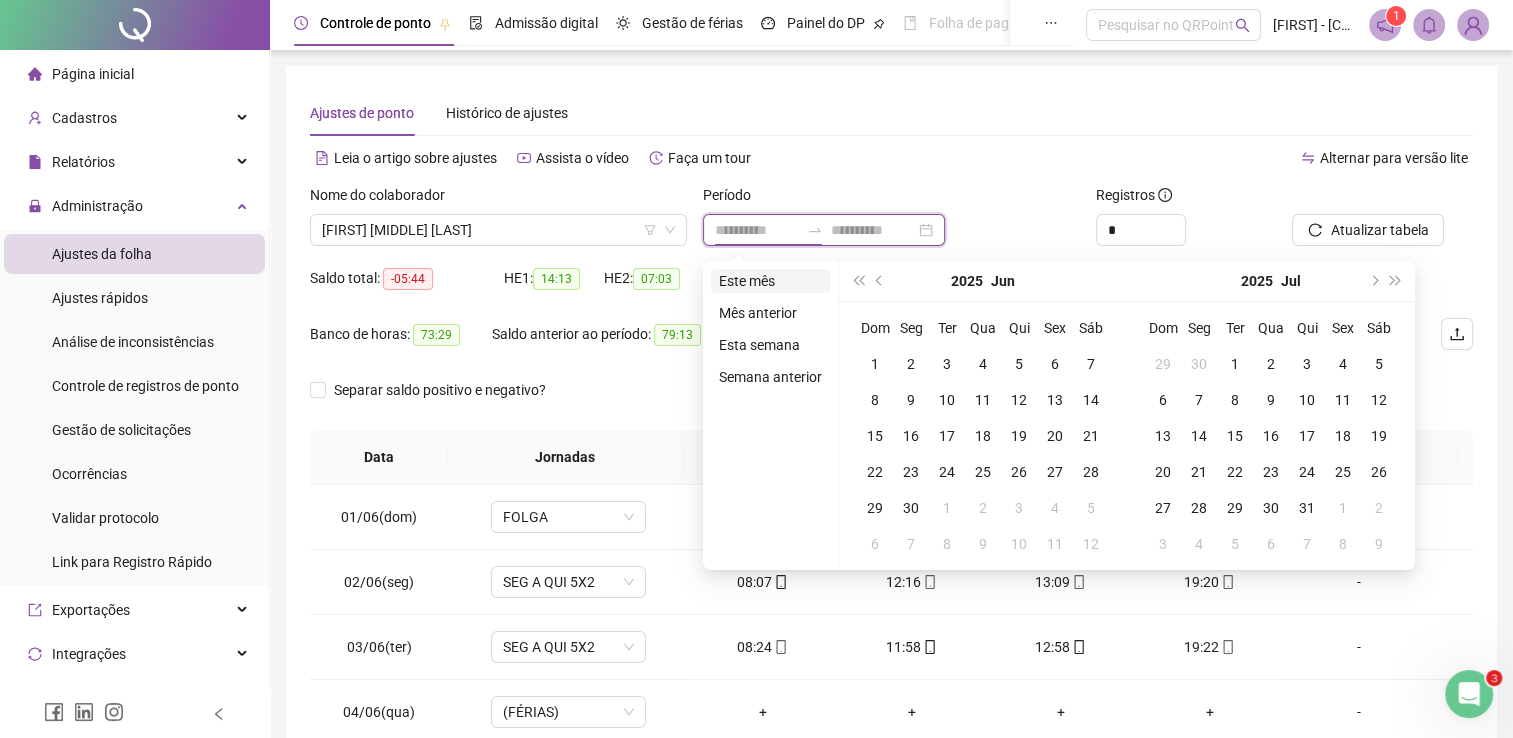 type on "**********" 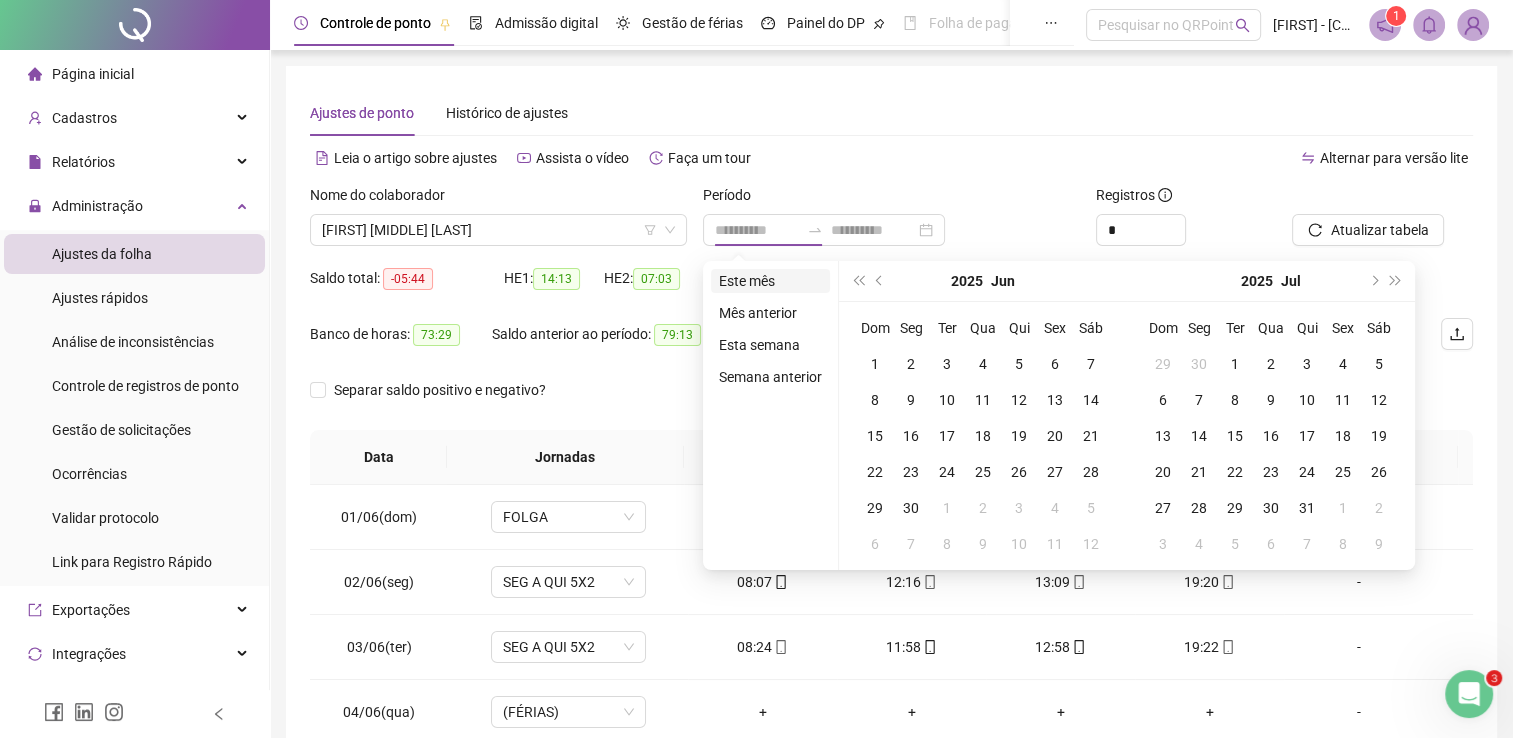 click on "Este mês" at bounding box center [770, 281] 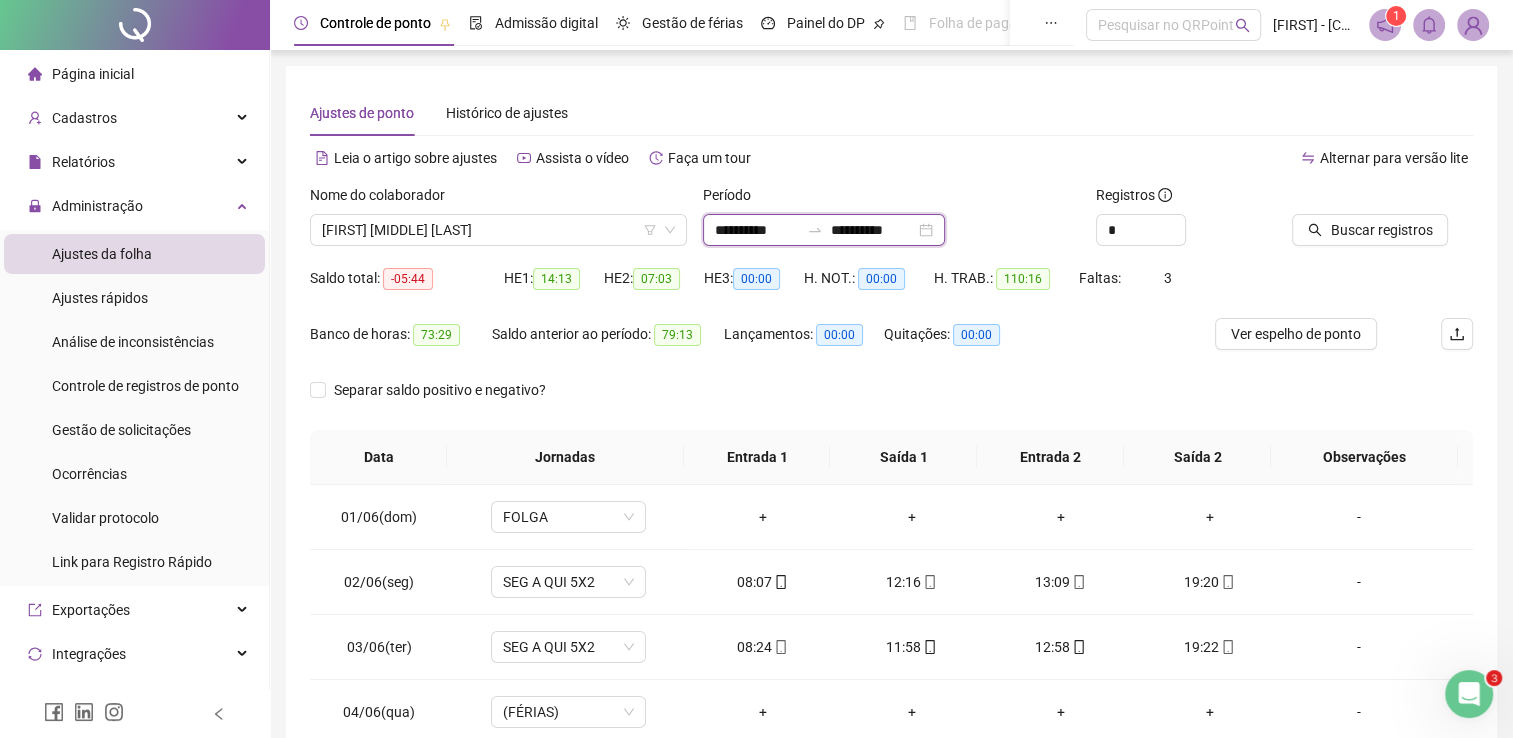 click on "**********" at bounding box center [757, 230] 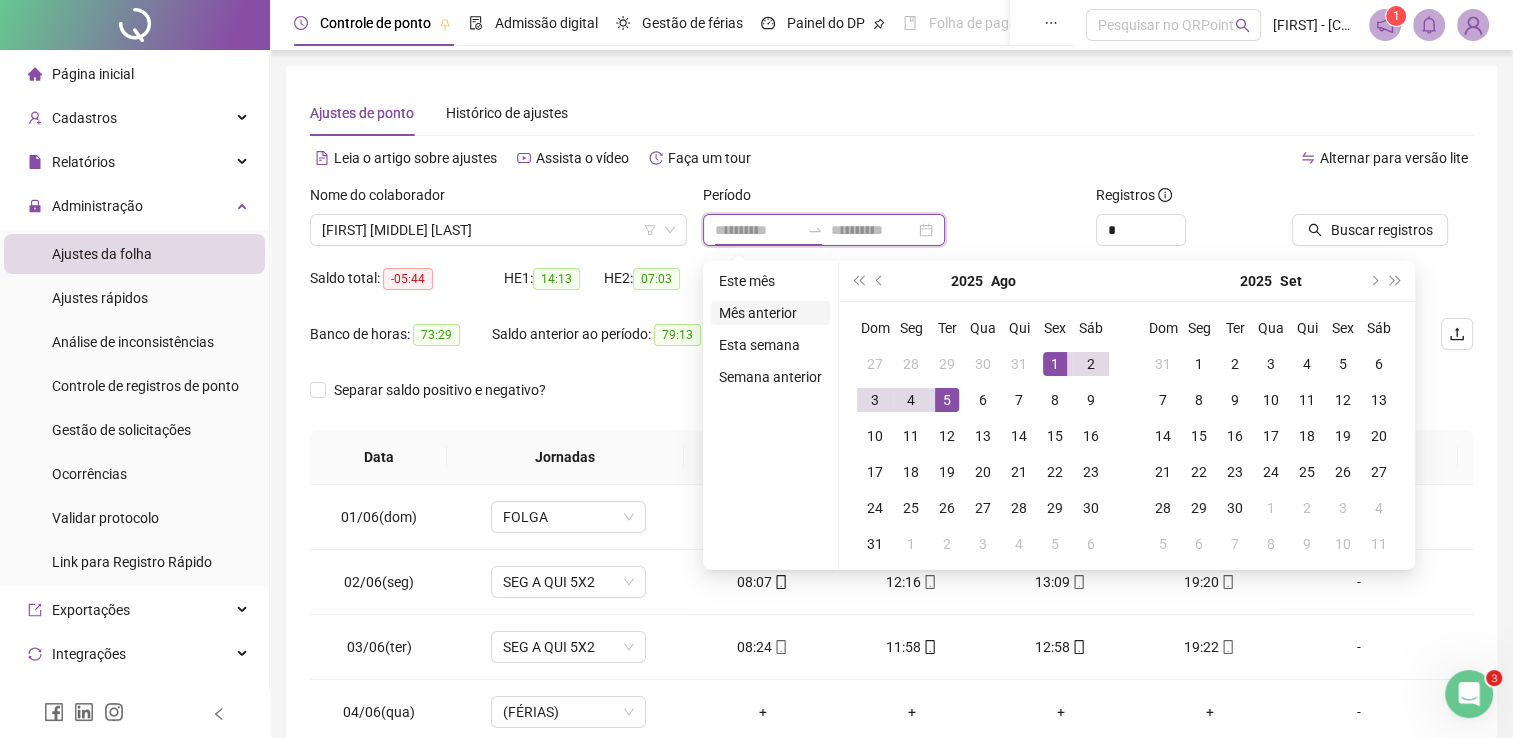 type on "**********" 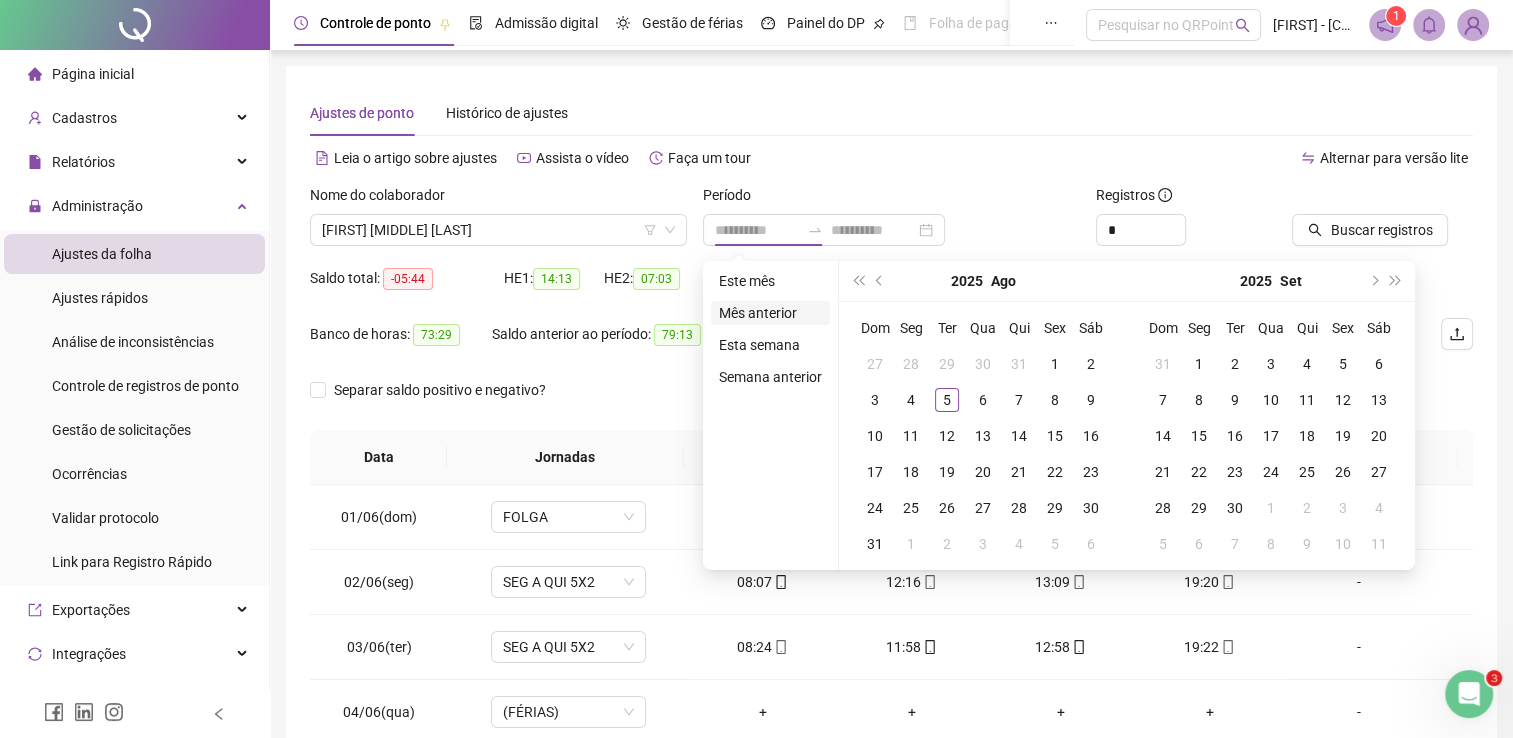 click on "Mês anterior" at bounding box center [770, 313] 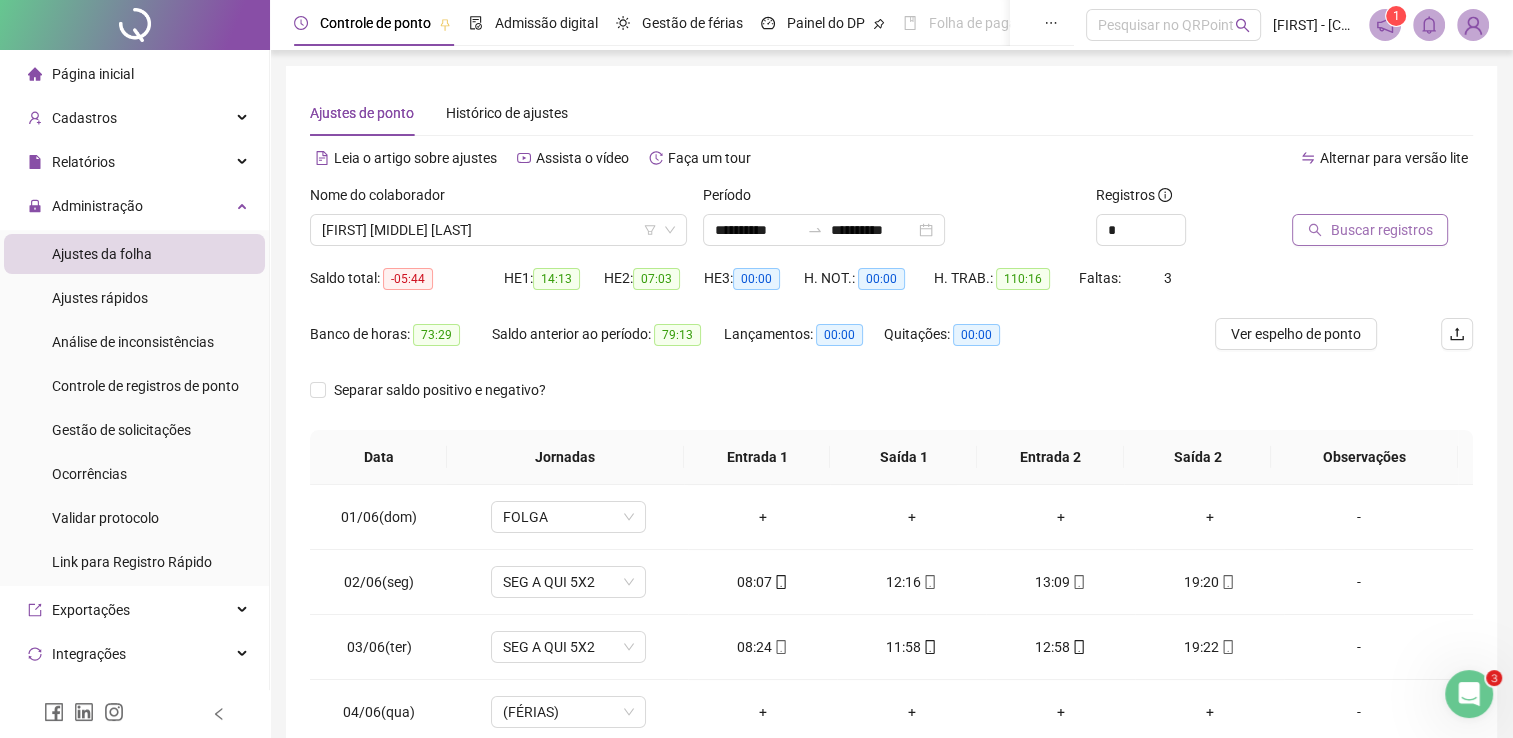 click 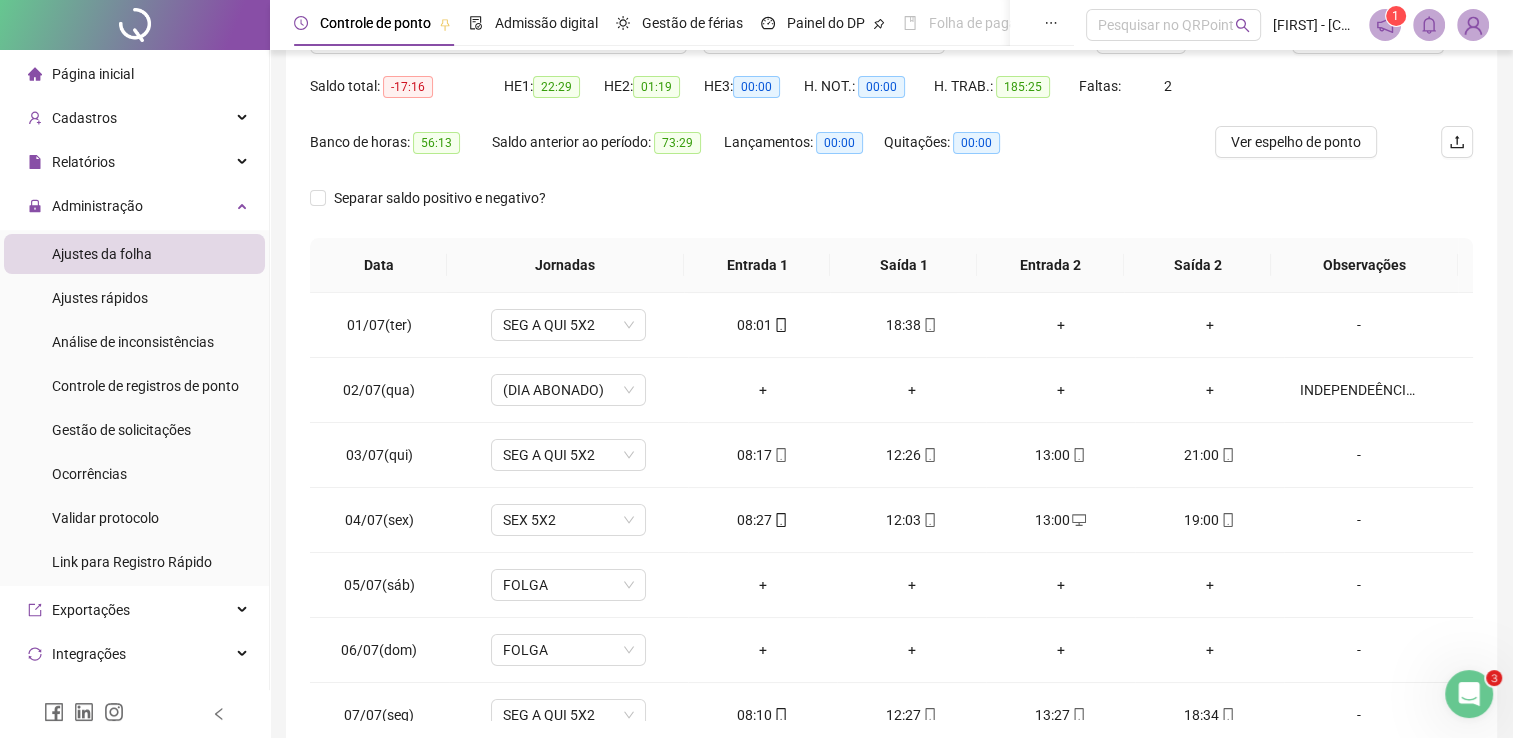 scroll, scrollTop: 283, scrollLeft: 0, axis: vertical 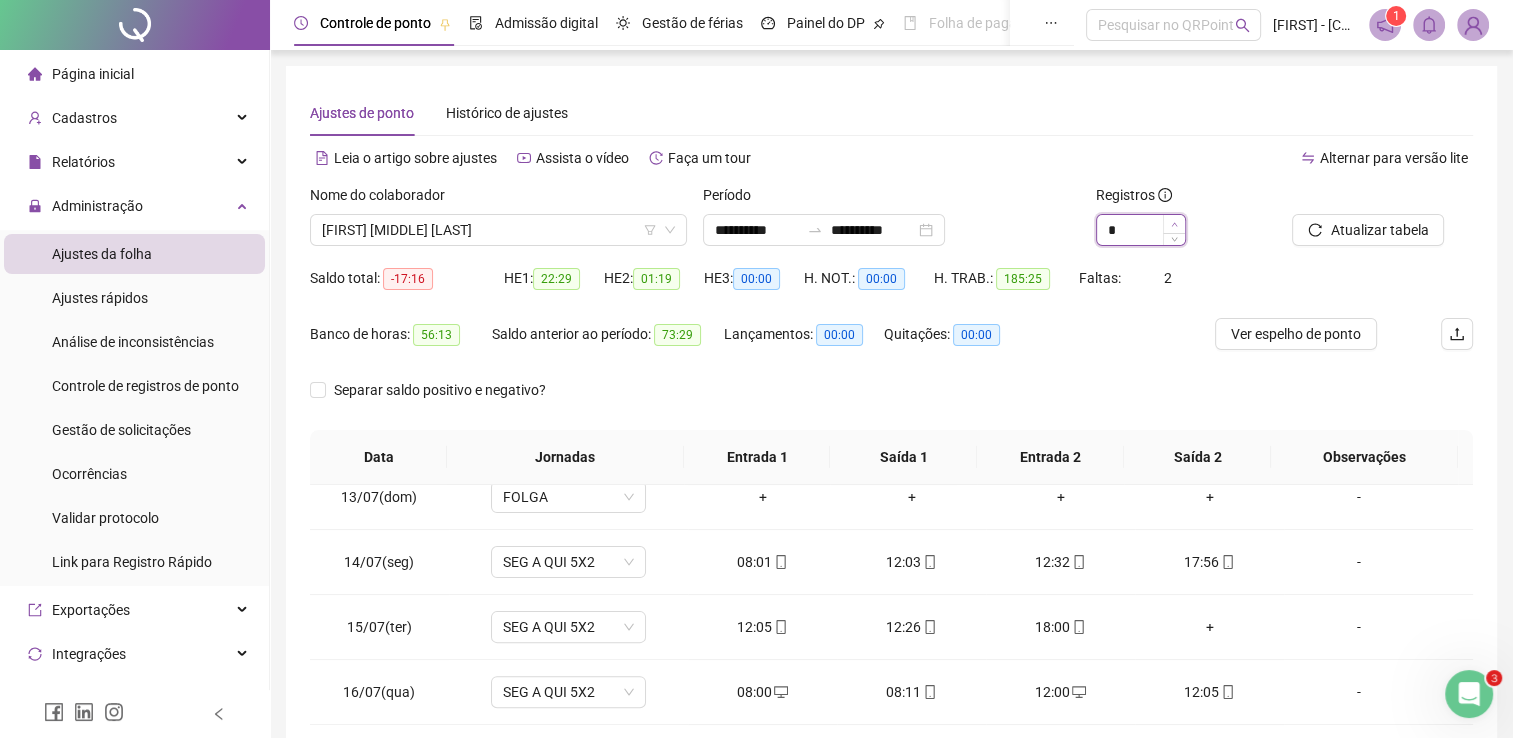 click 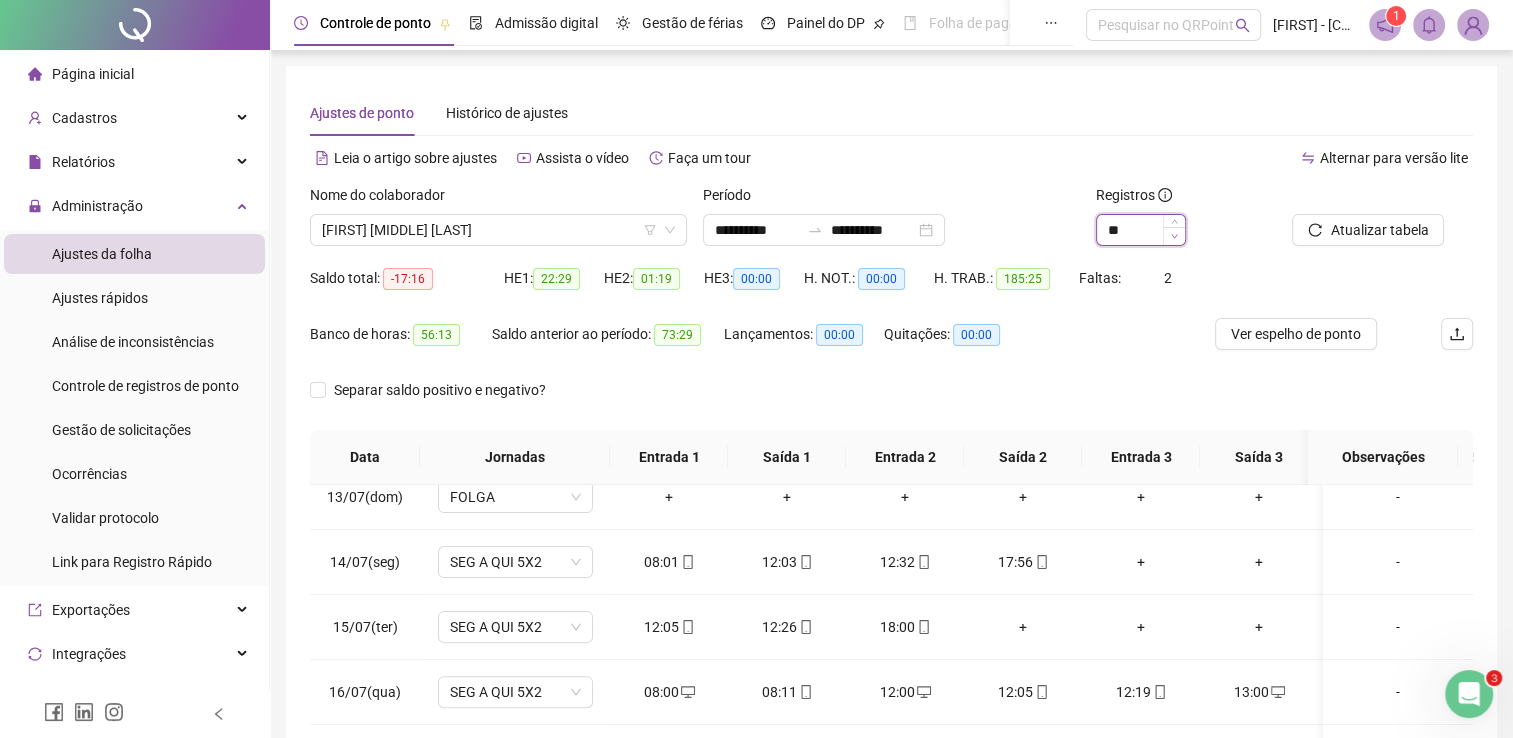 click 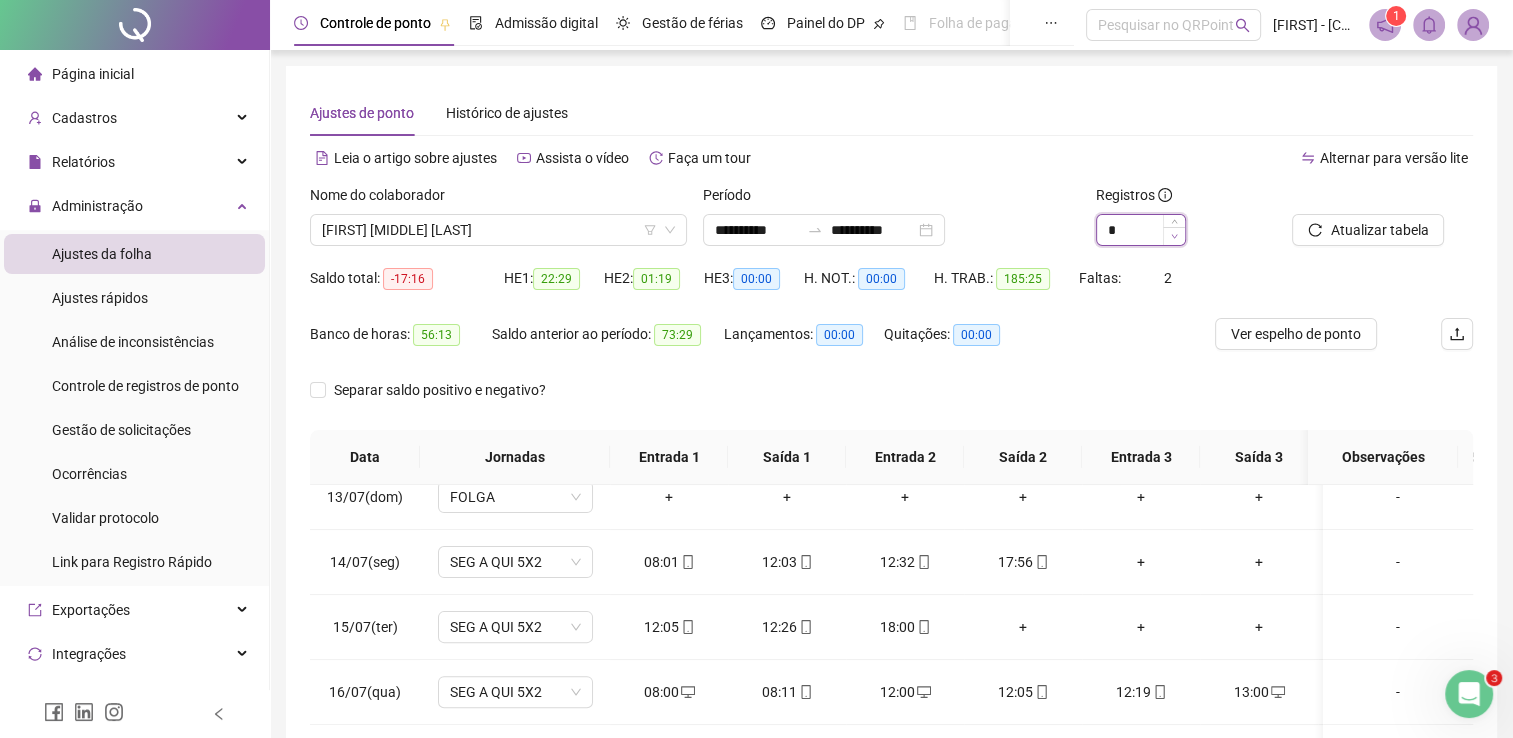 click 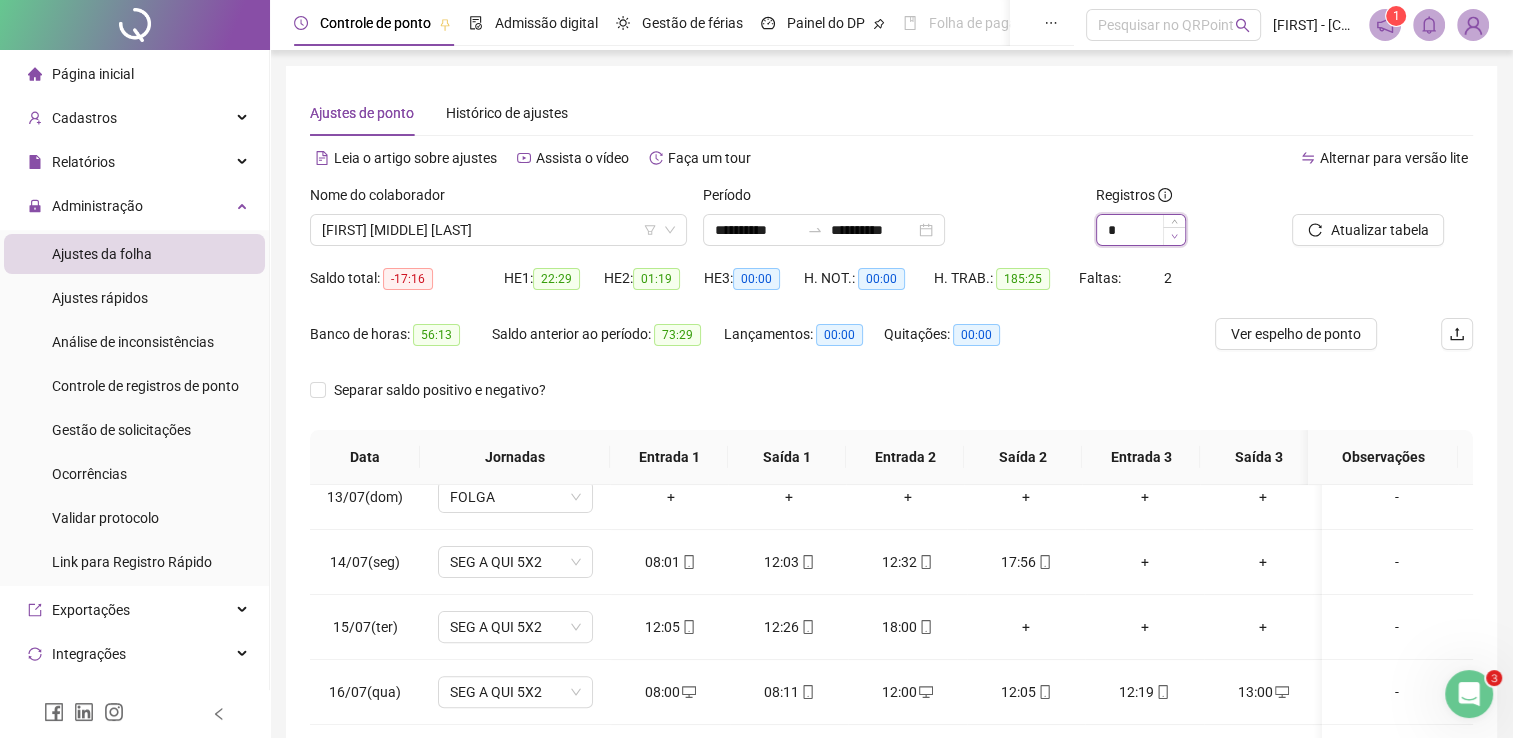 click 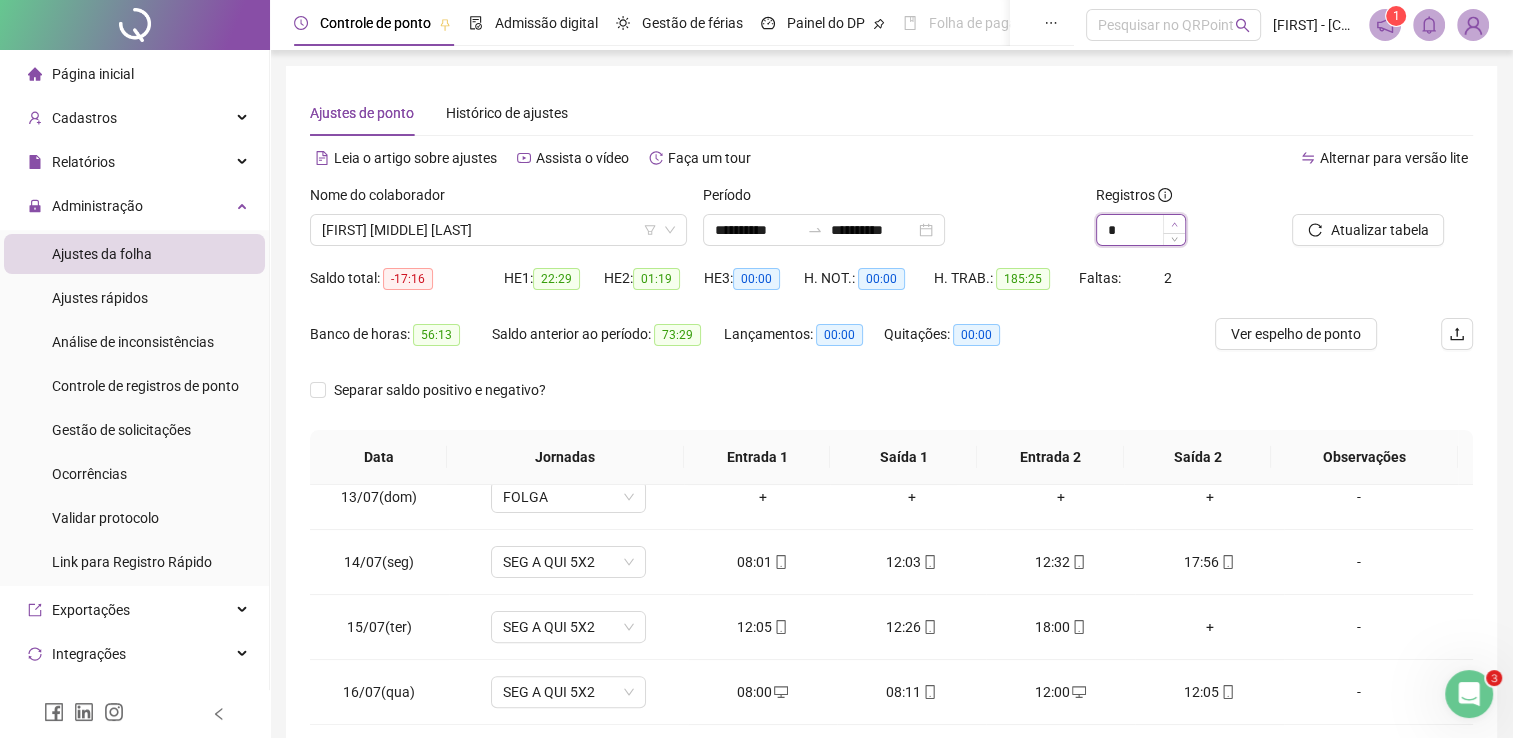 click 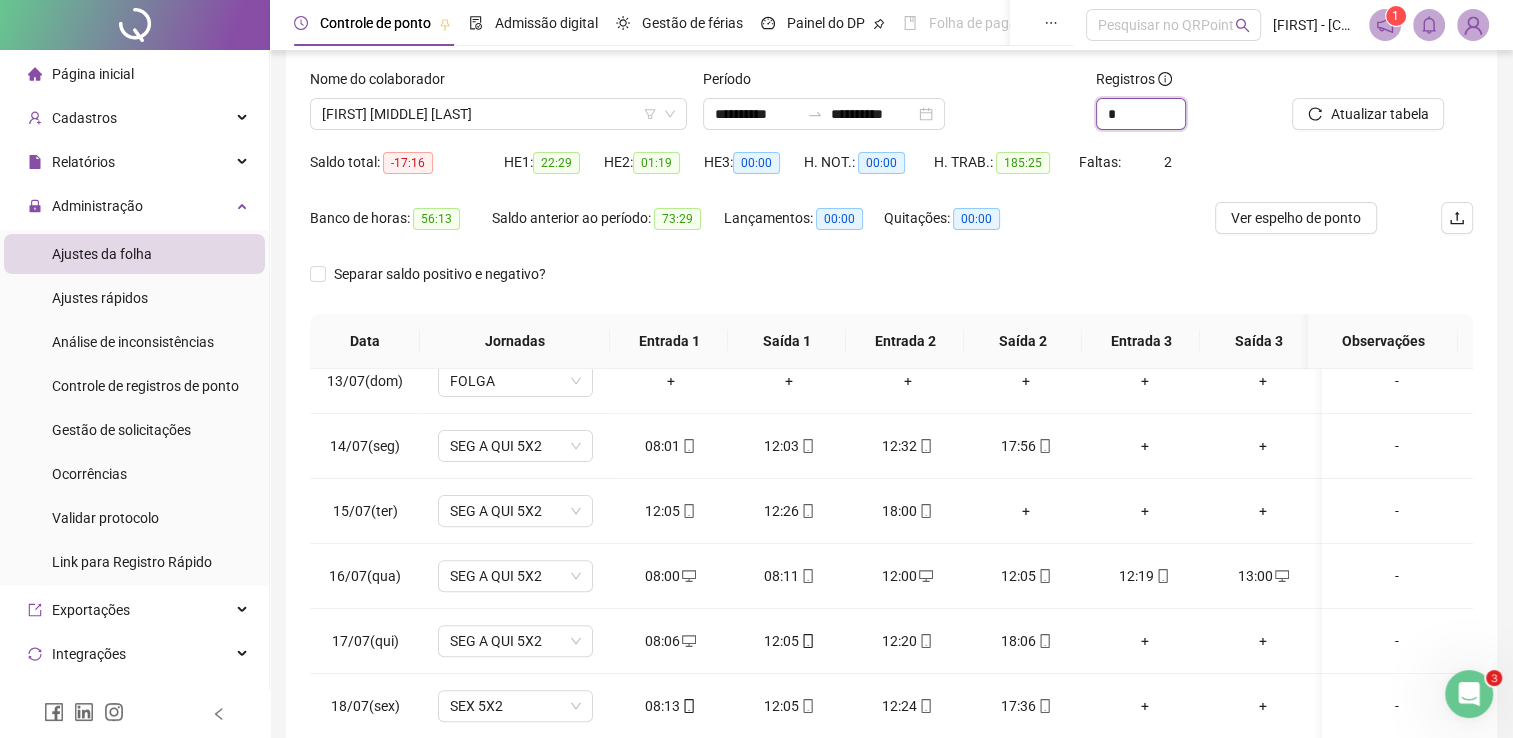 scroll, scrollTop: 283, scrollLeft: 0, axis: vertical 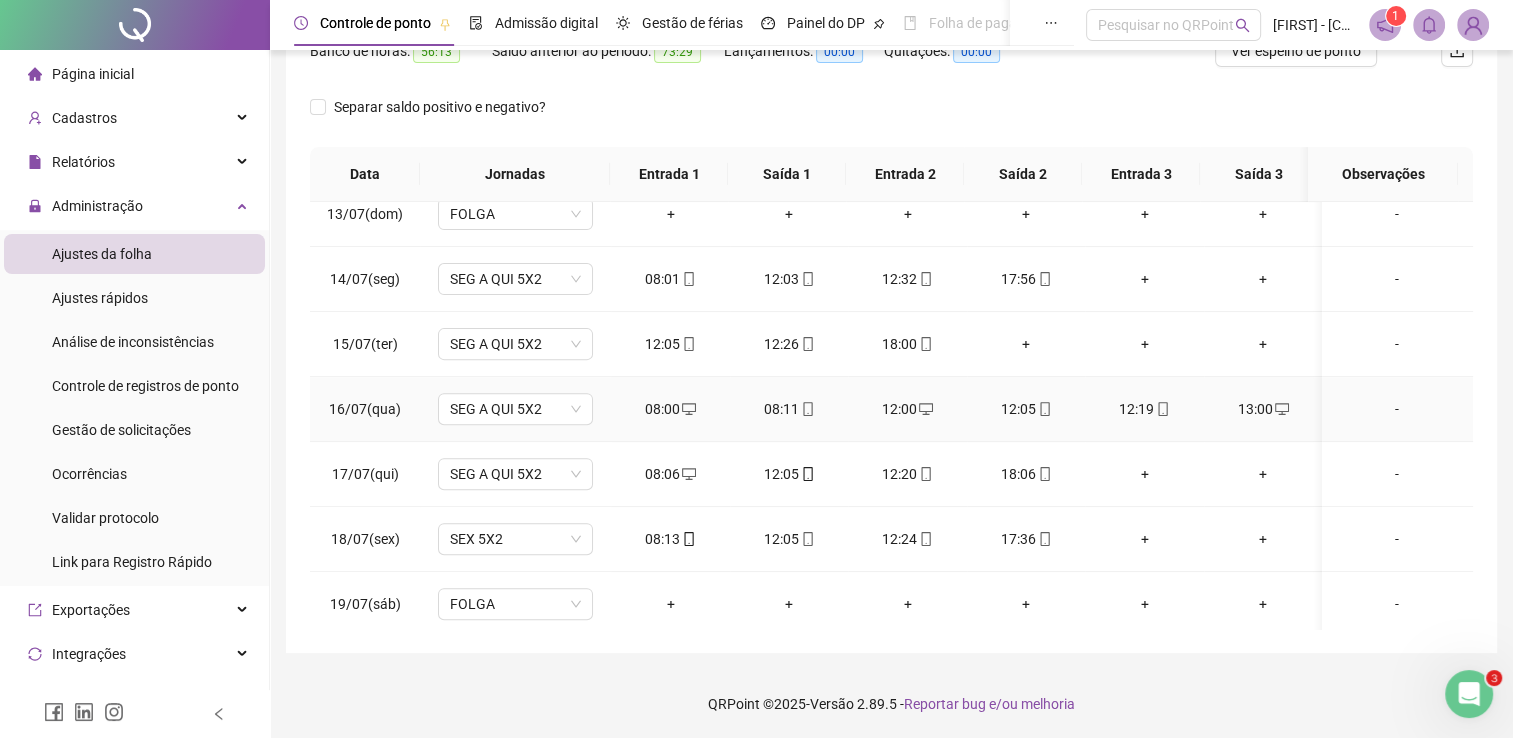 click on "08:00" at bounding box center [670, 409] 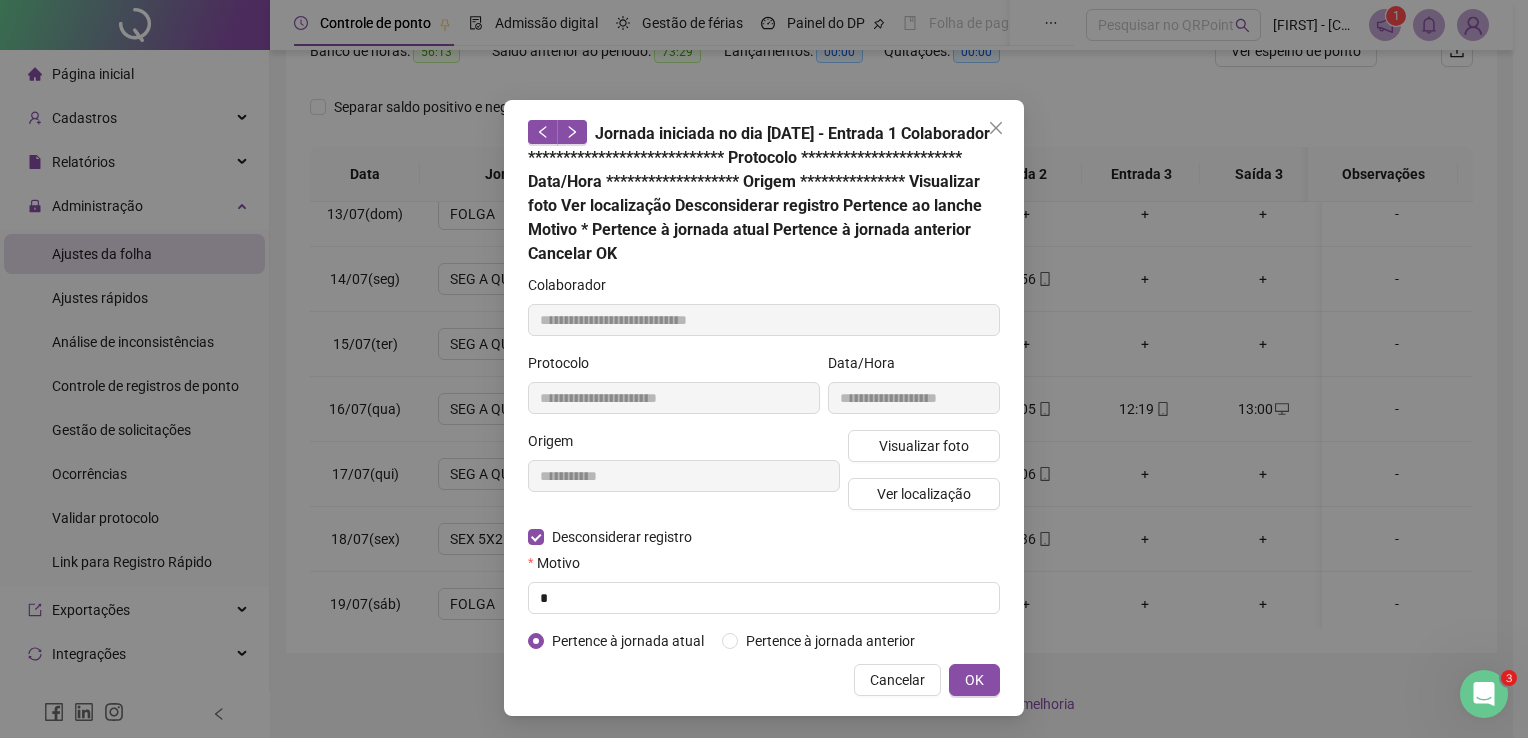 type on "**********" 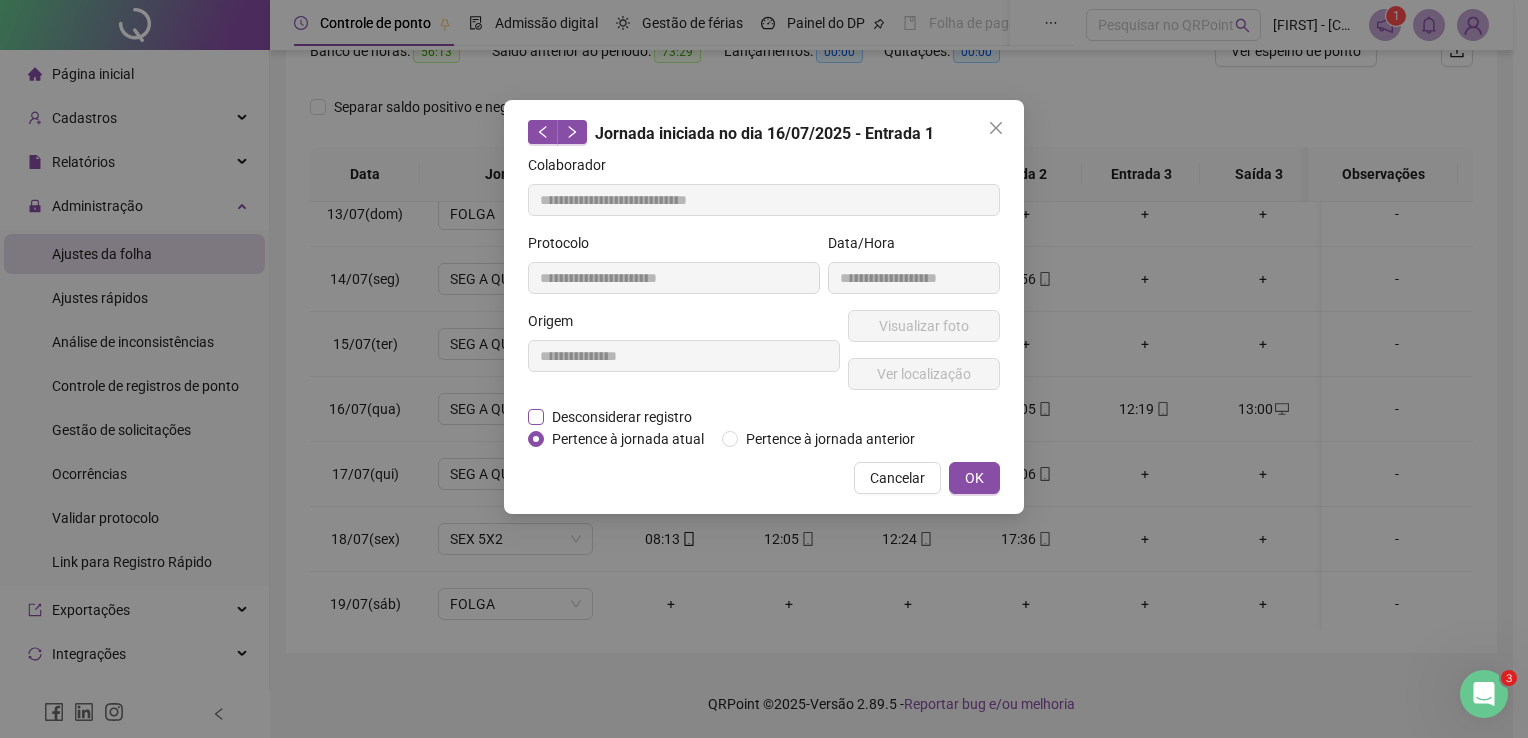 click on "Desconsiderar registro" at bounding box center [622, 417] 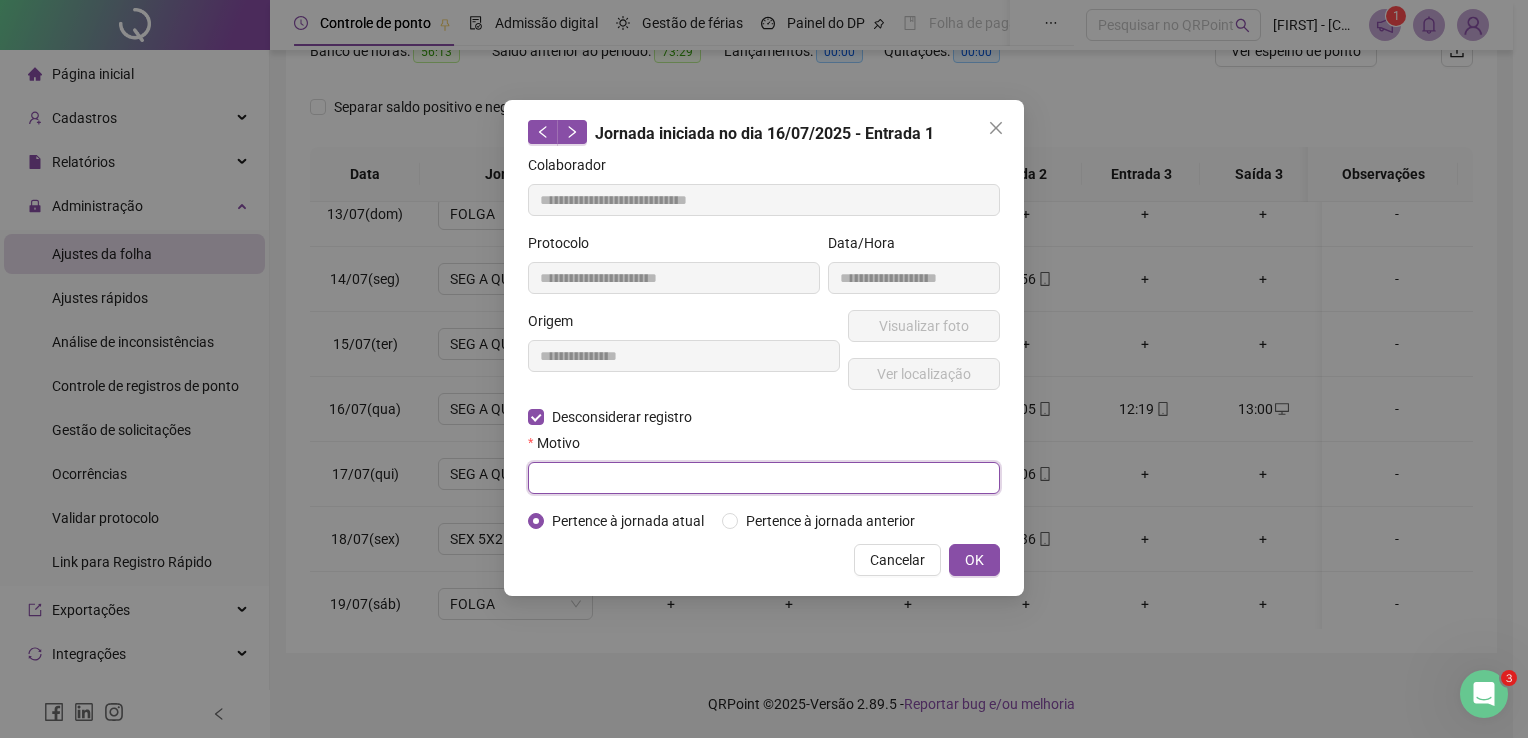 click at bounding box center (764, 478) 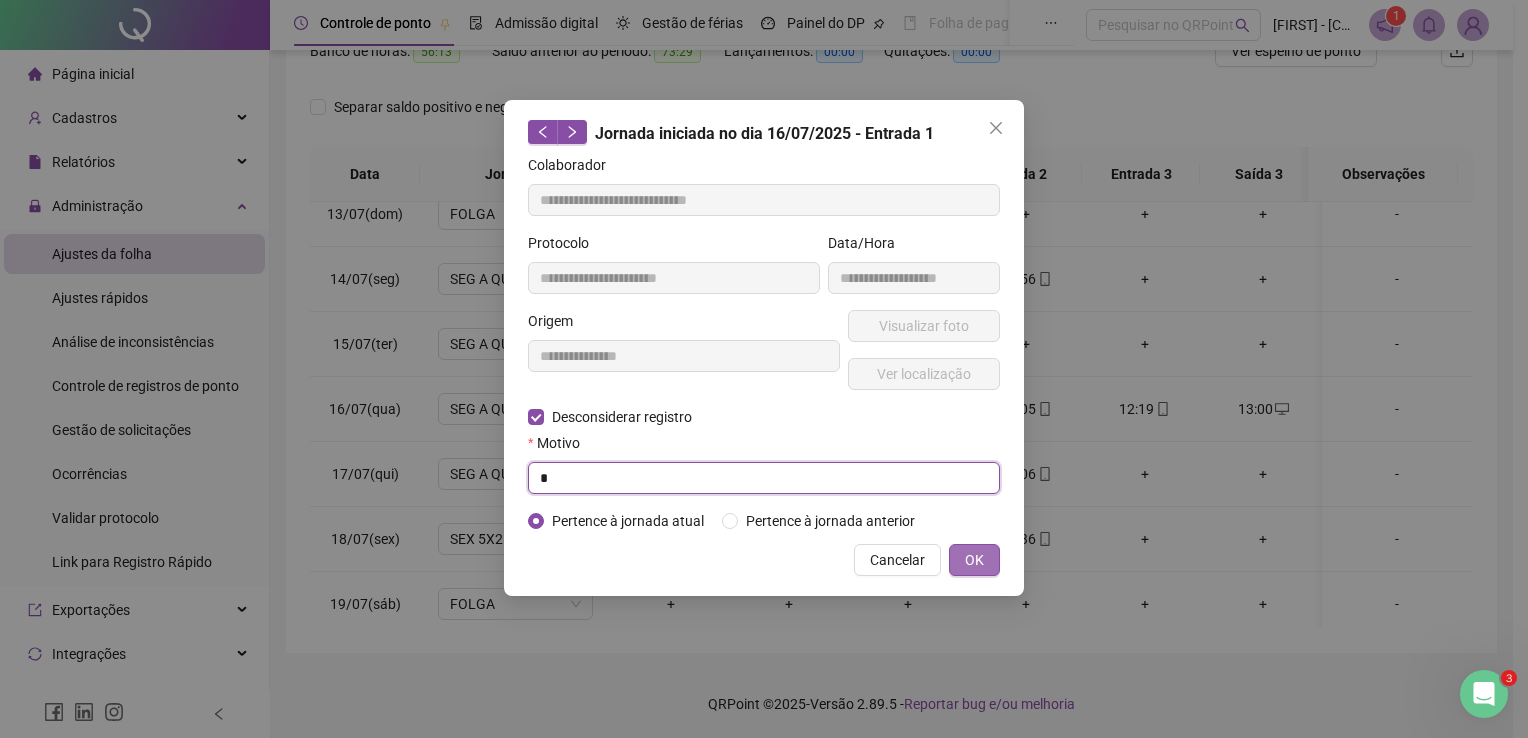 type on "*" 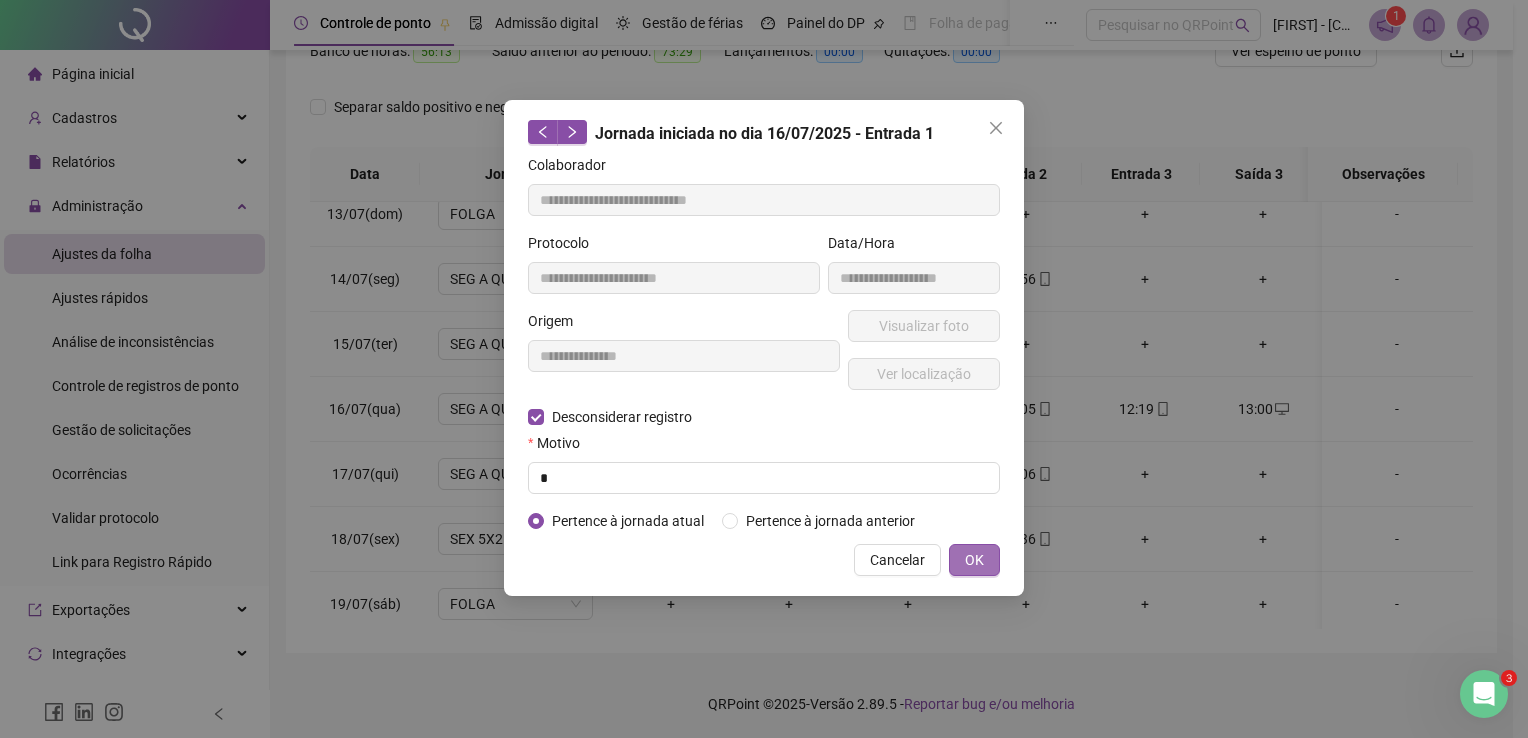 type 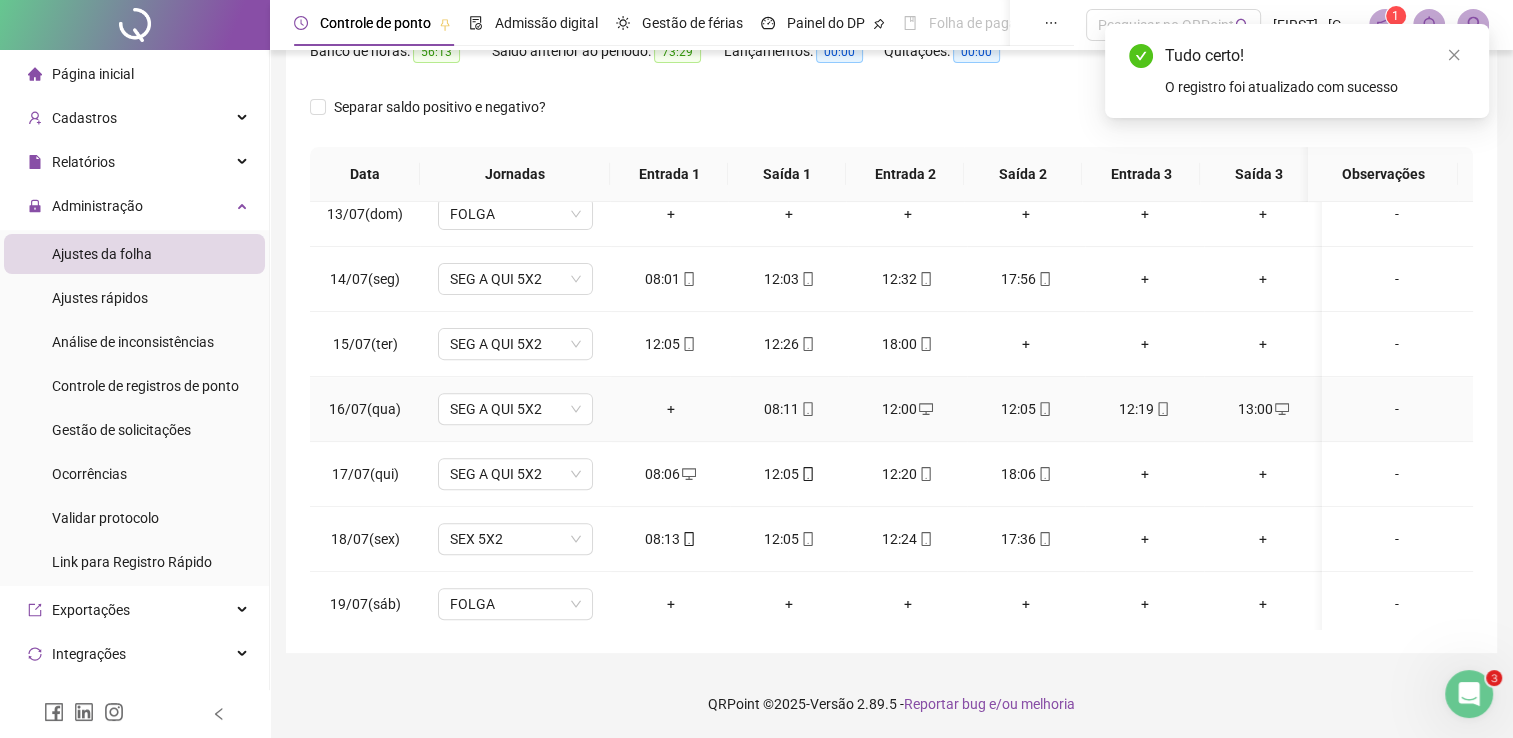 click on "12:00" at bounding box center [907, 409] 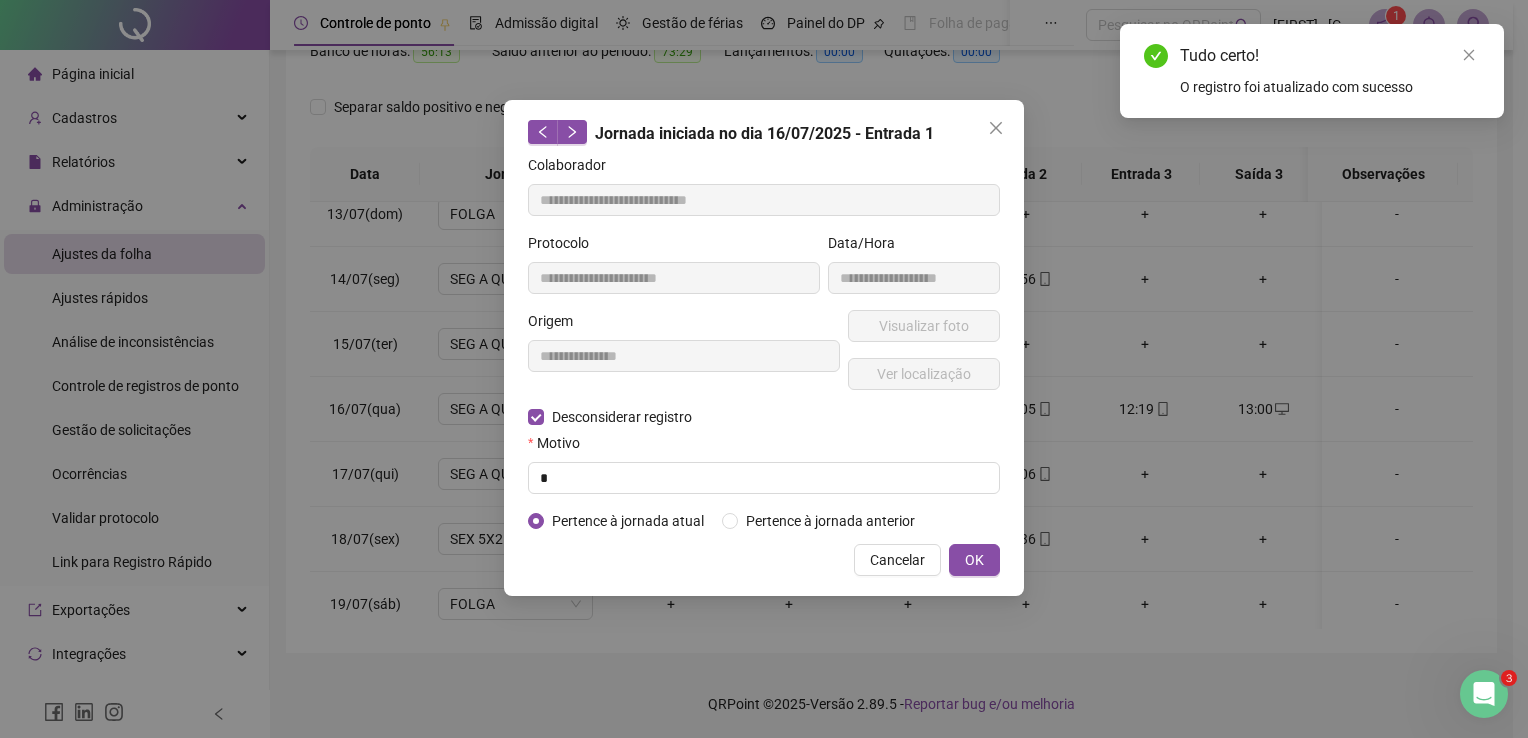 type on "**********" 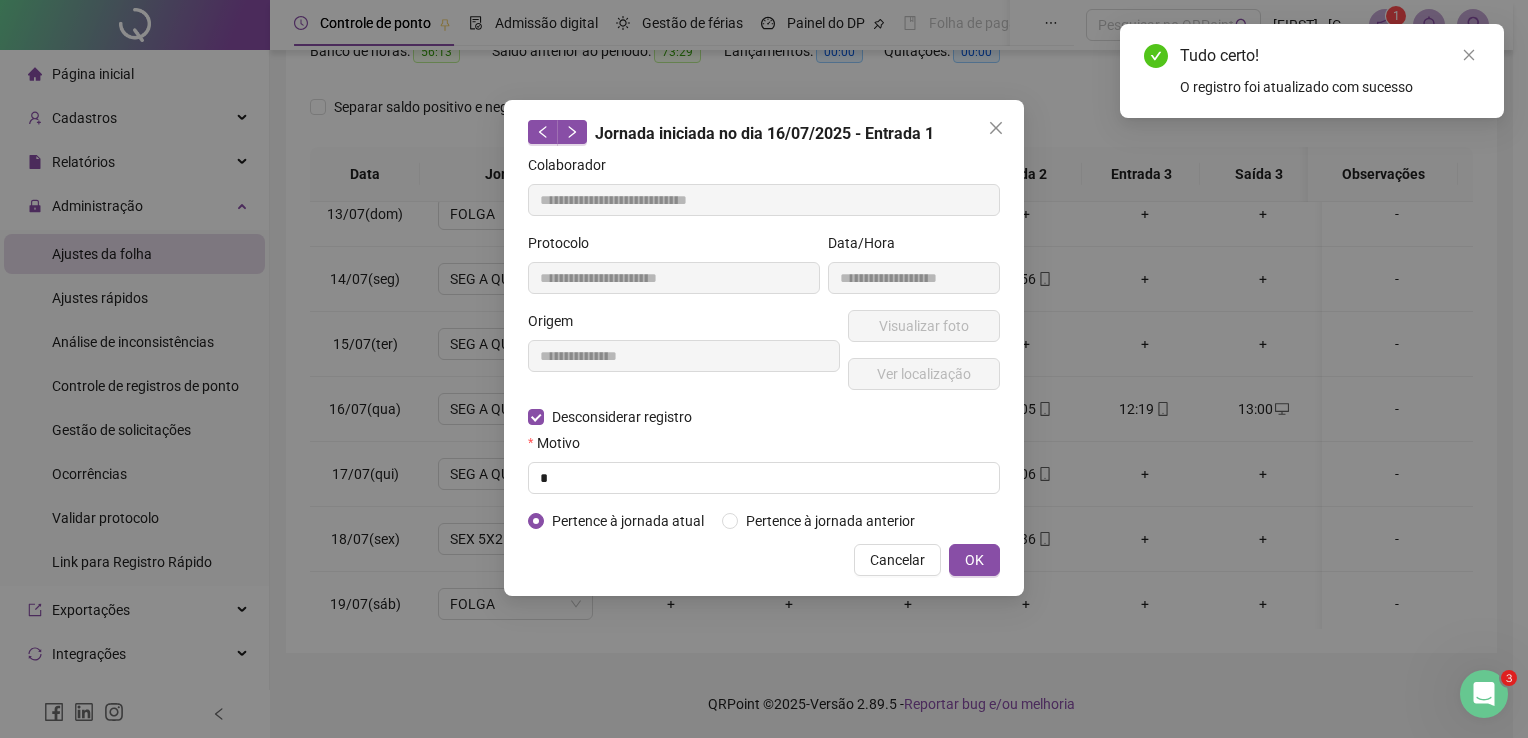 type on "**********" 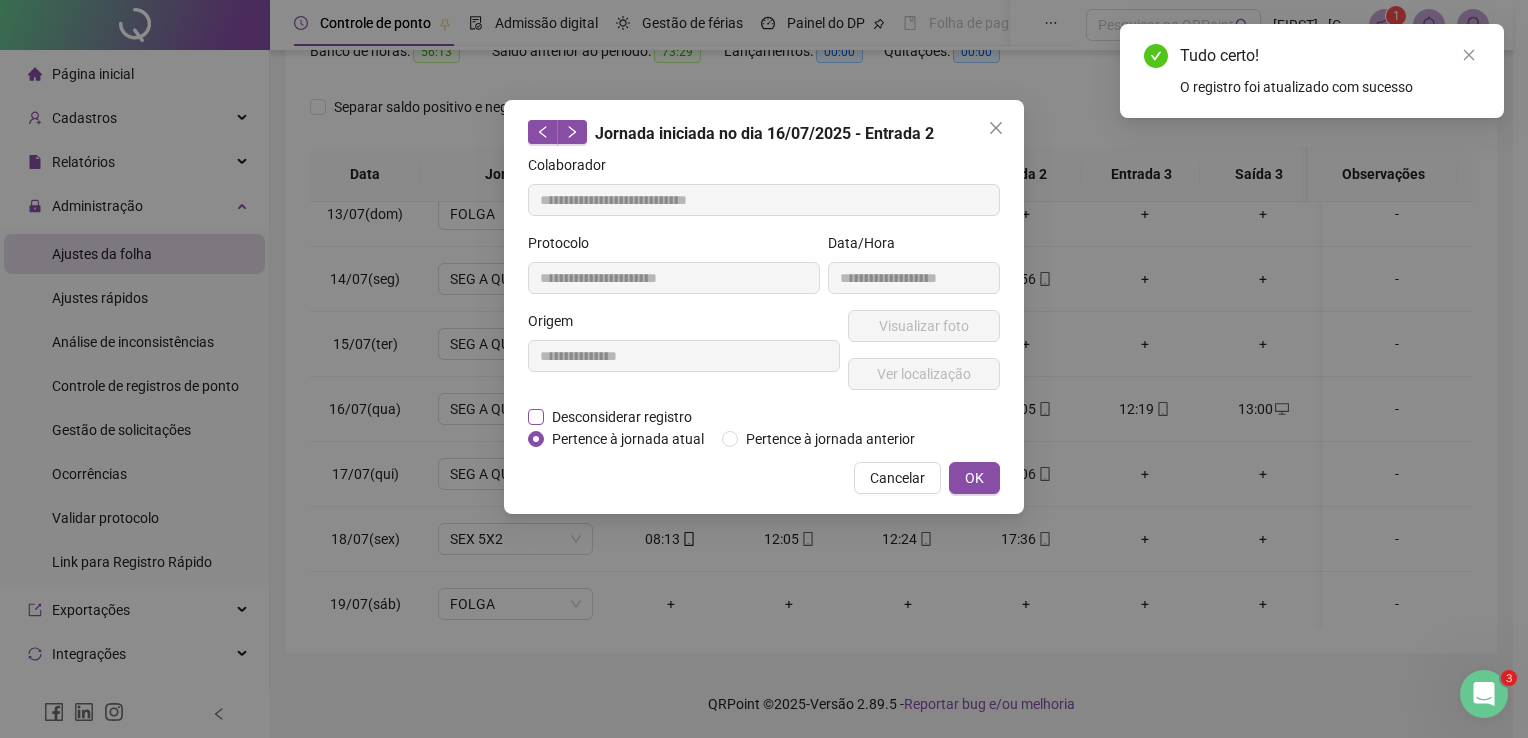 click on "Desconsiderar registro" at bounding box center [622, 417] 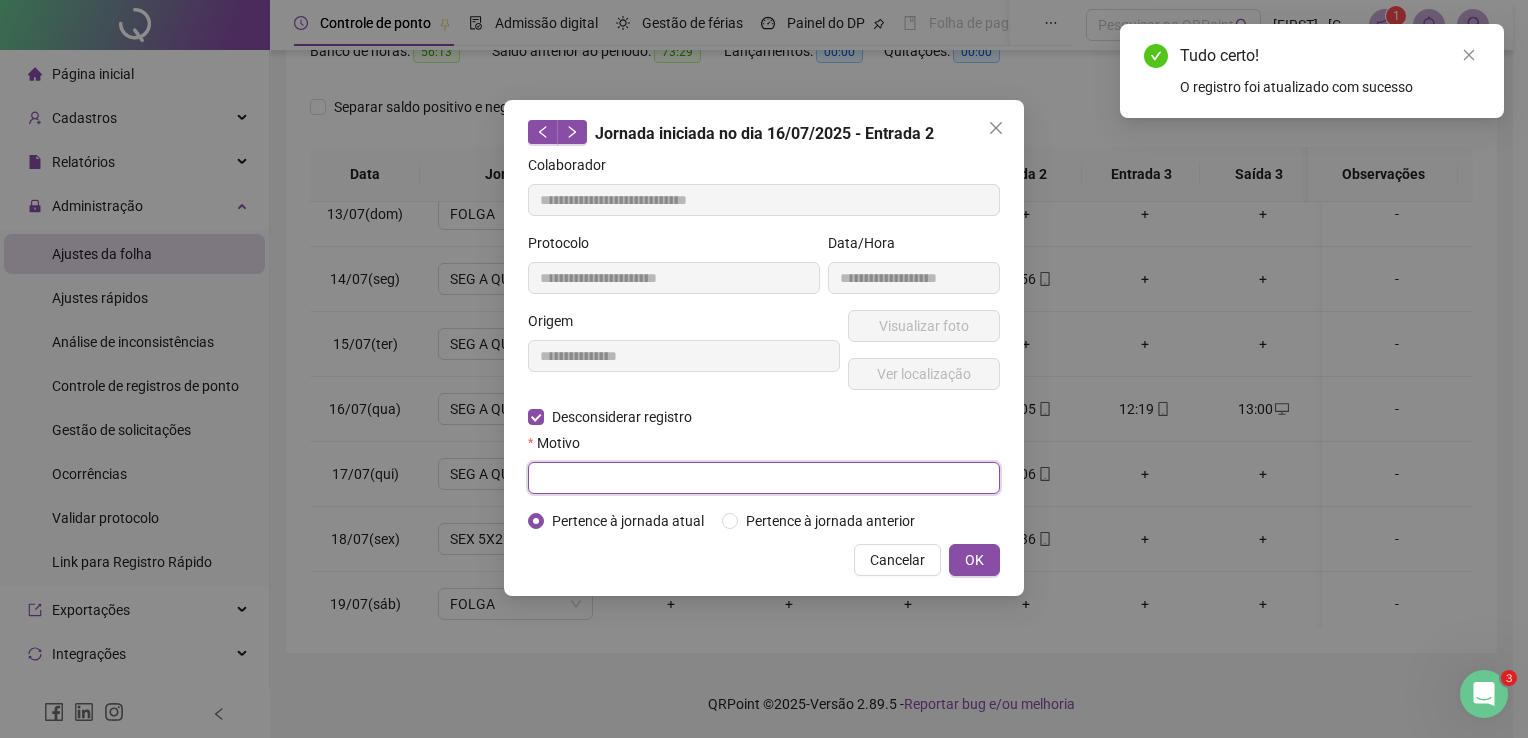 click at bounding box center (764, 478) 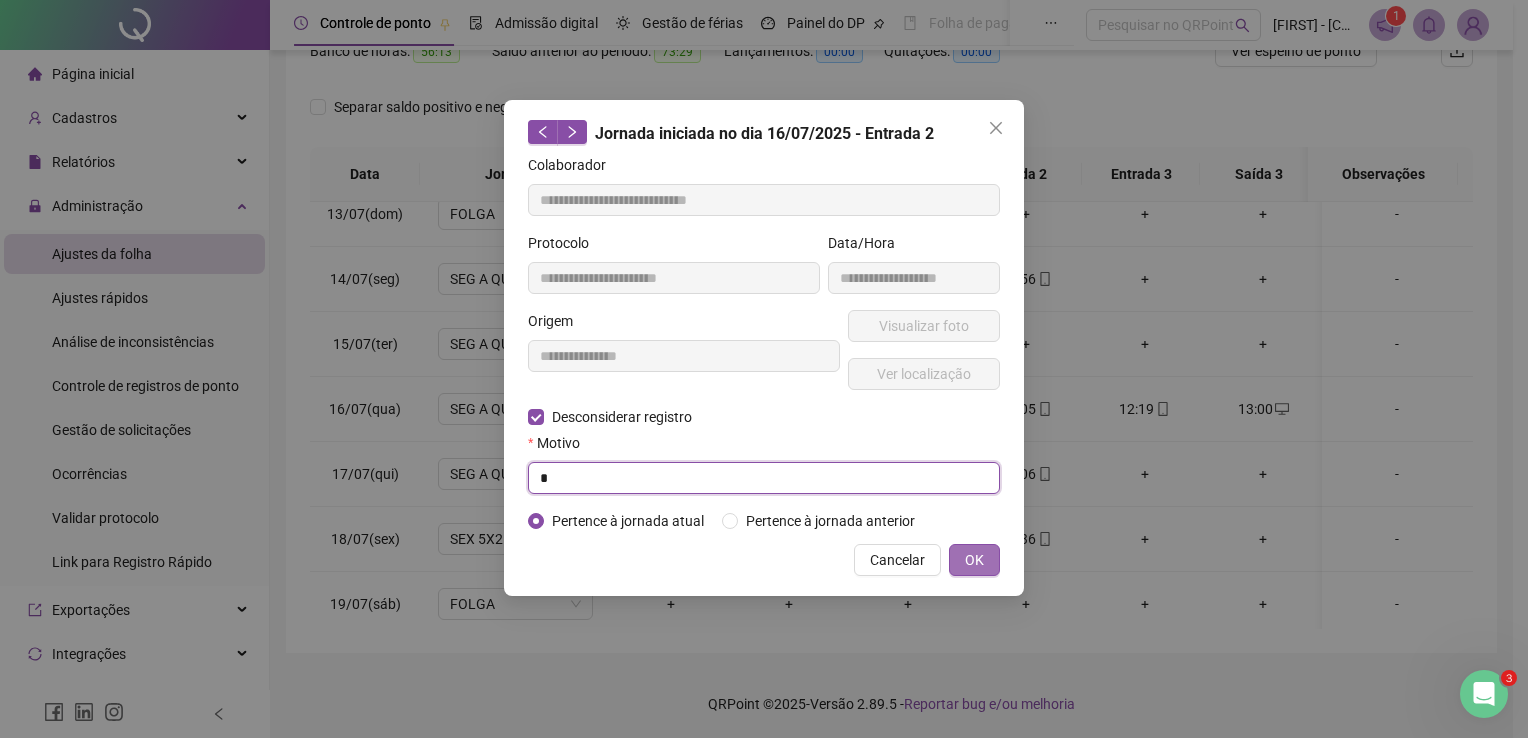 type on "*" 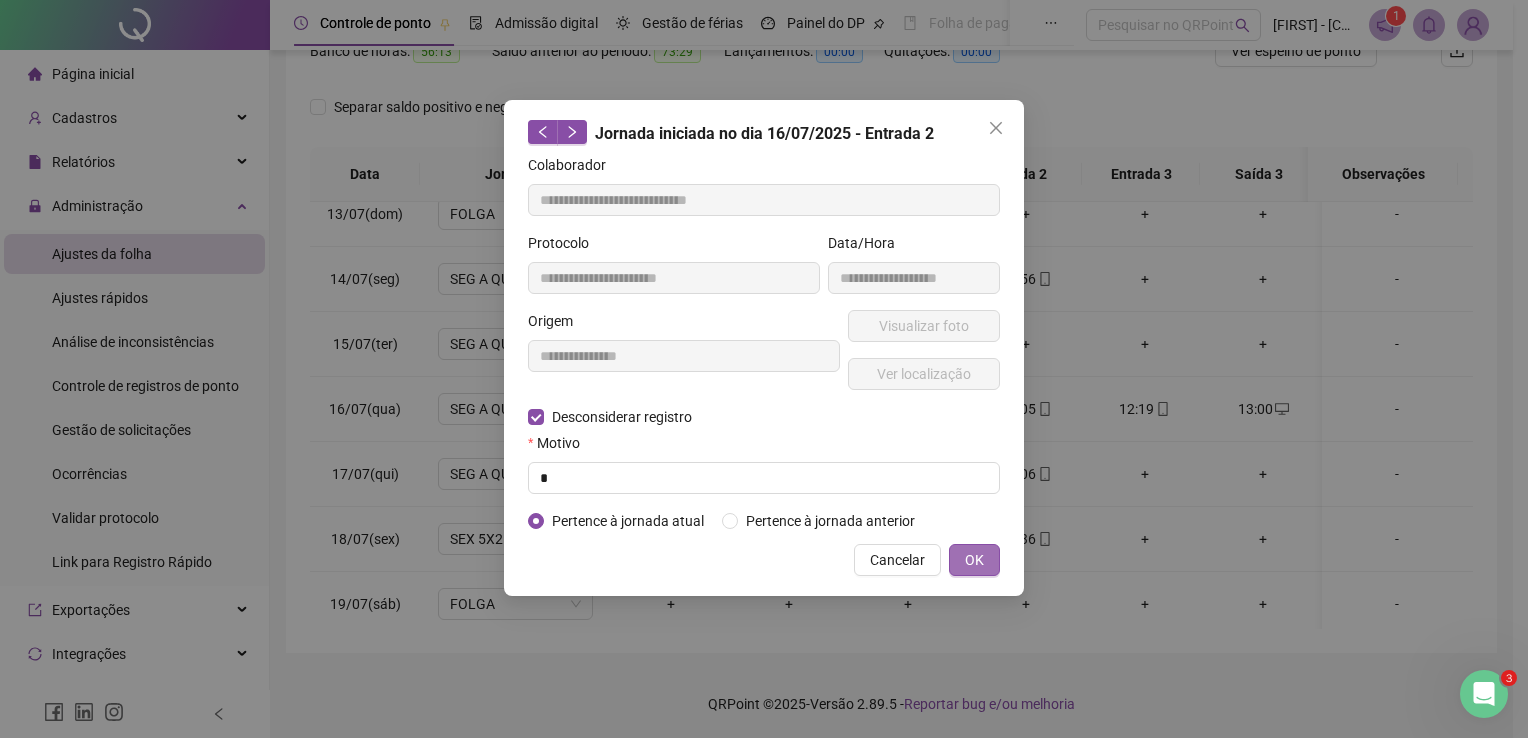type 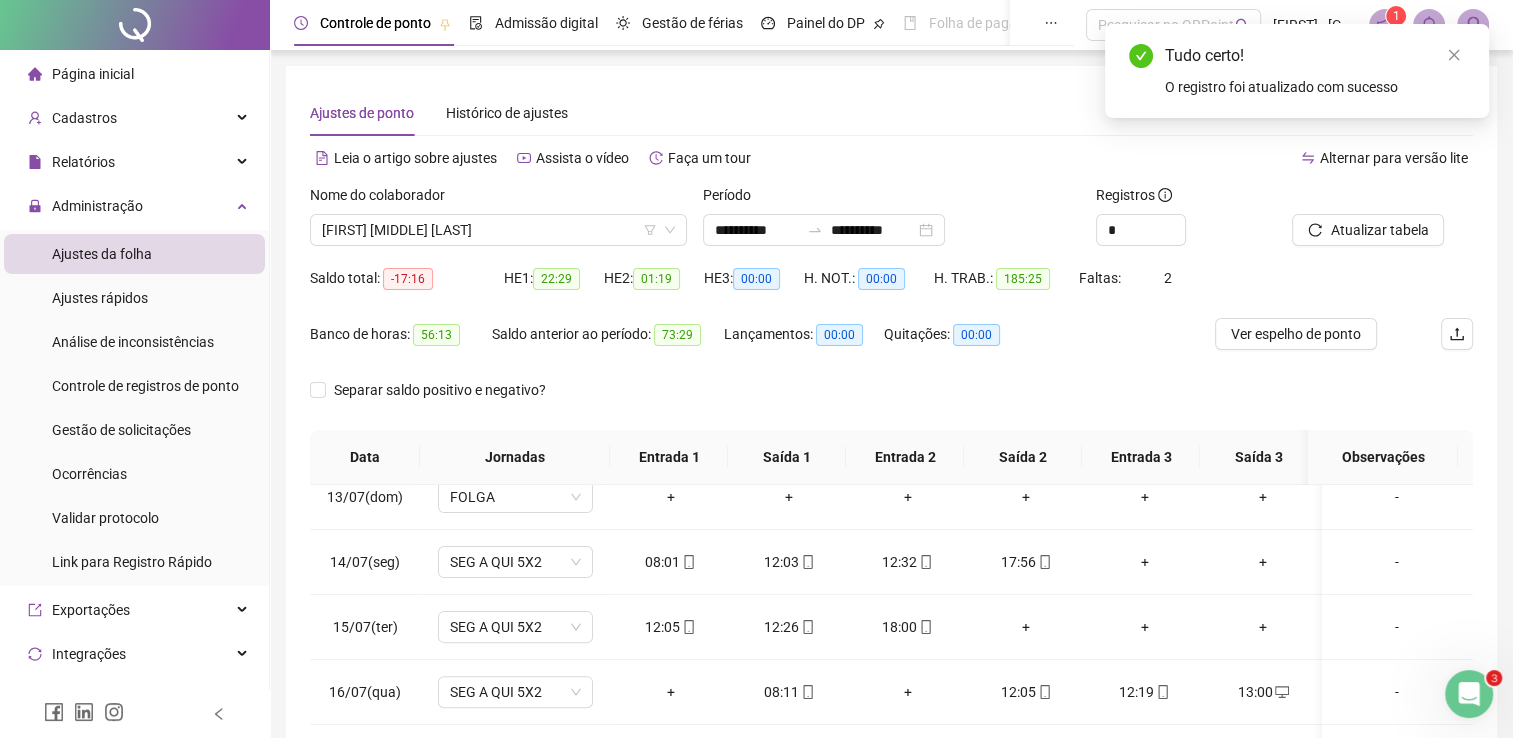 scroll, scrollTop: 0, scrollLeft: 0, axis: both 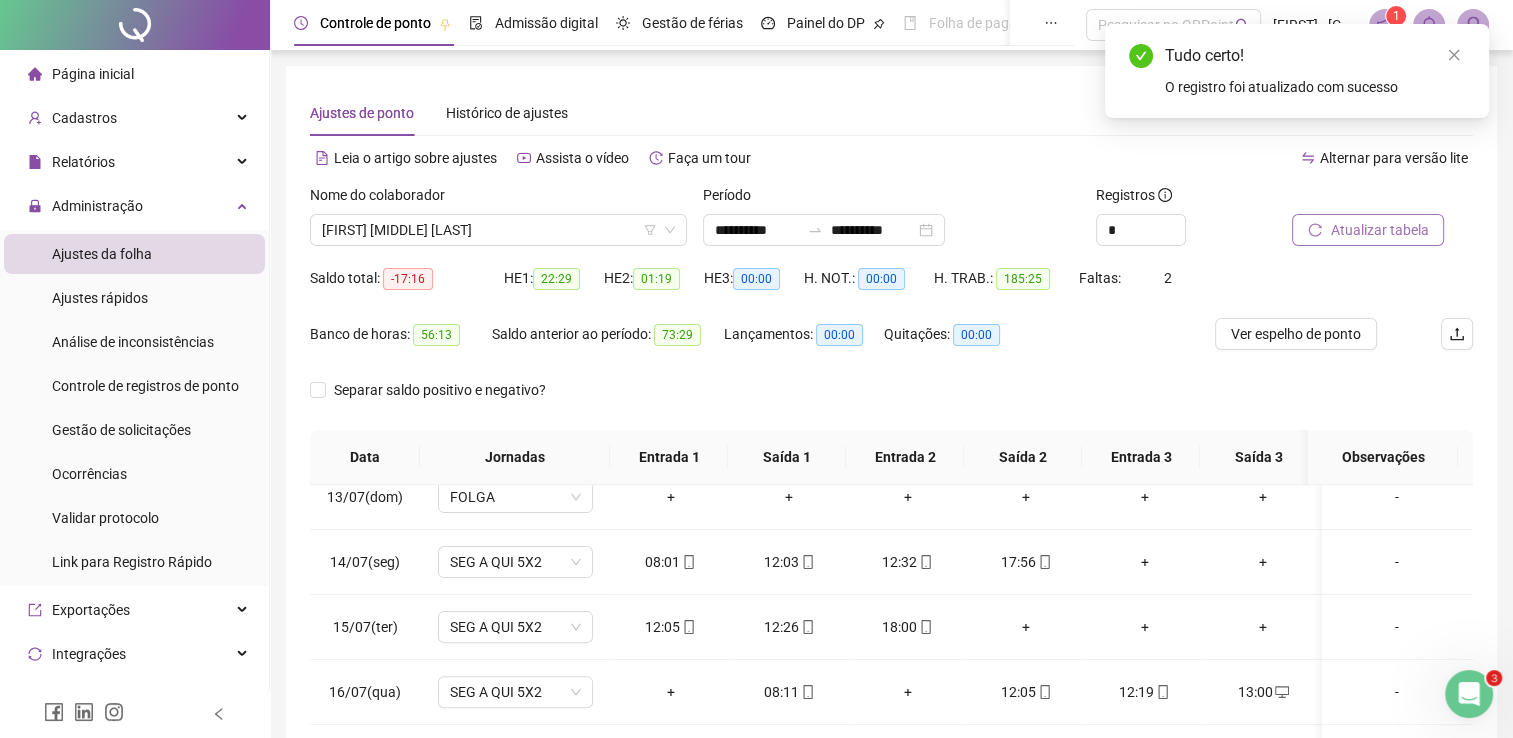 click on "Atualizar tabela" at bounding box center (1368, 230) 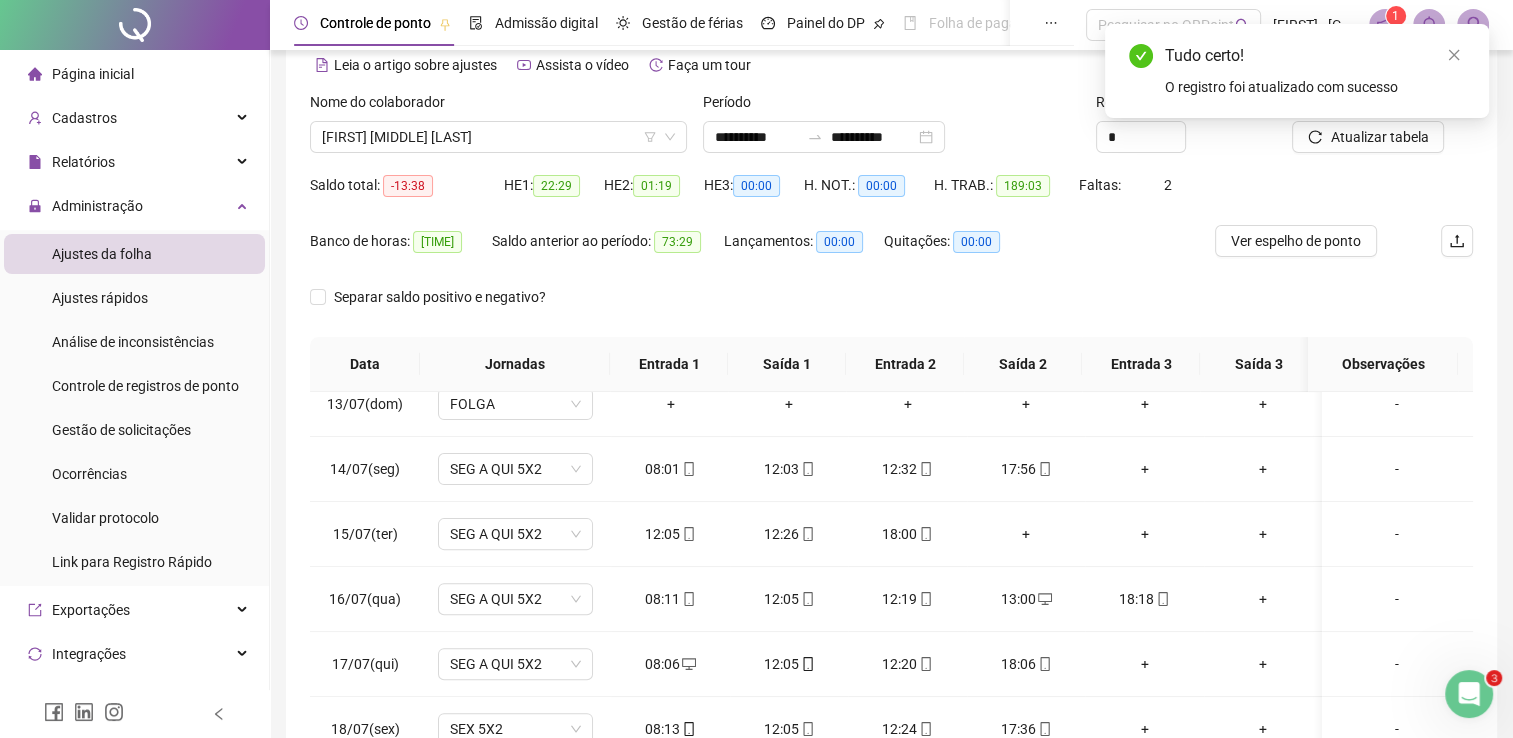 scroll, scrollTop: 200, scrollLeft: 0, axis: vertical 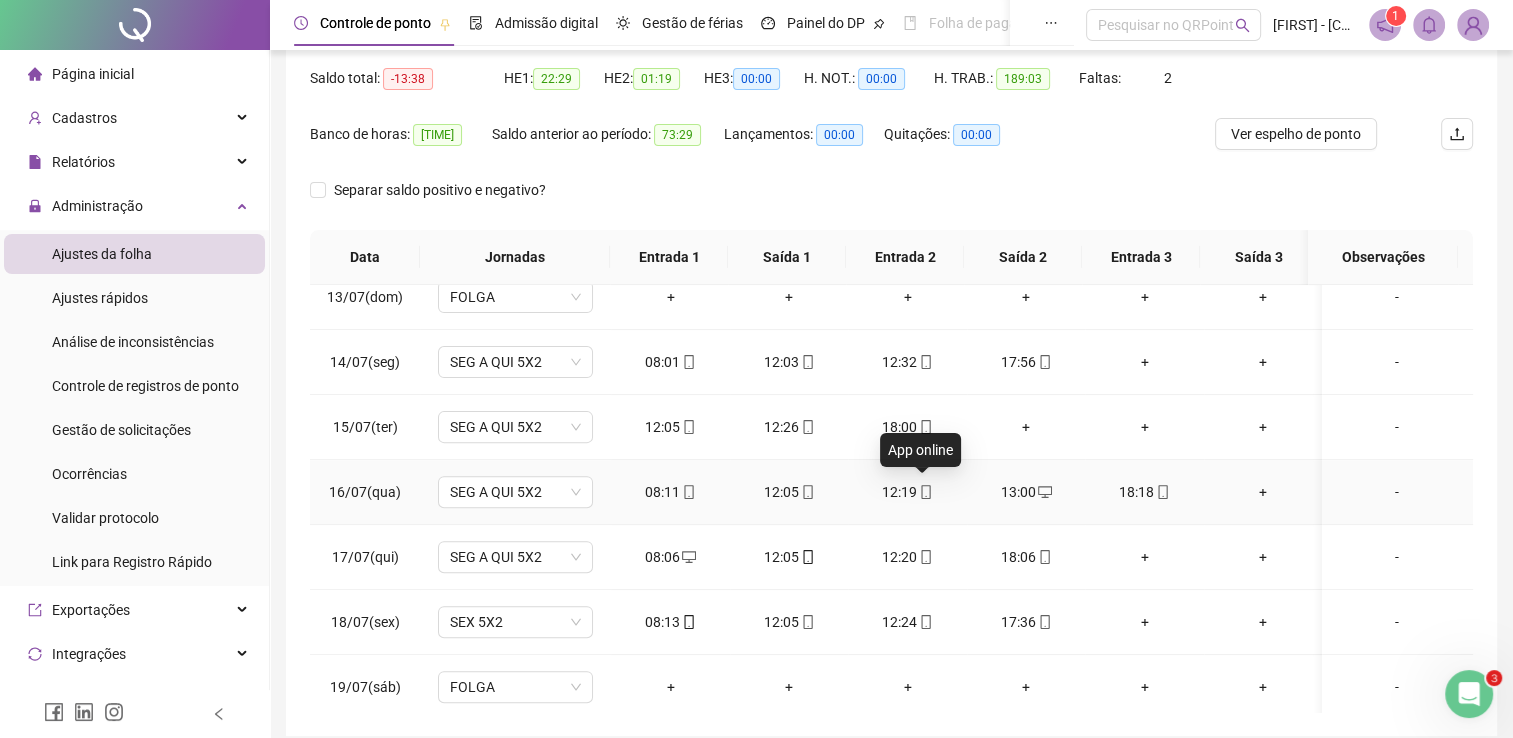 click 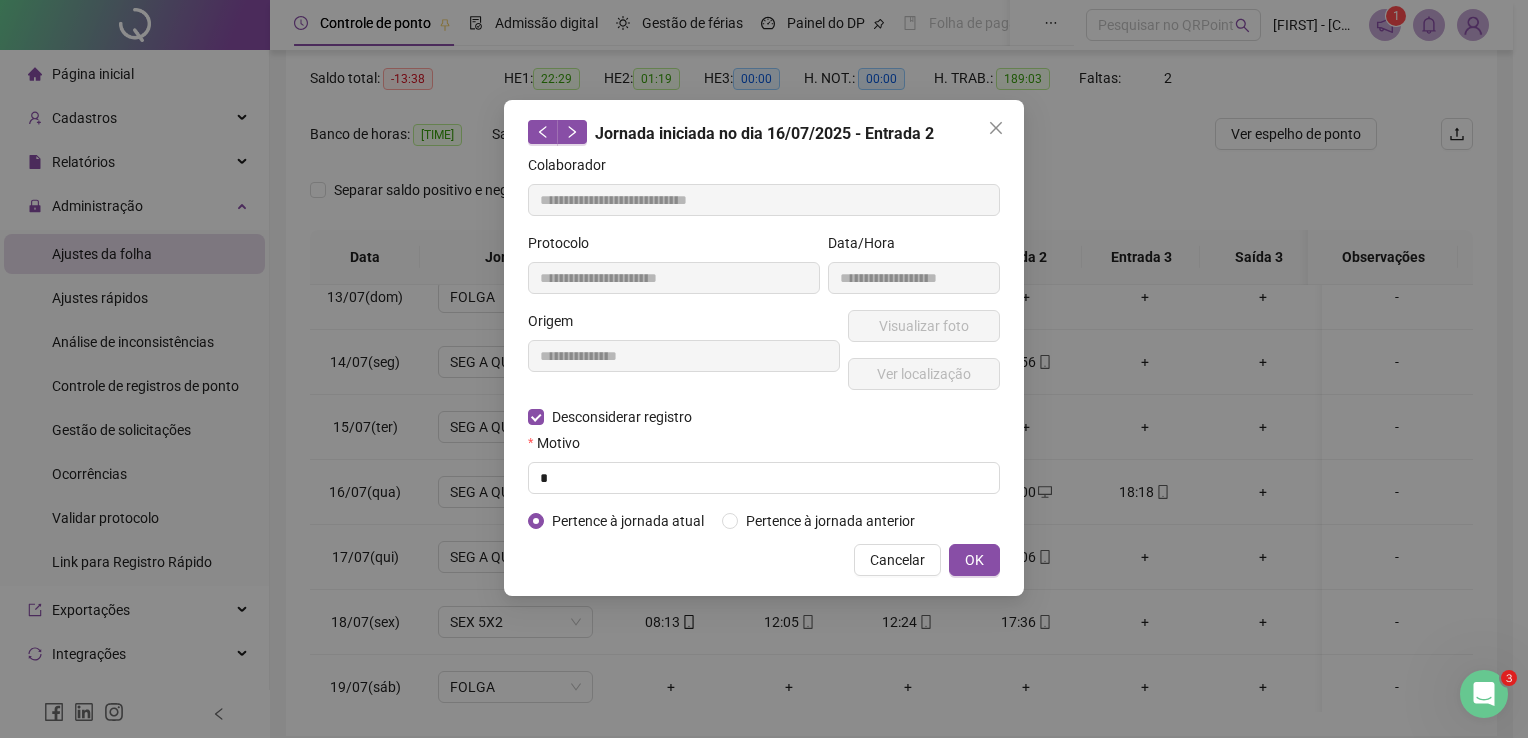 type on "**********" 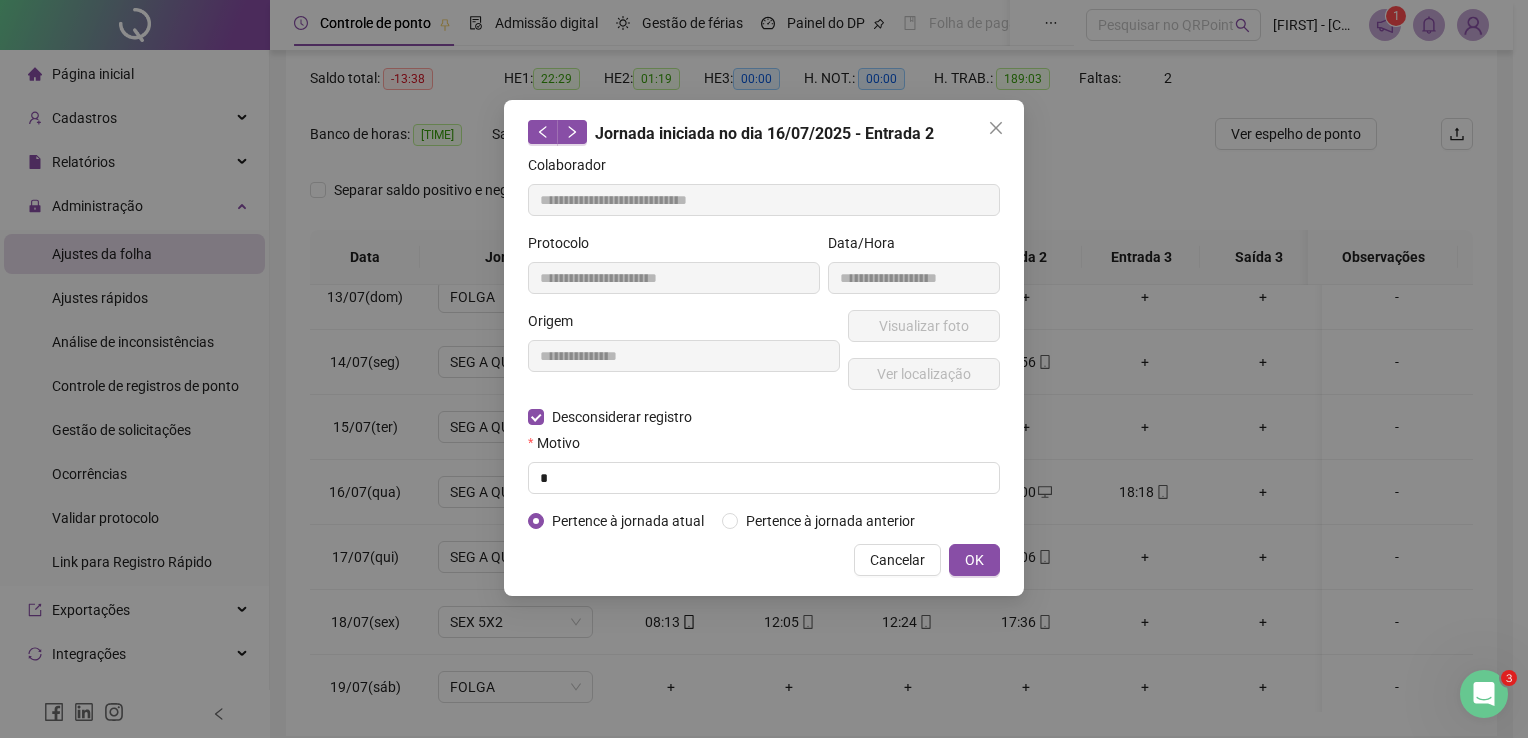 type on "**********" 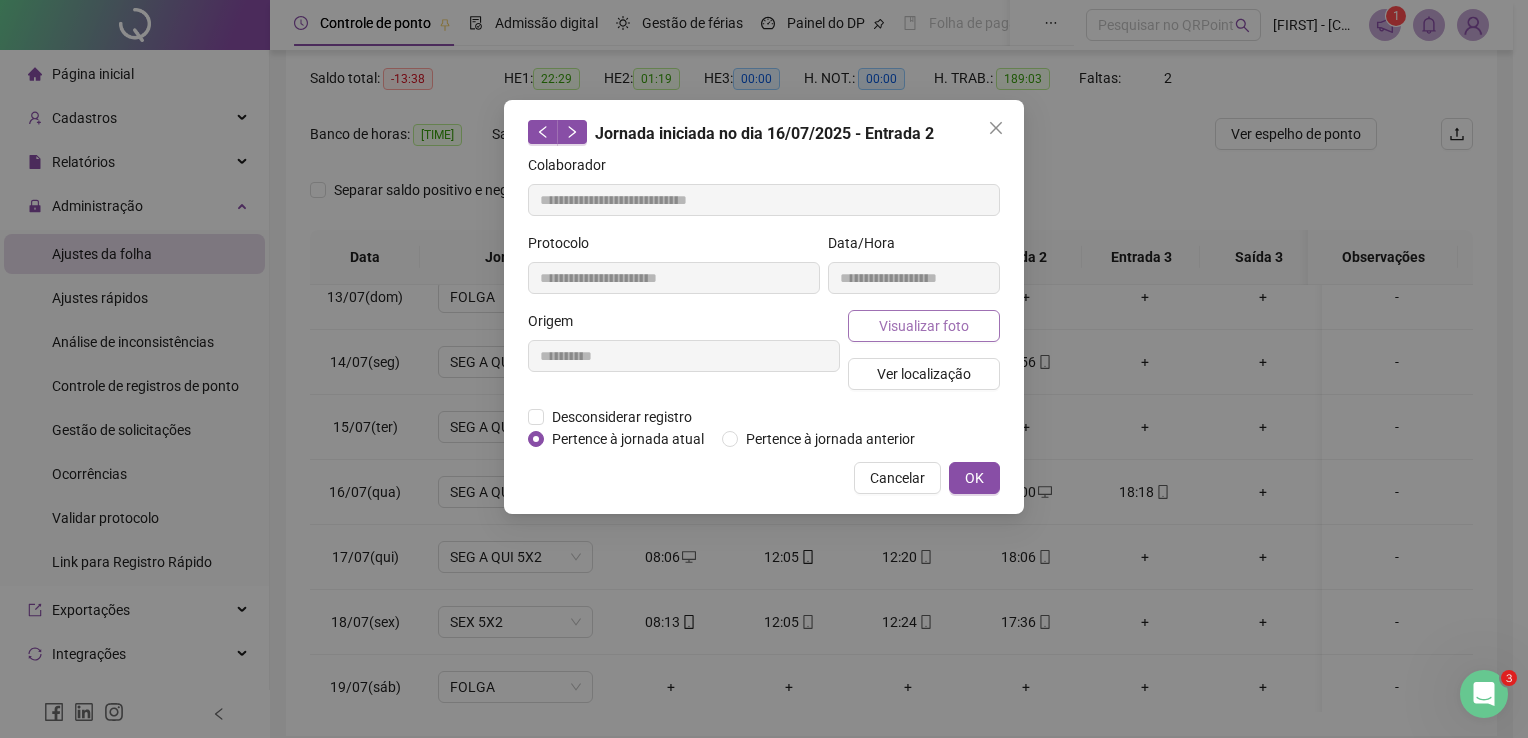 click on "Visualizar foto" at bounding box center [924, 326] 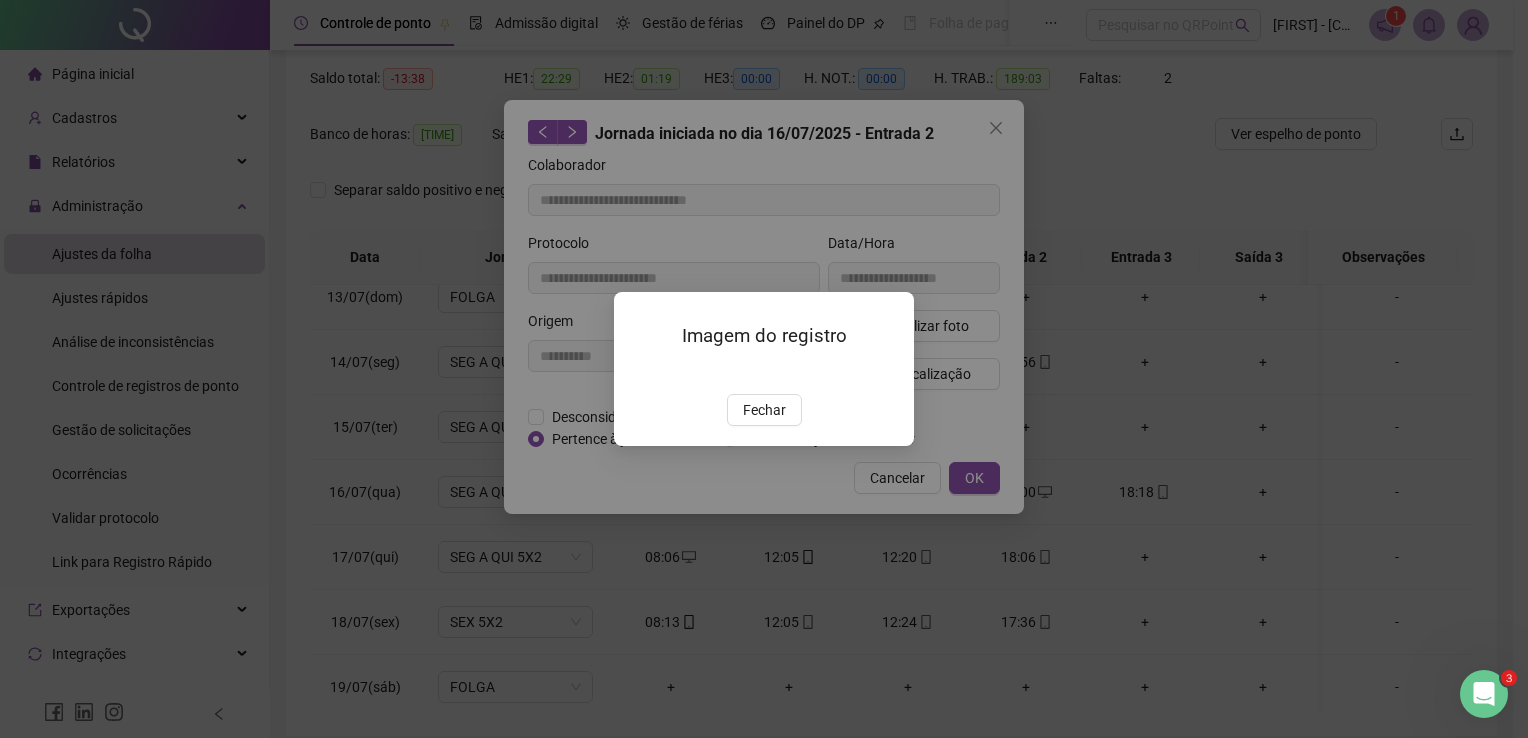 drag, startPoint x: 762, startPoint y: 516, endPoint x: 786, endPoint y: 514, distance: 24.083189 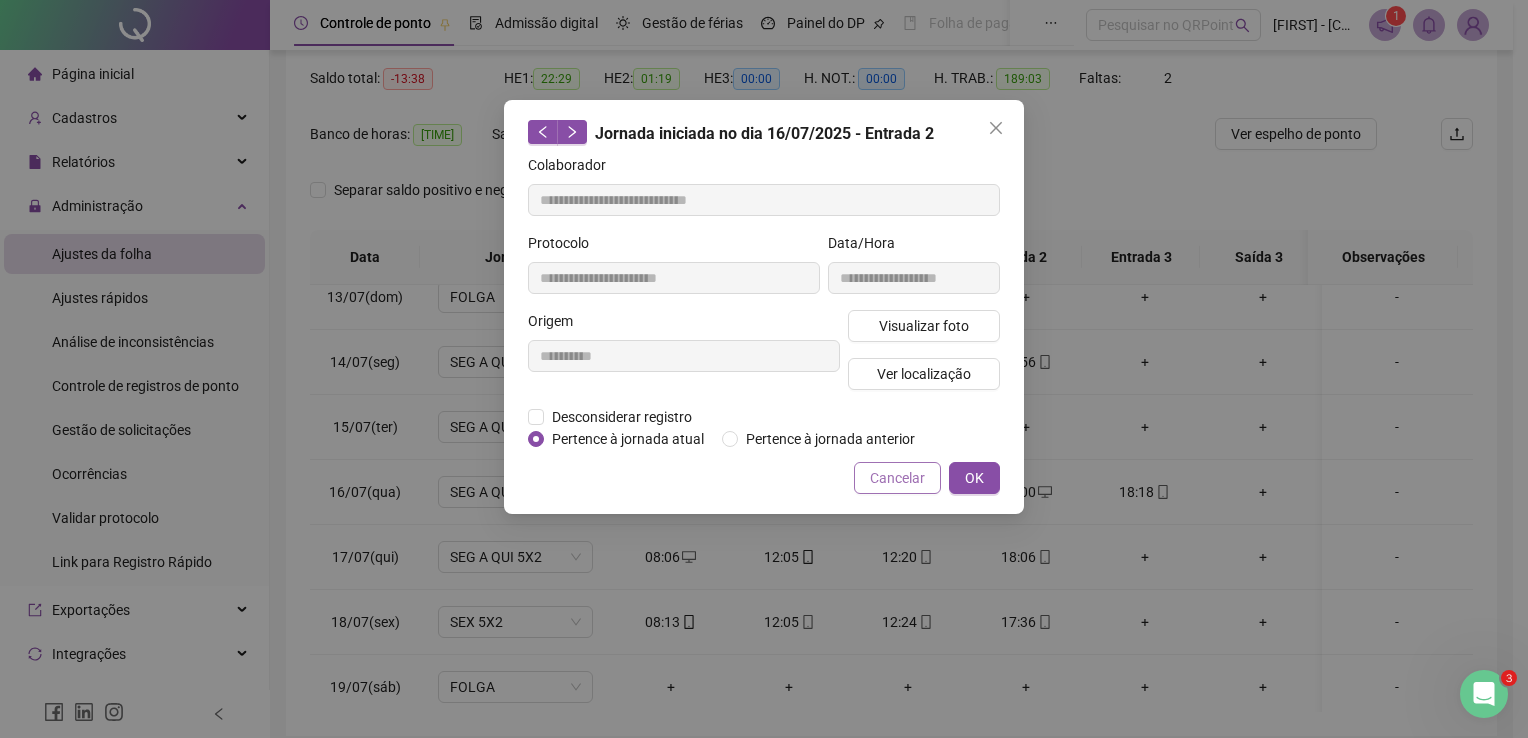 click on "Cancelar" at bounding box center (897, 478) 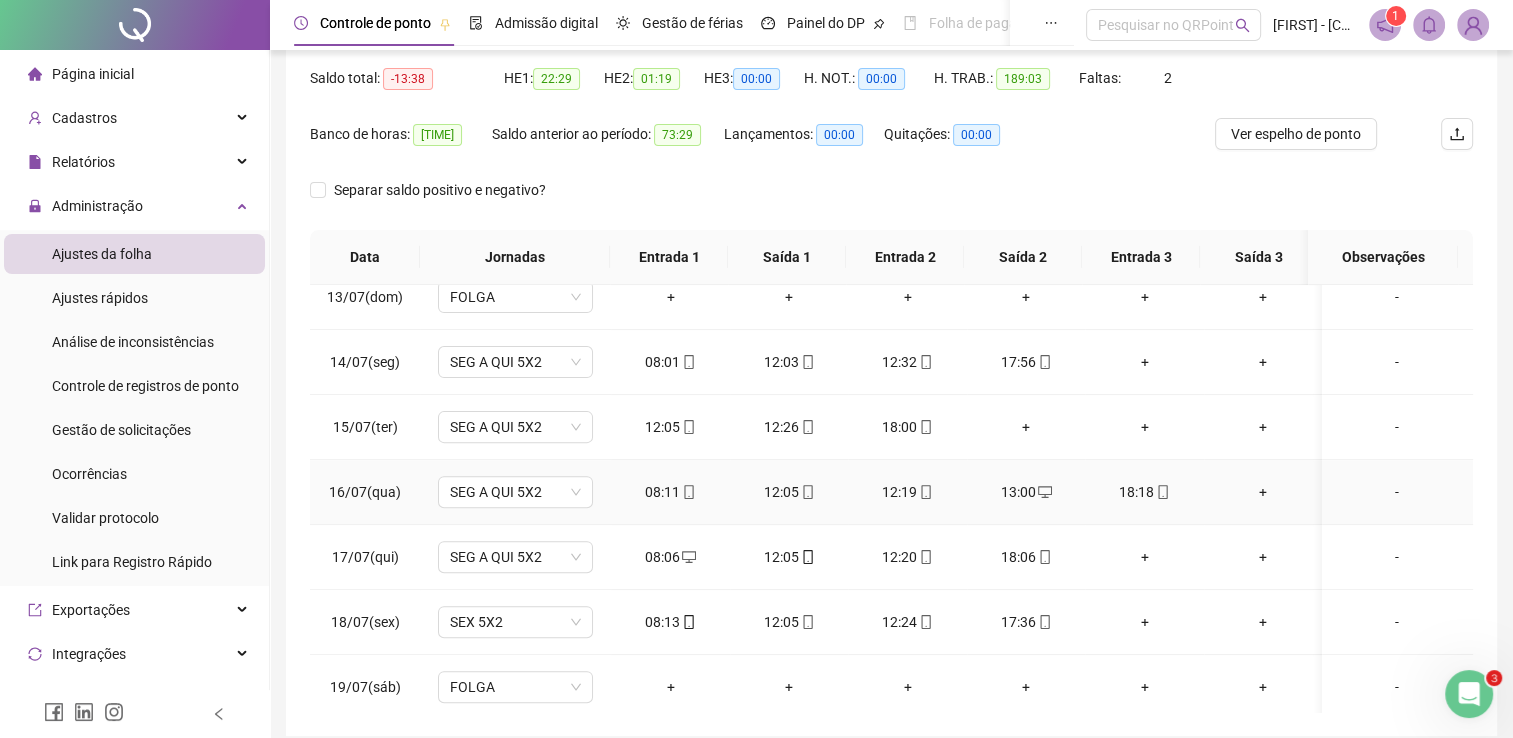 click on "12:05" at bounding box center (789, 492) 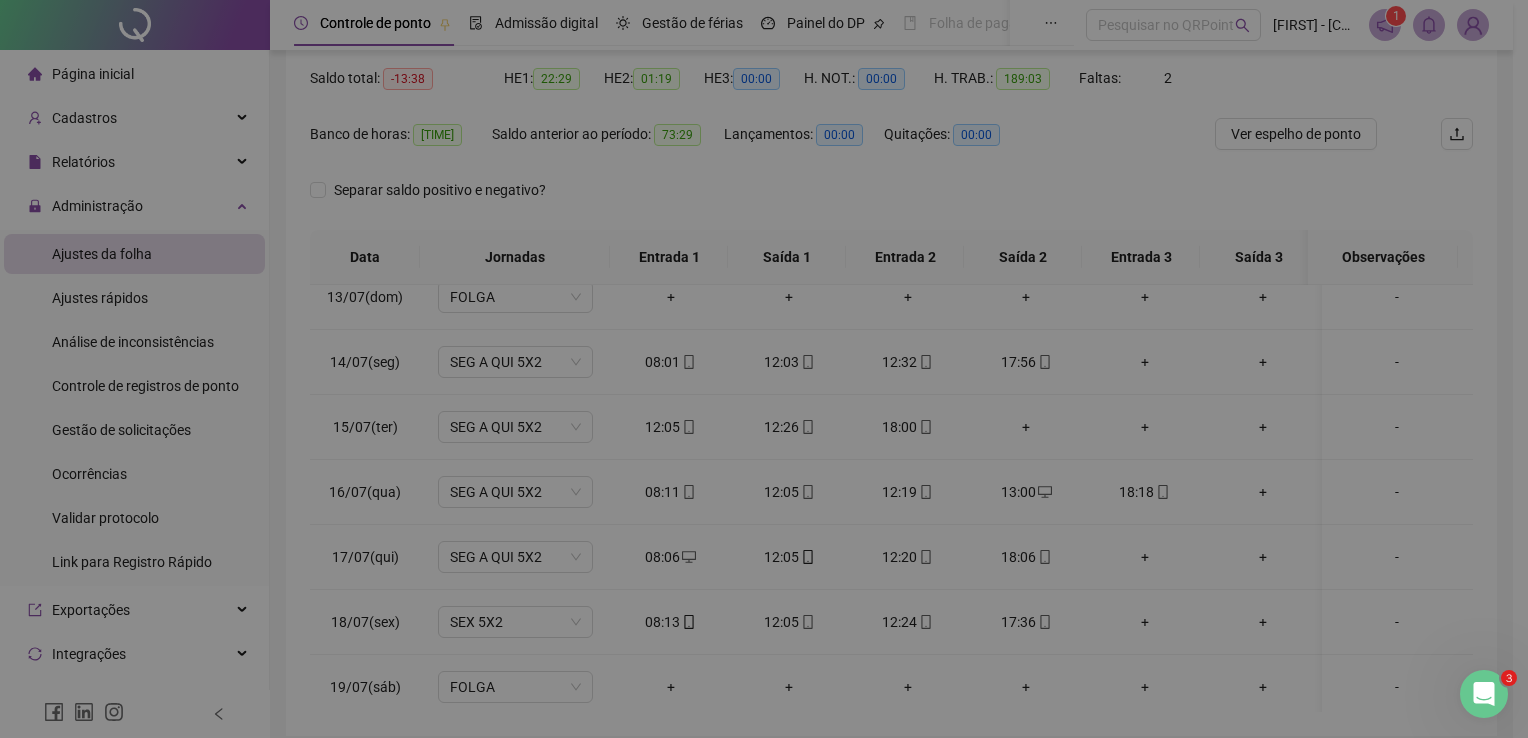 type on "**********" 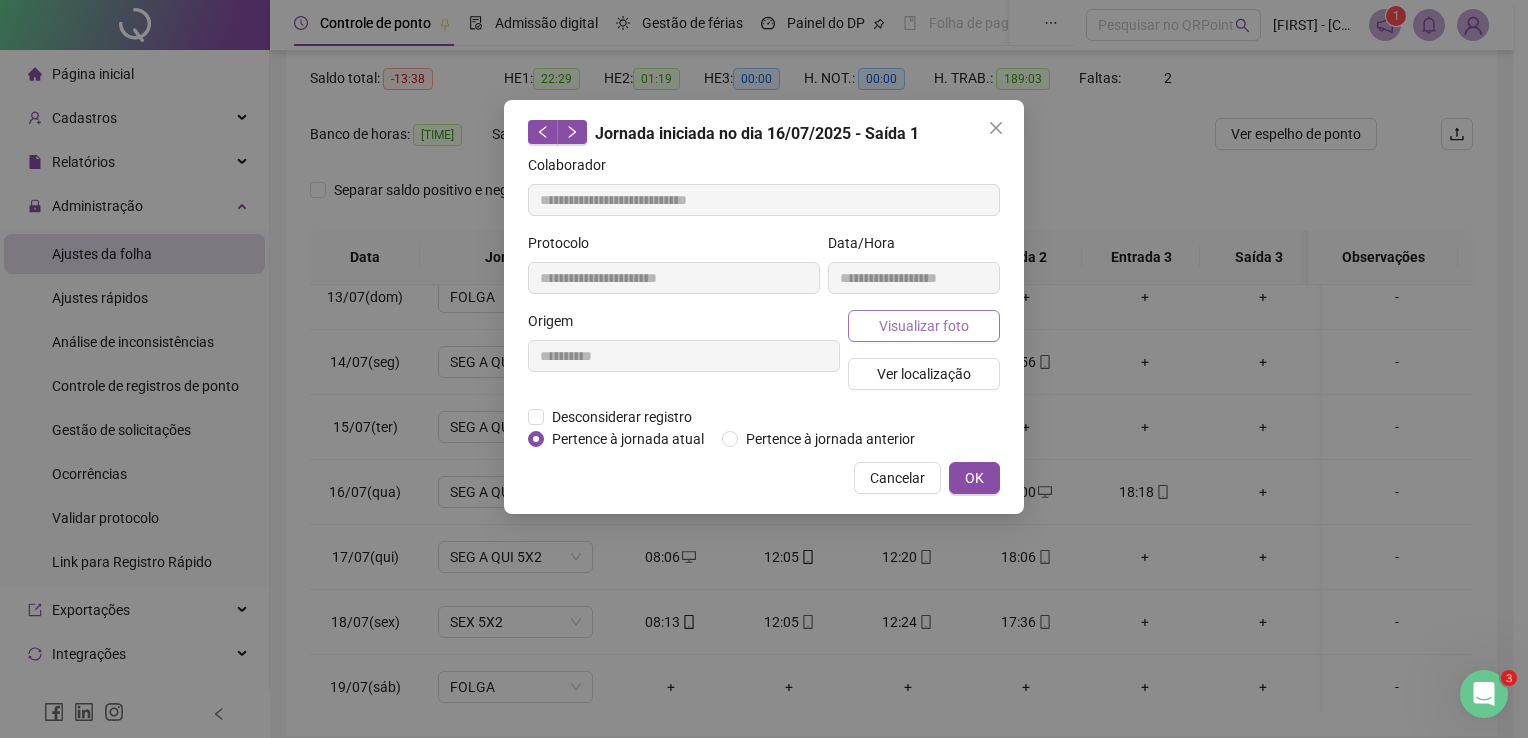 click on "Visualizar foto" at bounding box center (924, 326) 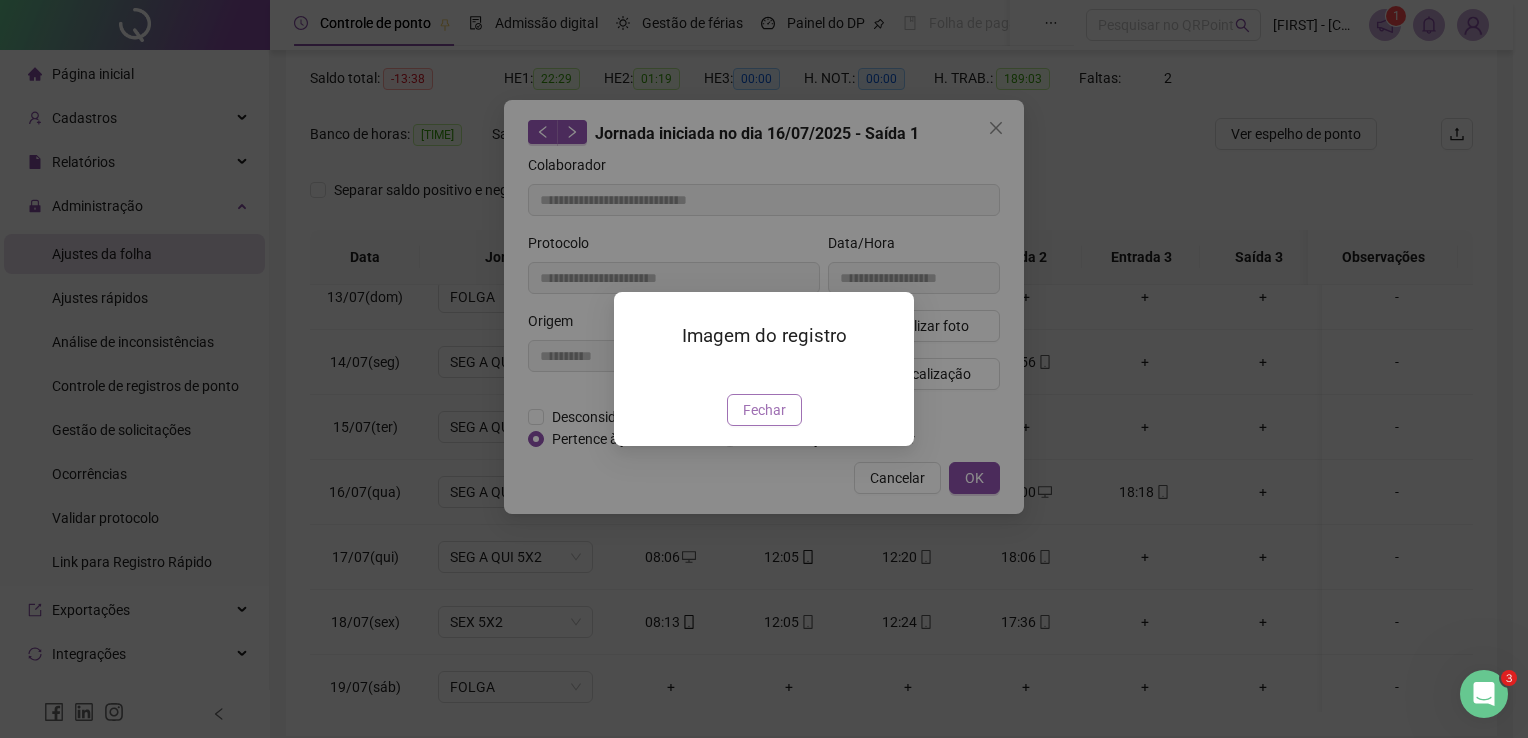 click on "Fechar" at bounding box center [764, 410] 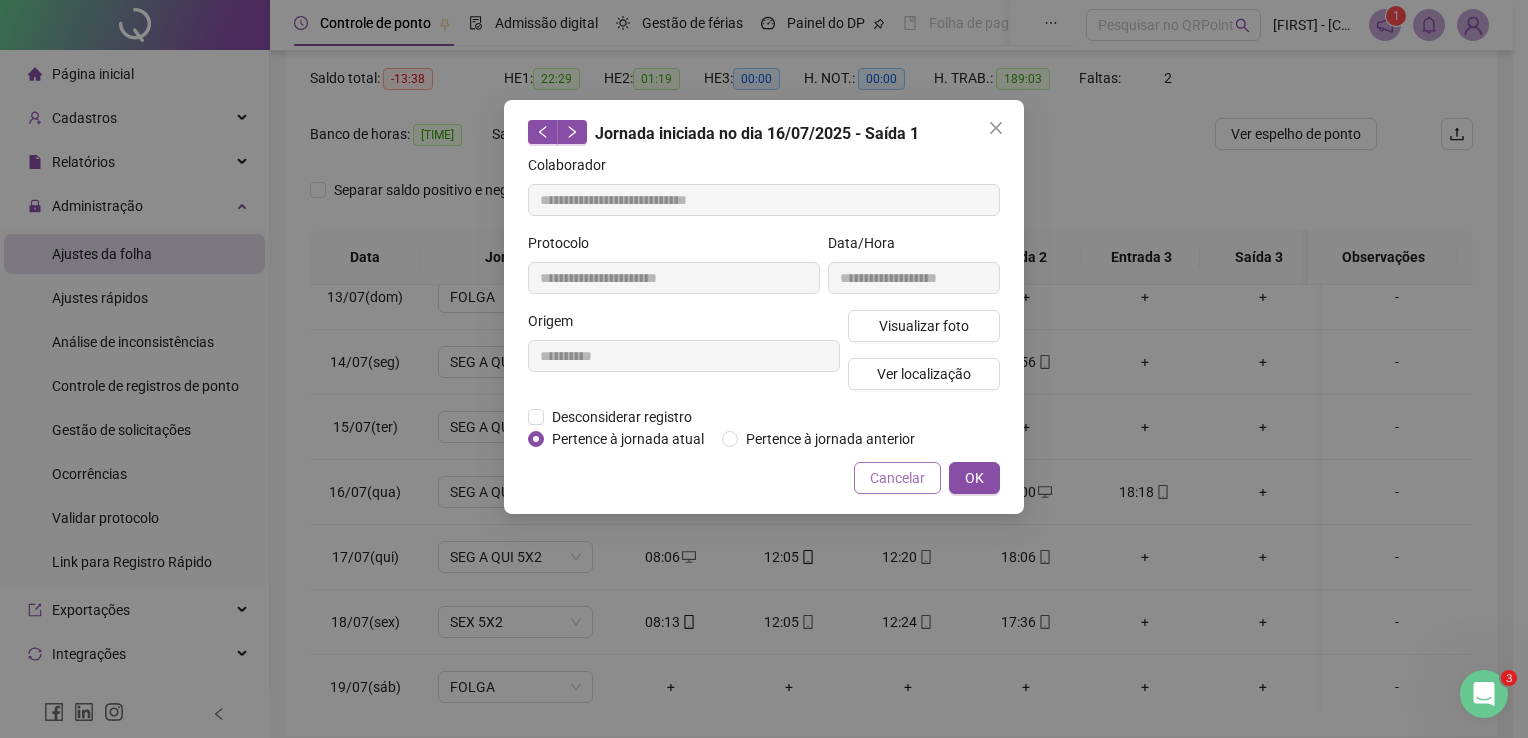 click on "Cancelar" at bounding box center (897, 478) 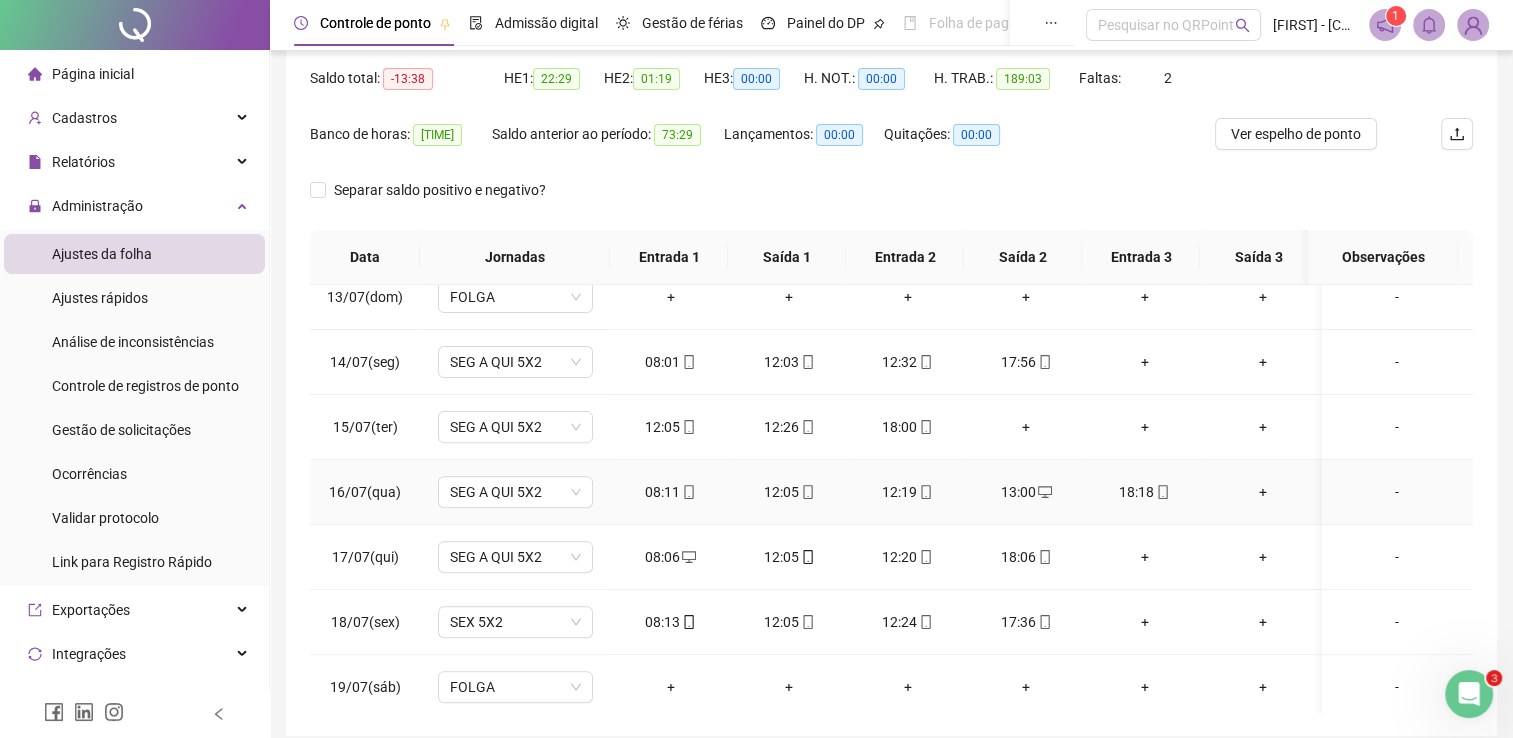 click 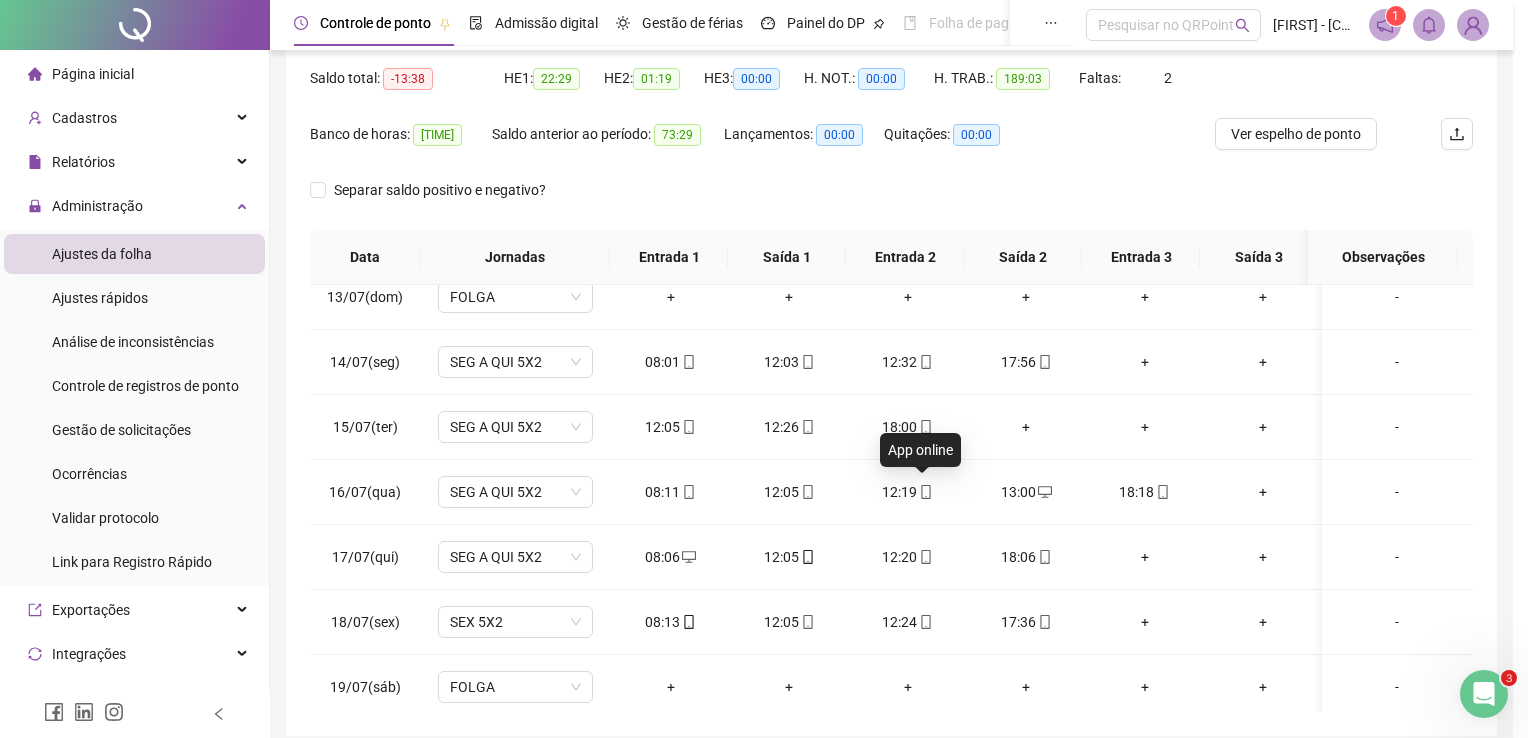 type on "**********" 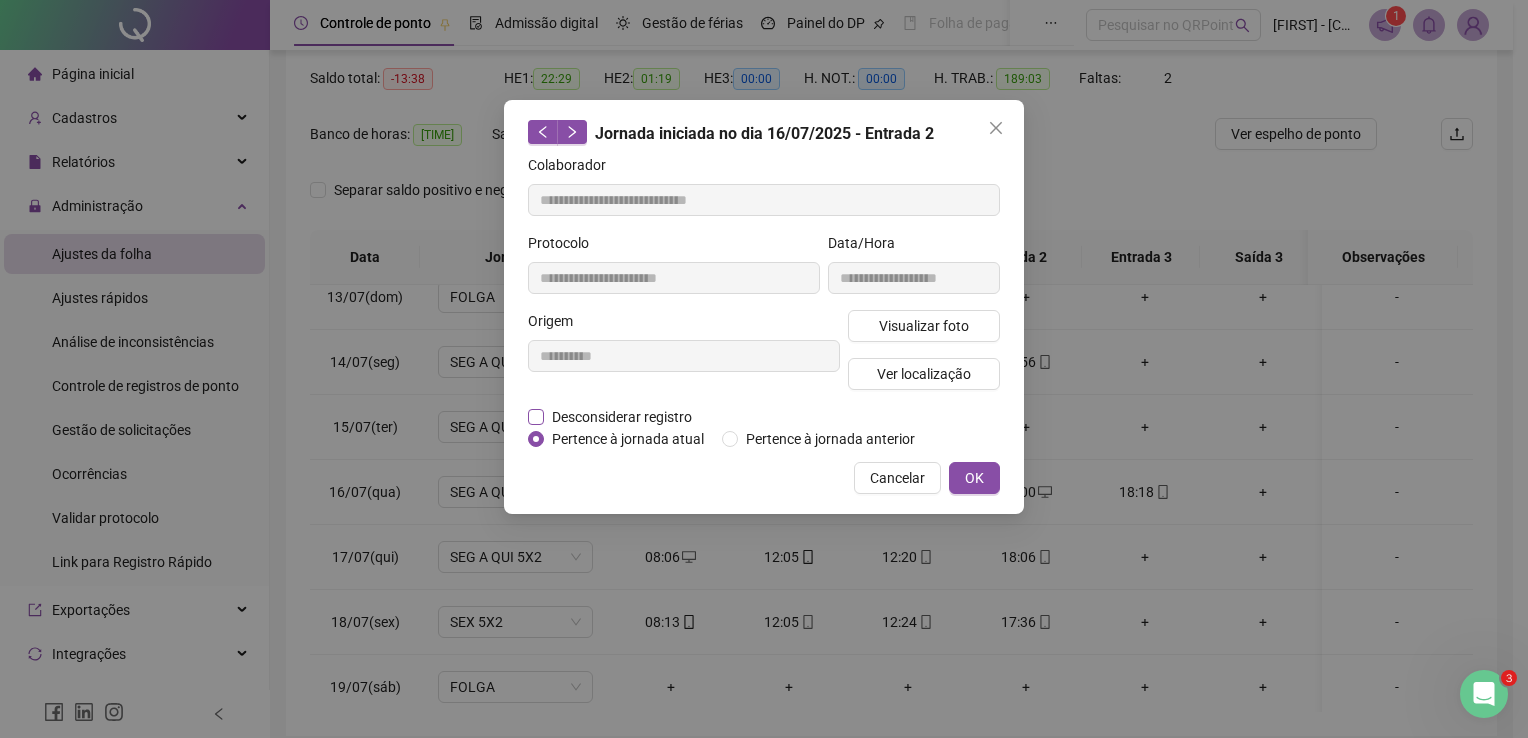 click on "Desconsiderar registro" at bounding box center [622, 417] 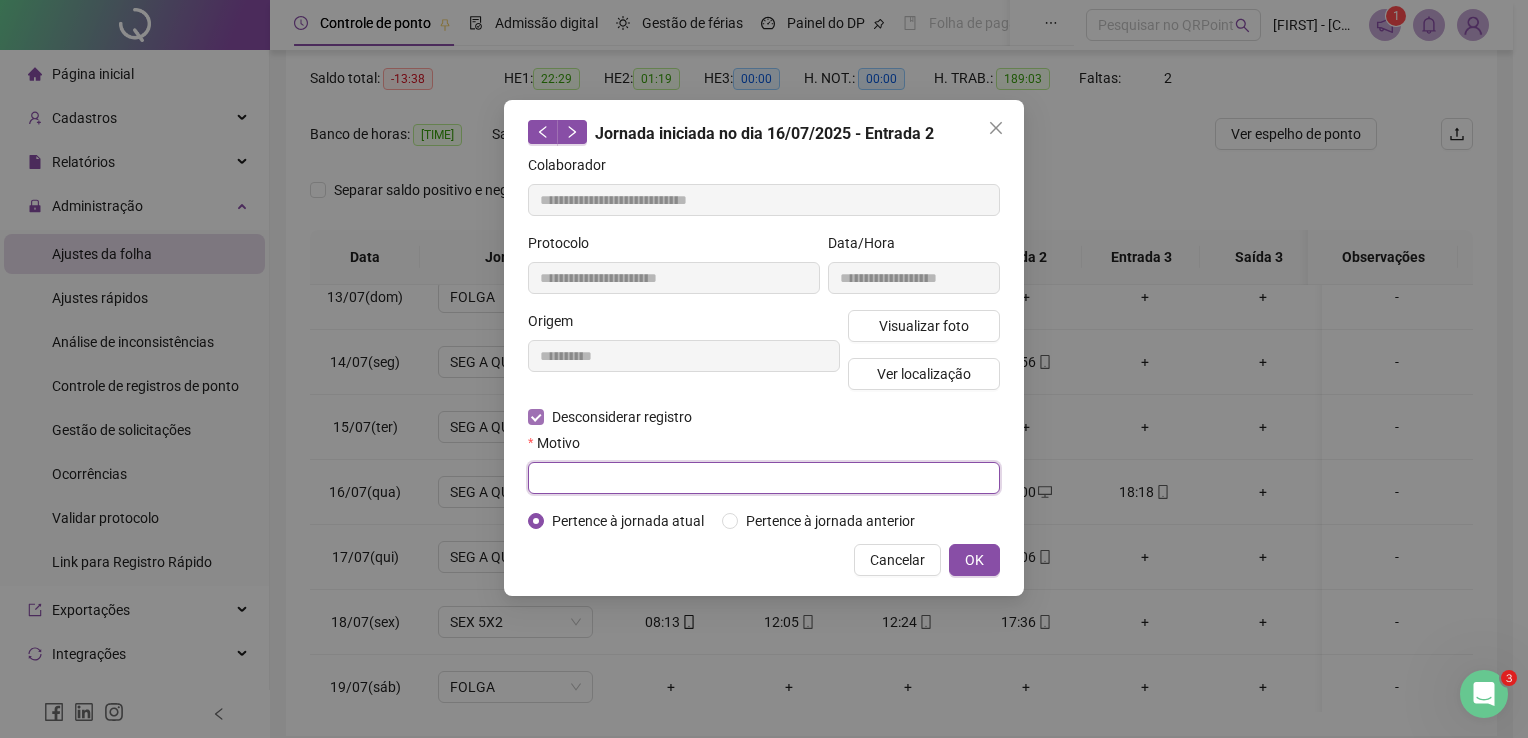 click at bounding box center [764, 478] 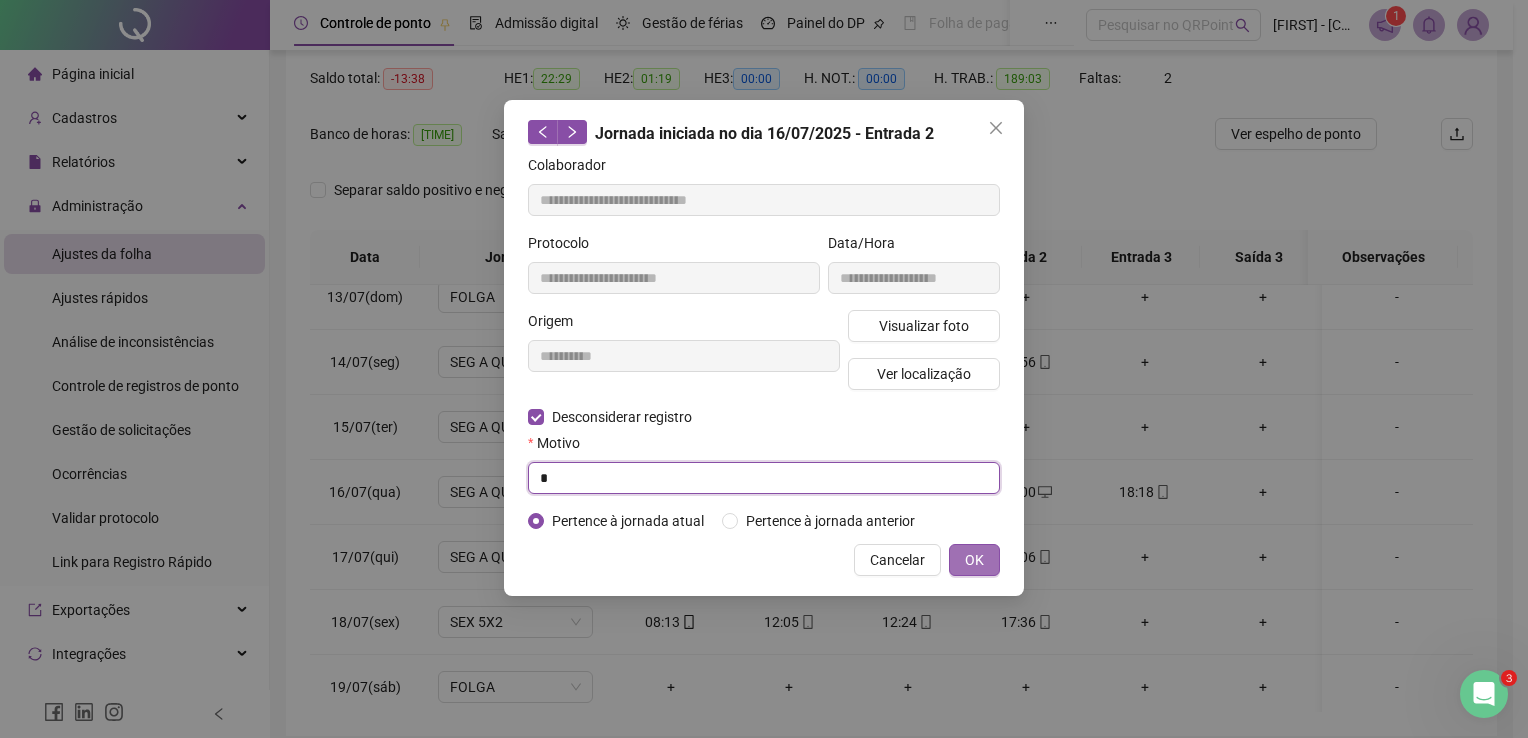 type on "*" 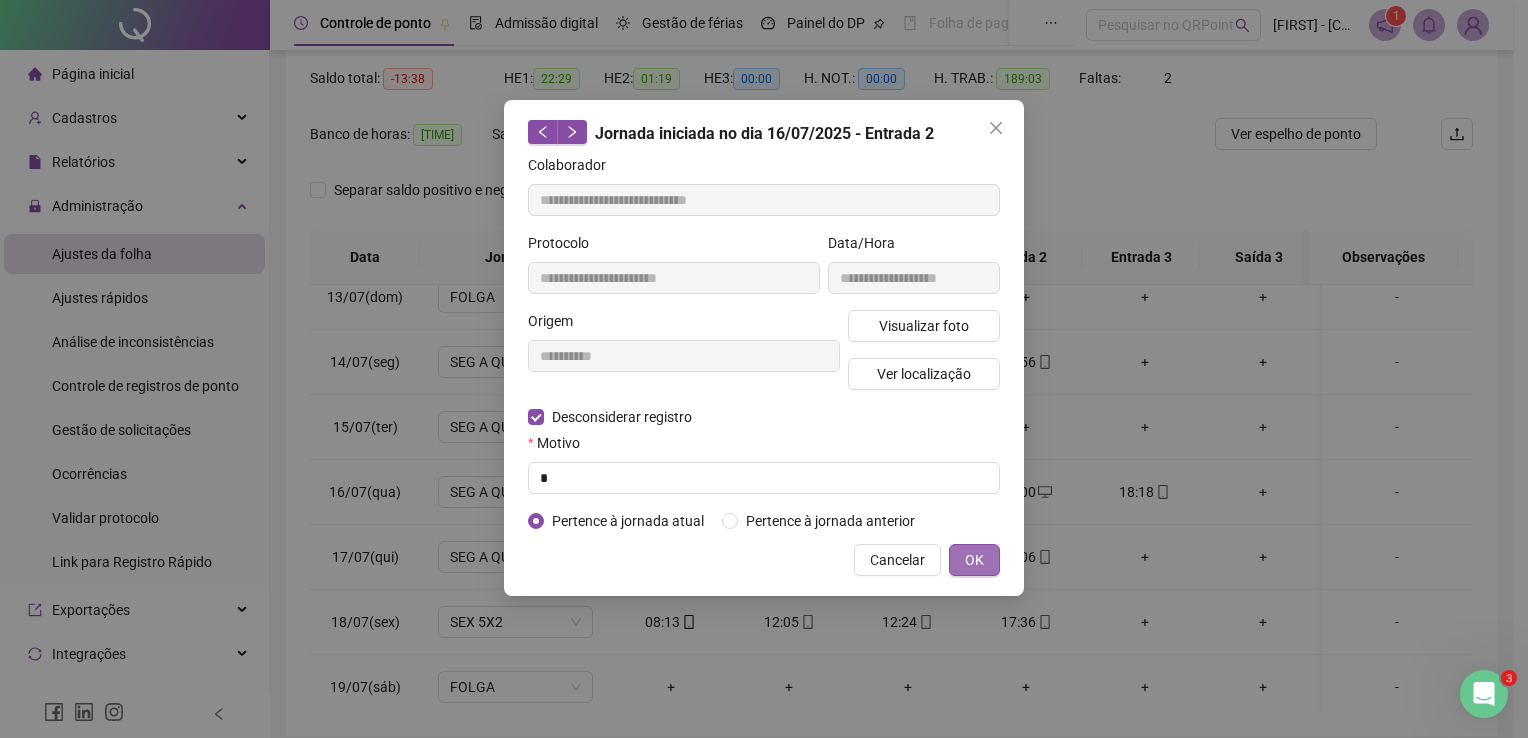 click on "OK" at bounding box center (974, 560) 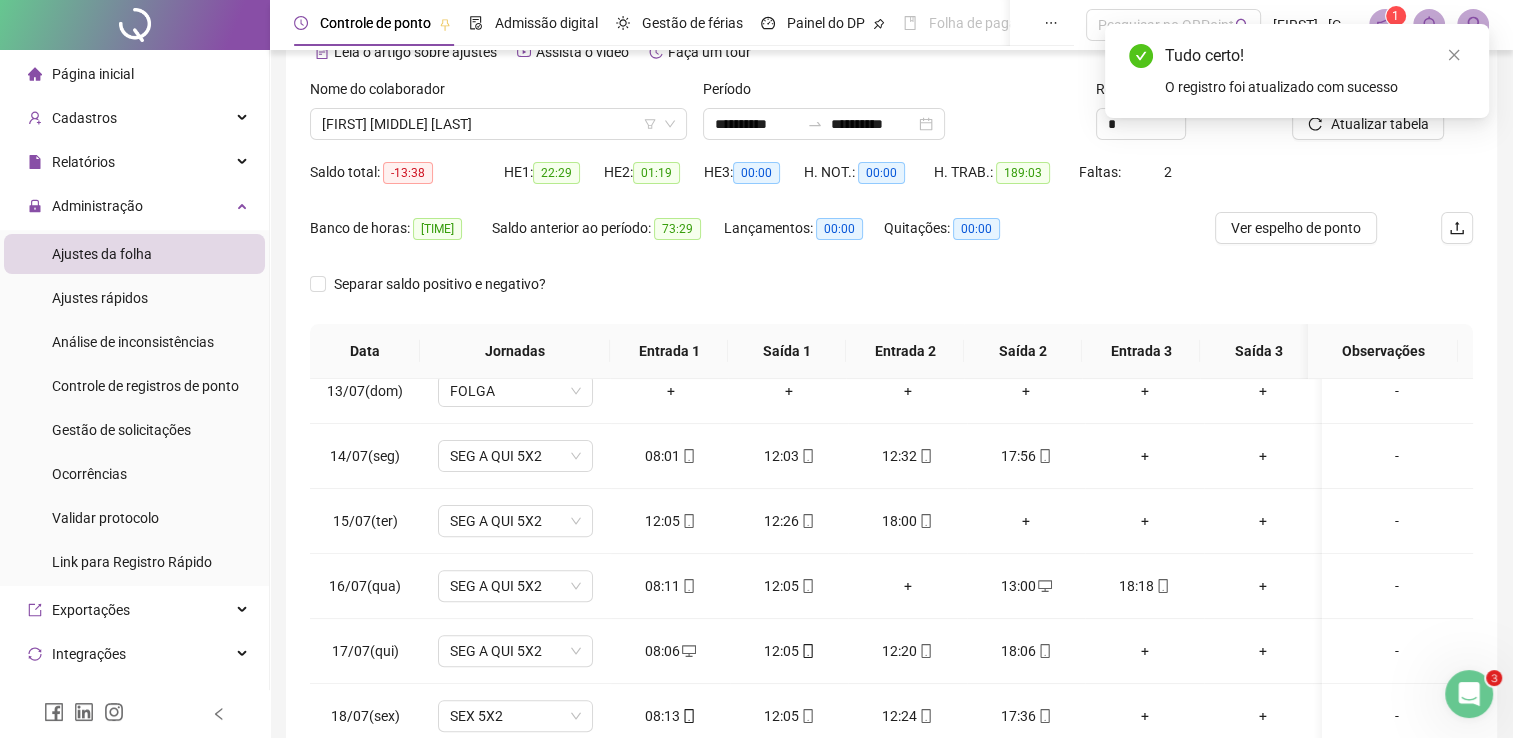 scroll, scrollTop: 0, scrollLeft: 0, axis: both 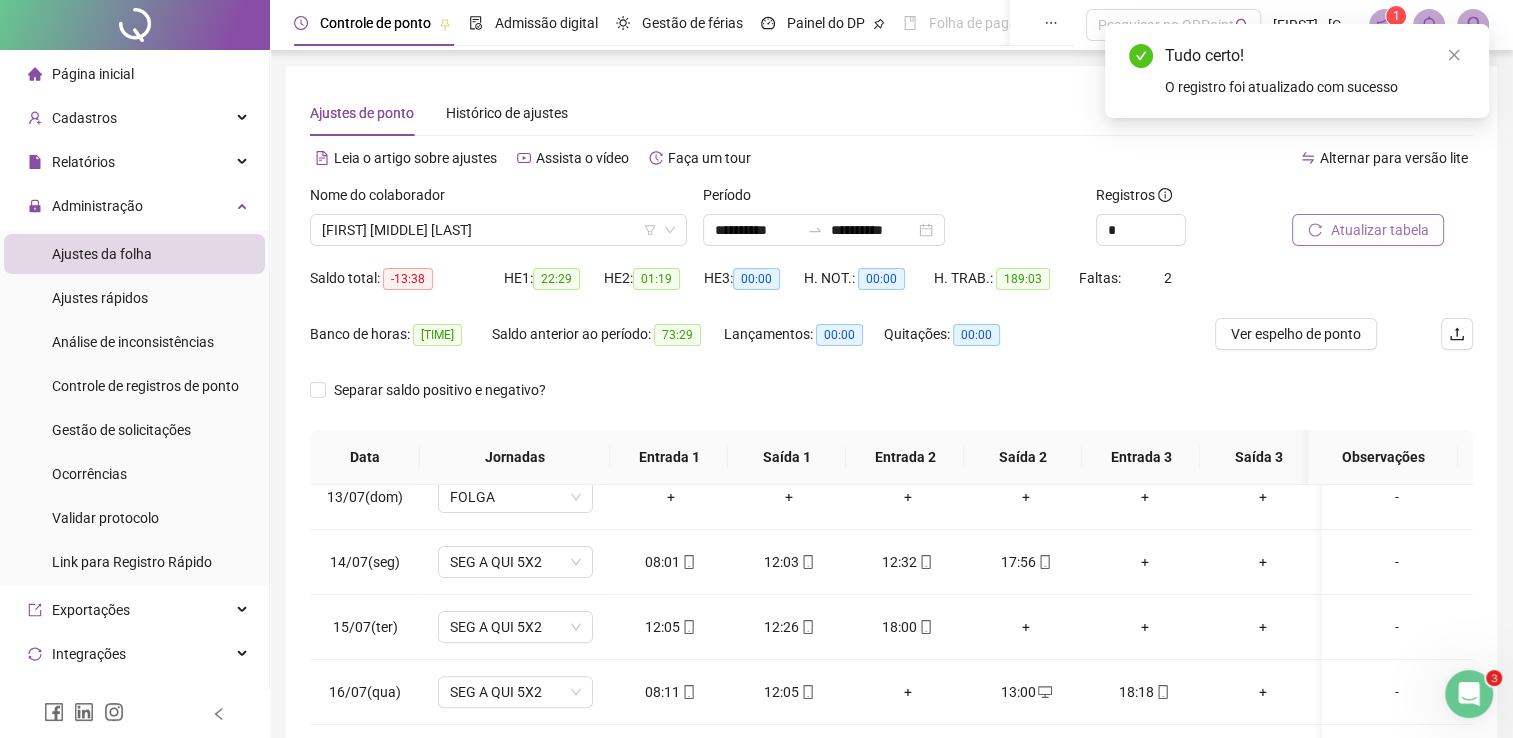 click on "Atualizar tabela" at bounding box center (1379, 230) 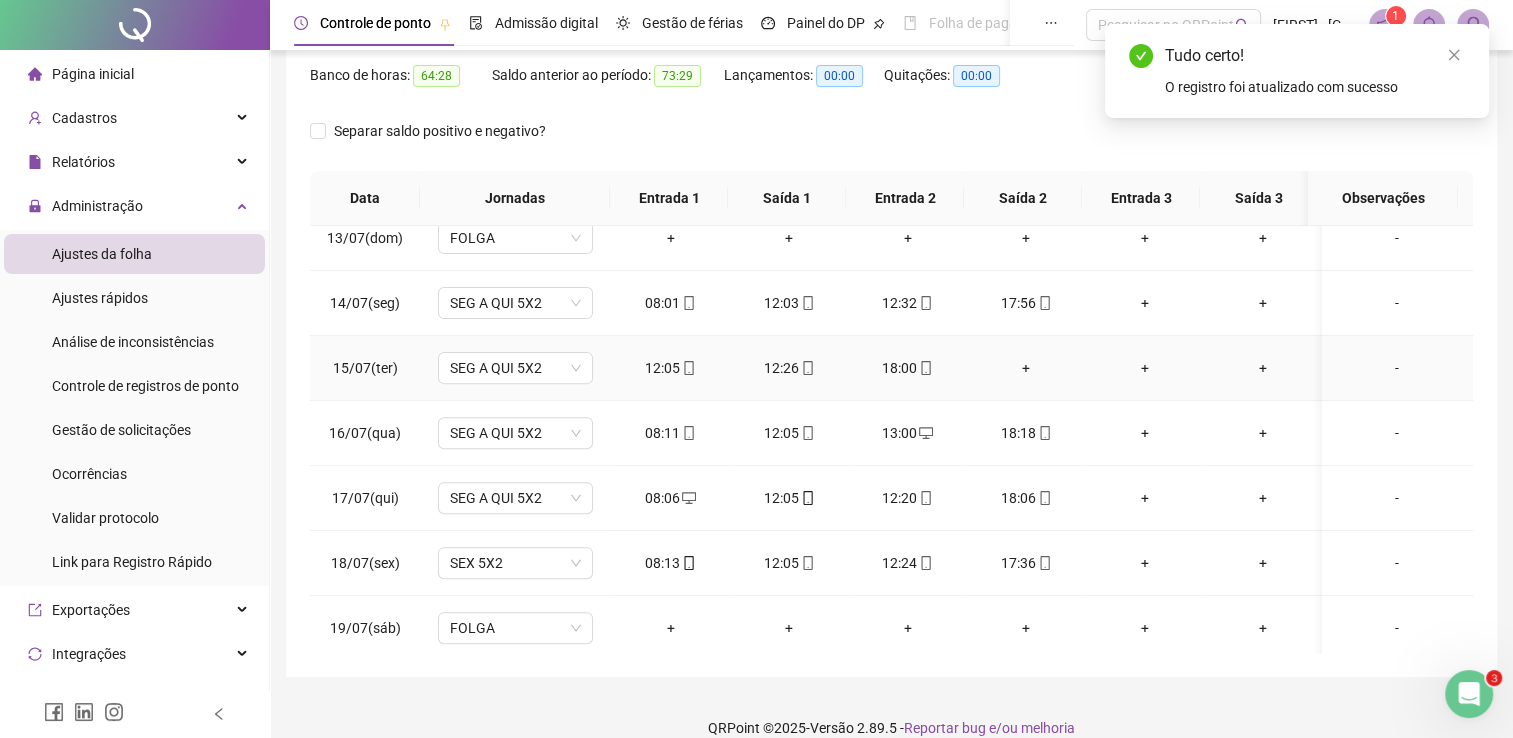 scroll, scrollTop: 283, scrollLeft: 0, axis: vertical 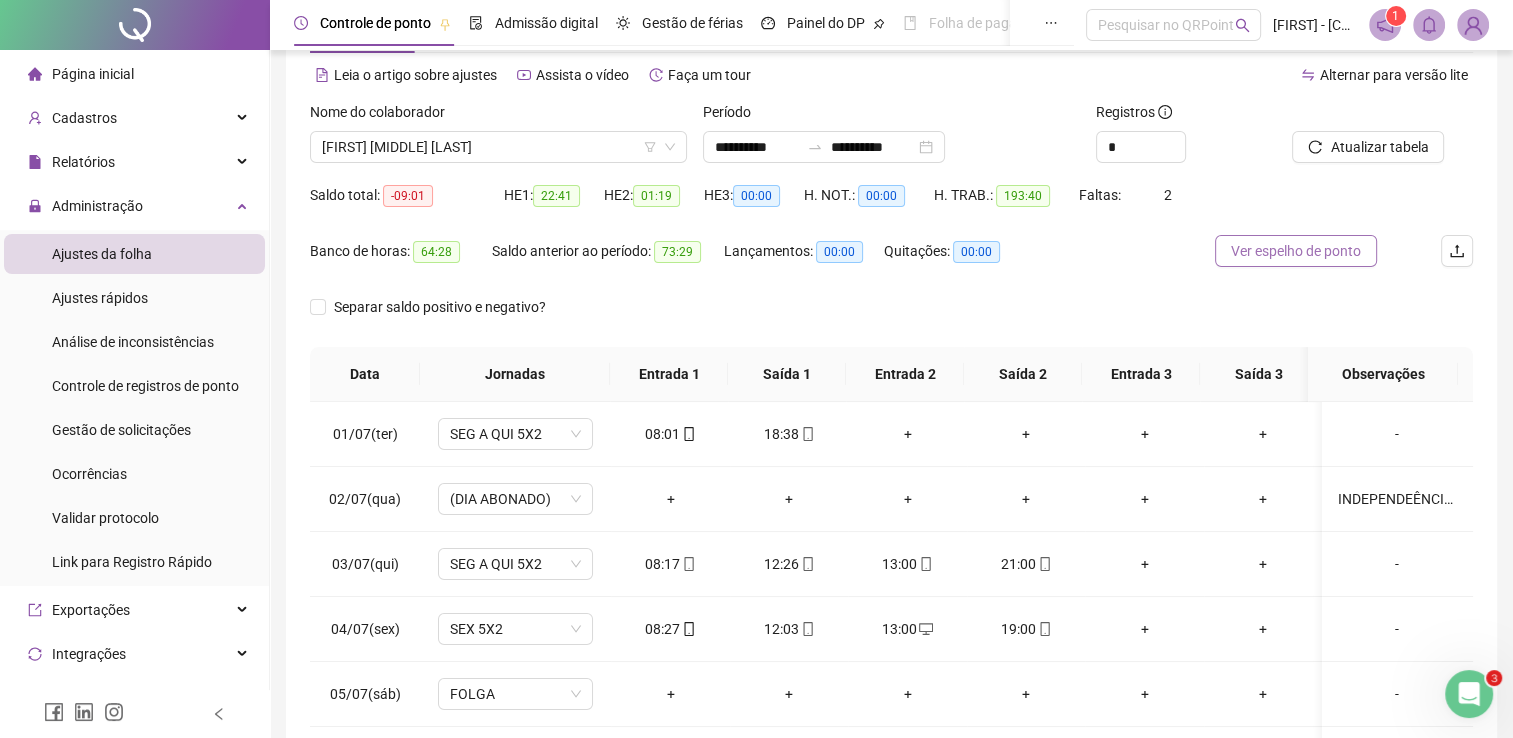 click on "Ver espelho de ponto" at bounding box center [1296, 251] 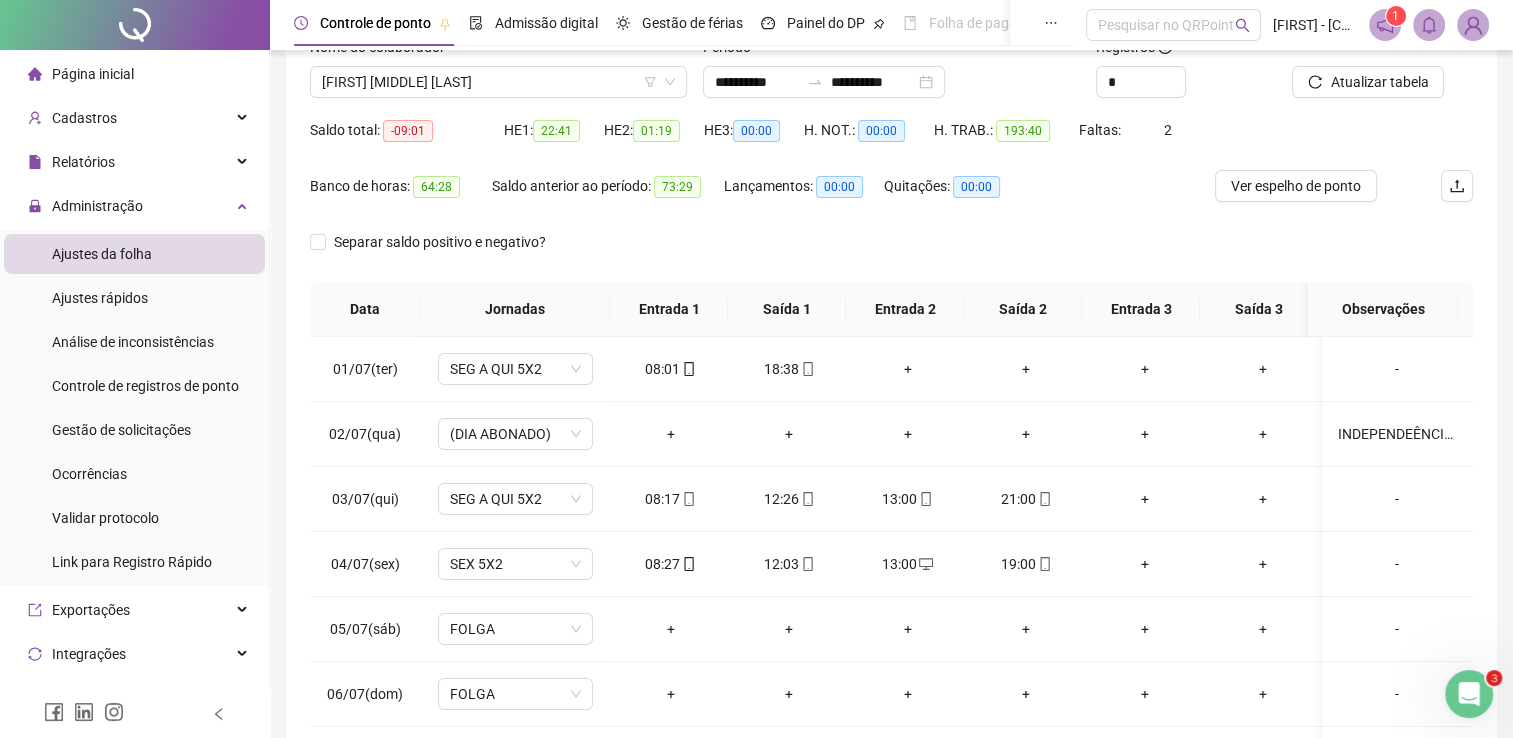 scroll, scrollTop: 183, scrollLeft: 0, axis: vertical 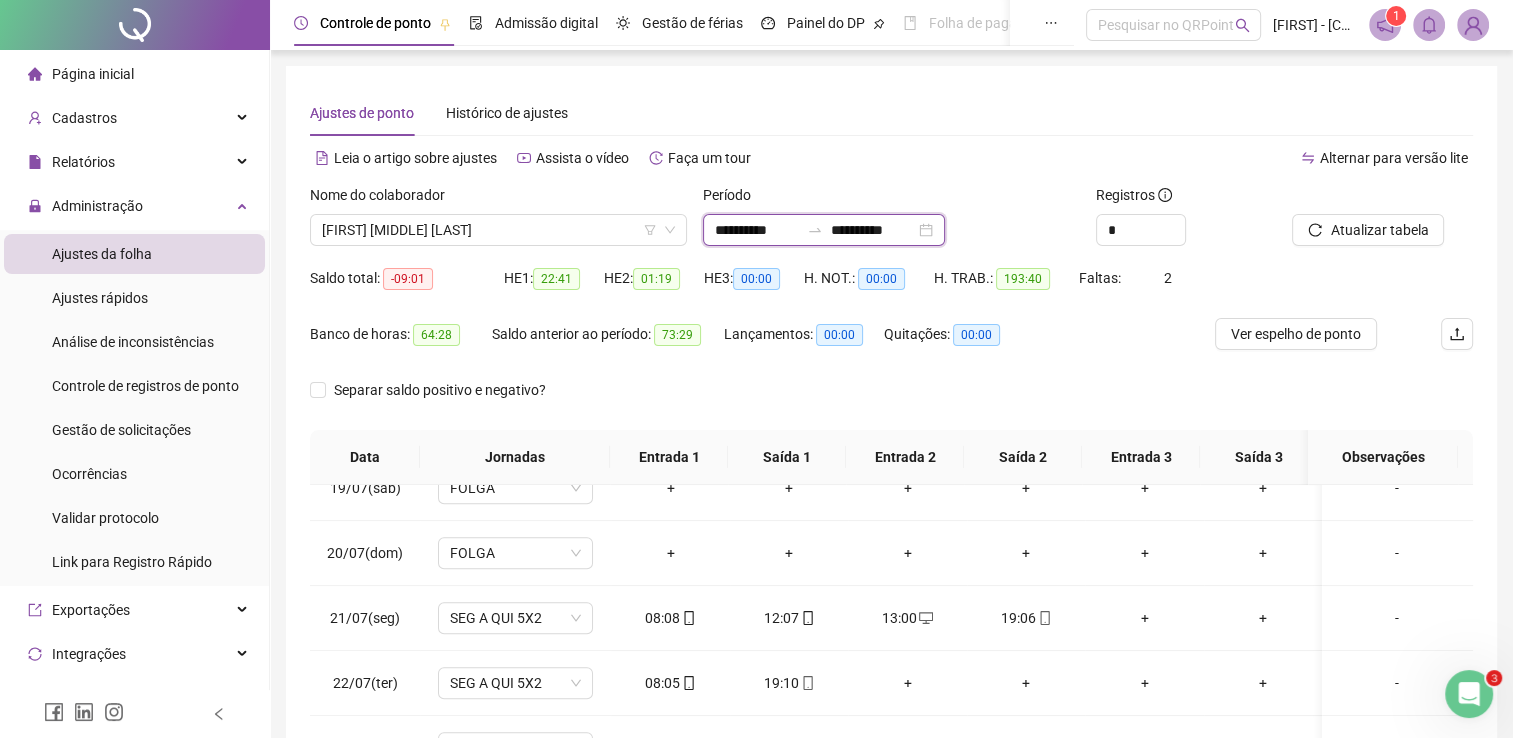 click on "**********" at bounding box center [757, 230] 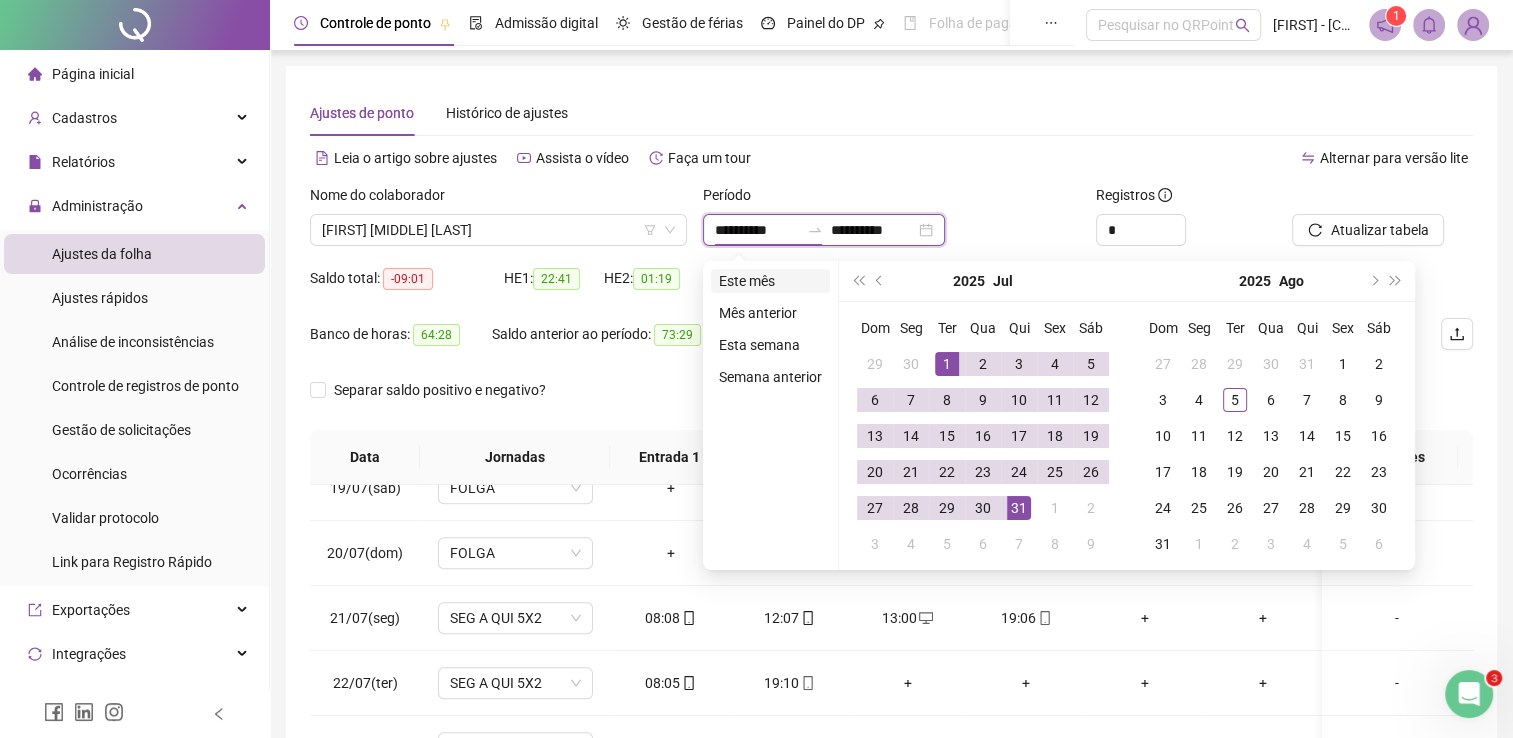 type on "**********" 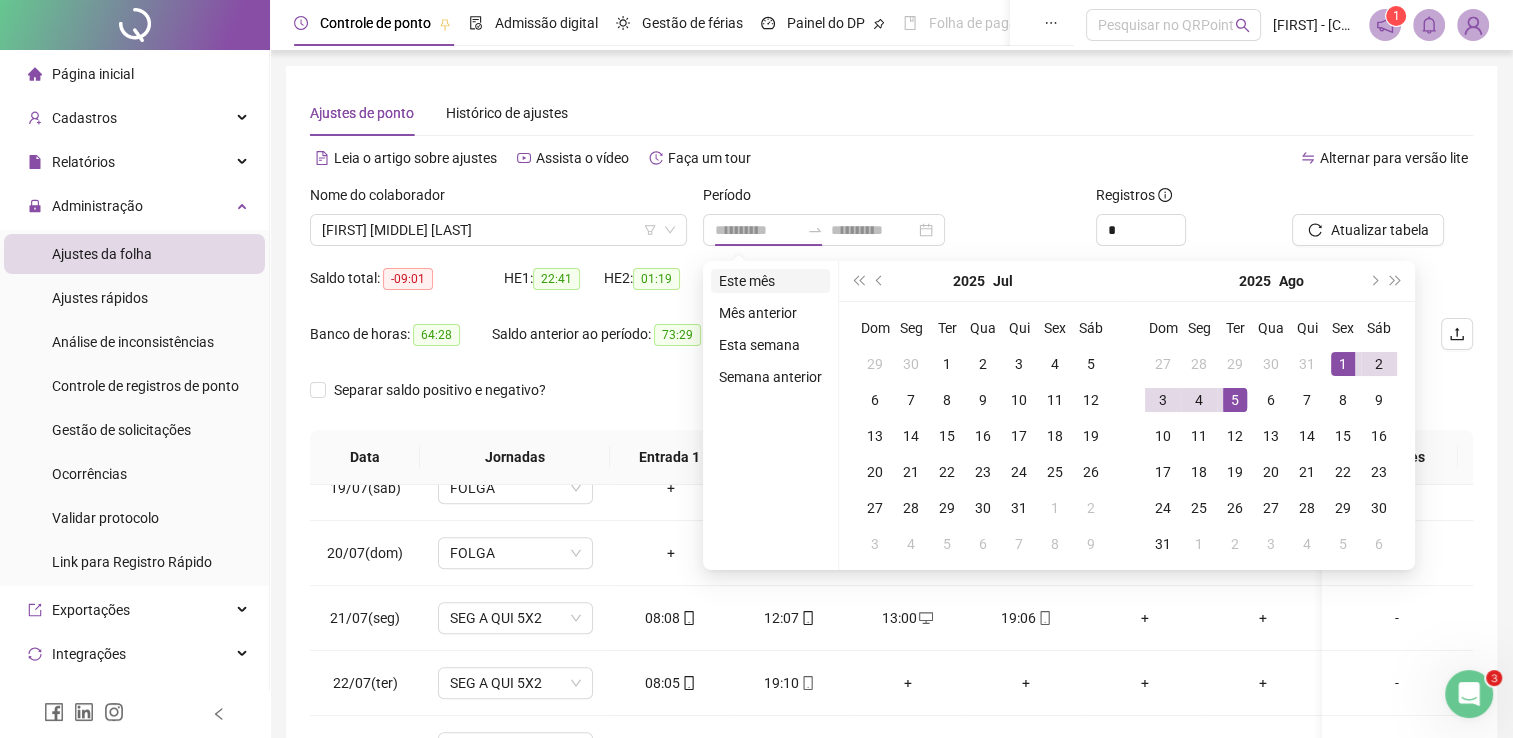 click on "Este mês" at bounding box center [770, 281] 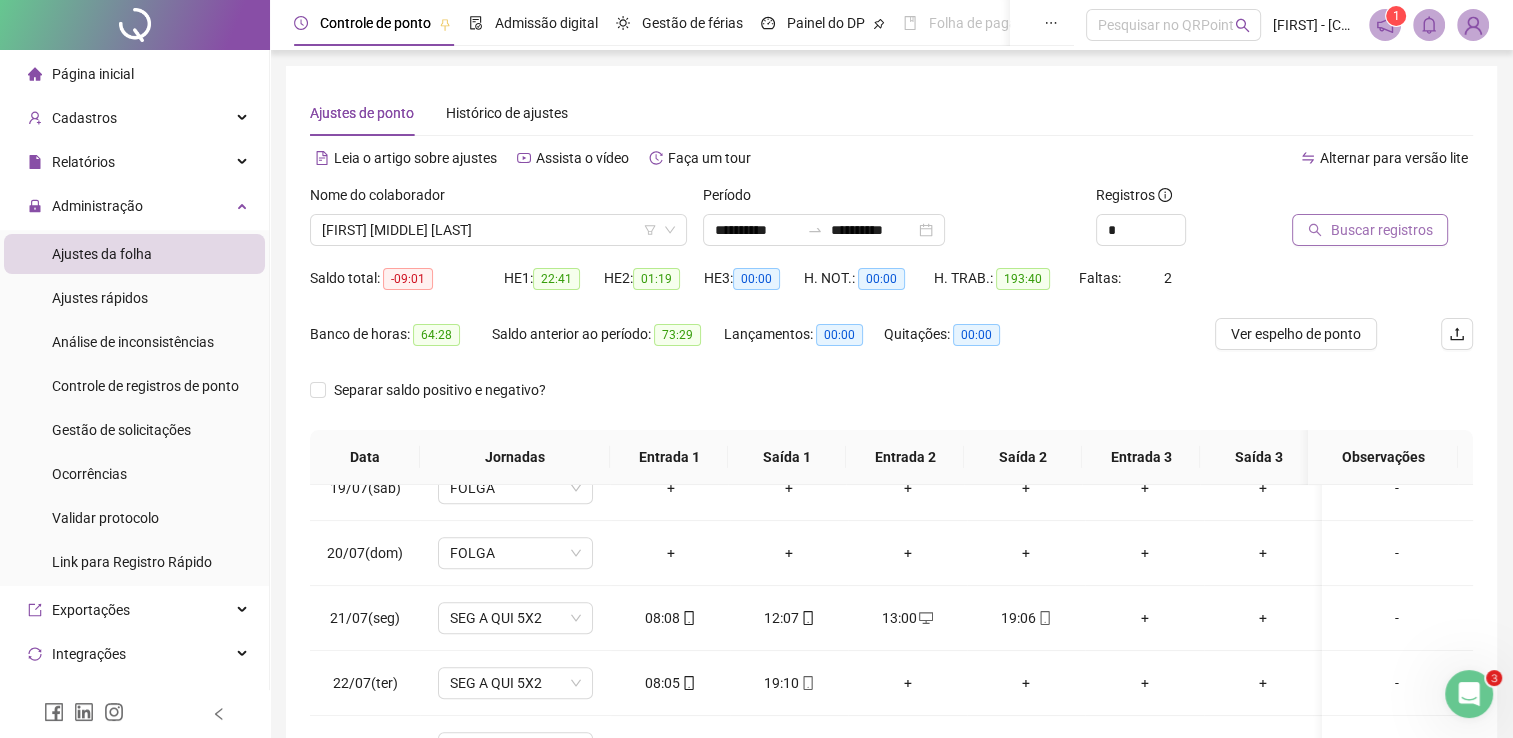 click on "Buscar registros" at bounding box center (1370, 230) 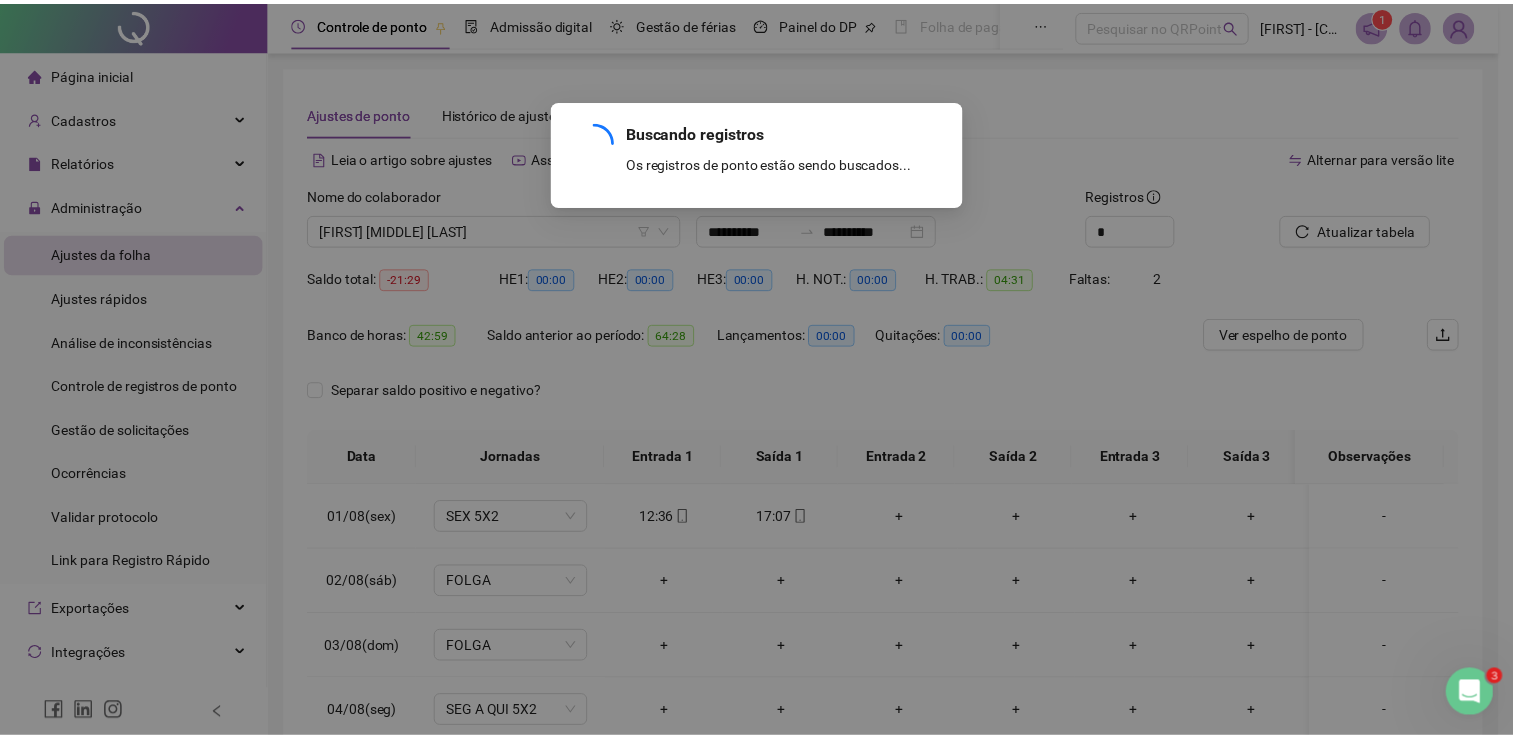 scroll, scrollTop: 0, scrollLeft: 0, axis: both 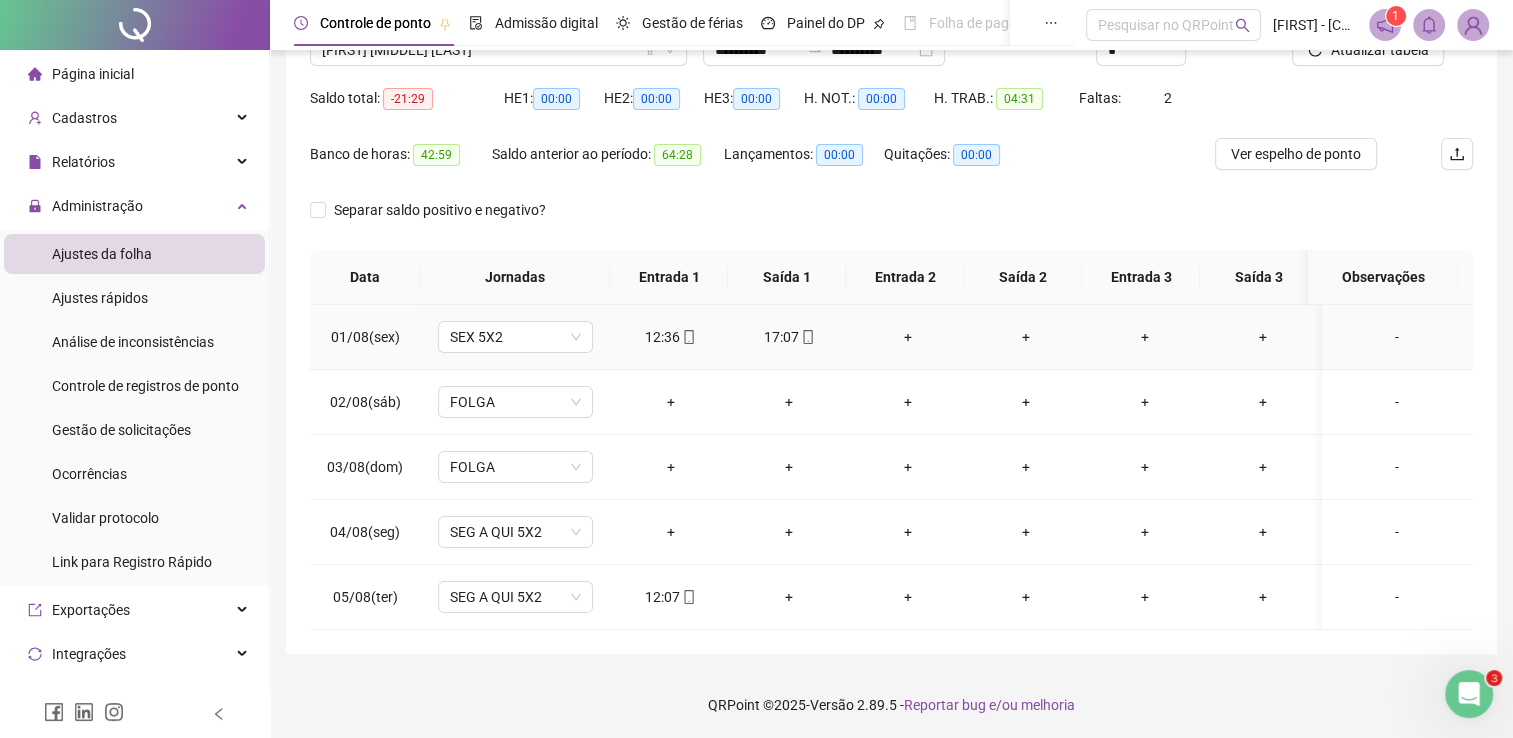 click on "+" at bounding box center (907, 337) 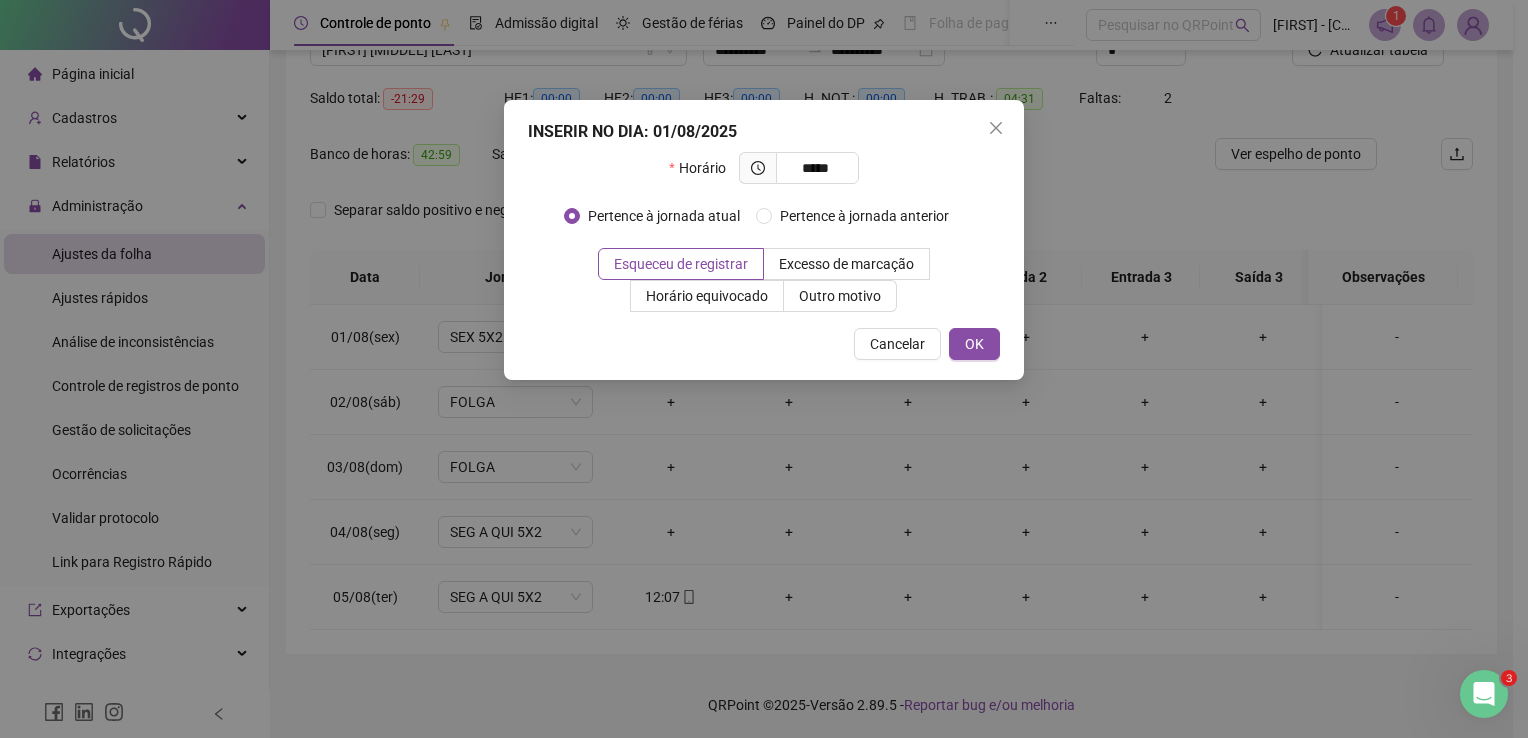 type on "*****" 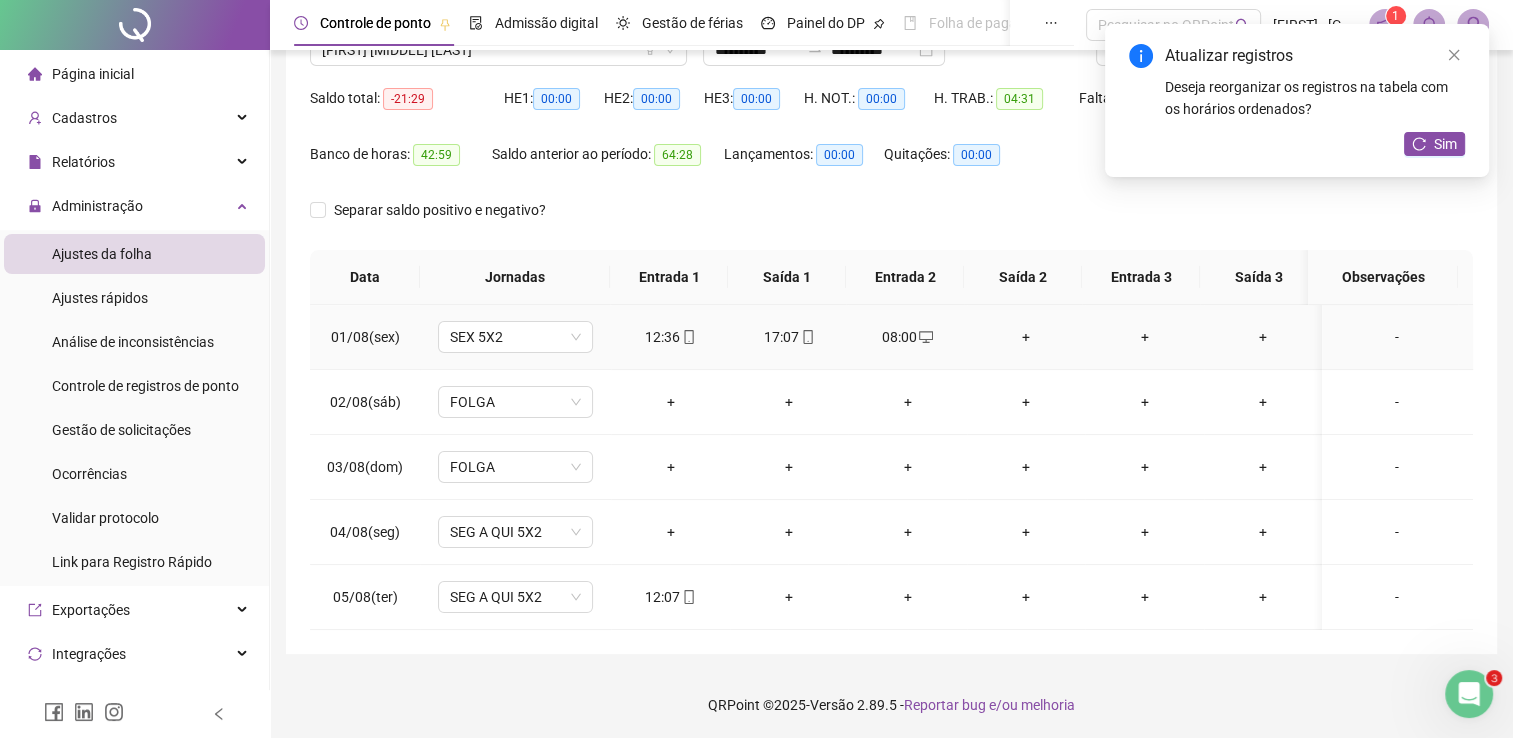 click on "+" at bounding box center (1026, 337) 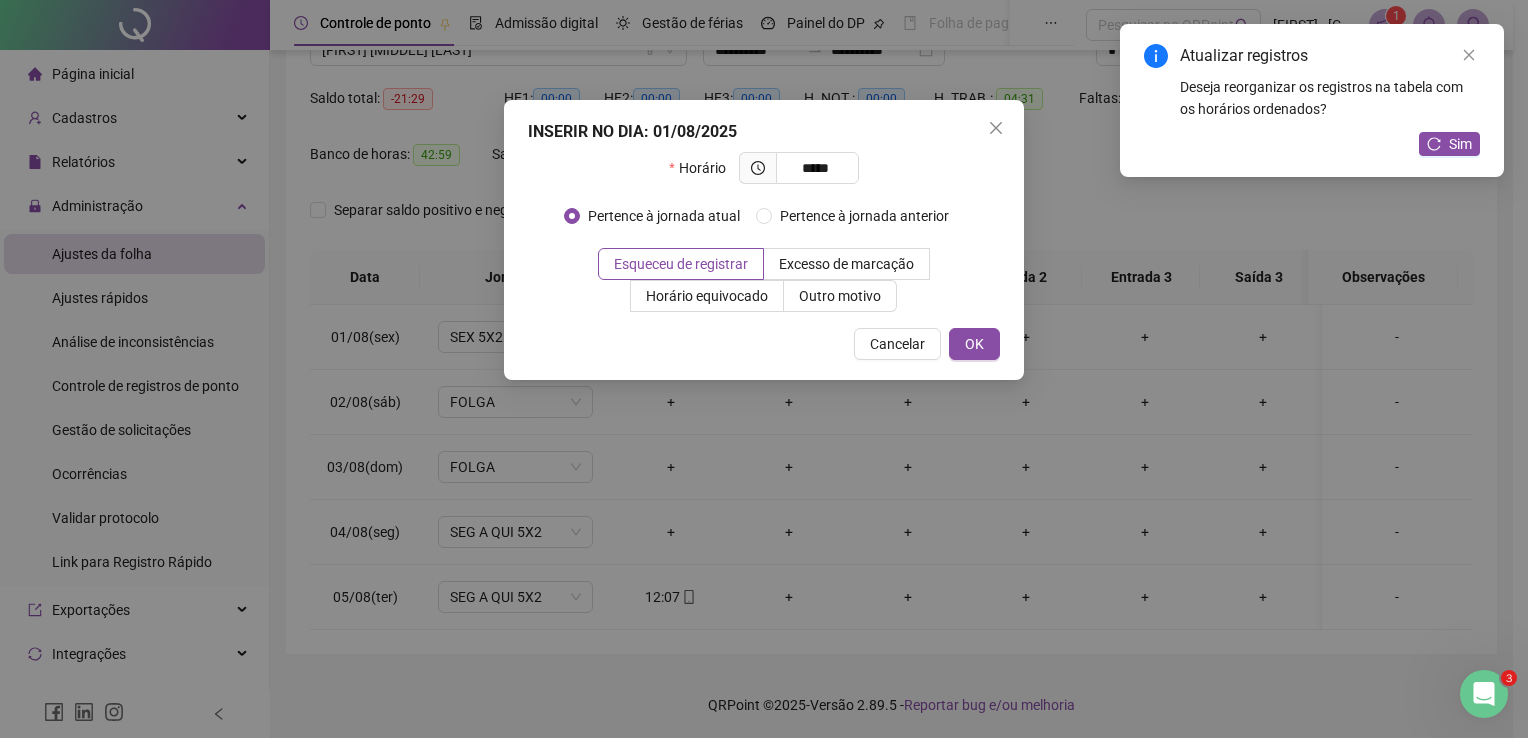 type on "*****" 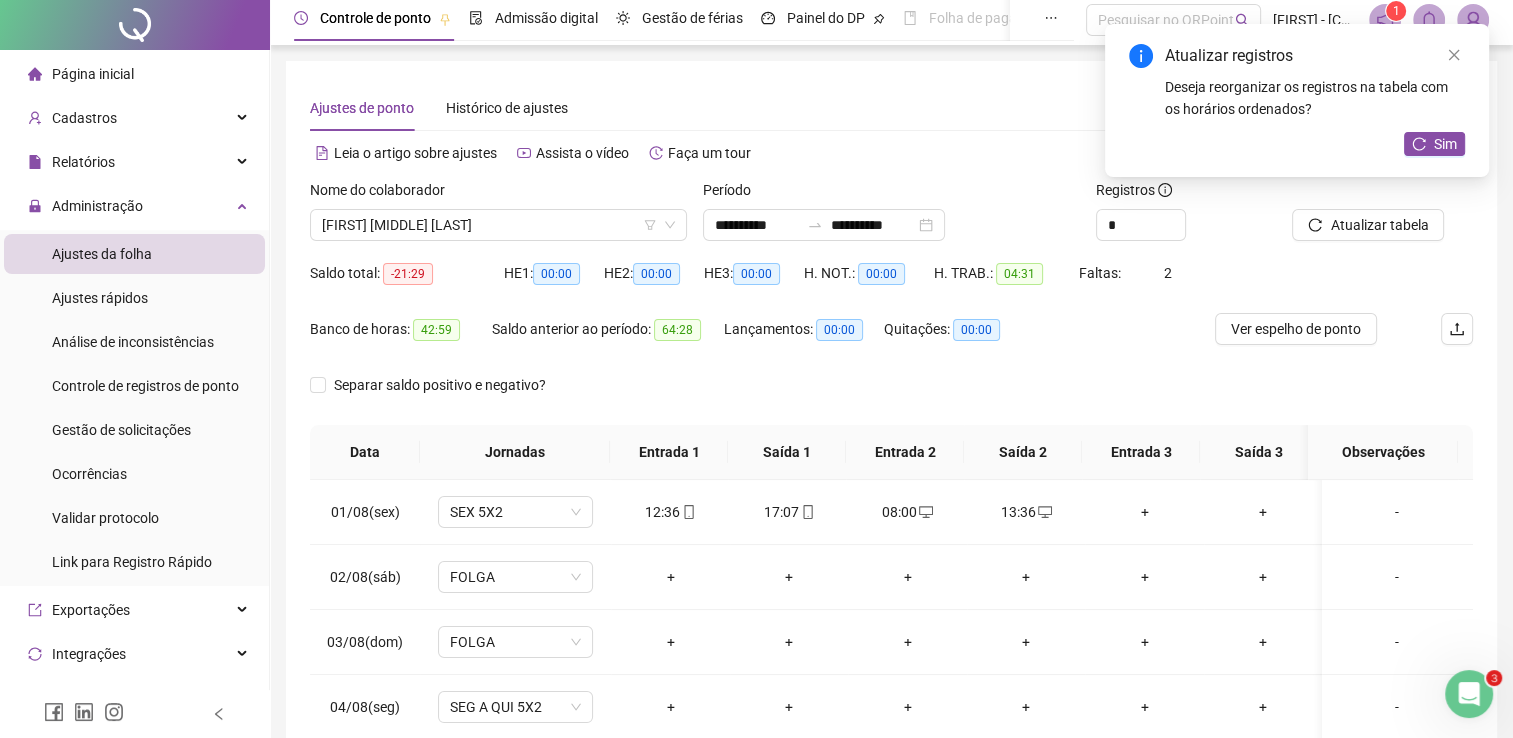 scroll, scrollTop: 0, scrollLeft: 0, axis: both 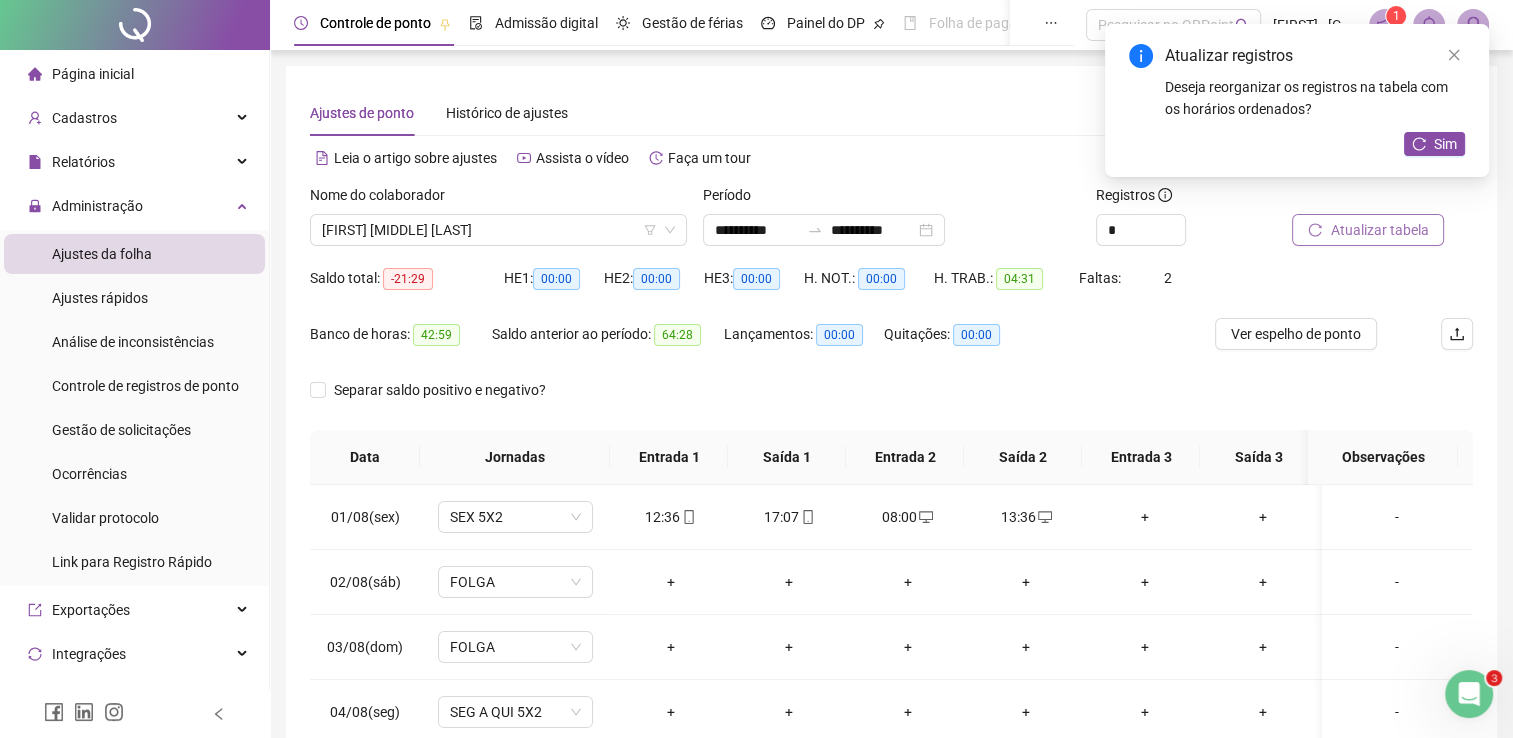 click on "Atualizar tabela" at bounding box center [1368, 230] 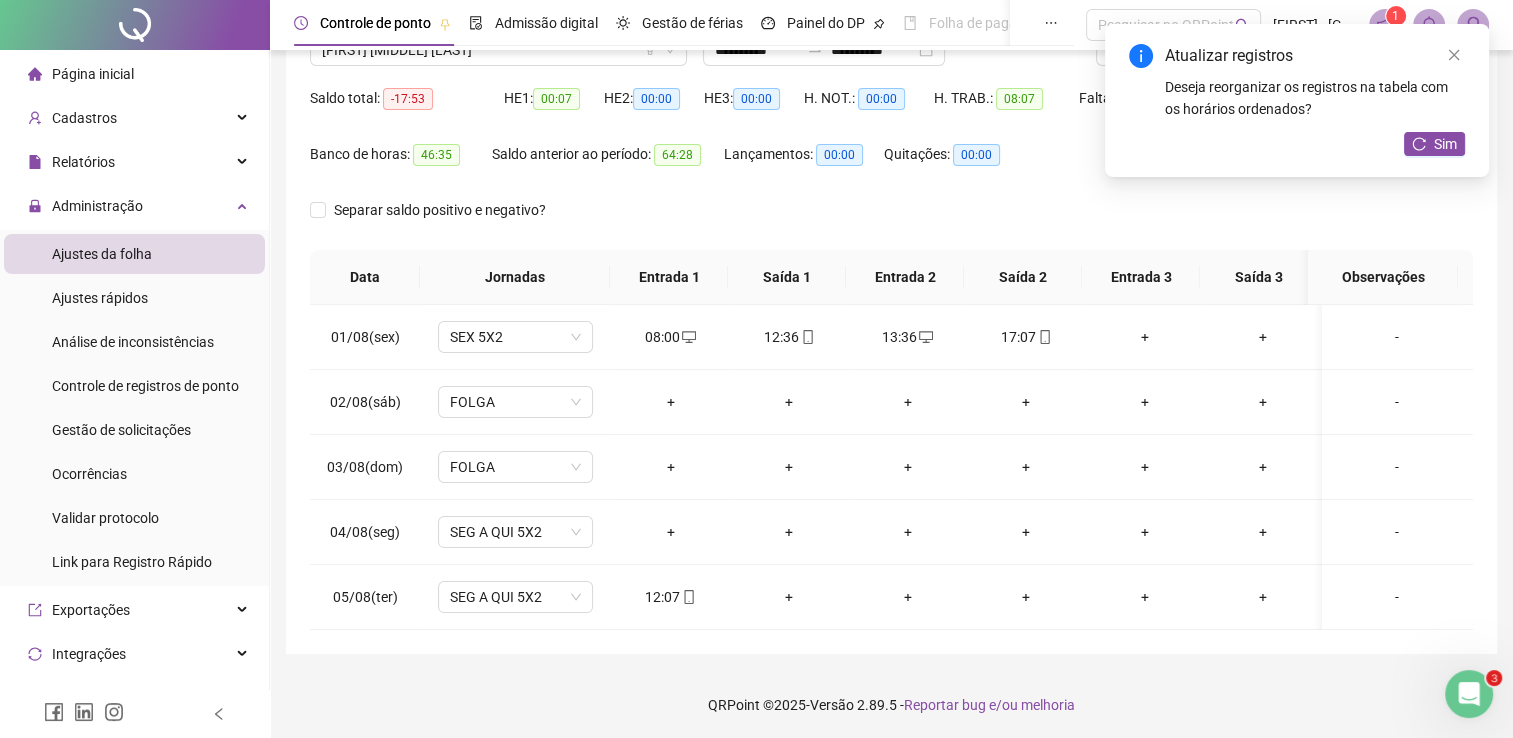 scroll, scrollTop: 0, scrollLeft: 0, axis: both 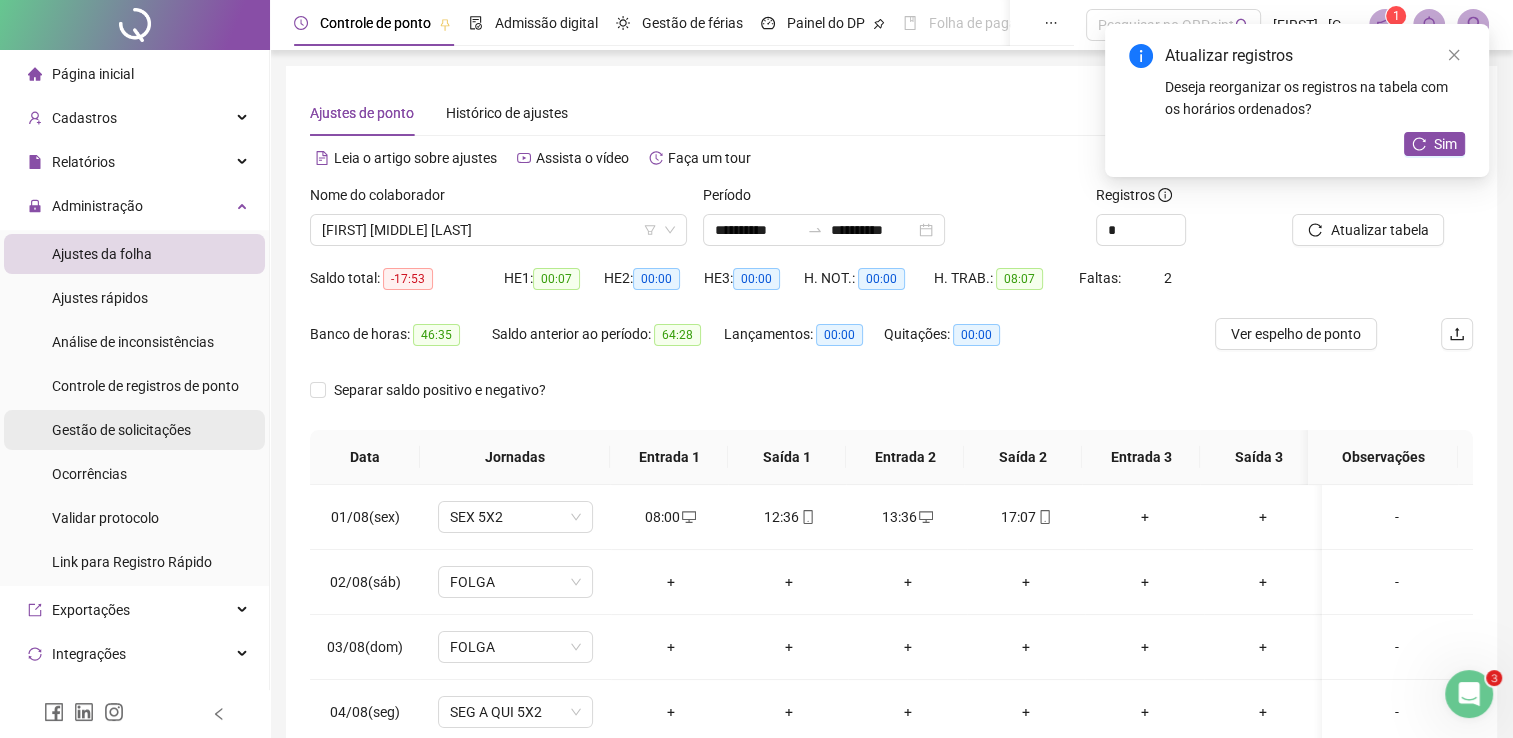 click on "Gestão de solicitações" at bounding box center [121, 430] 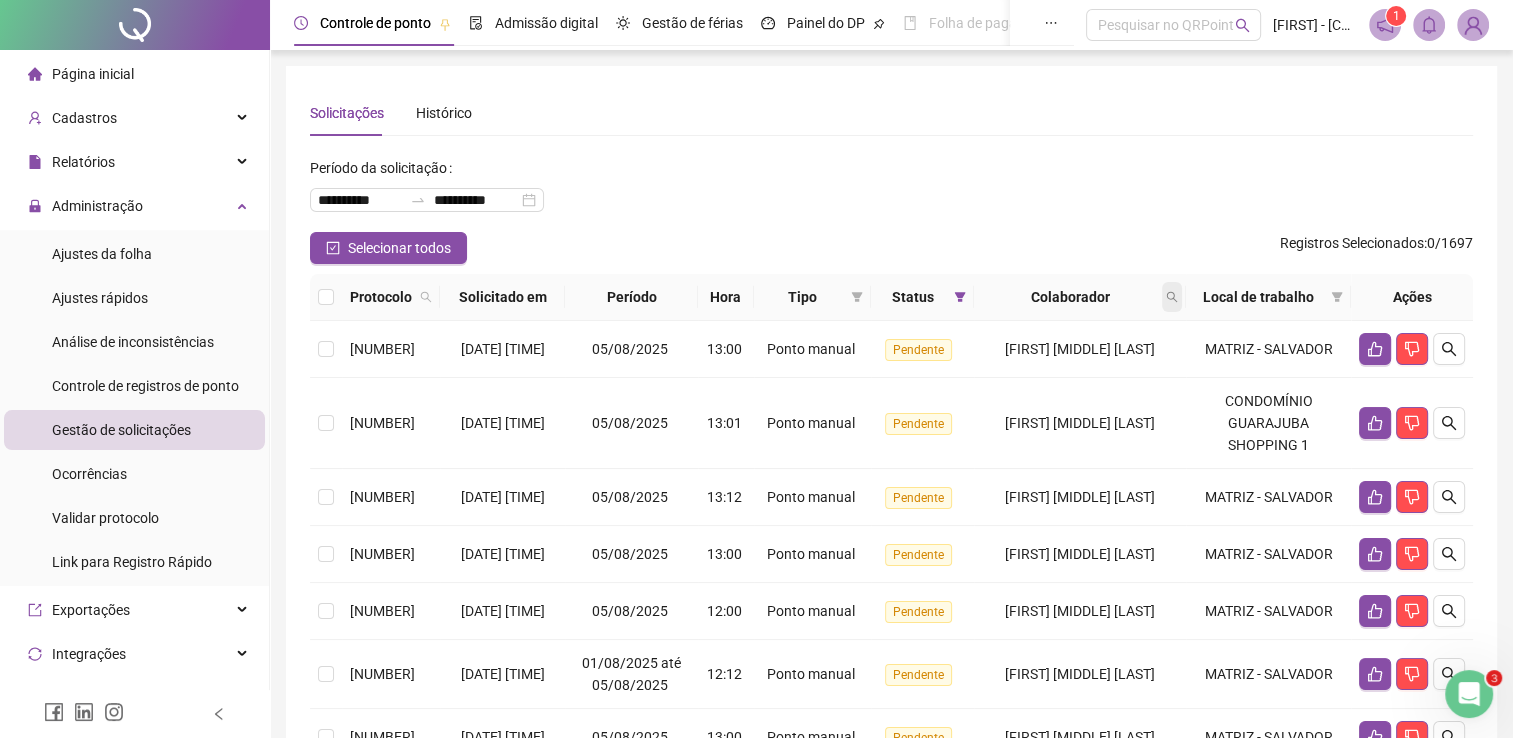 click at bounding box center (1172, 297) 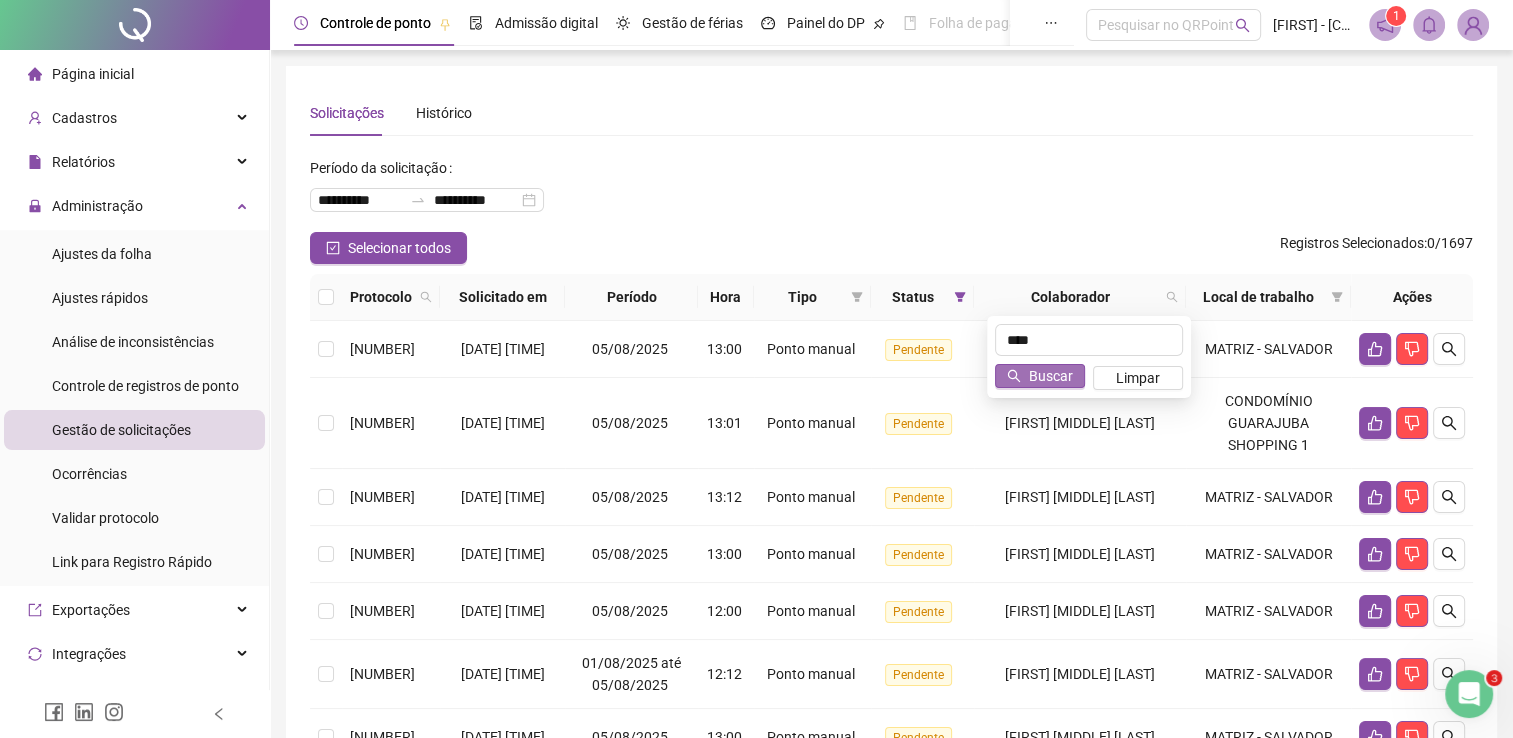 click on "Buscar" at bounding box center [1051, 376] 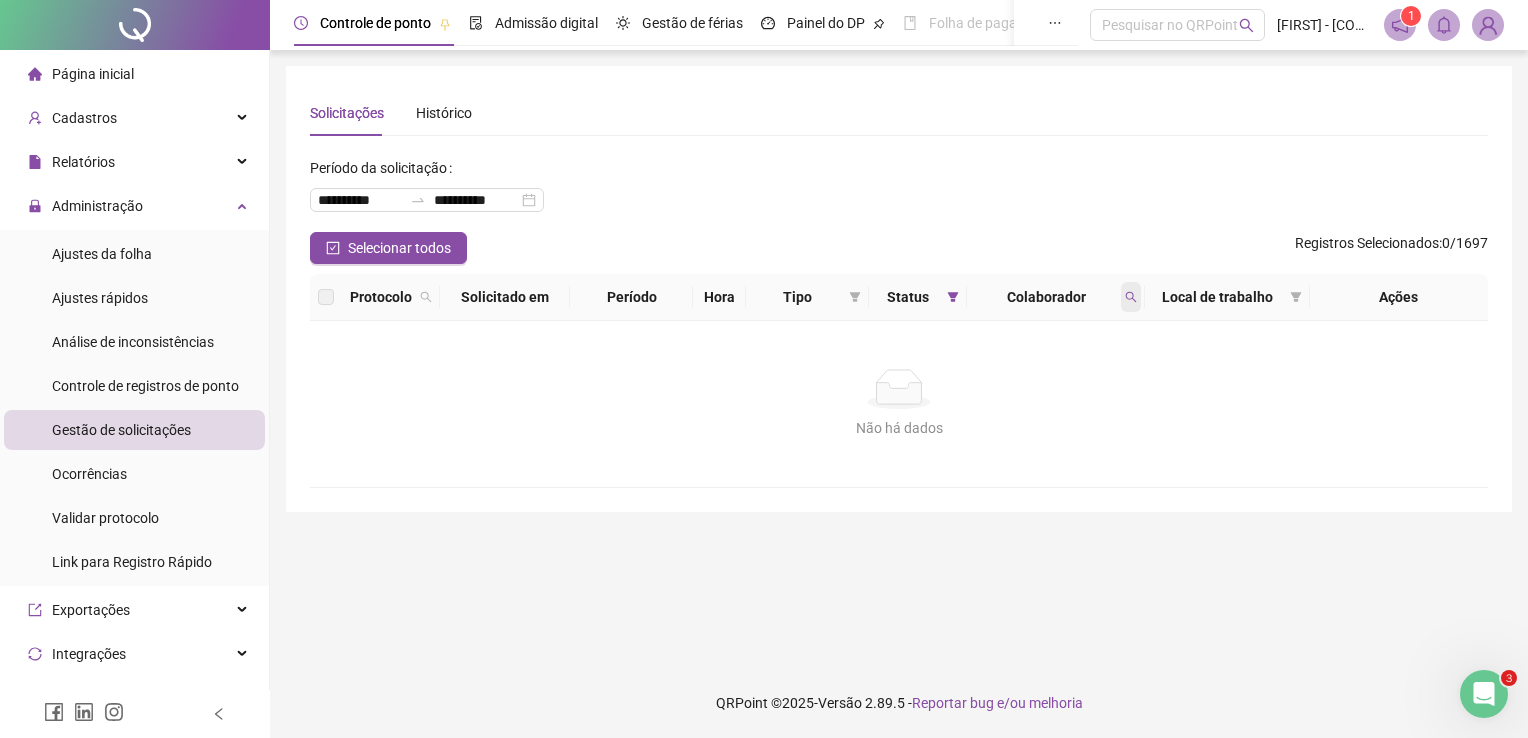 click 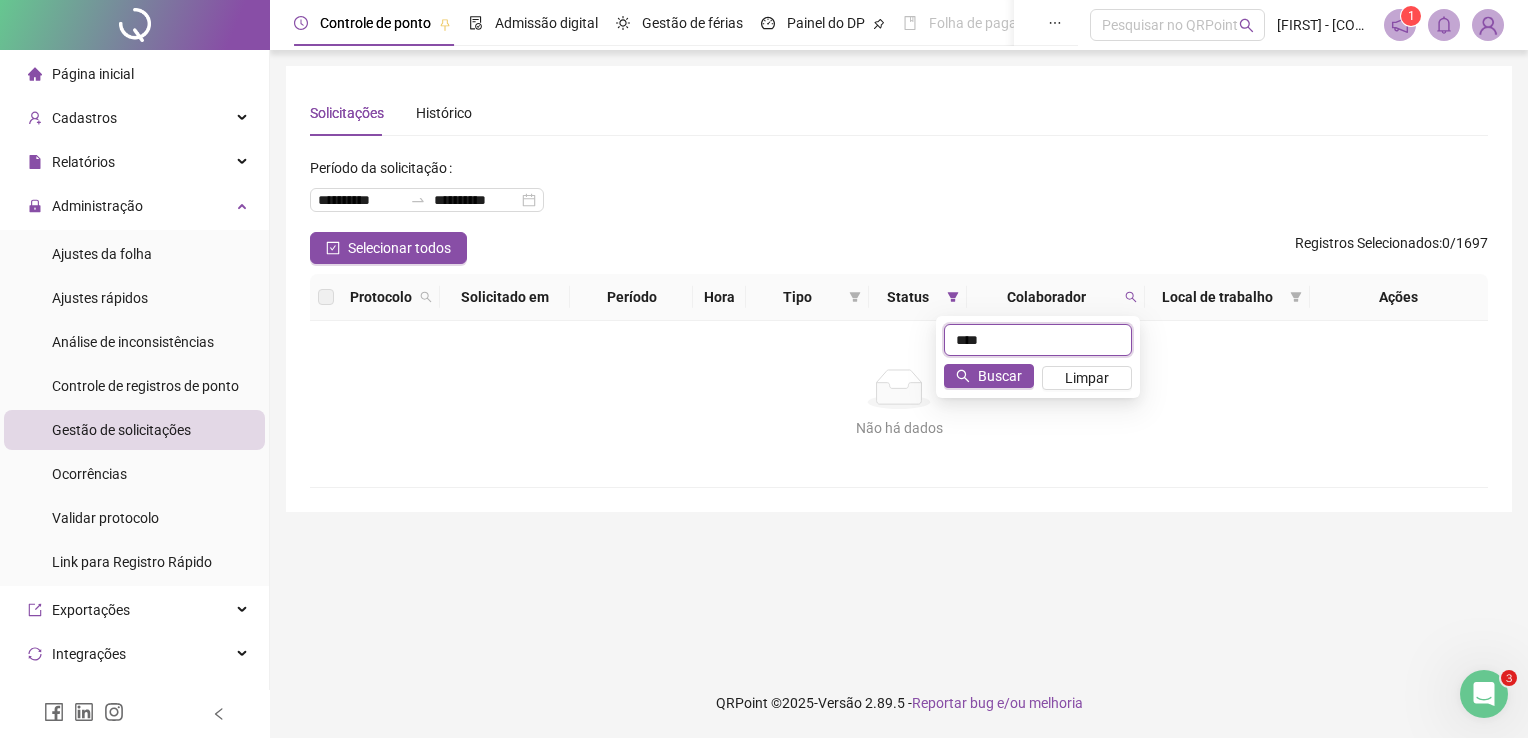 click on "****" at bounding box center (1038, 340) 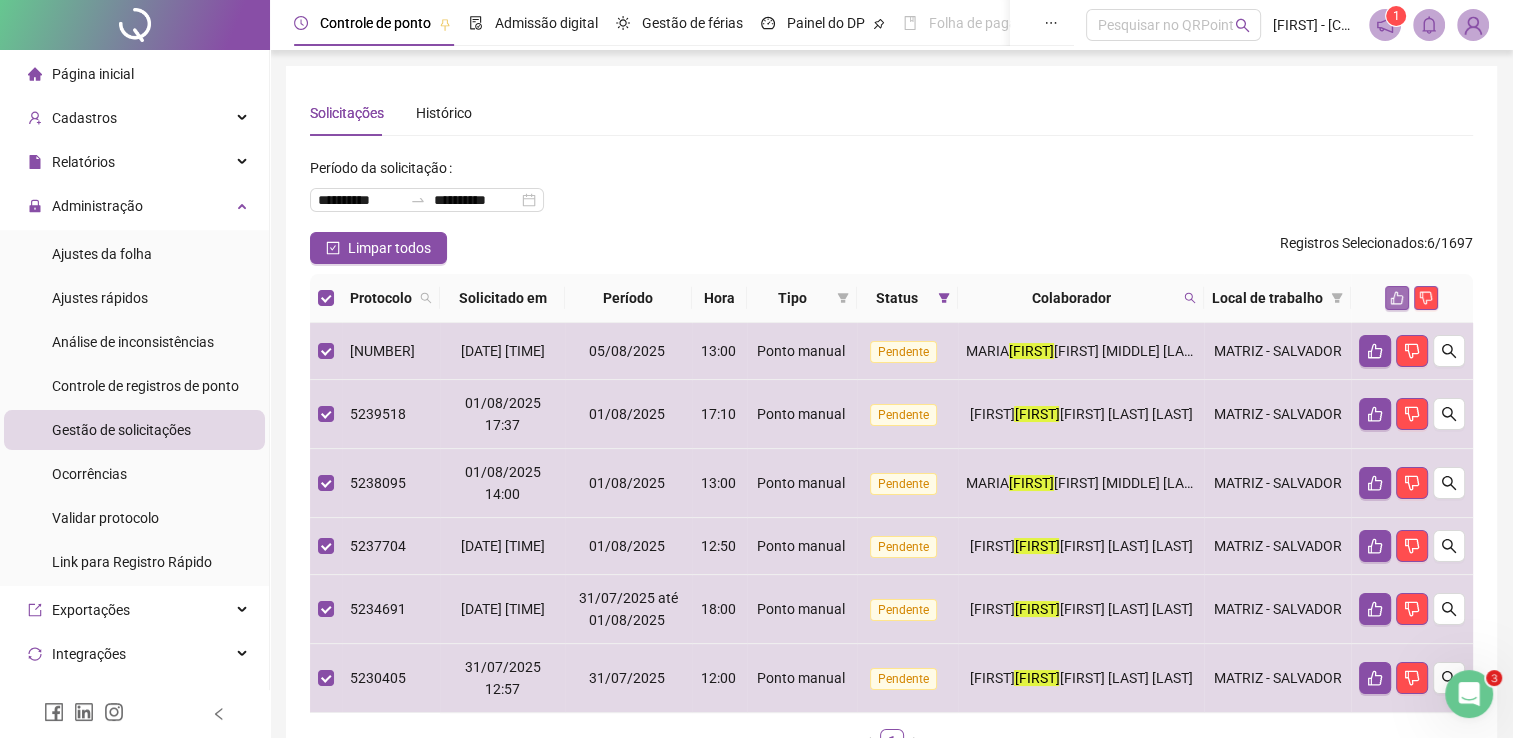 click 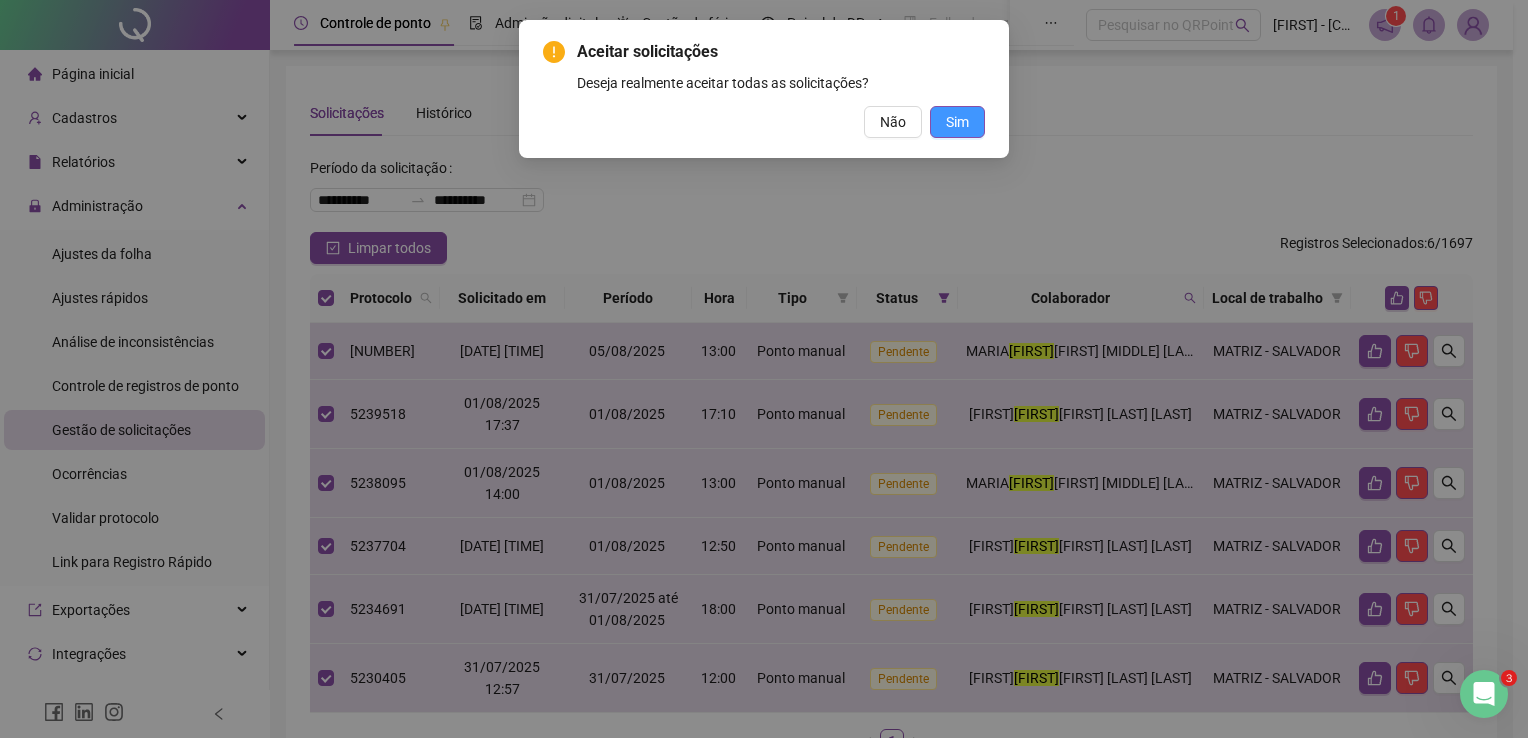 click on "Sim" at bounding box center (957, 122) 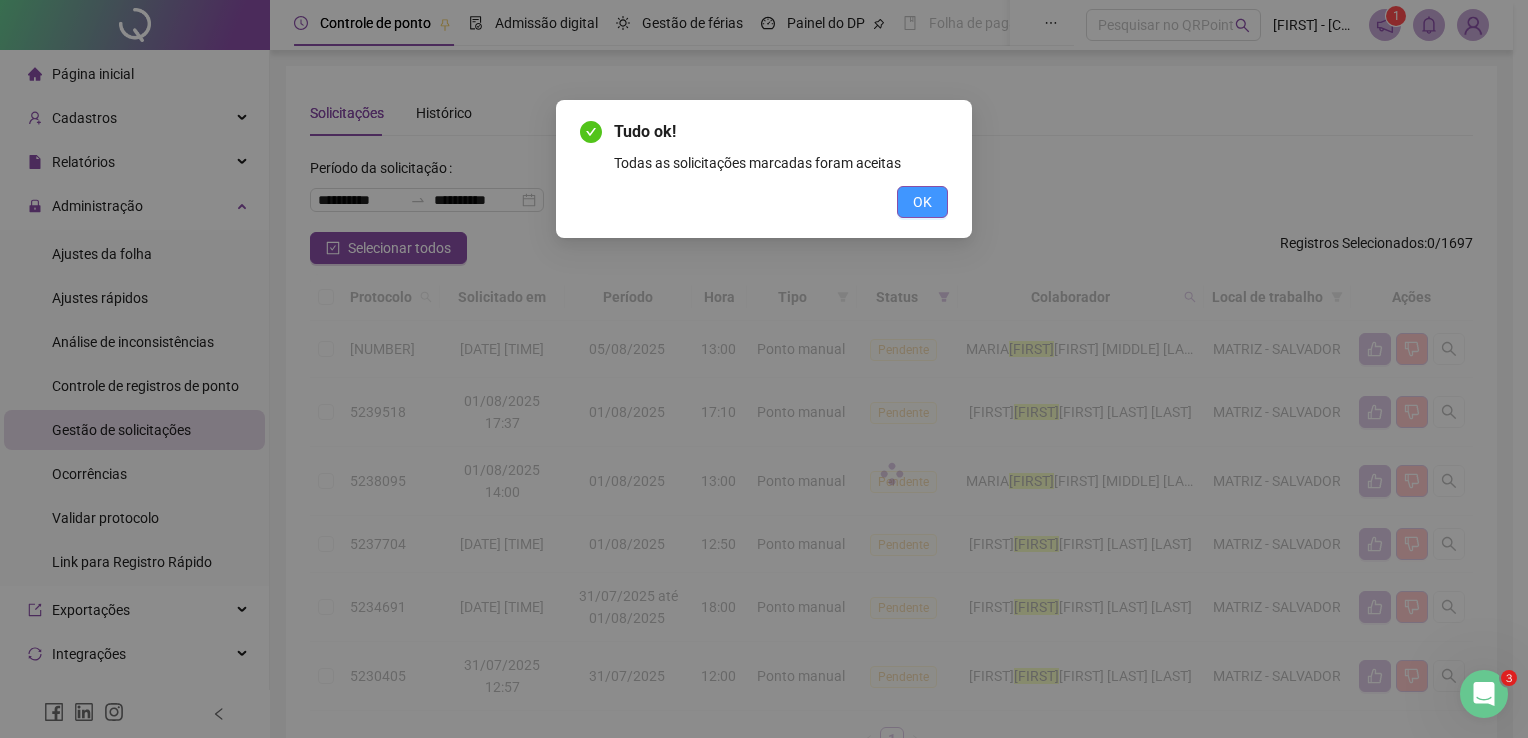 click on "OK" at bounding box center (922, 202) 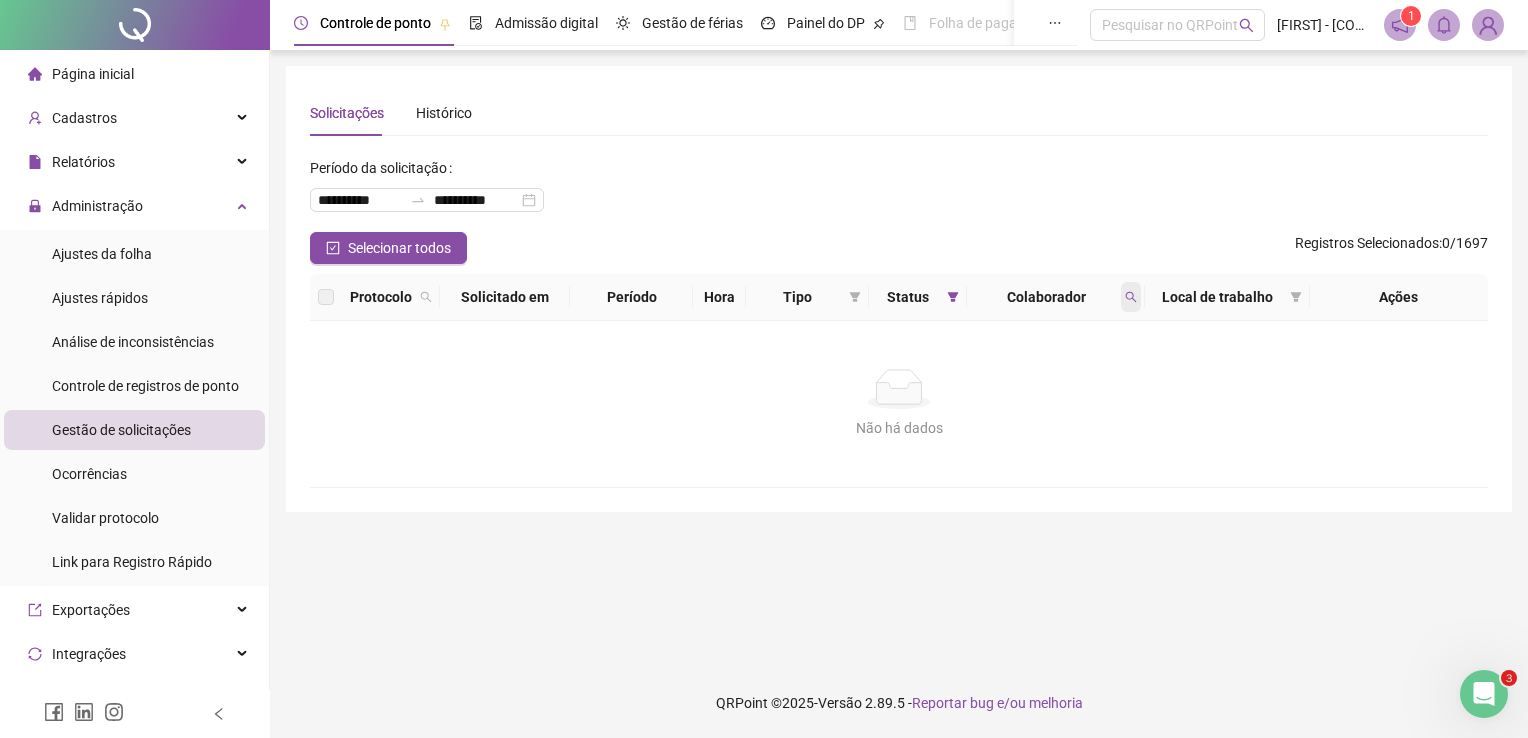 click at bounding box center (1131, 297) 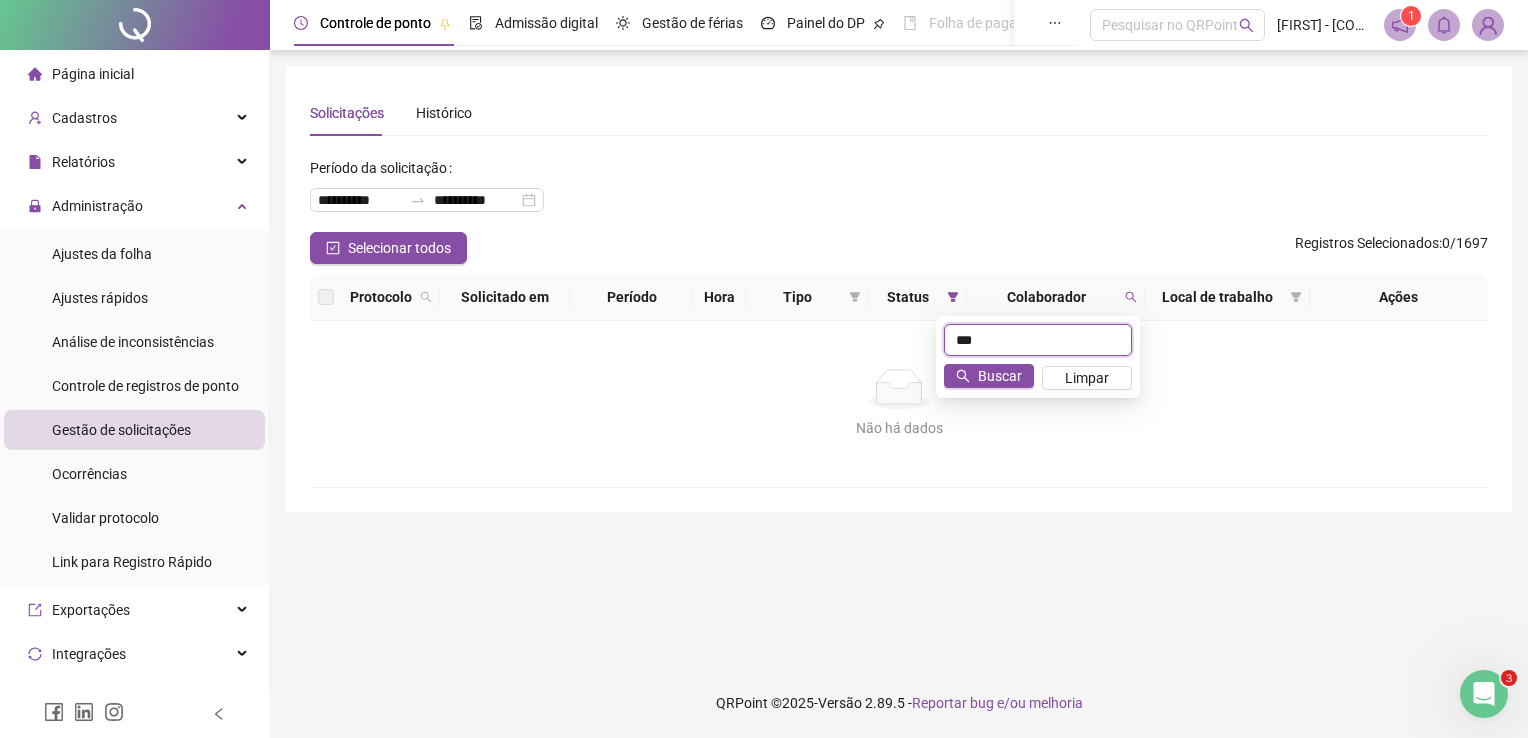 click on "***" at bounding box center [1038, 340] 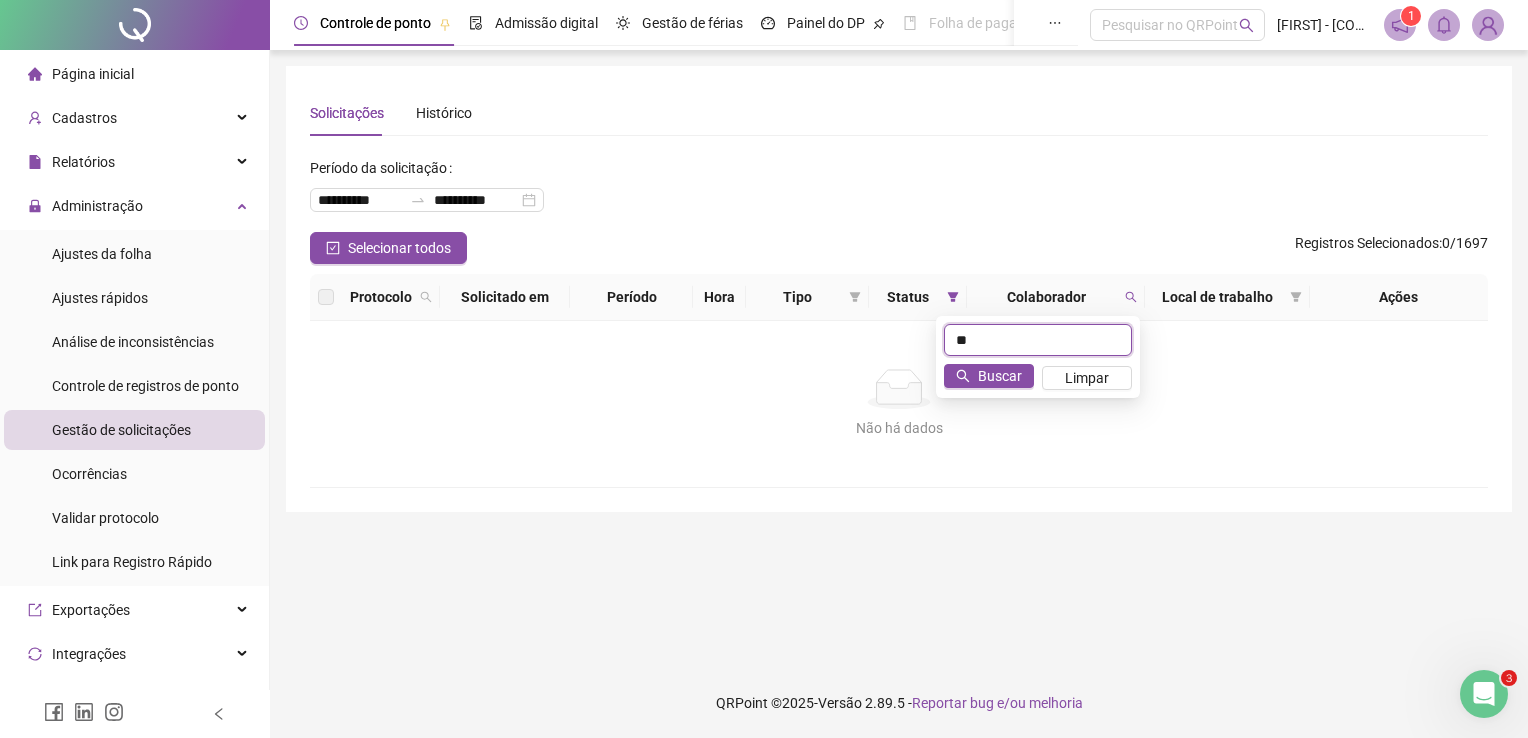 type on "*" 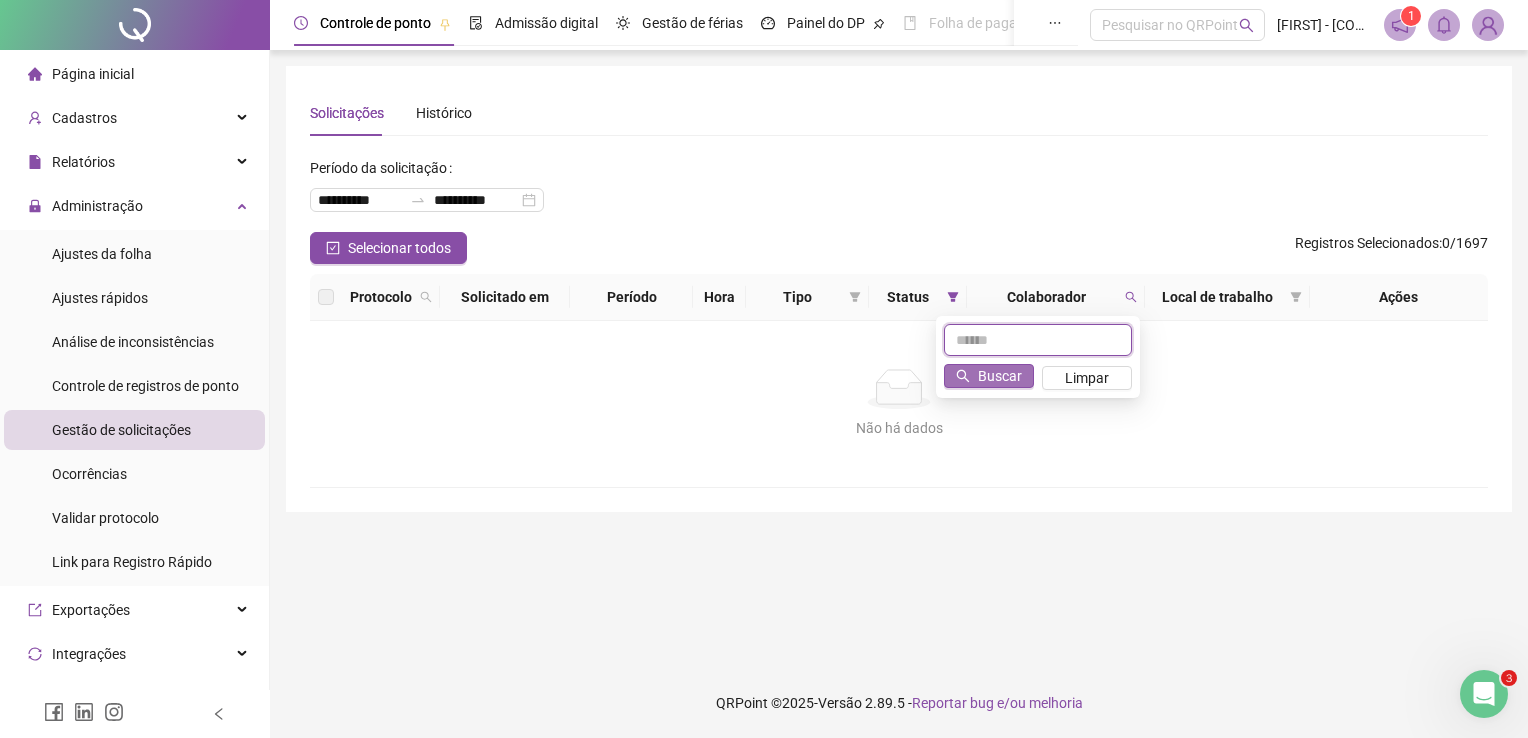 type 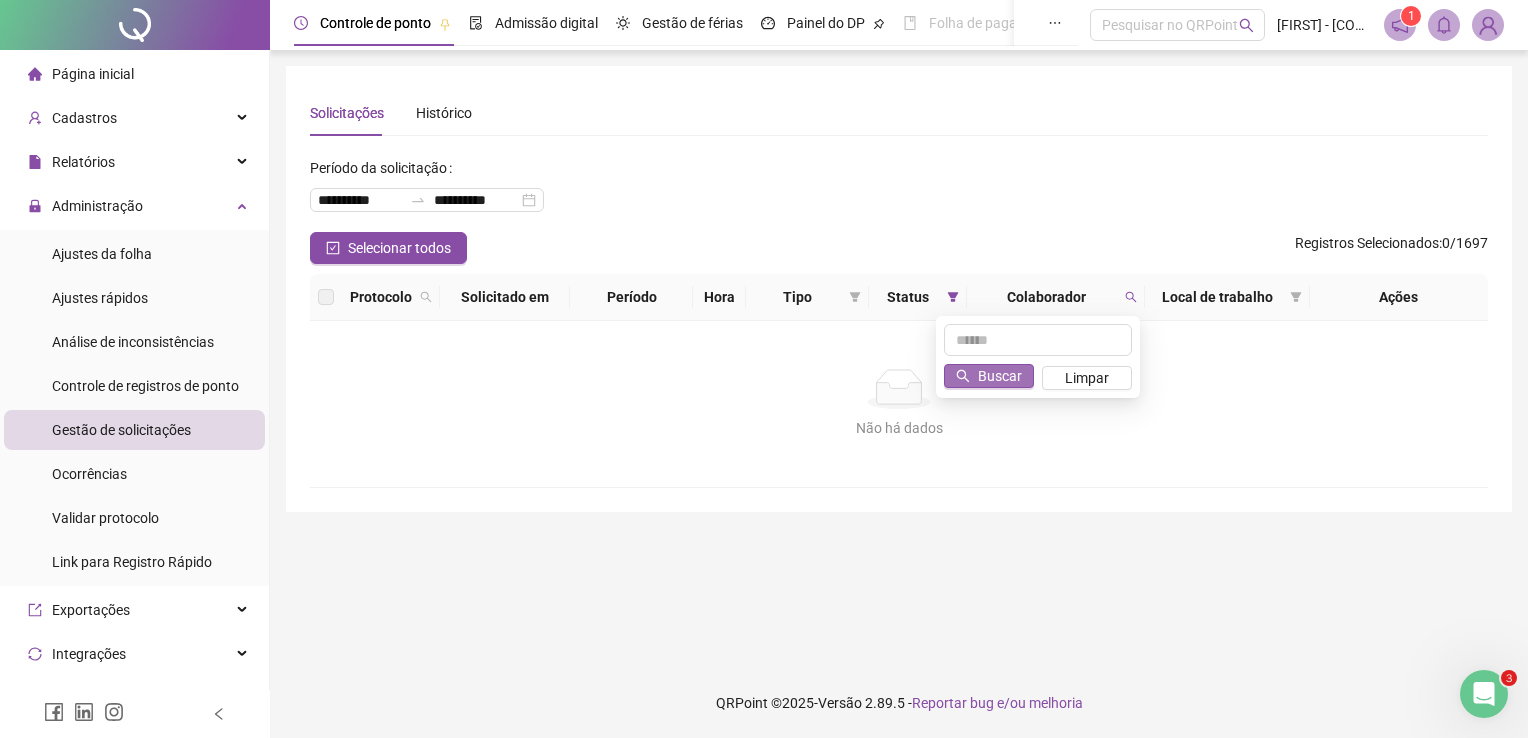 click on "Buscar" at bounding box center (1000, 376) 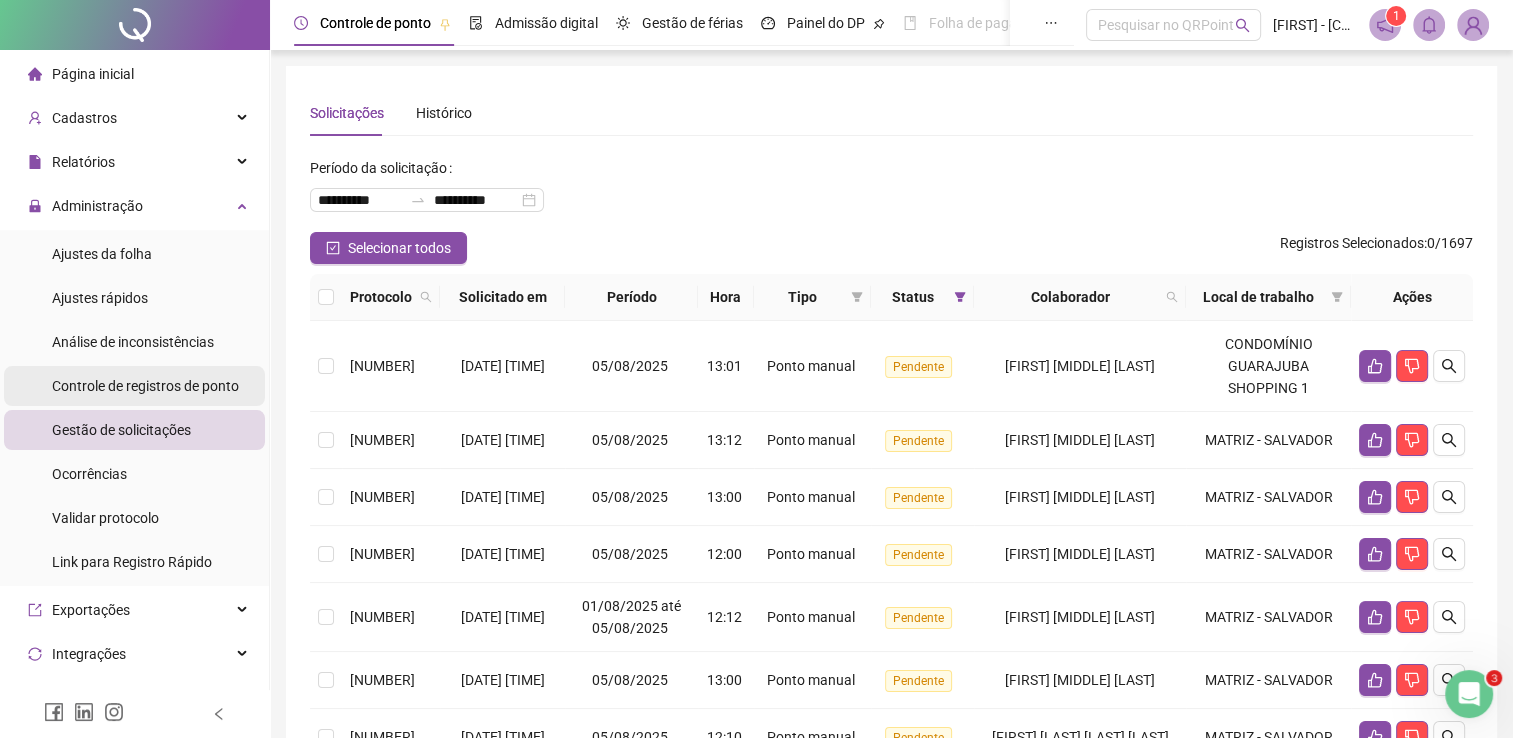 click on "Controle de registros de ponto" at bounding box center (145, 386) 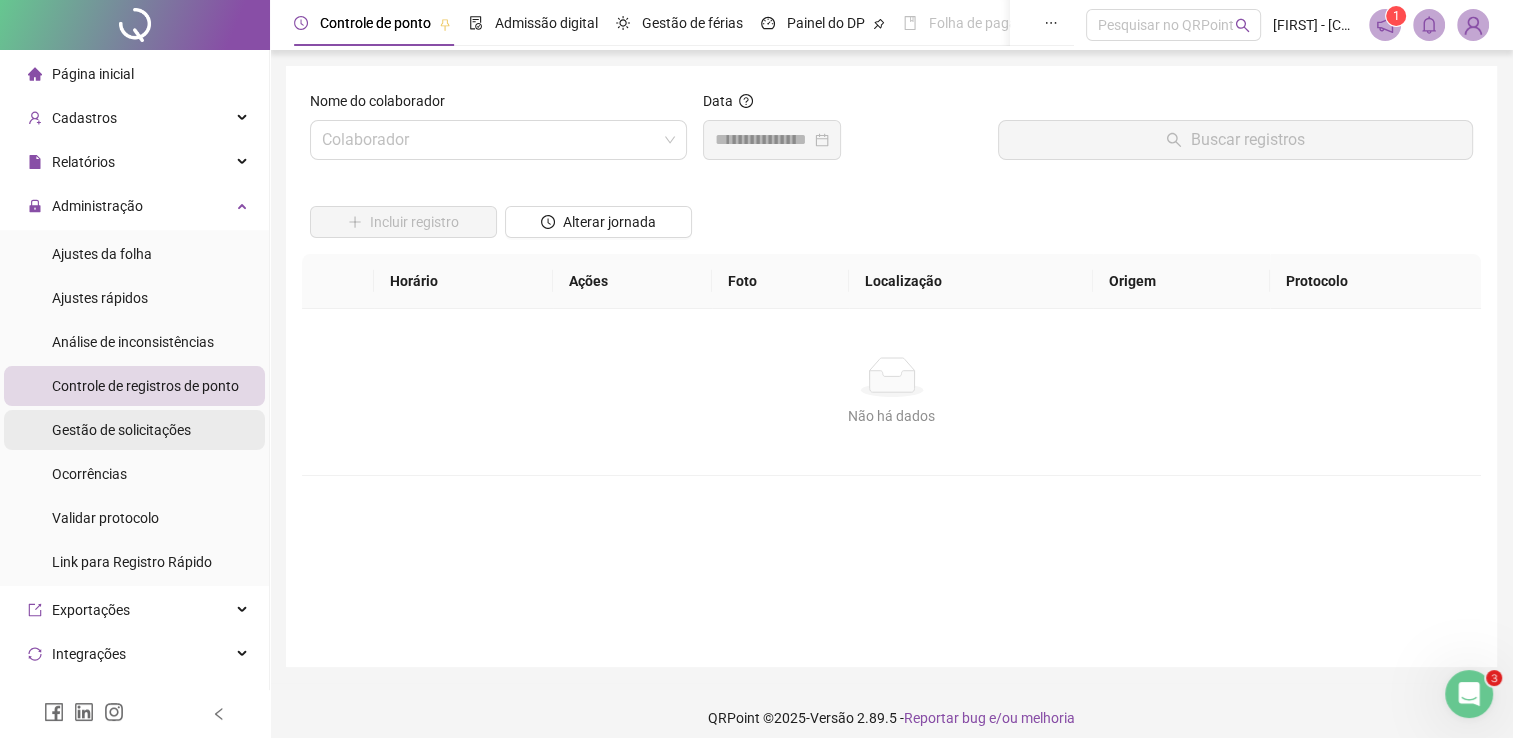 click on "Gestão de solicitações" at bounding box center (121, 430) 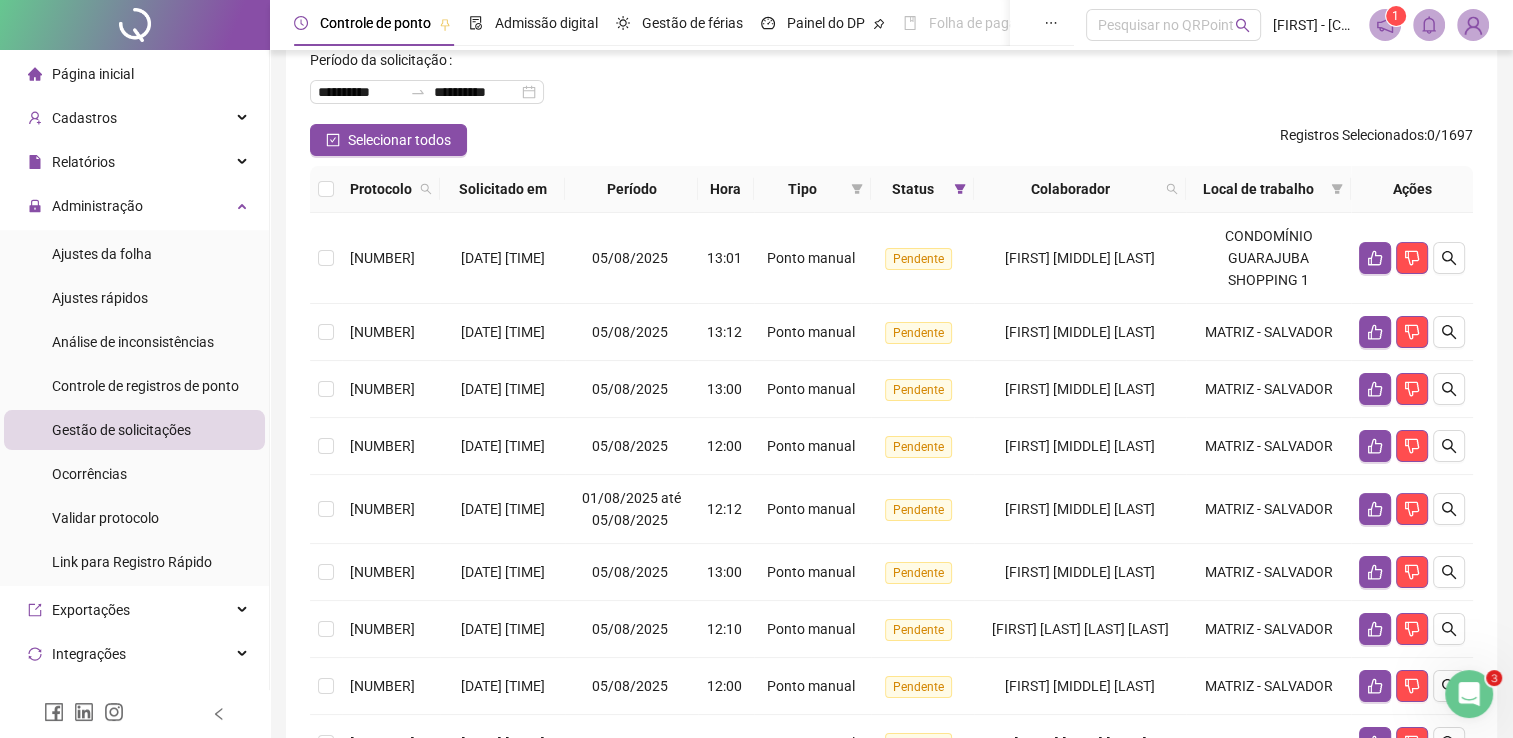 scroll, scrollTop: 96, scrollLeft: 0, axis: vertical 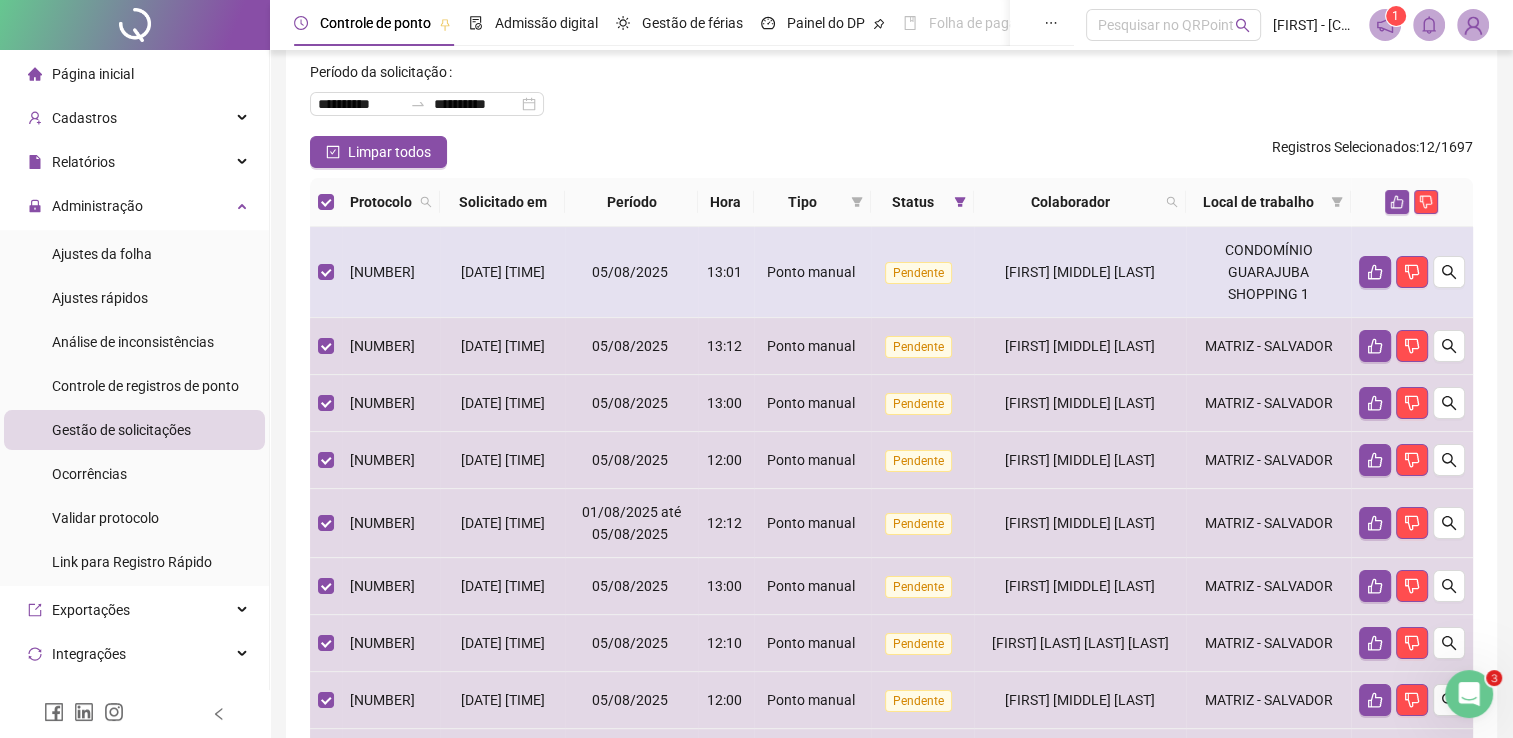 click at bounding box center [326, 272] 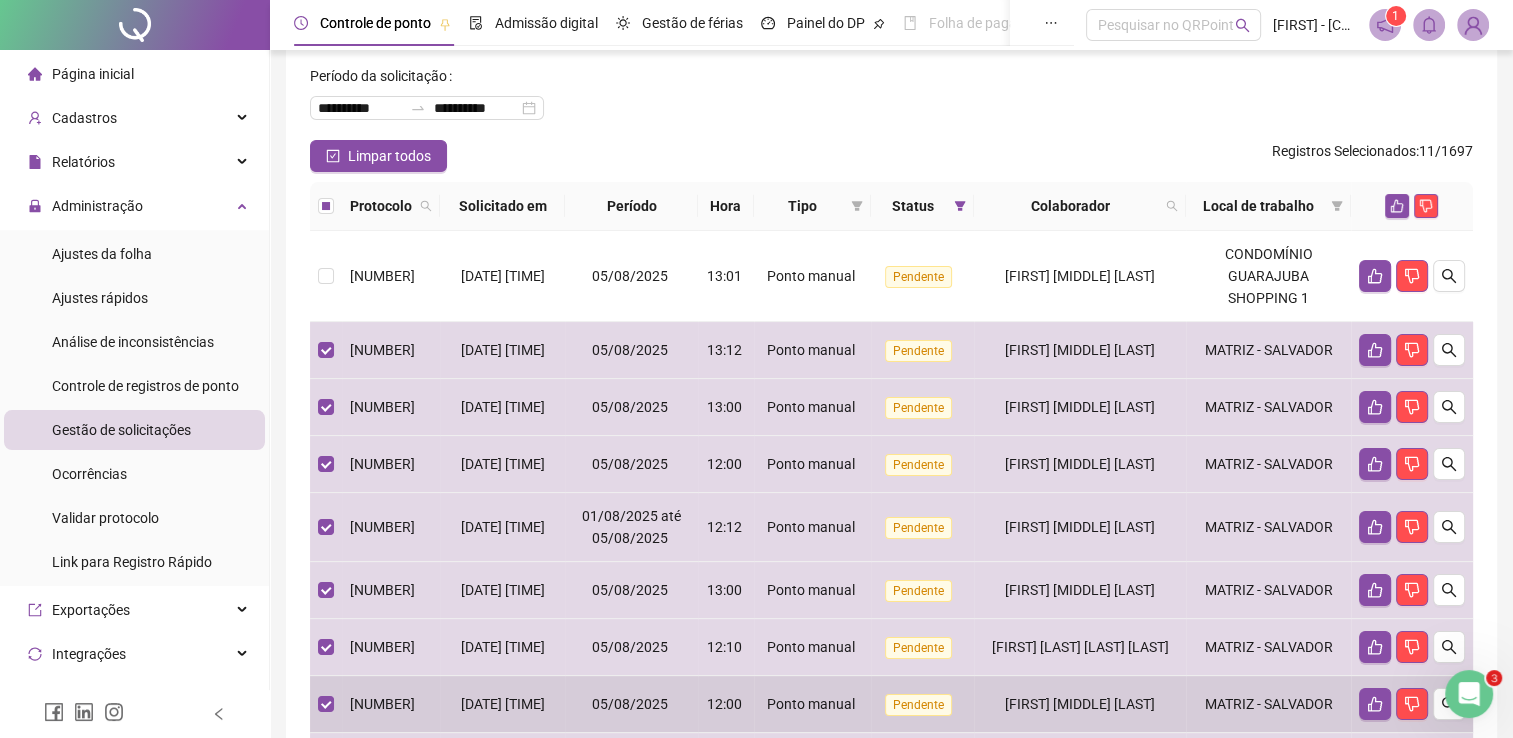 scroll, scrollTop: 0, scrollLeft: 0, axis: both 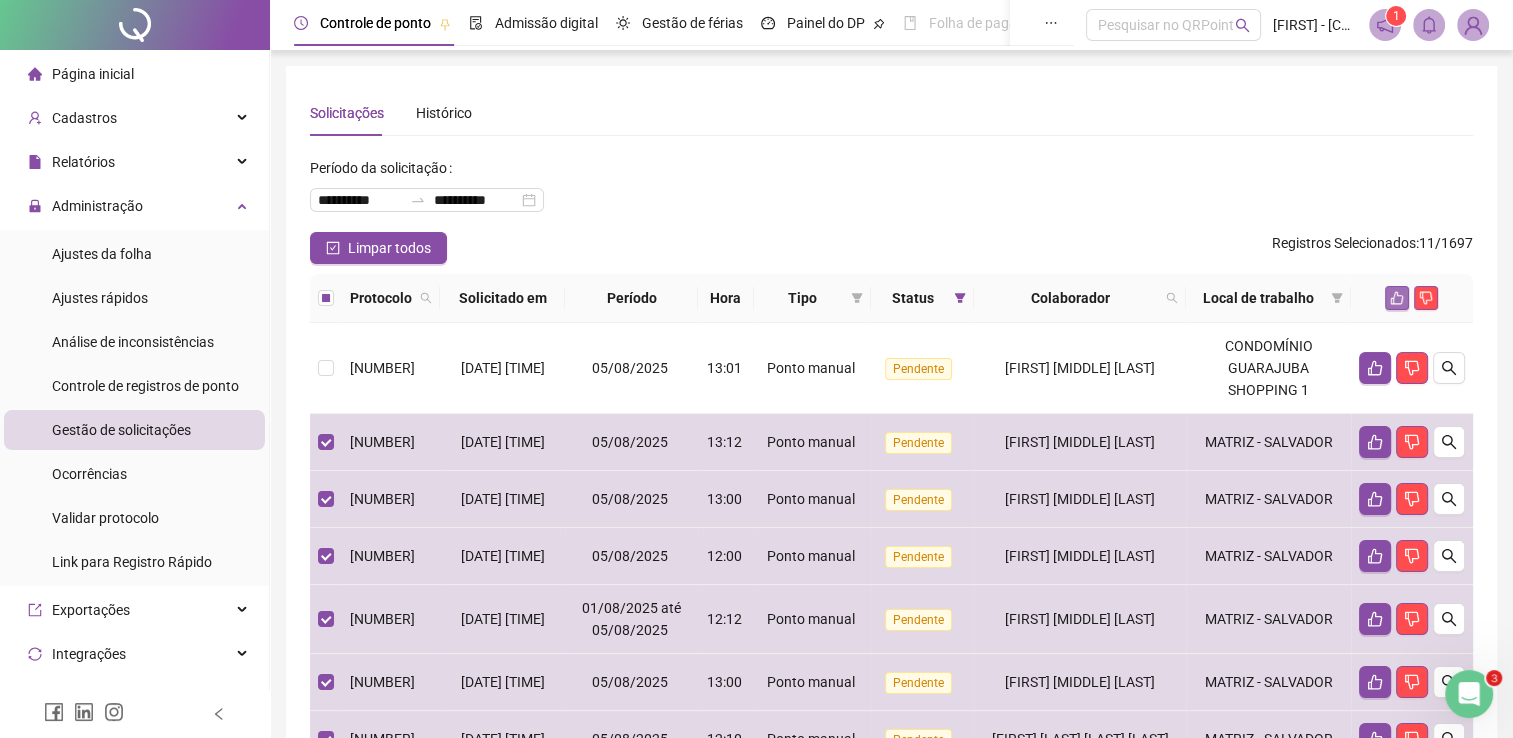 click at bounding box center (1397, 298) 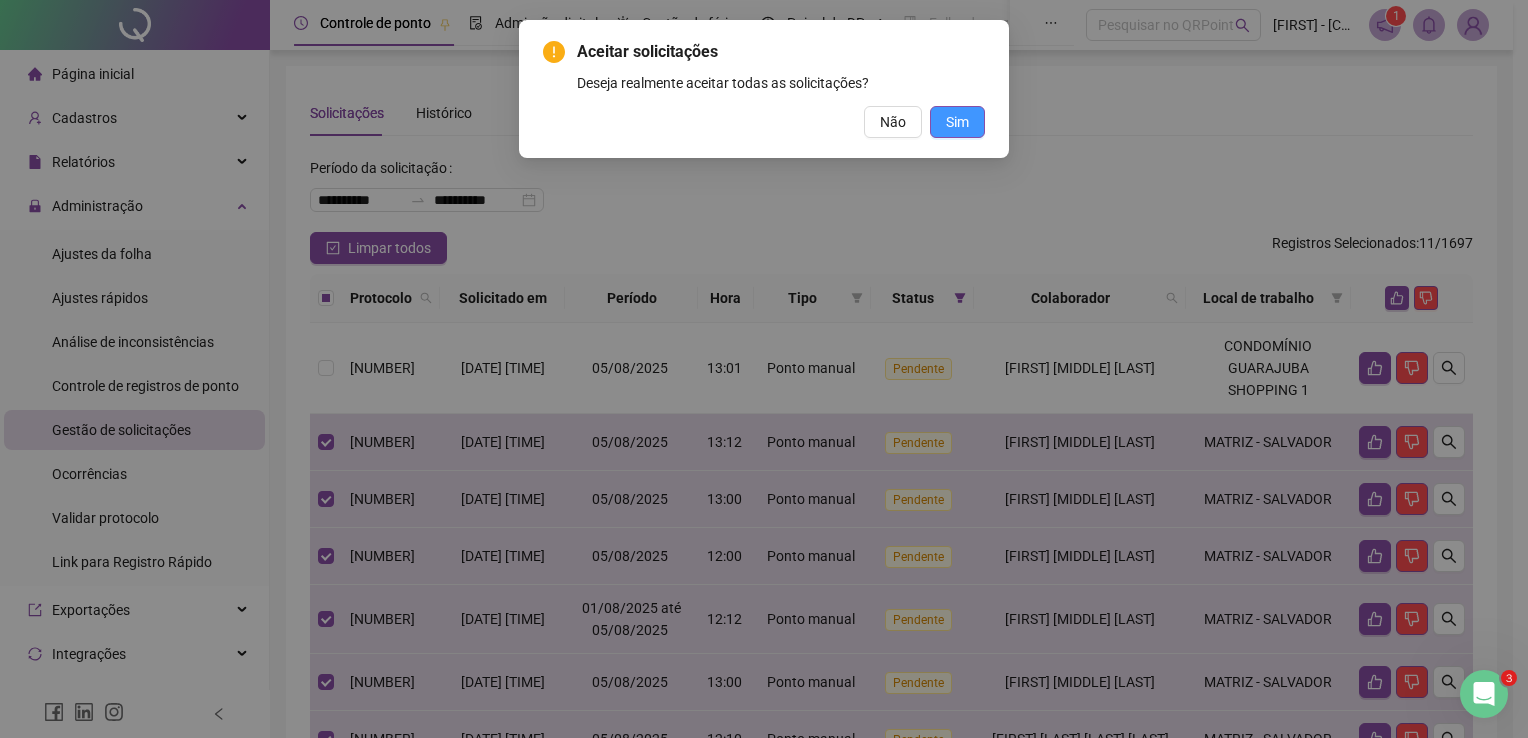 click on "Sim" at bounding box center [957, 122] 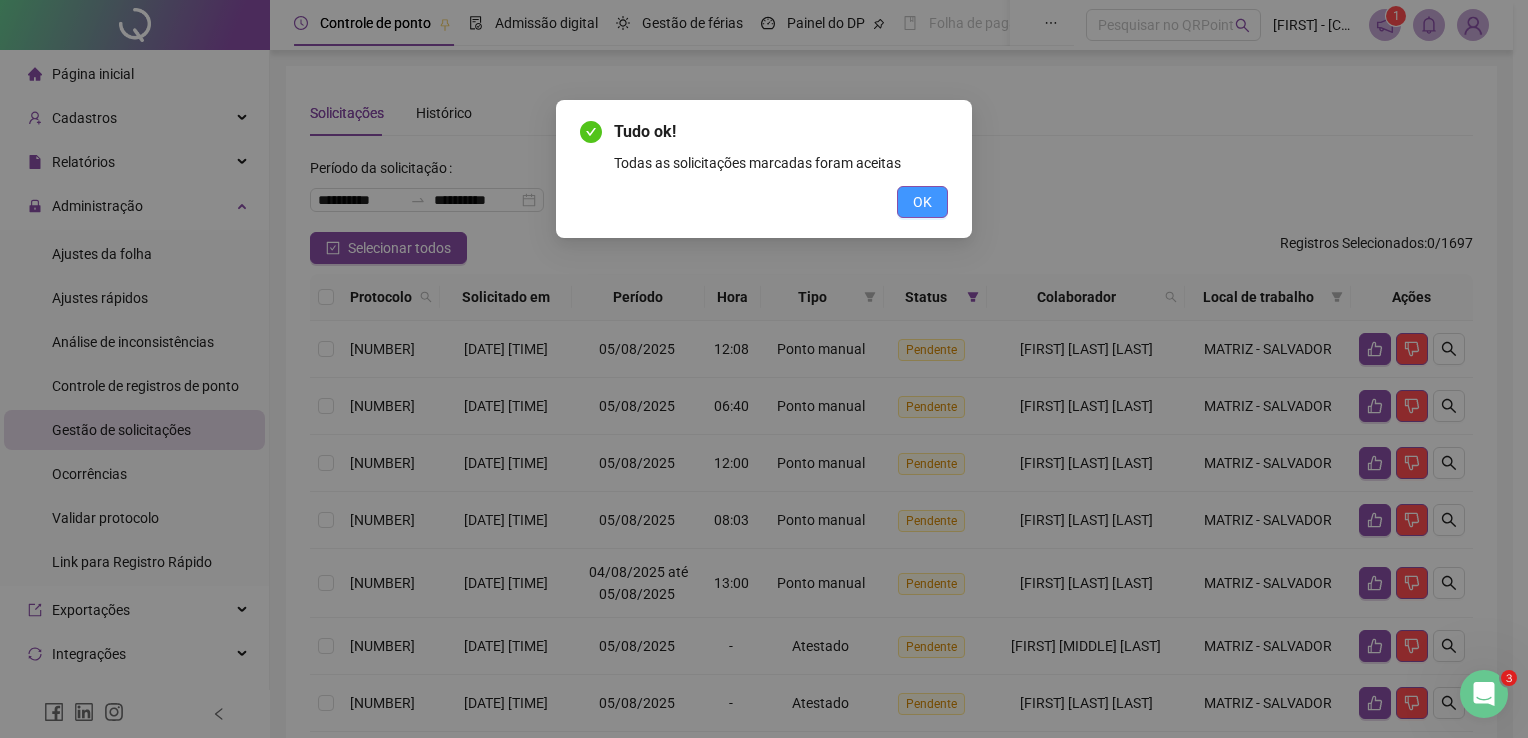 click on "OK" at bounding box center (922, 202) 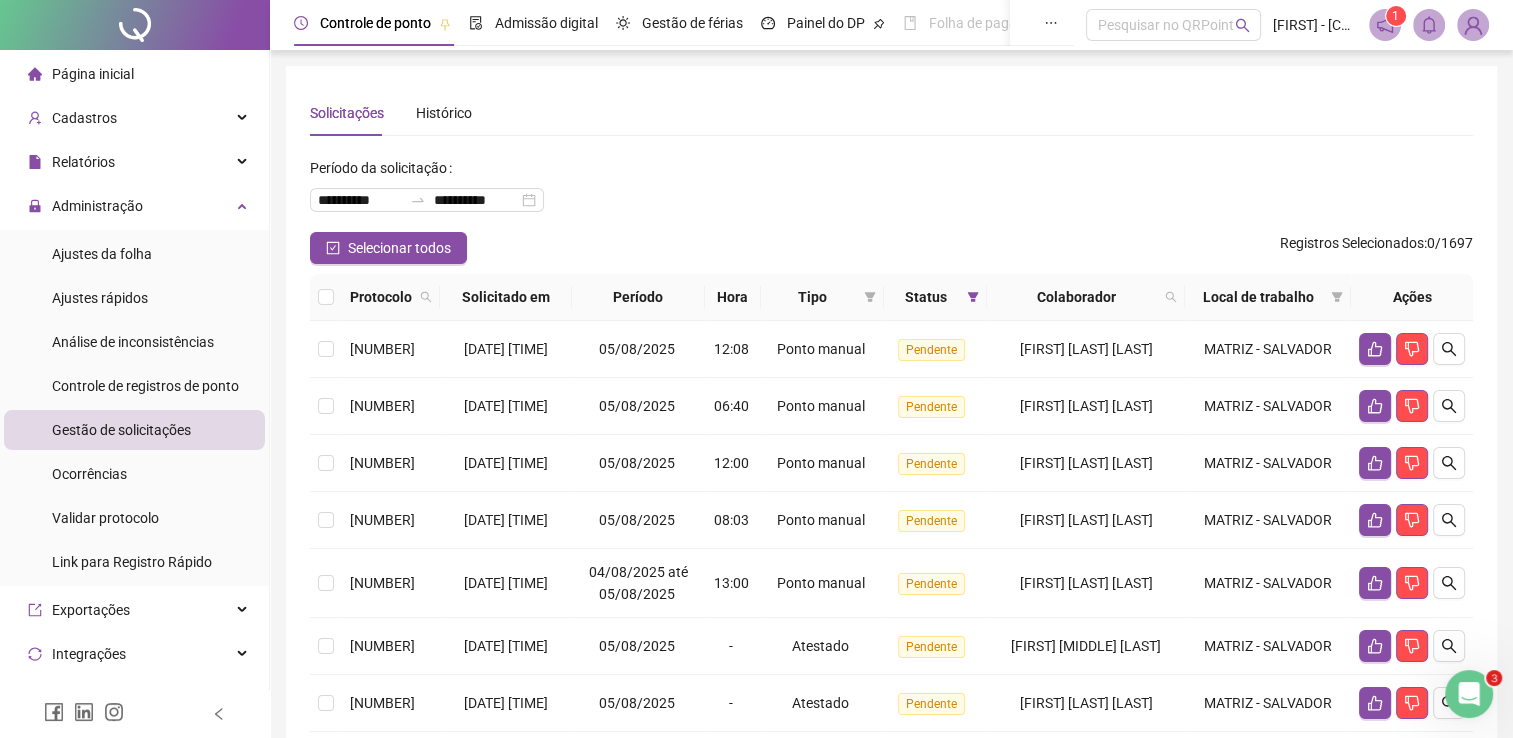 scroll, scrollTop: 100, scrollLeft: 0, axis: vertical 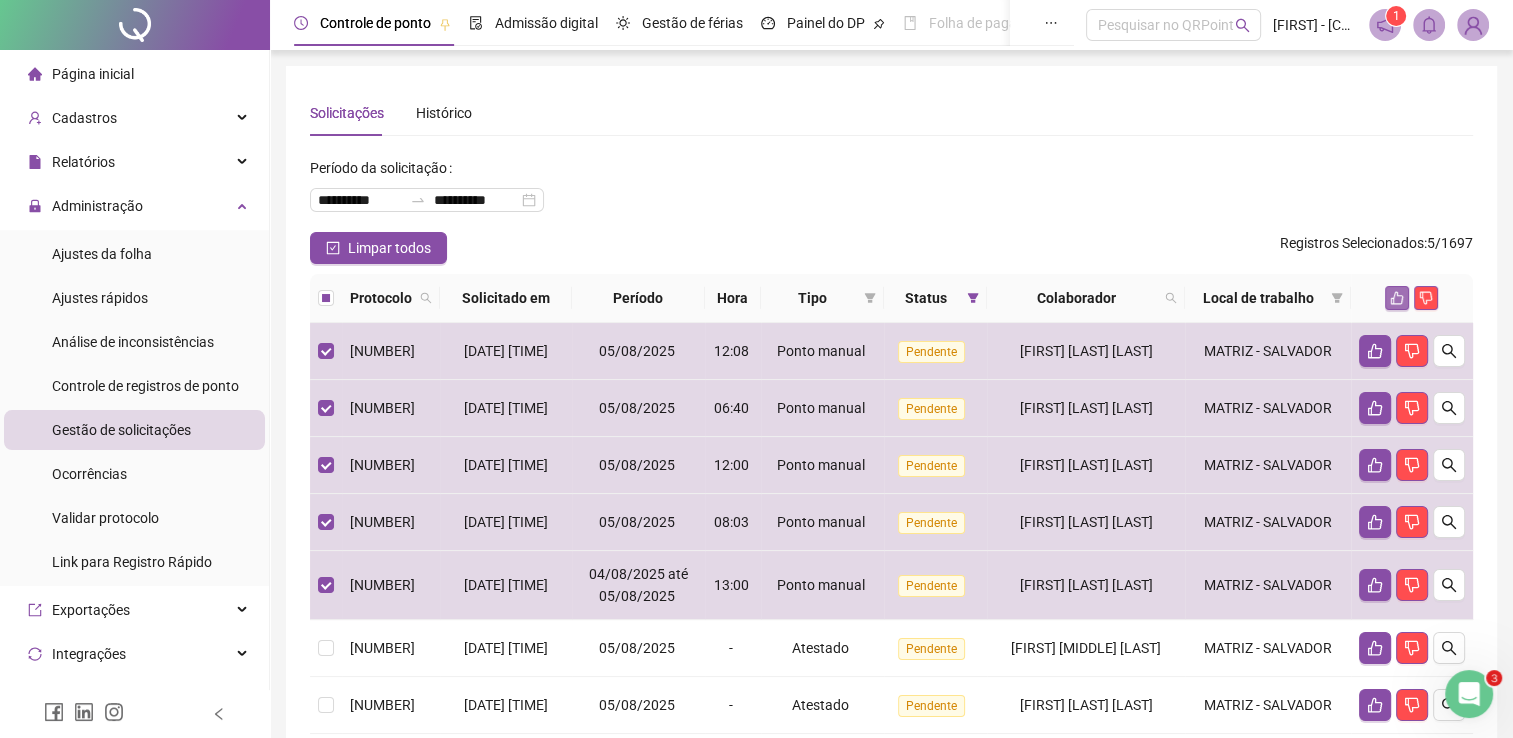 click 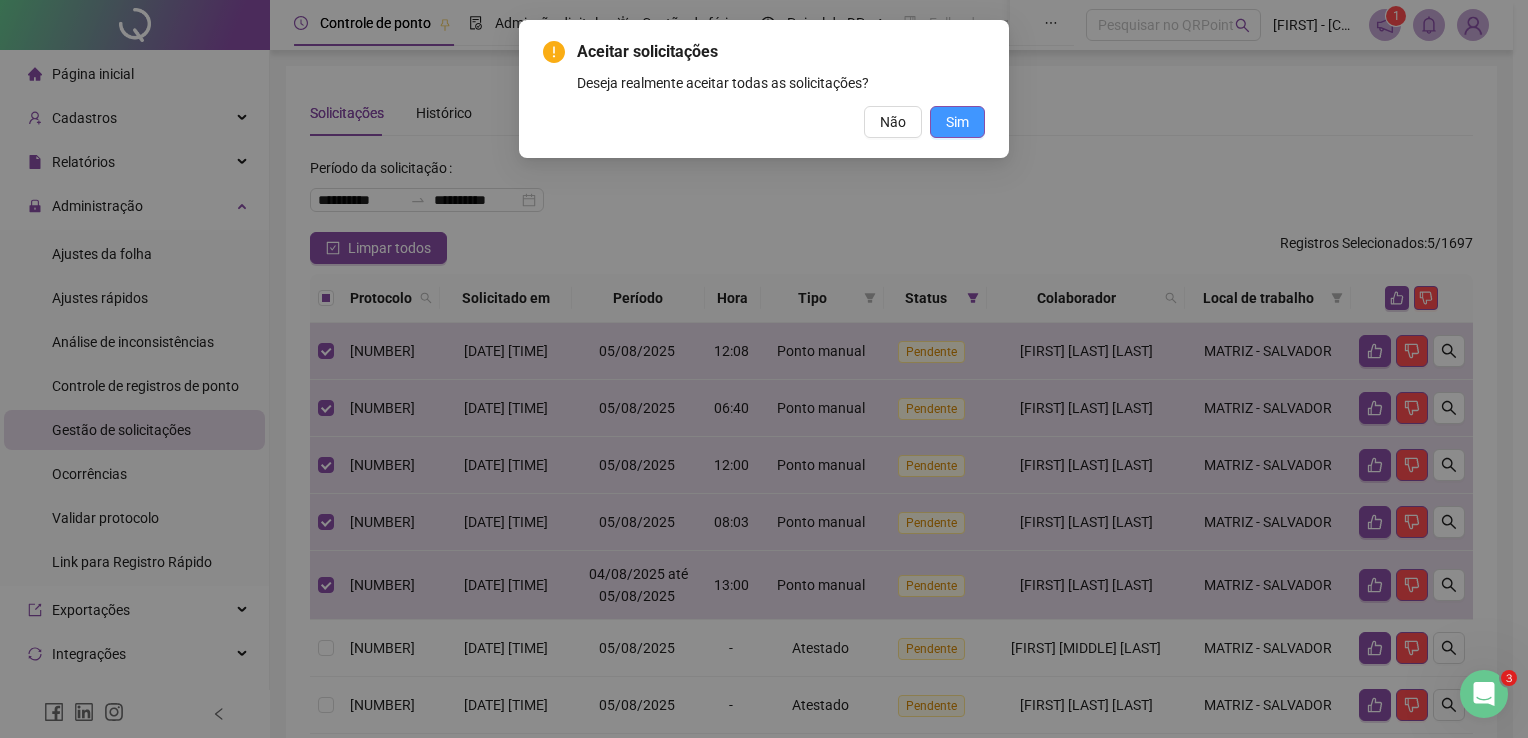 click on "Sim" at bounding box center [957, 122] 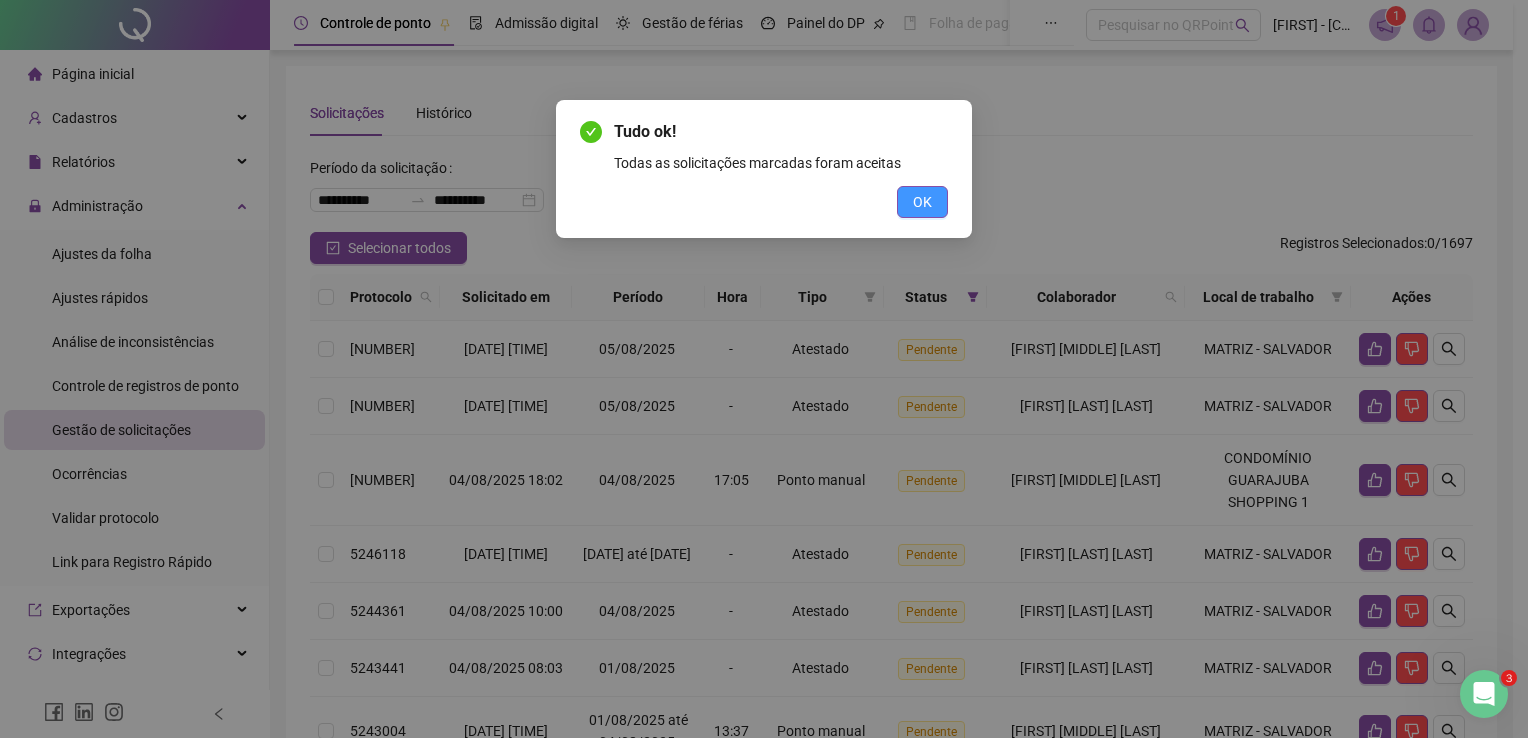 click on "OK" at bounding box center [922, 202] 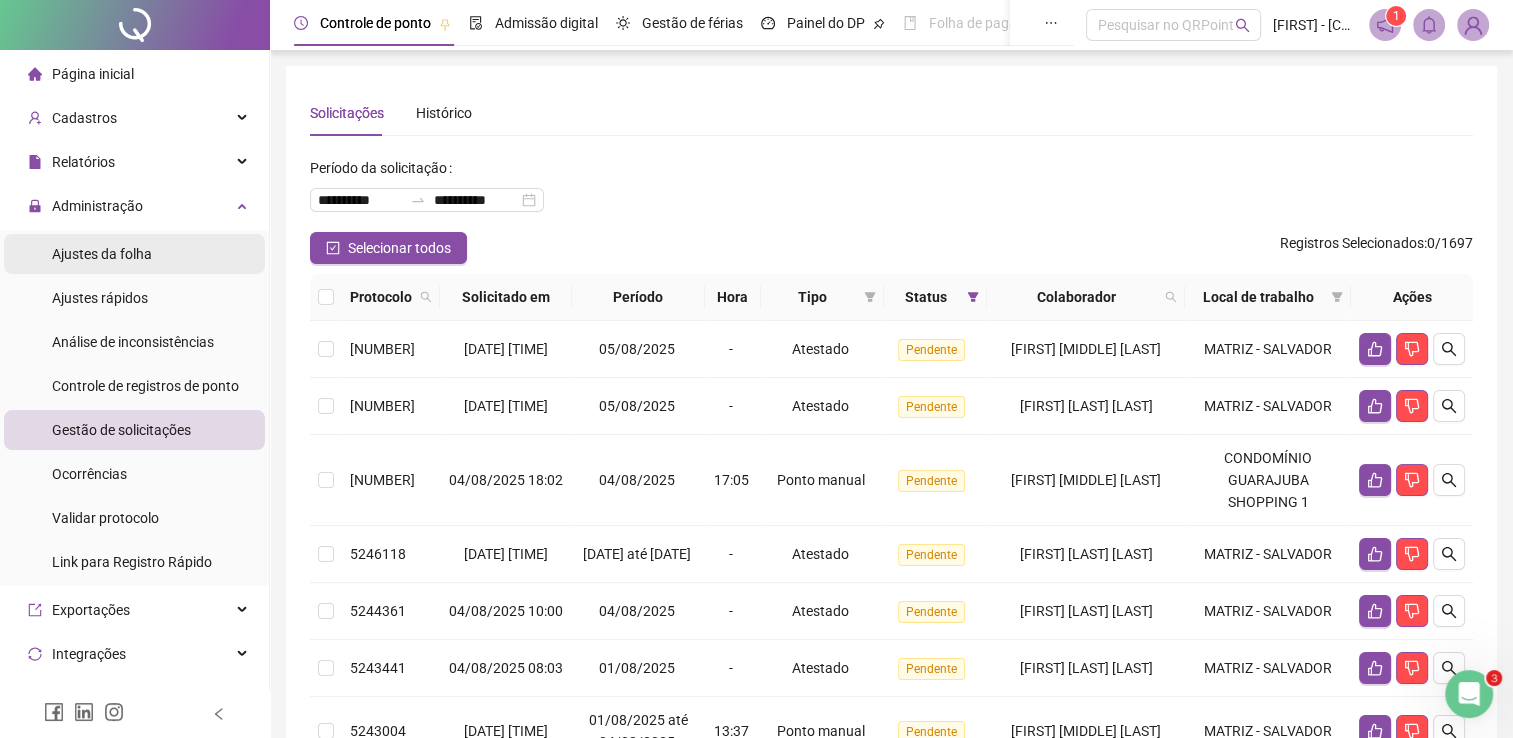 click on "Ajustes da folha" at bounding box center (134, 254) 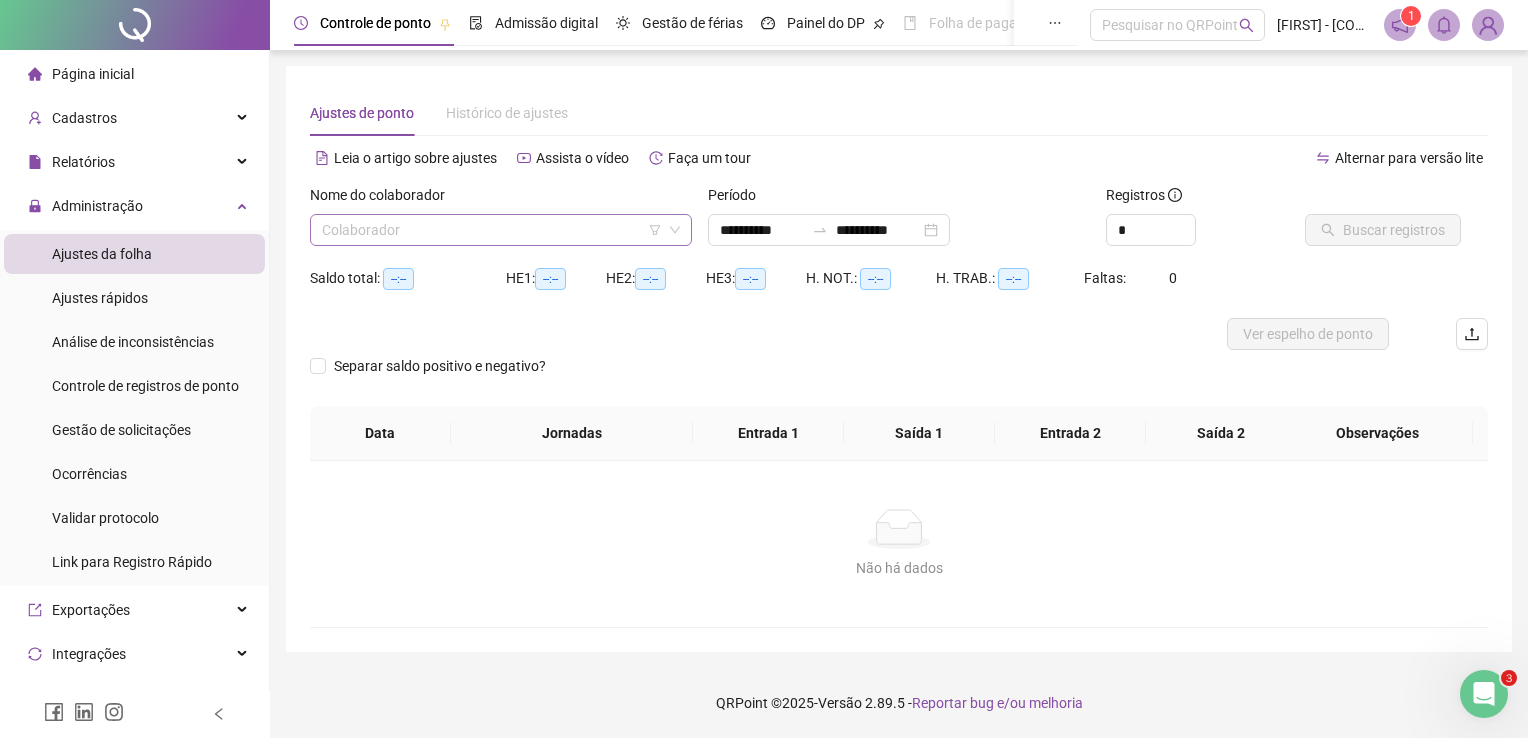 click at bounding box center [492, 230] 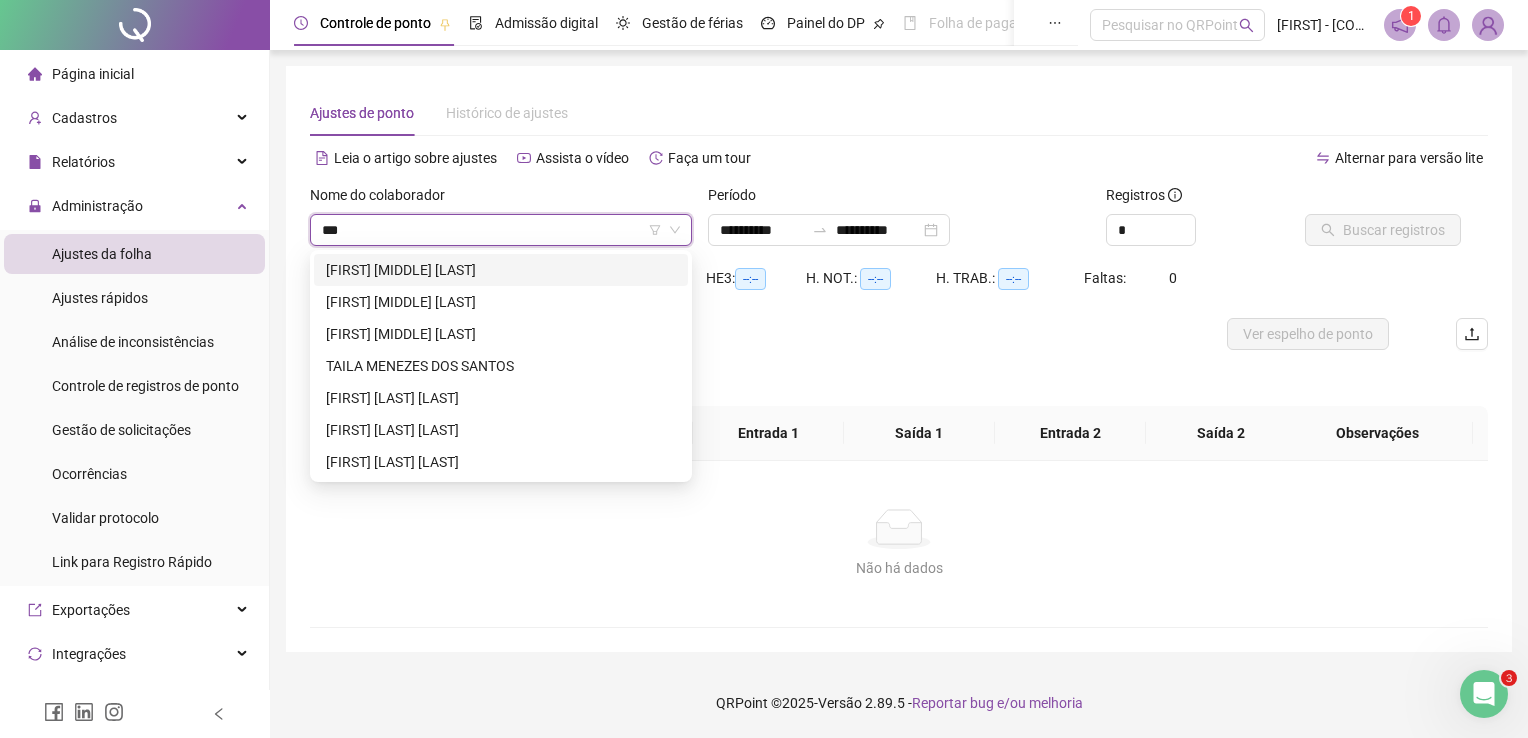 type on "****" 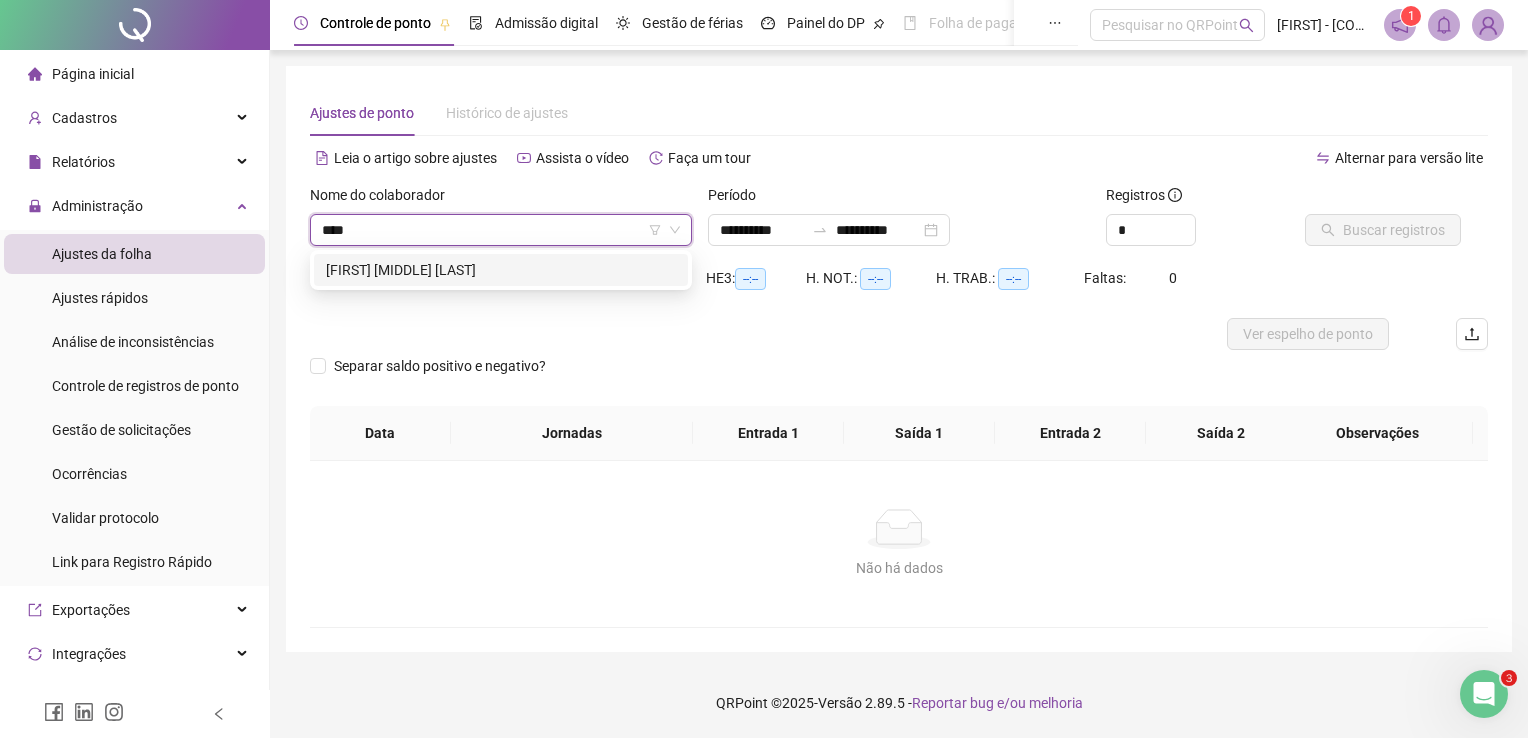 click on "[FIRST] [MIDDLE] [LAST]" at bounding box center (501, 270) 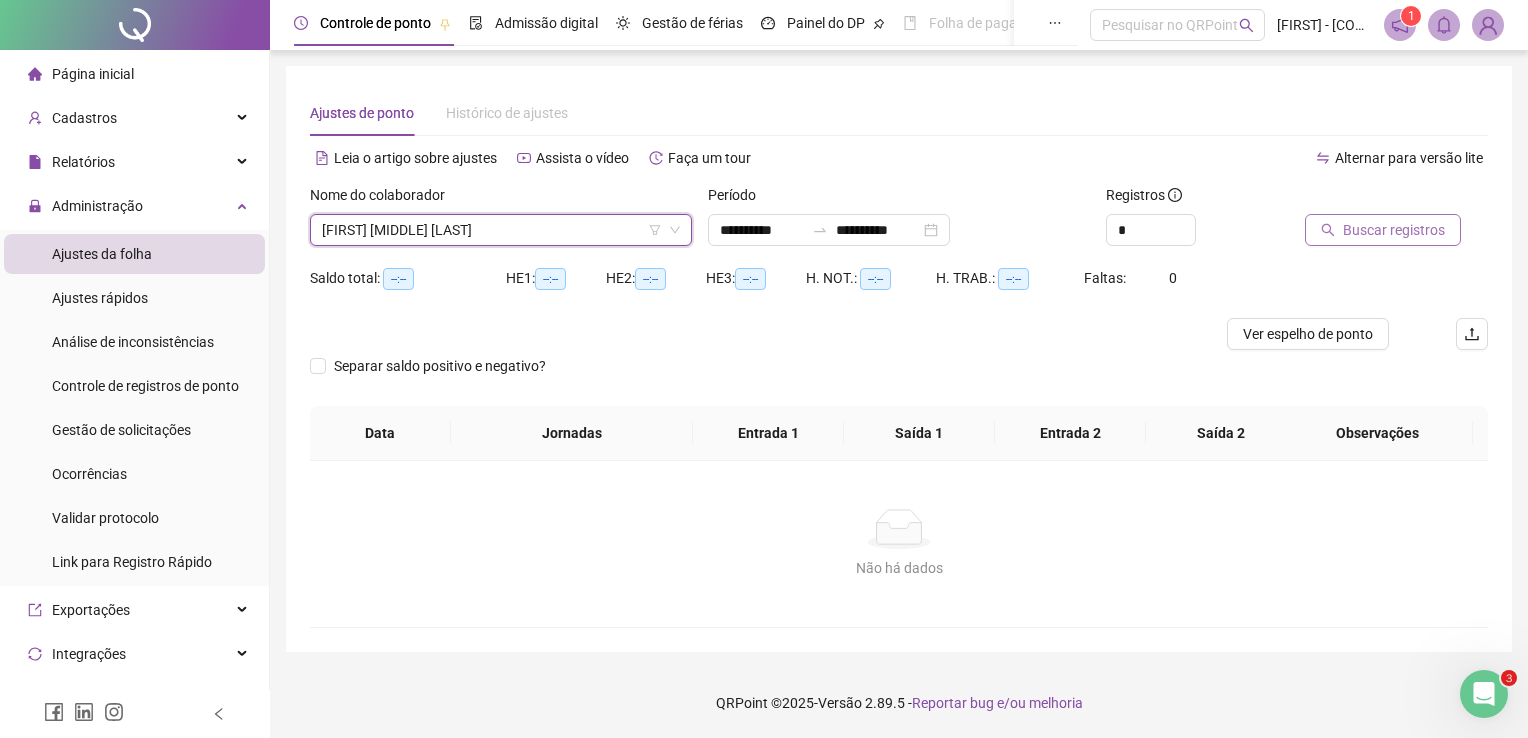 click on "Buscar registros" at bounding box center (1394, 230) 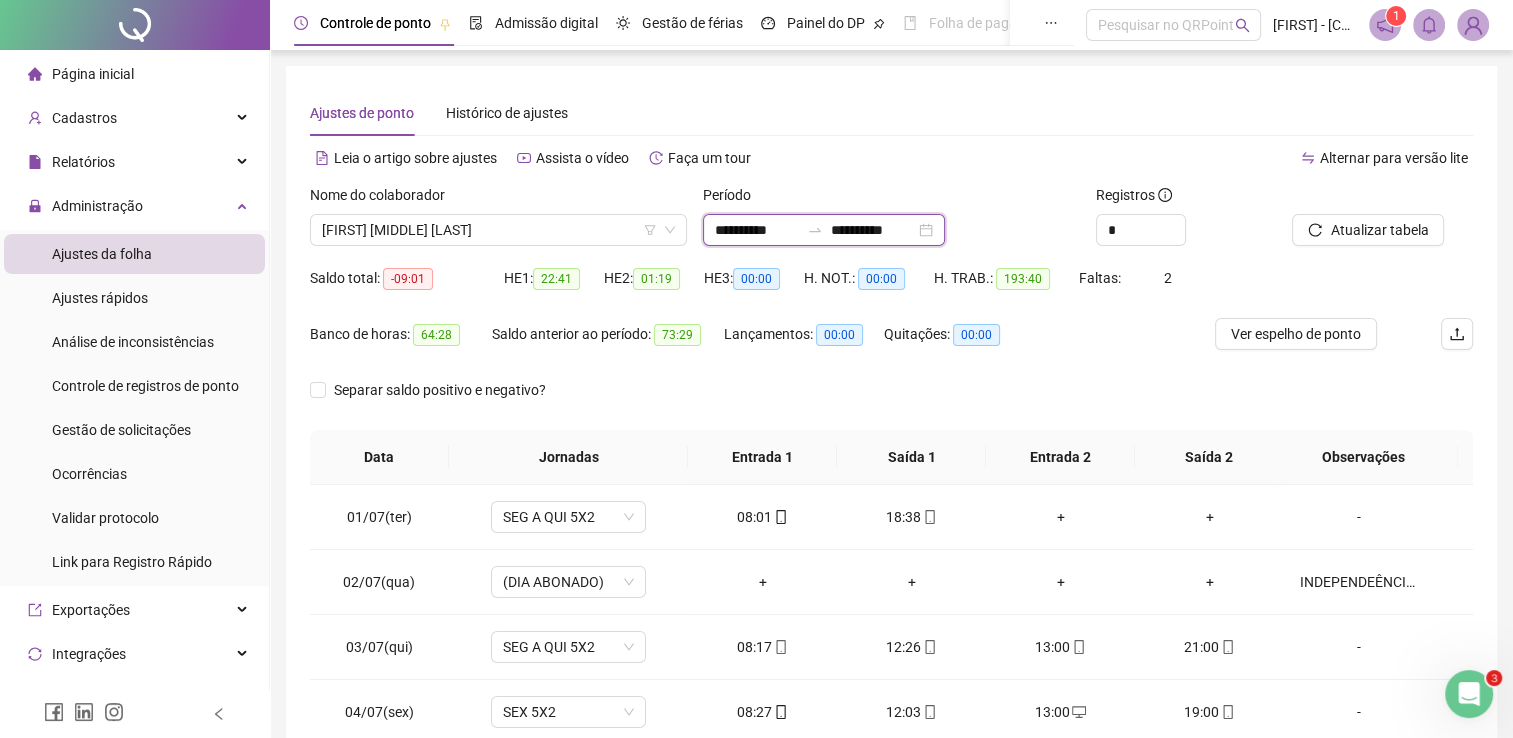 click on "**********" at bounding box center [757, 230] 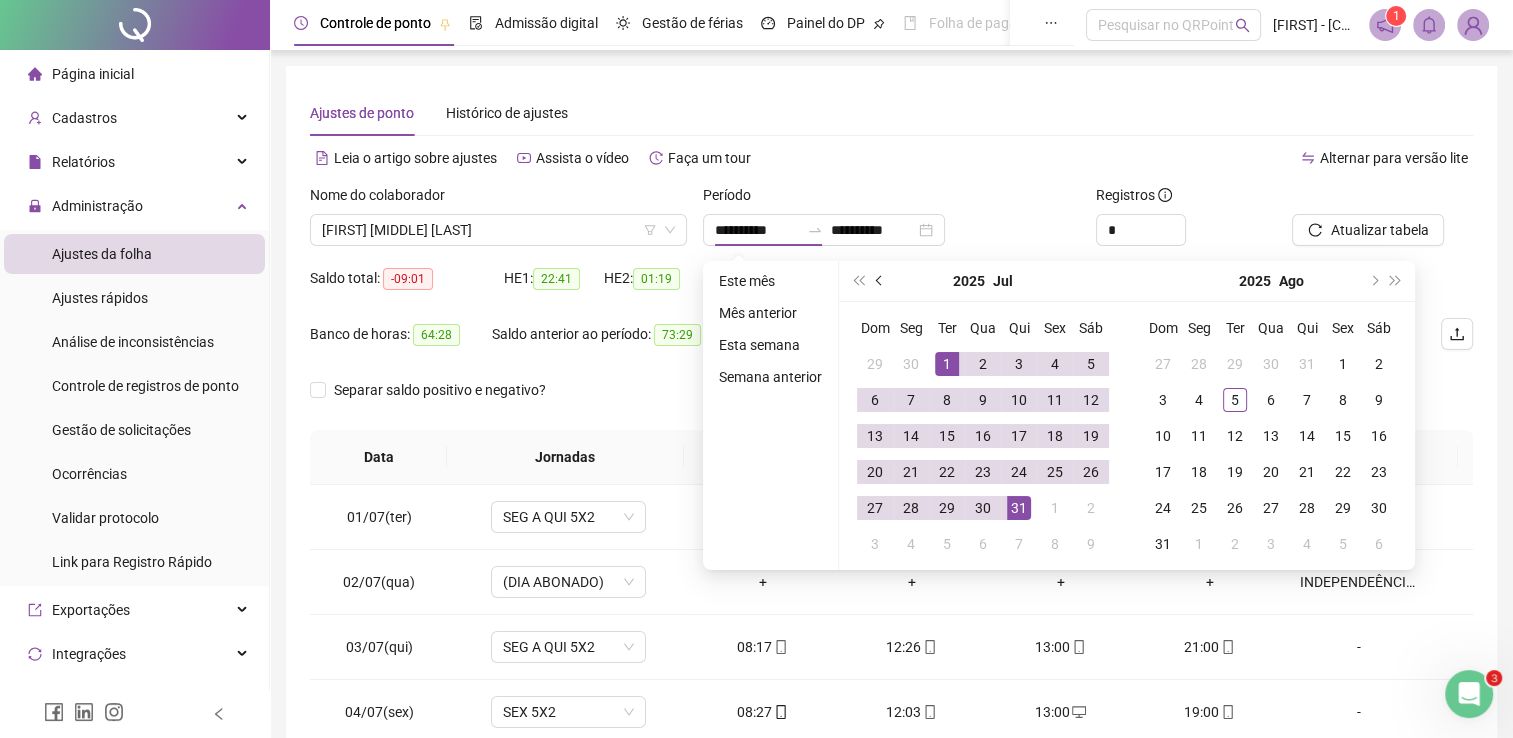 click at bounding box center (881, 281) 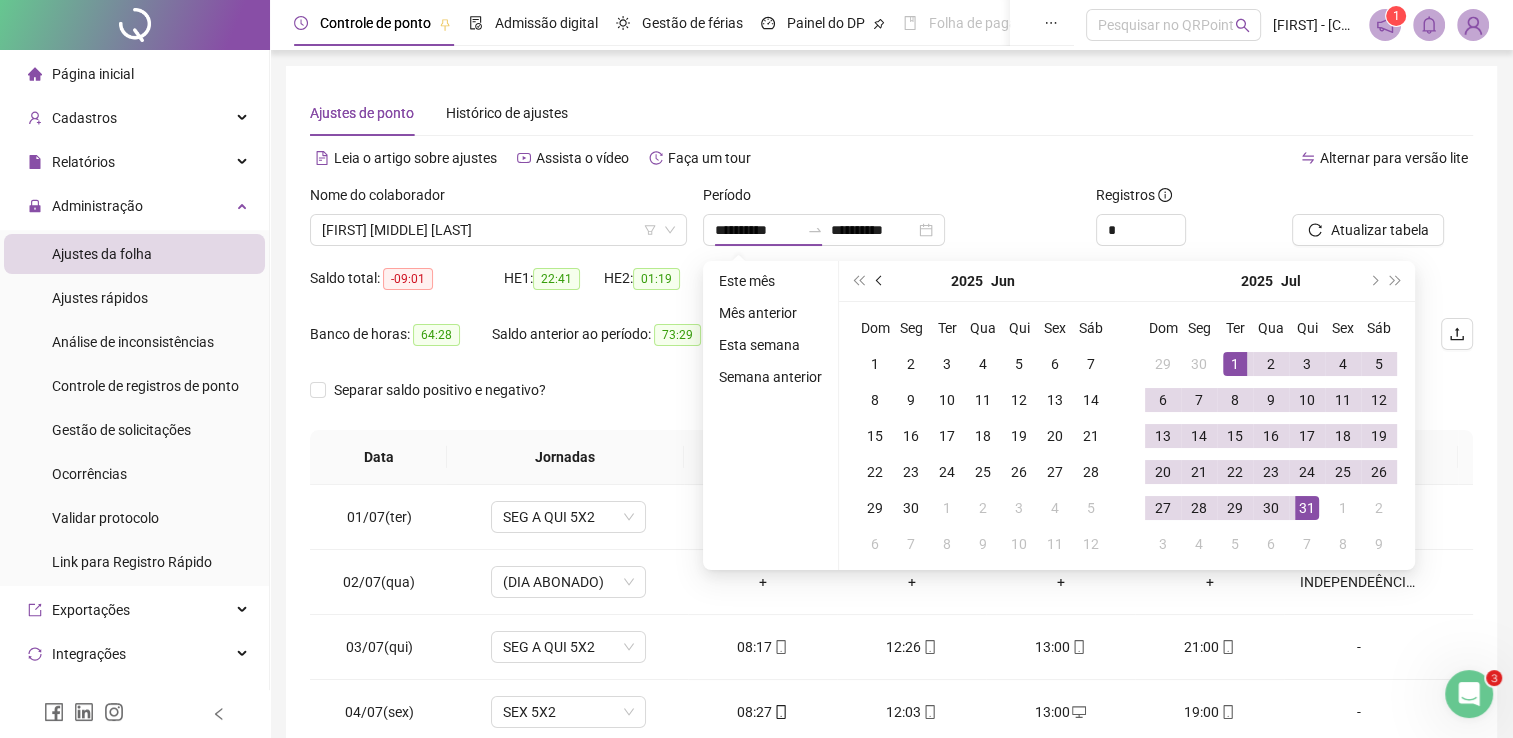 click at bounding box center (881, 281) 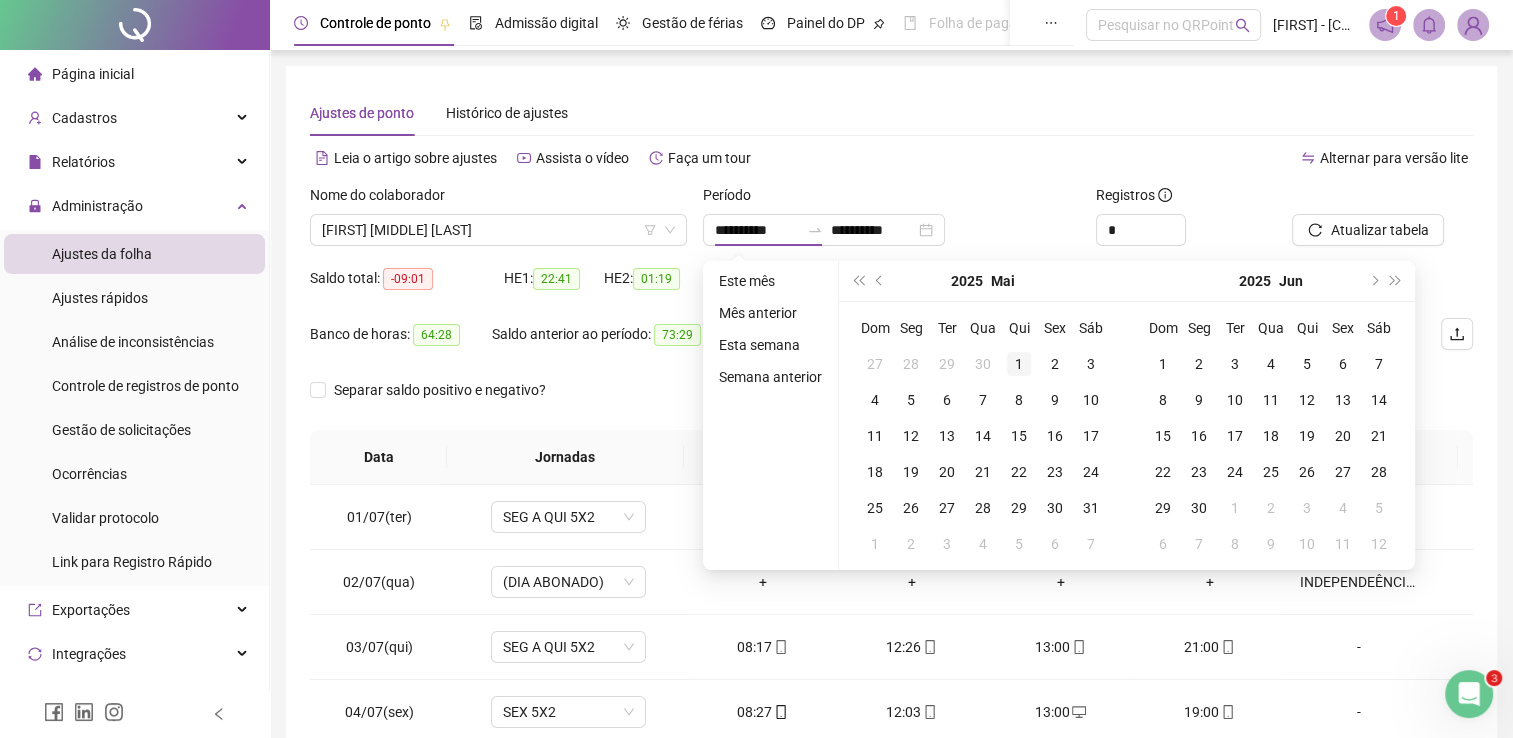 type on "**********" 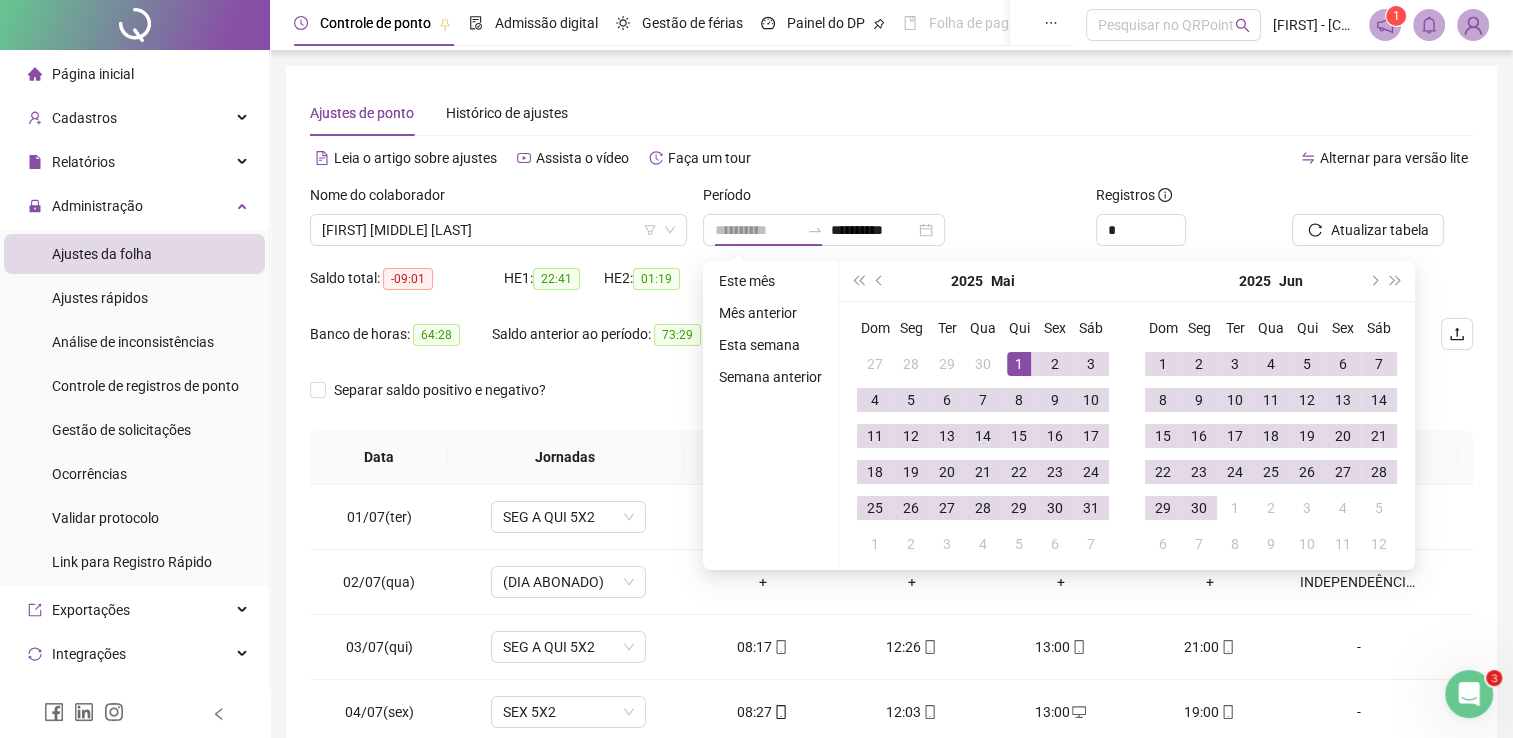 click on "1" at bounding box center (1019, 364) 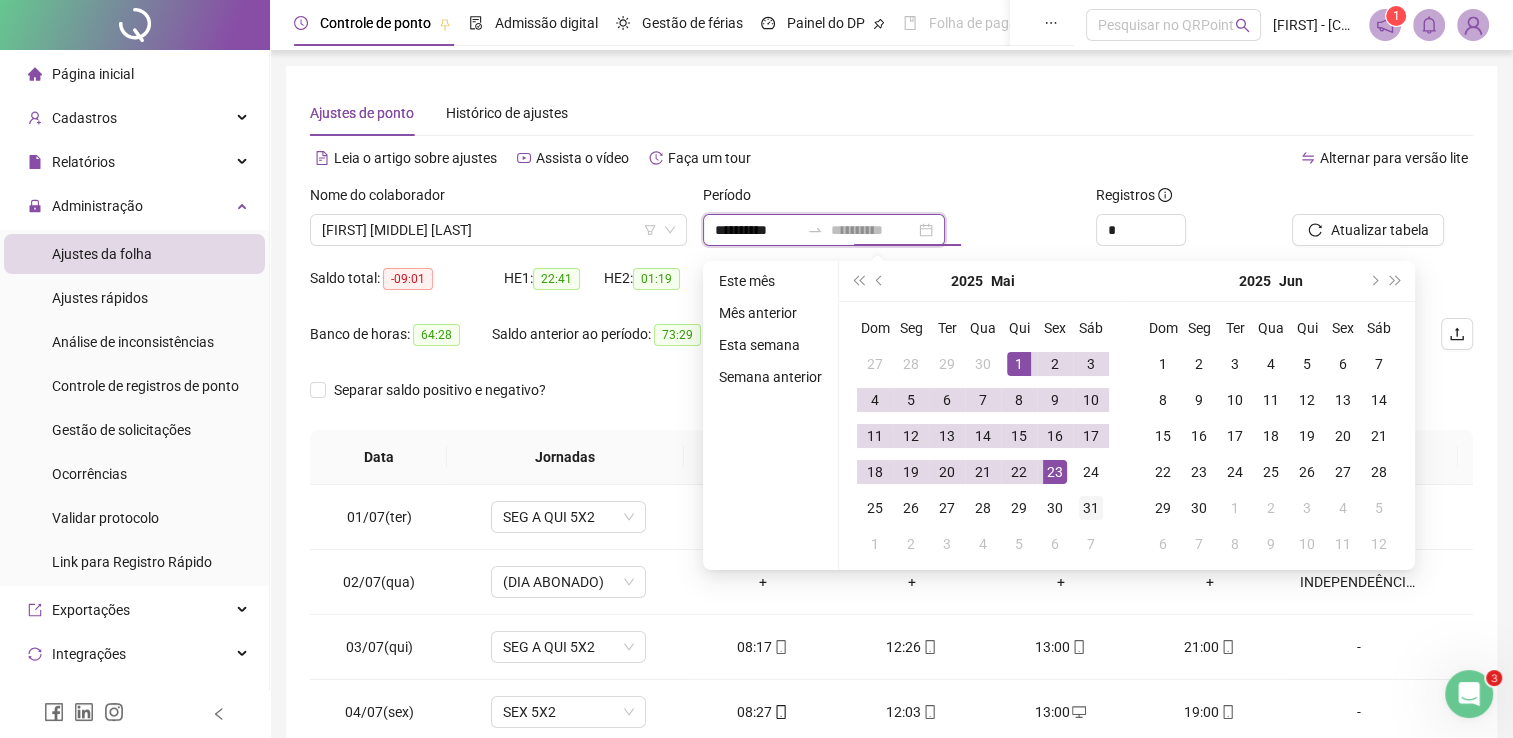 type on "**********" 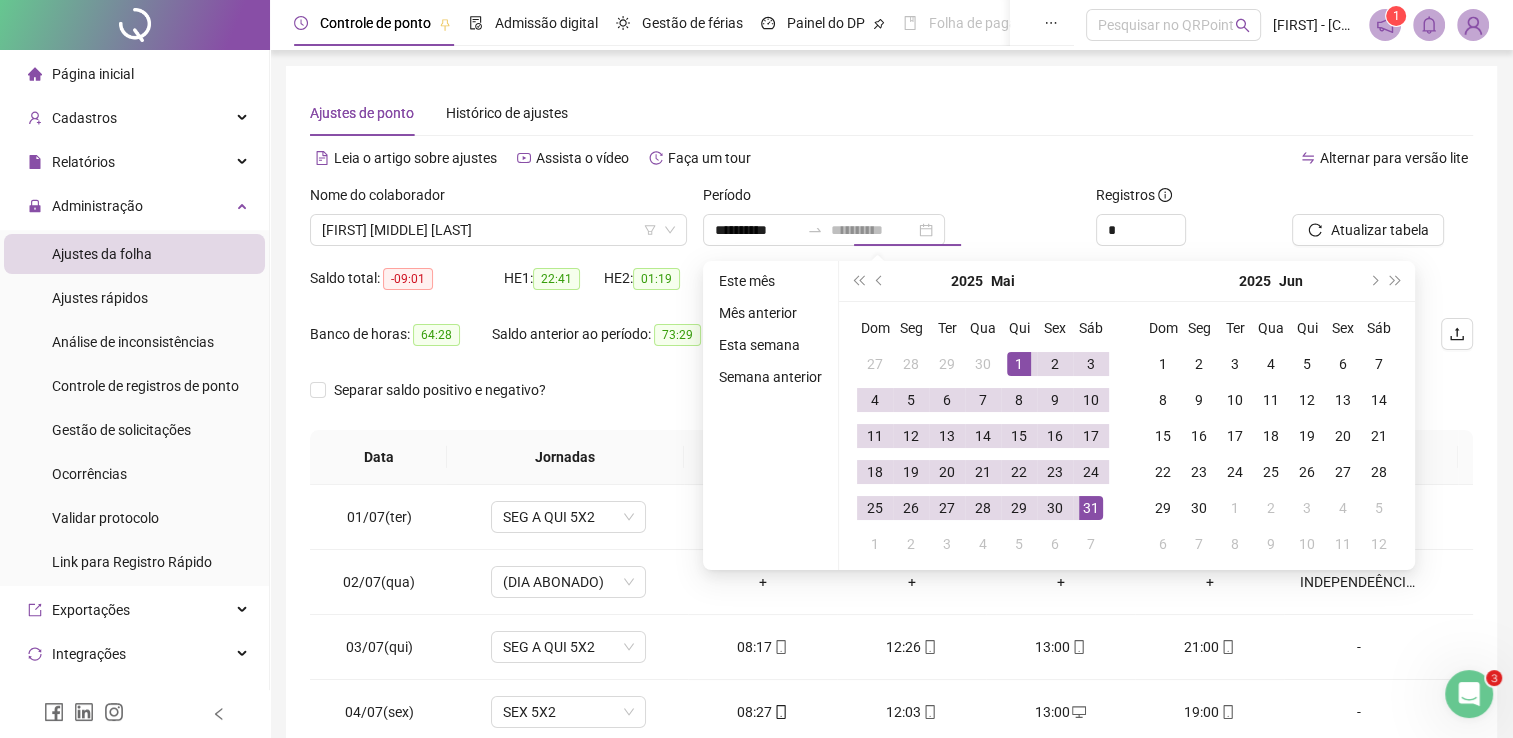 click on "31" at bounding box center (1091, 508) 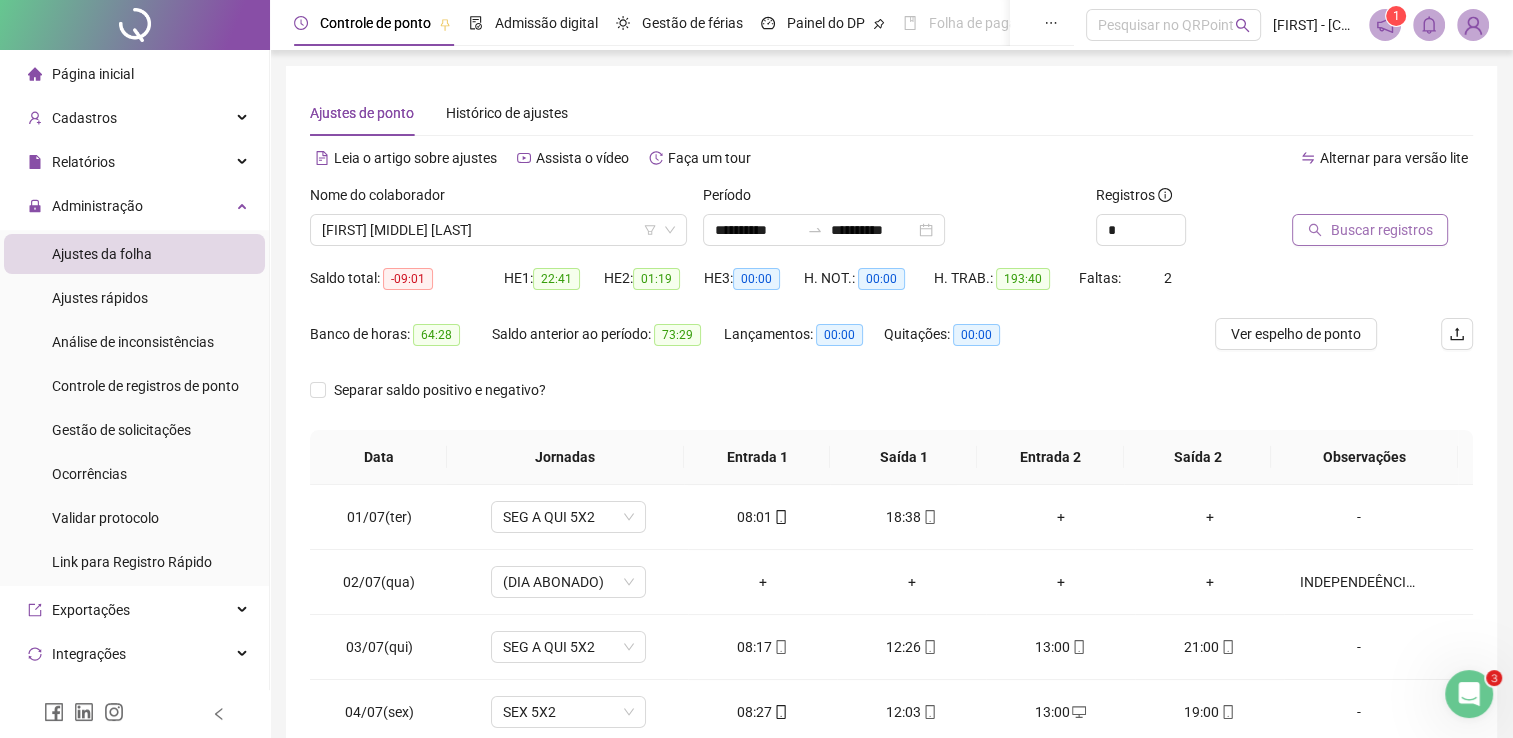 click on "Buscar registros" at bounding box center [1381, 230] 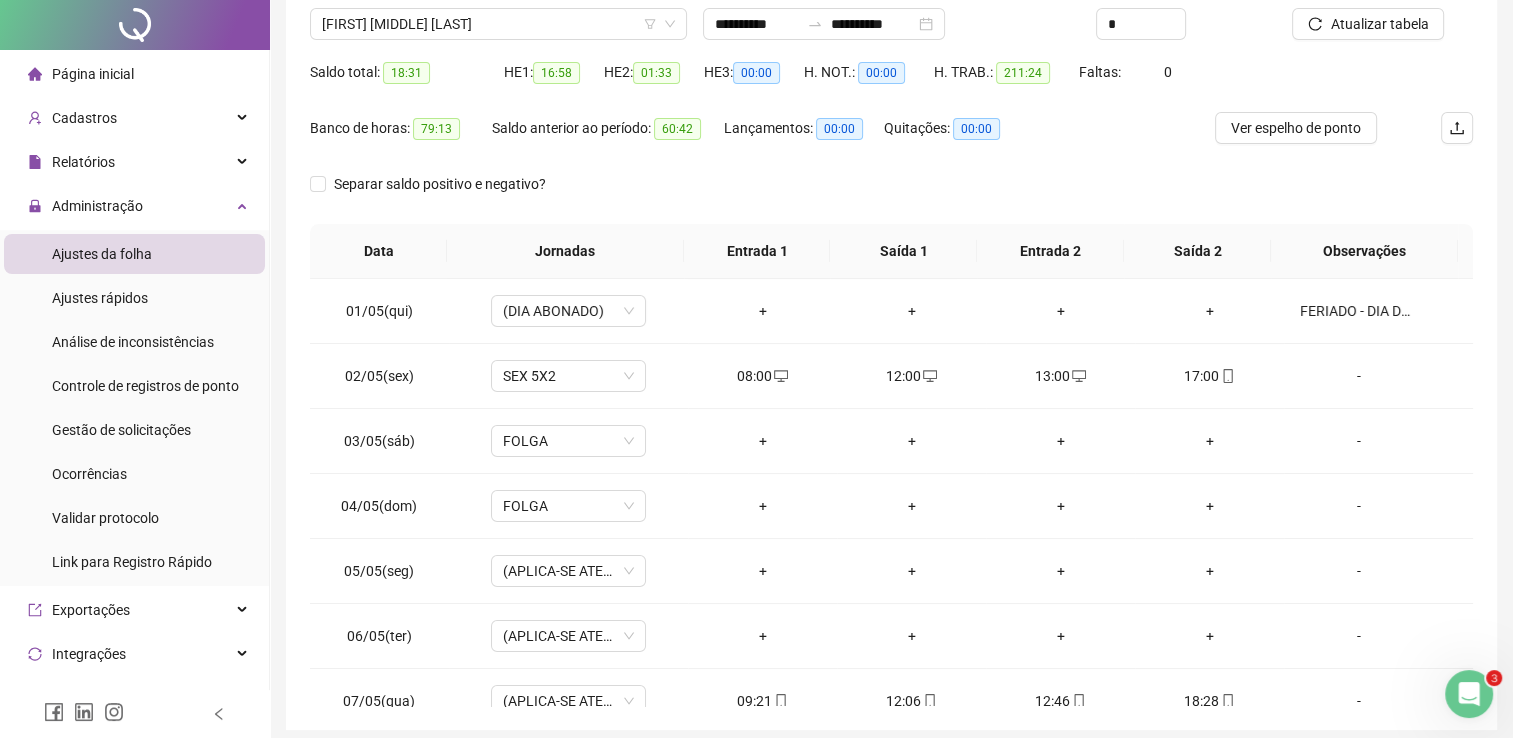 scroll, scrollTop: 283, scrollLeft: 0, axis: vertical 